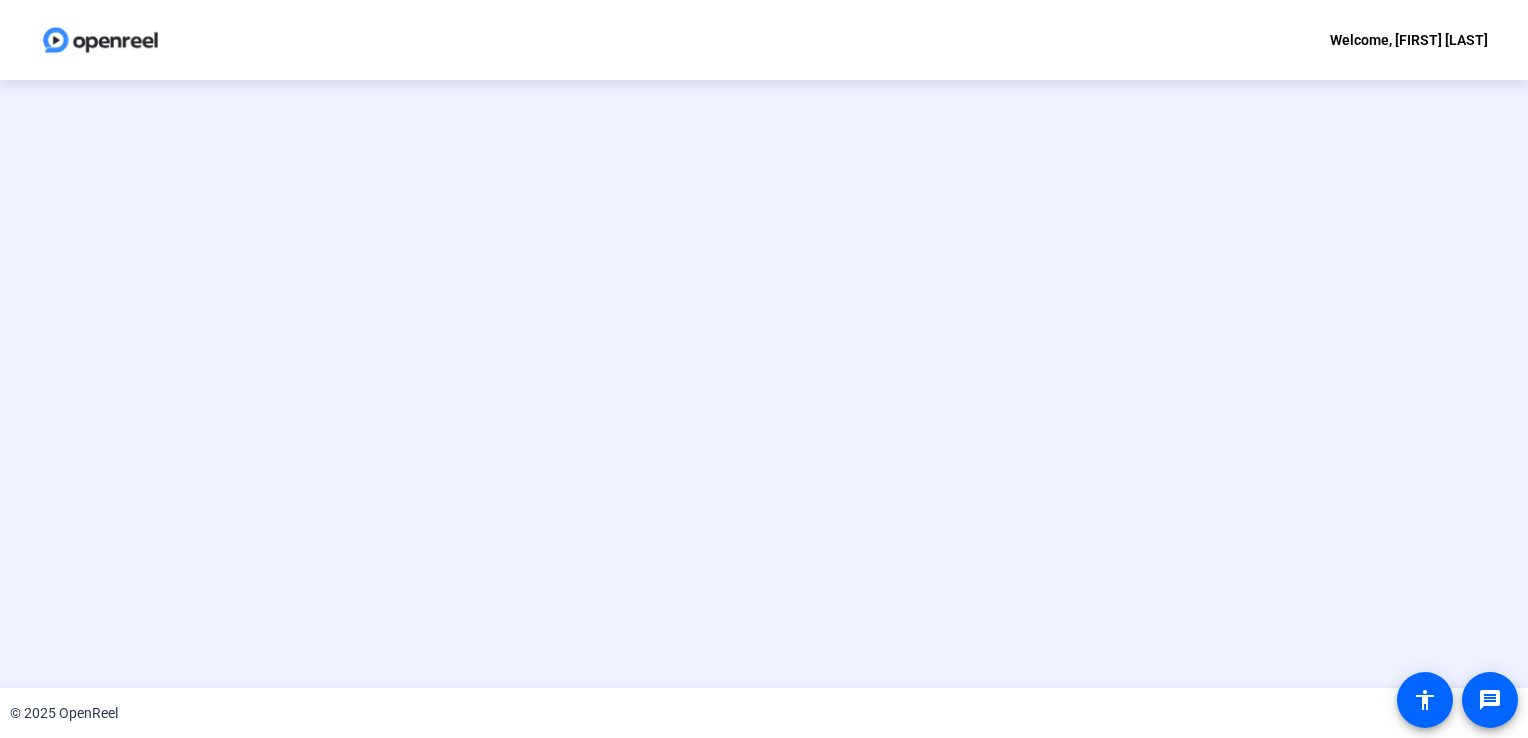 scroll, scrollTop: 0, scrollLeft: 0, axis: both 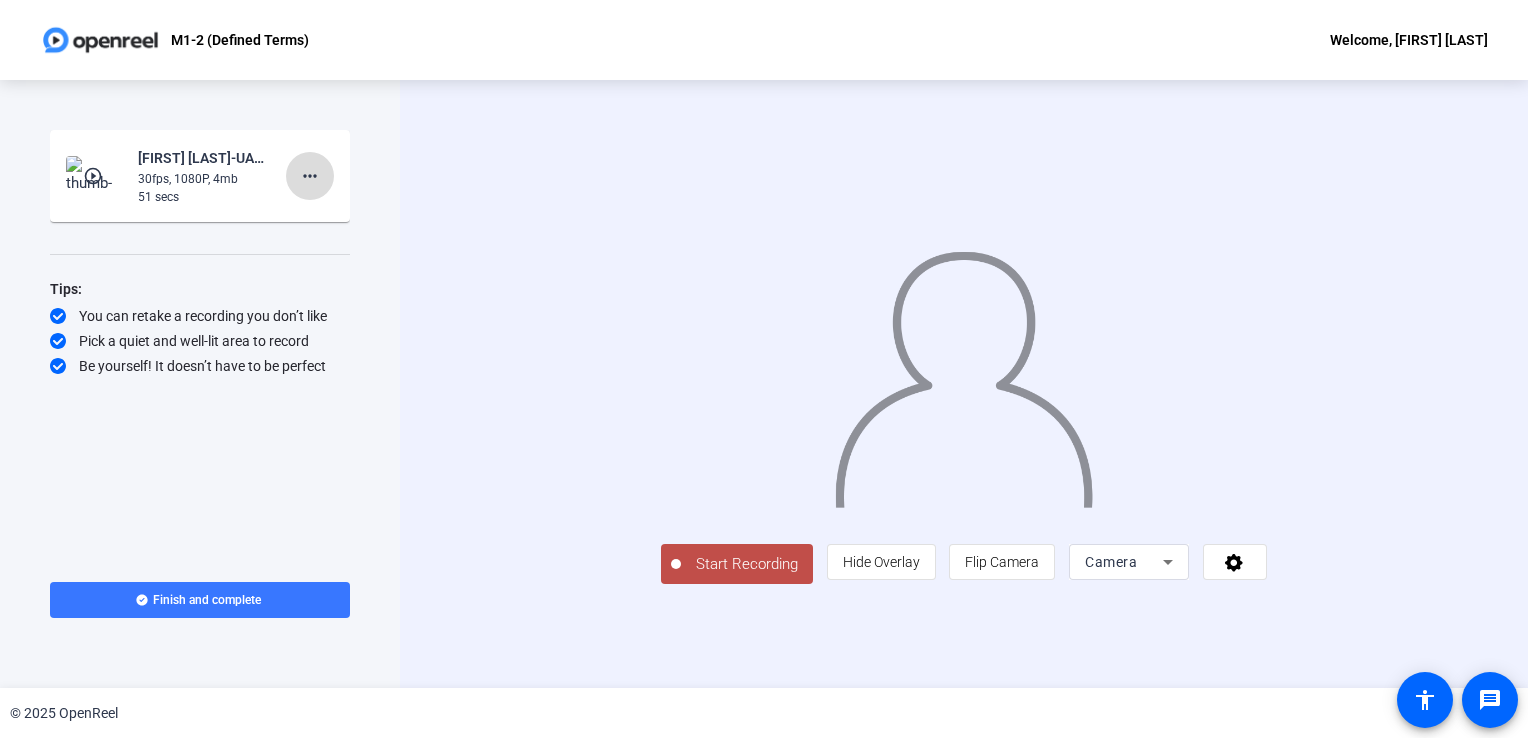 click on "more_horiz" 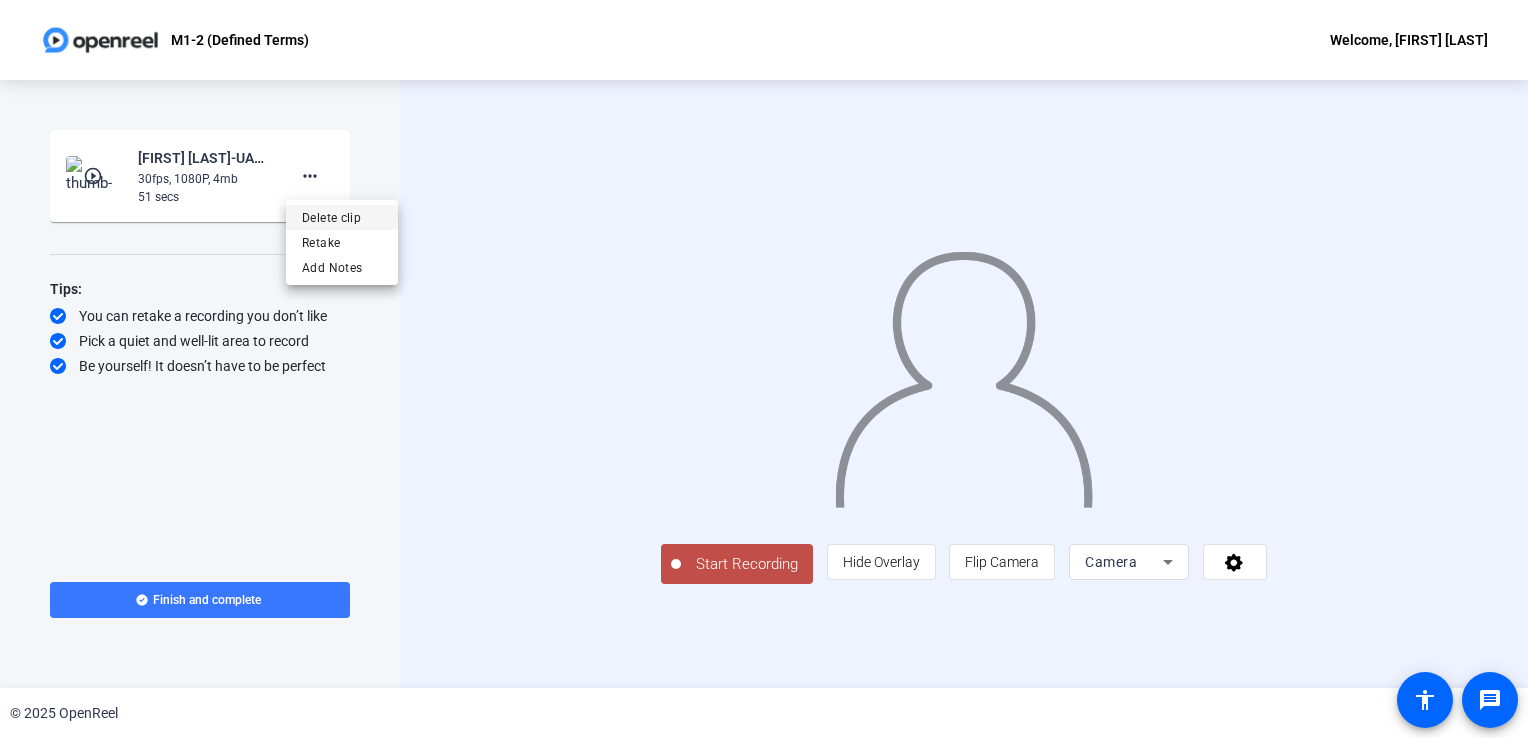 click on "Delete clip" at bounding box center [342, 218] 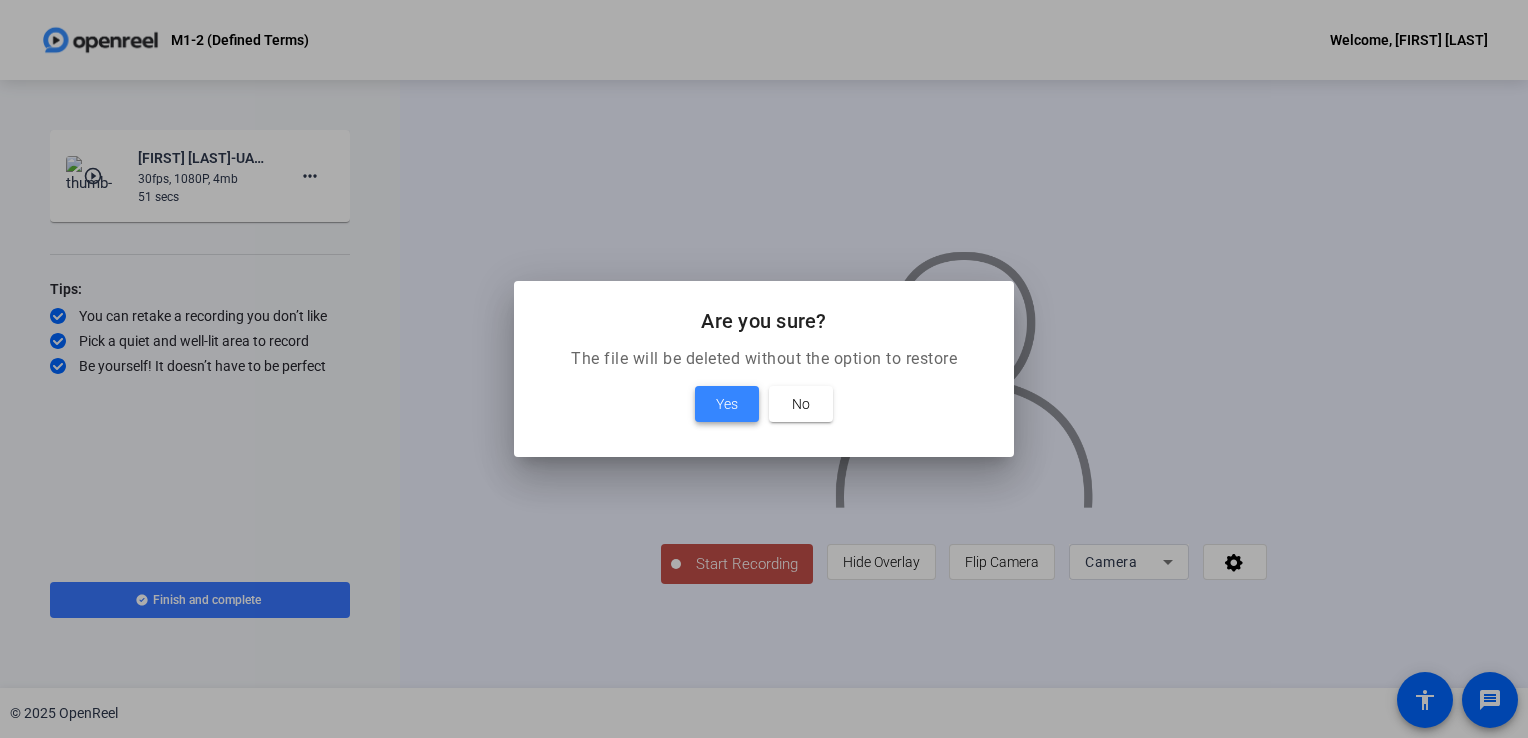 click on "Yes" at bounding box center [727, 404] 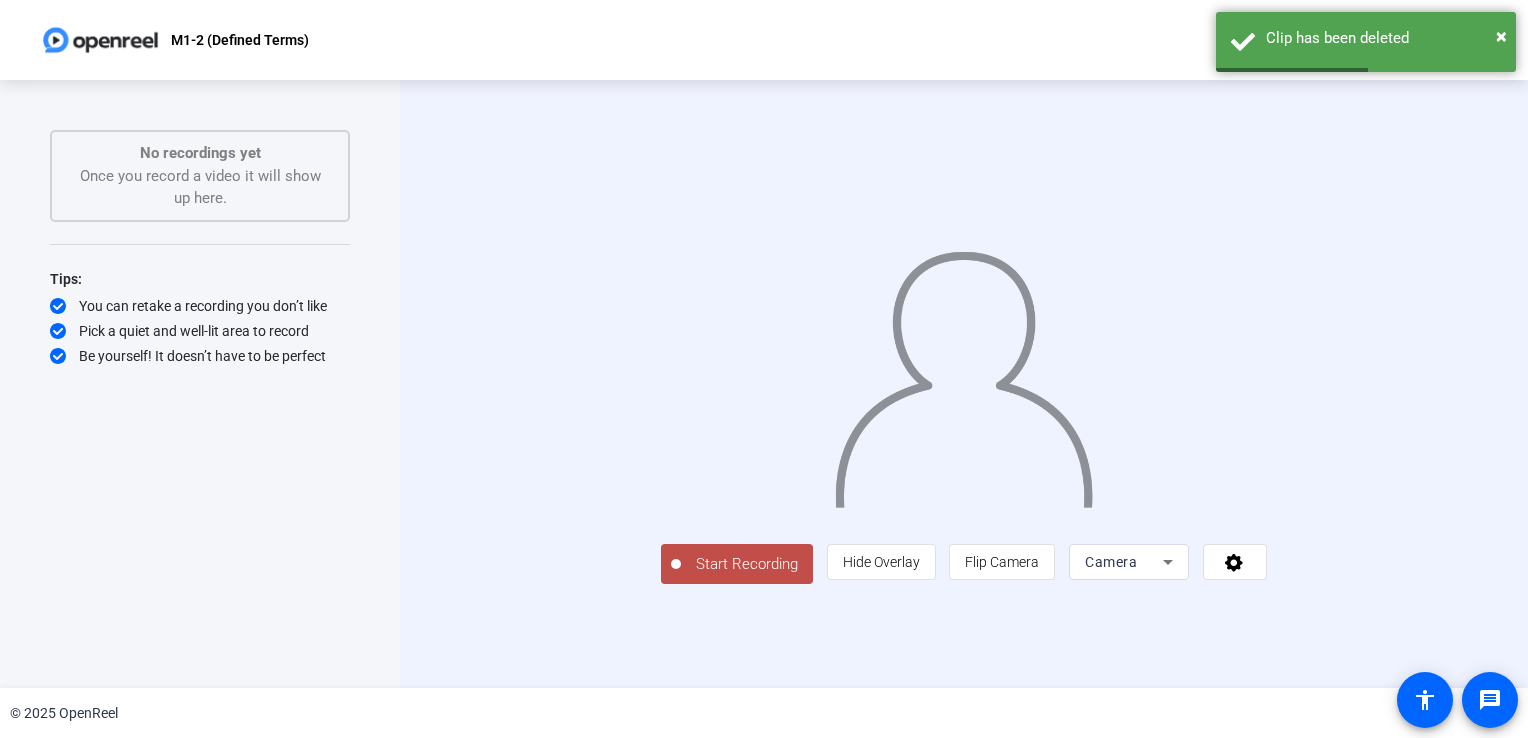 click on "Camera" at bounding box center [1111, 562] 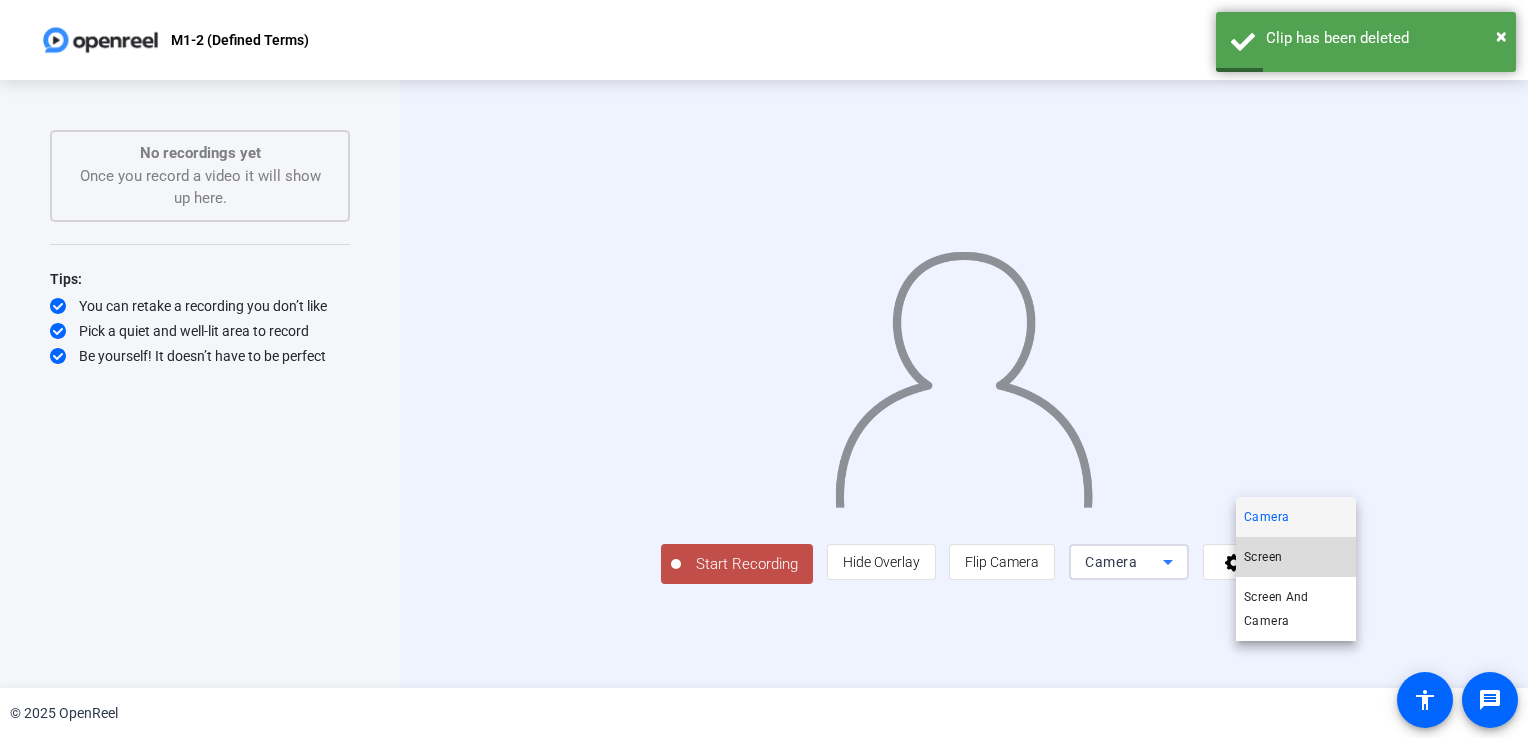 click on "Screen" at bounding box center [1263, 557] 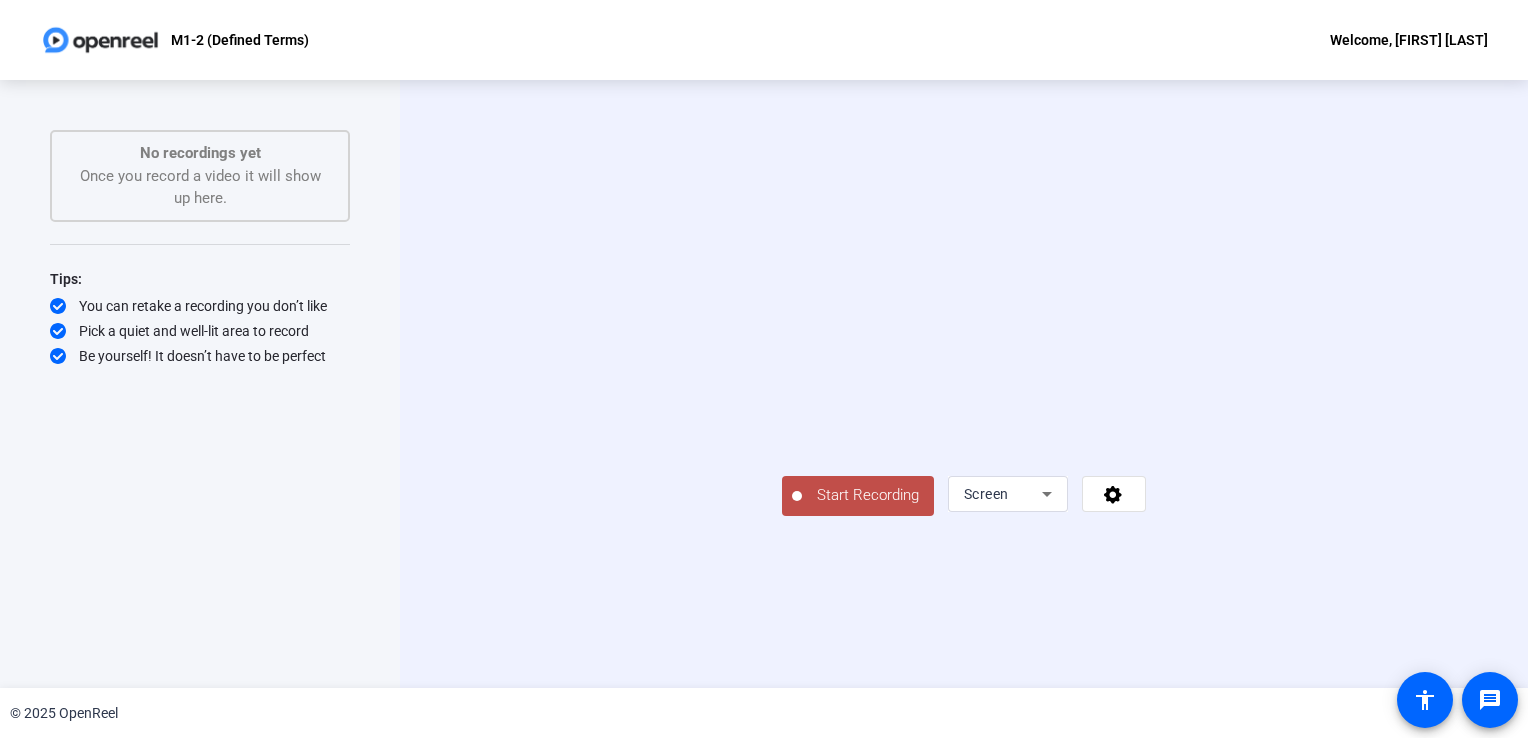 click on "Start Recording" 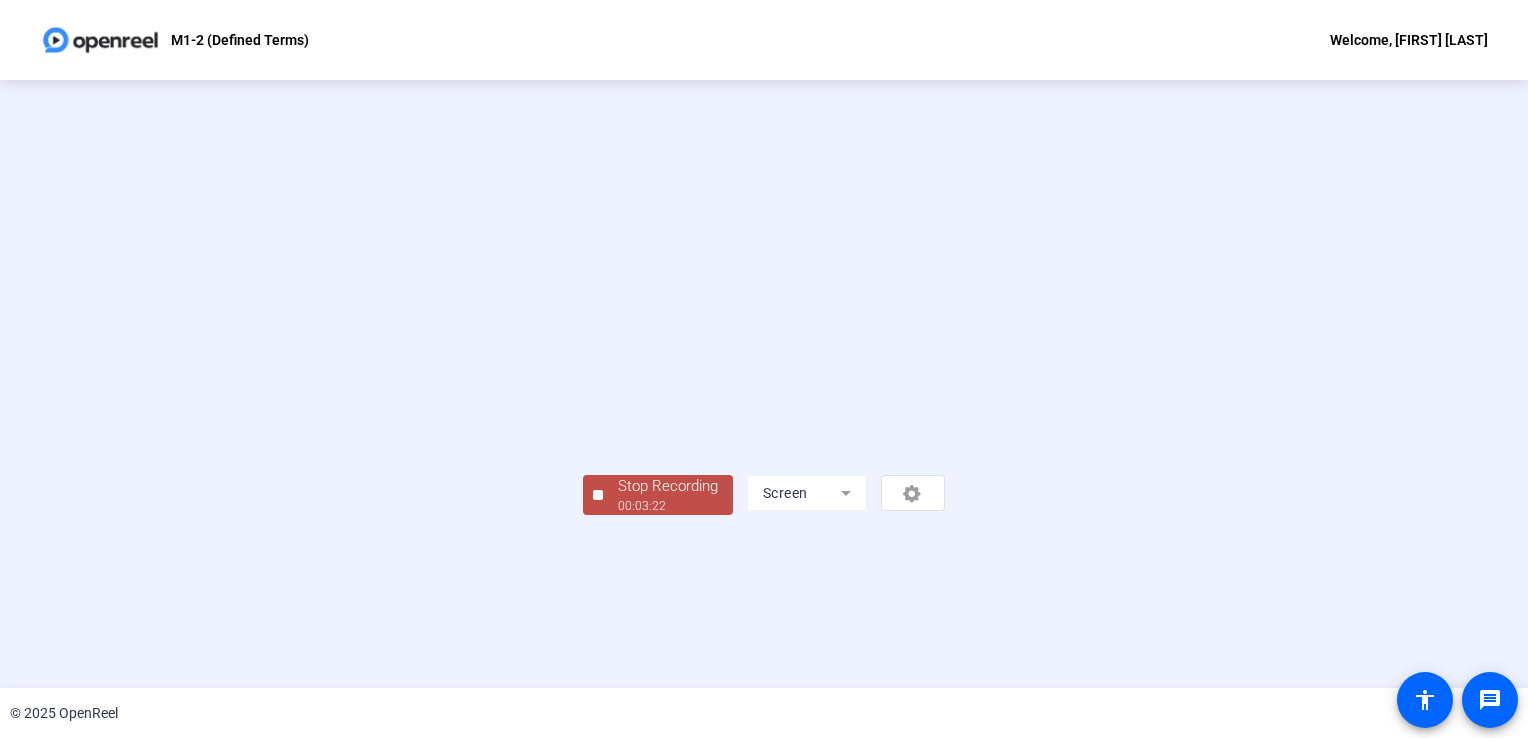 scroll, scrollTop: 56, scrollLeft: 0, axis: vertical 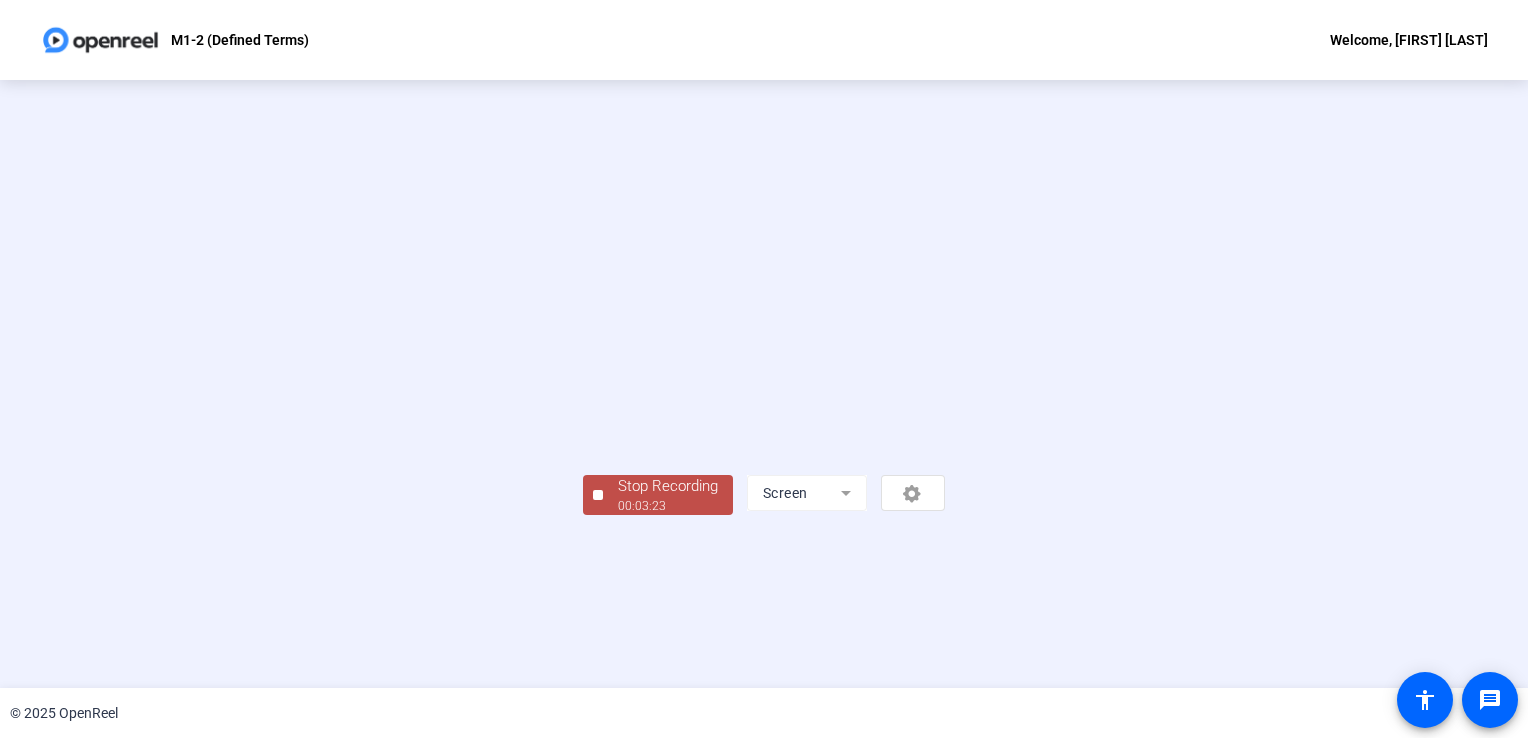 click on "00:03:23" 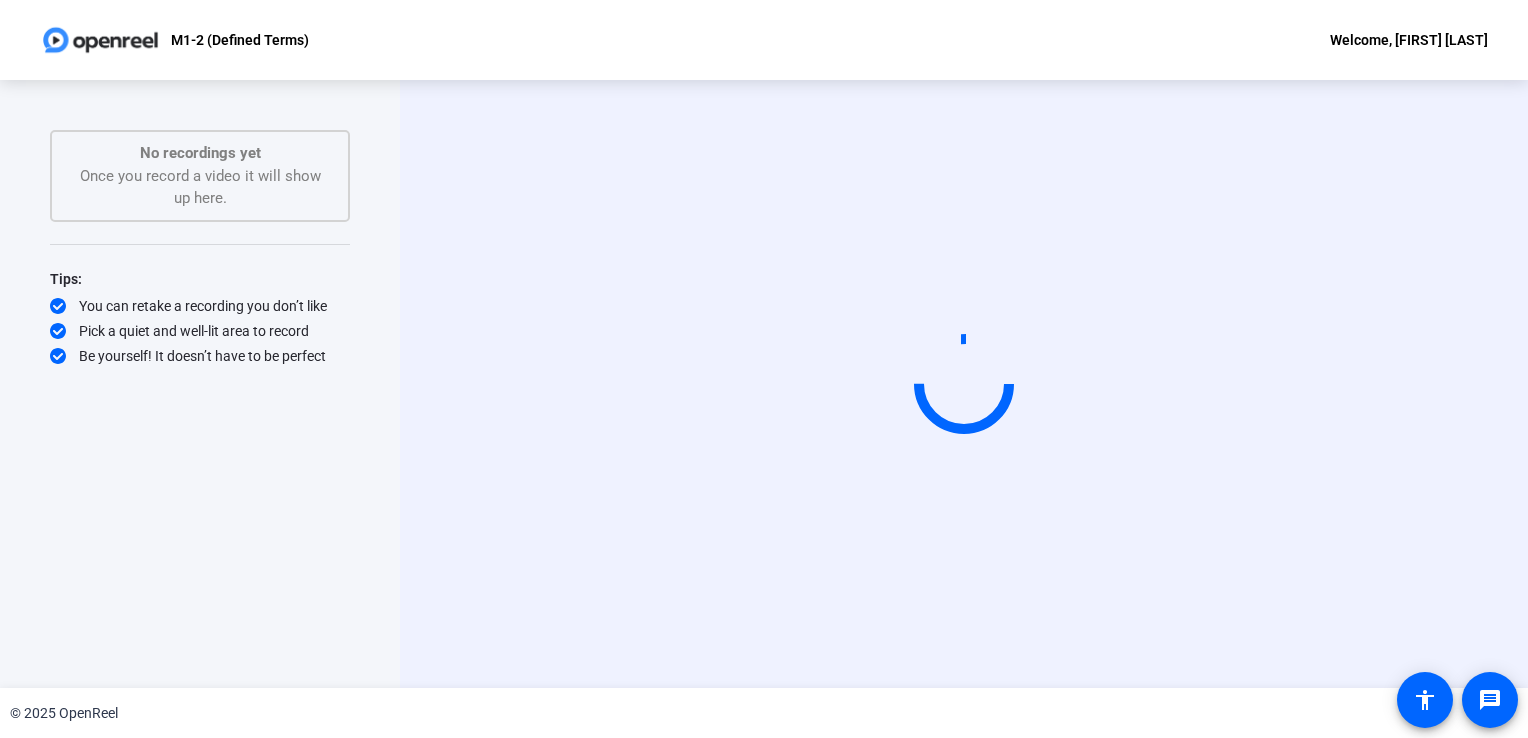 scroll, scrollTop: 0, scrollLeft: 0, axis: both 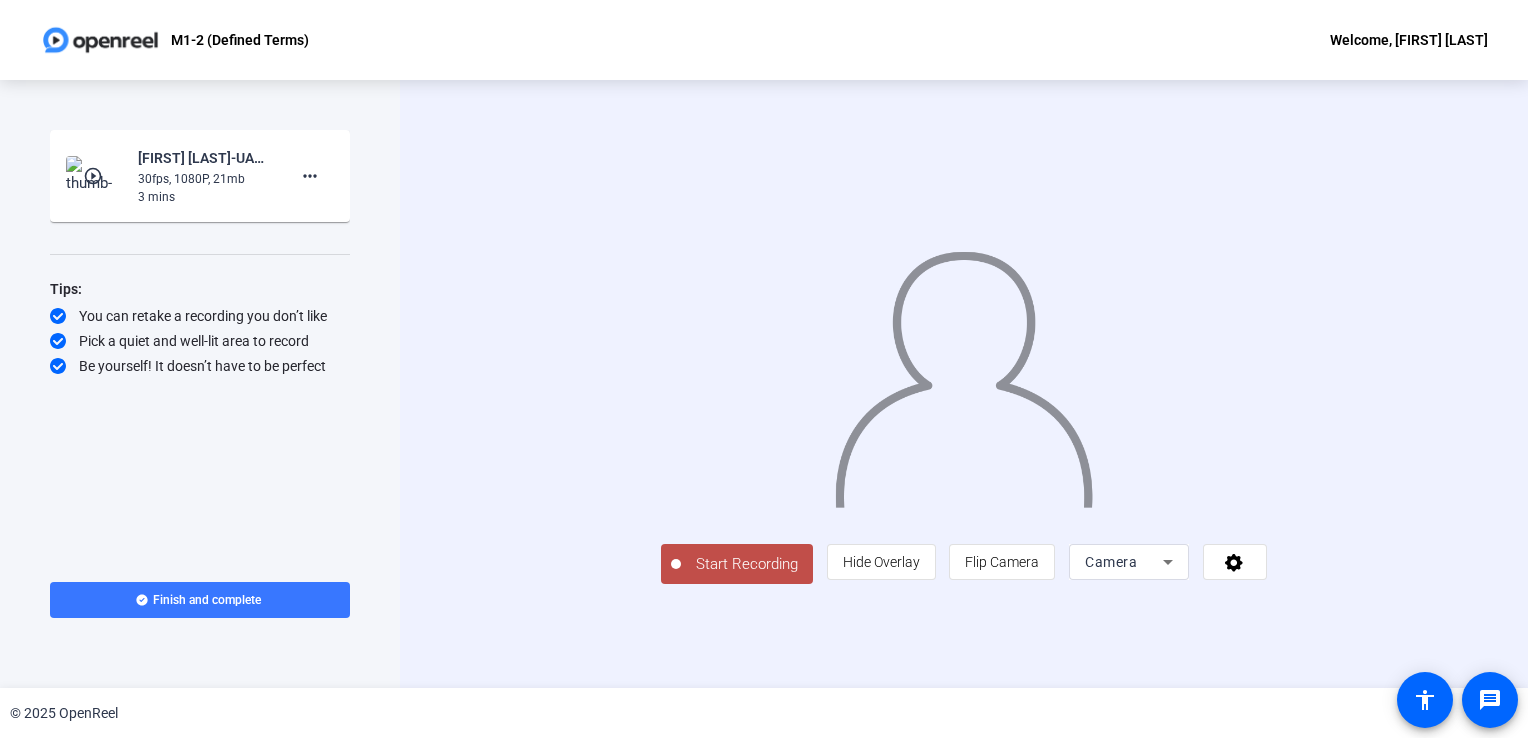 click on "play_circle_outline" 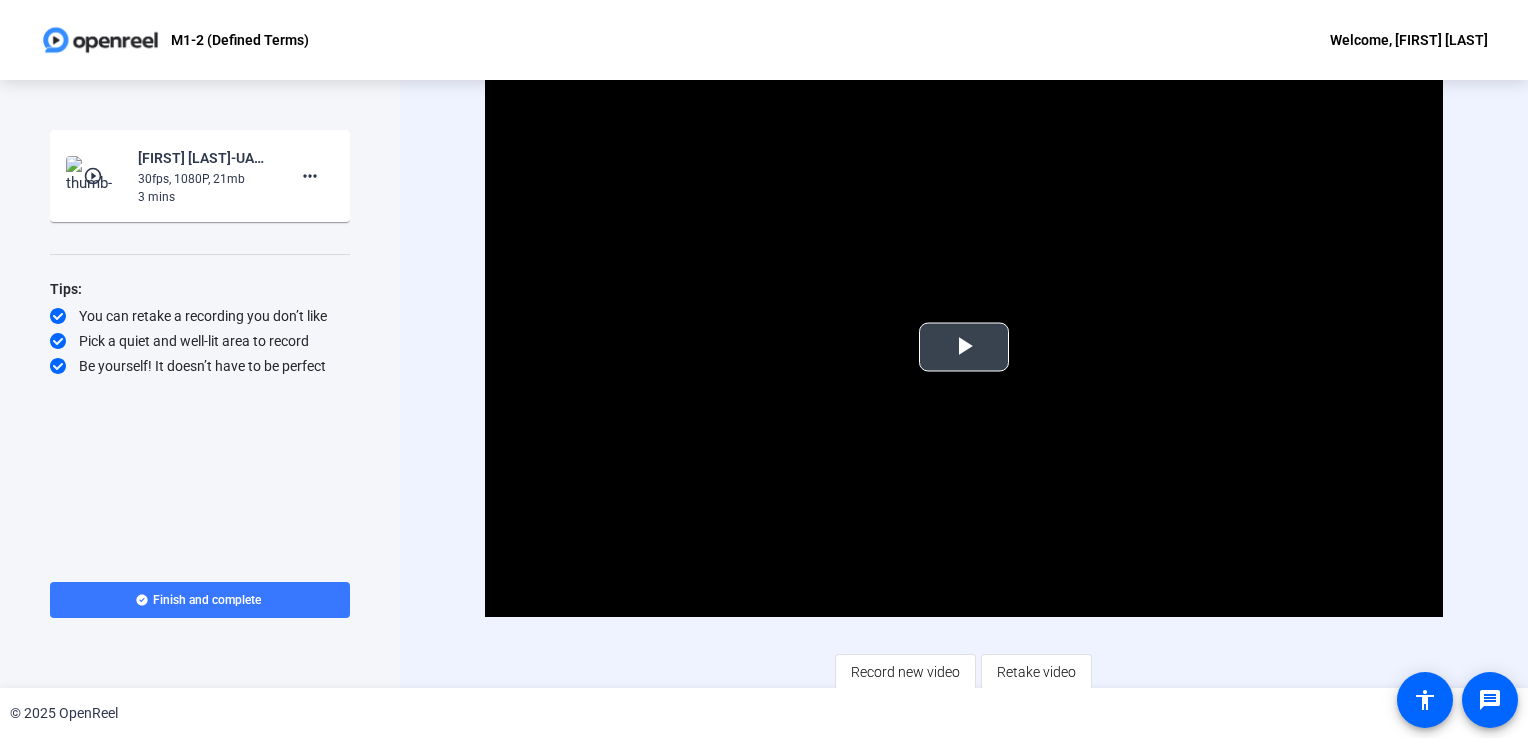 click at bounding box center [964, 347] 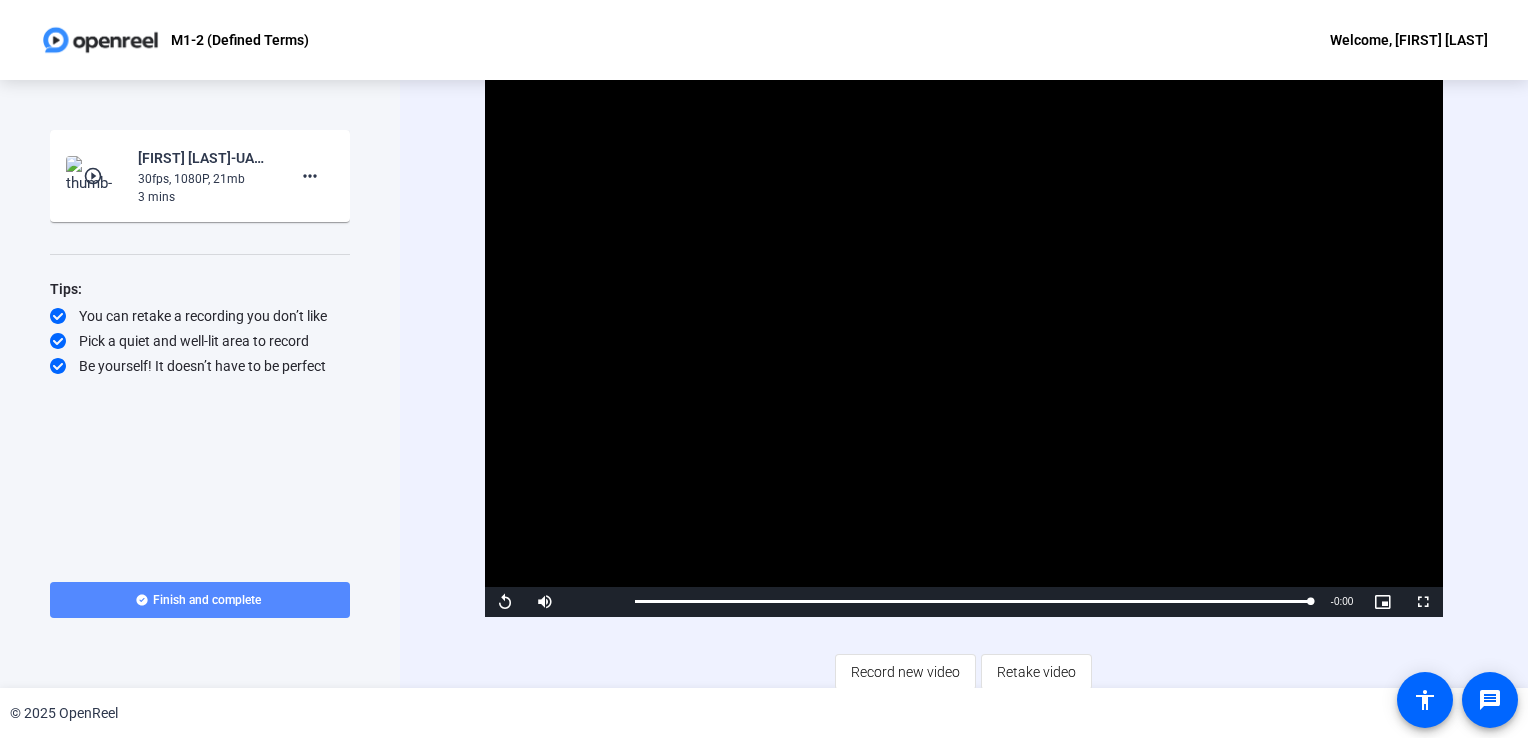 click on "Finish and complete" 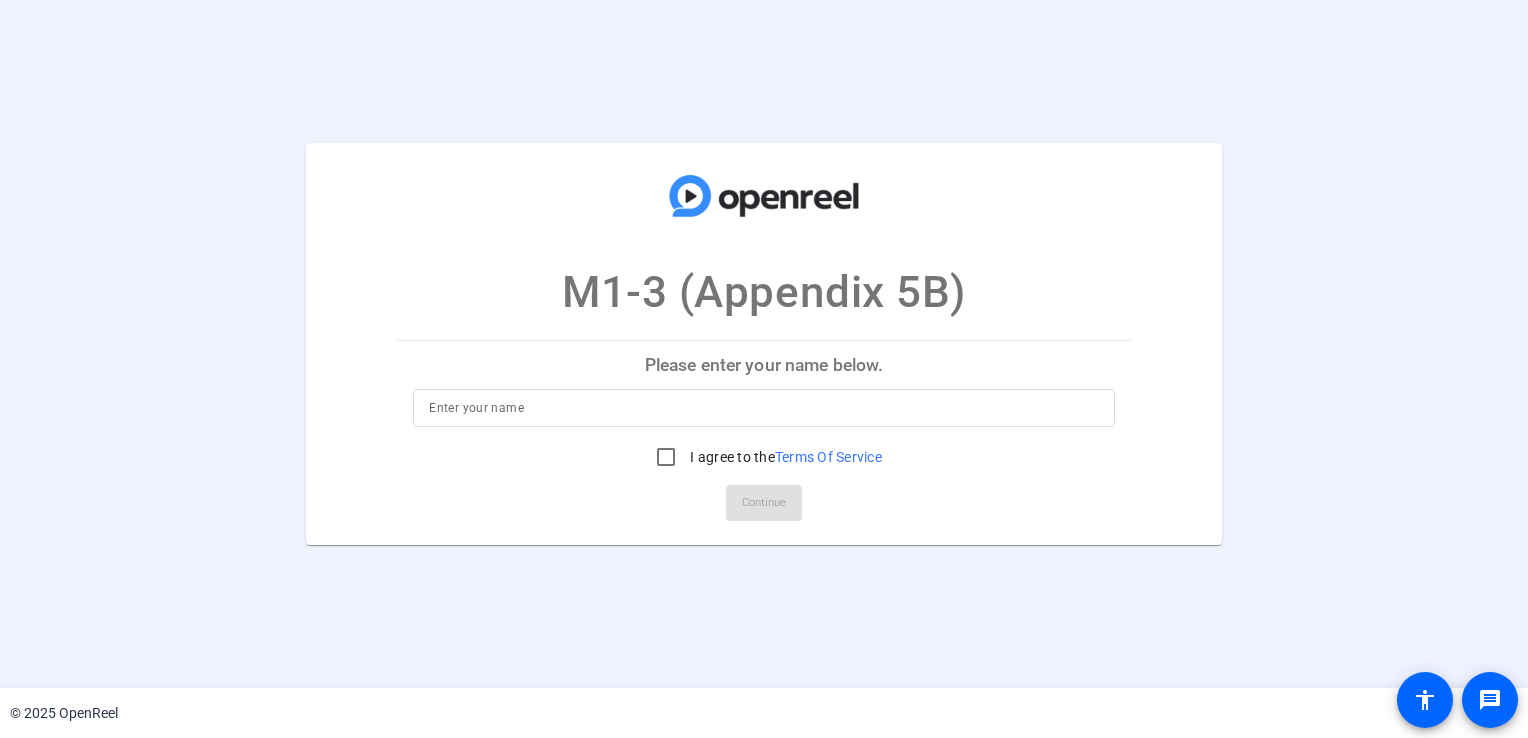 scroll, scrollTop: 0, scrollLeft: 0, axis: both 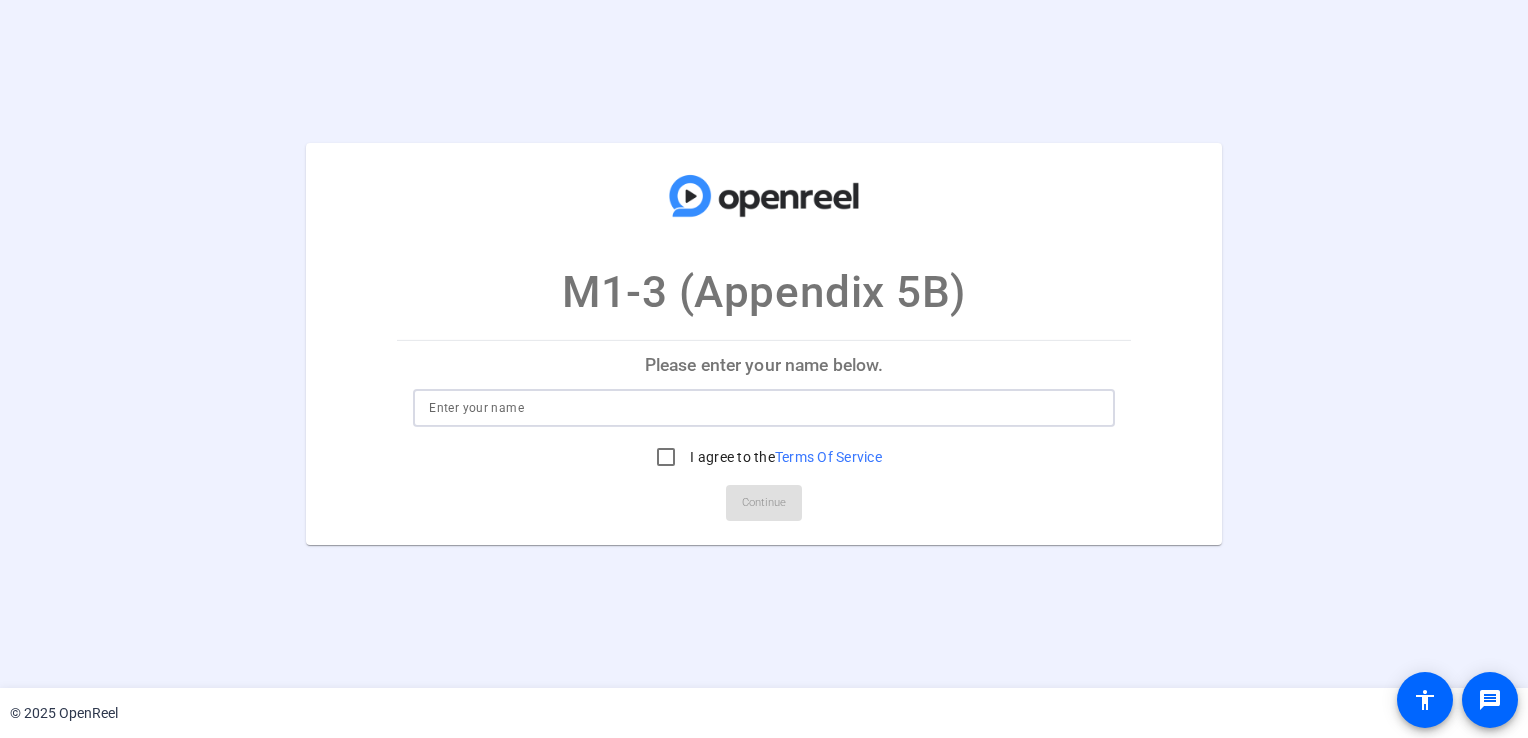 click at bounding box center [763, 408] 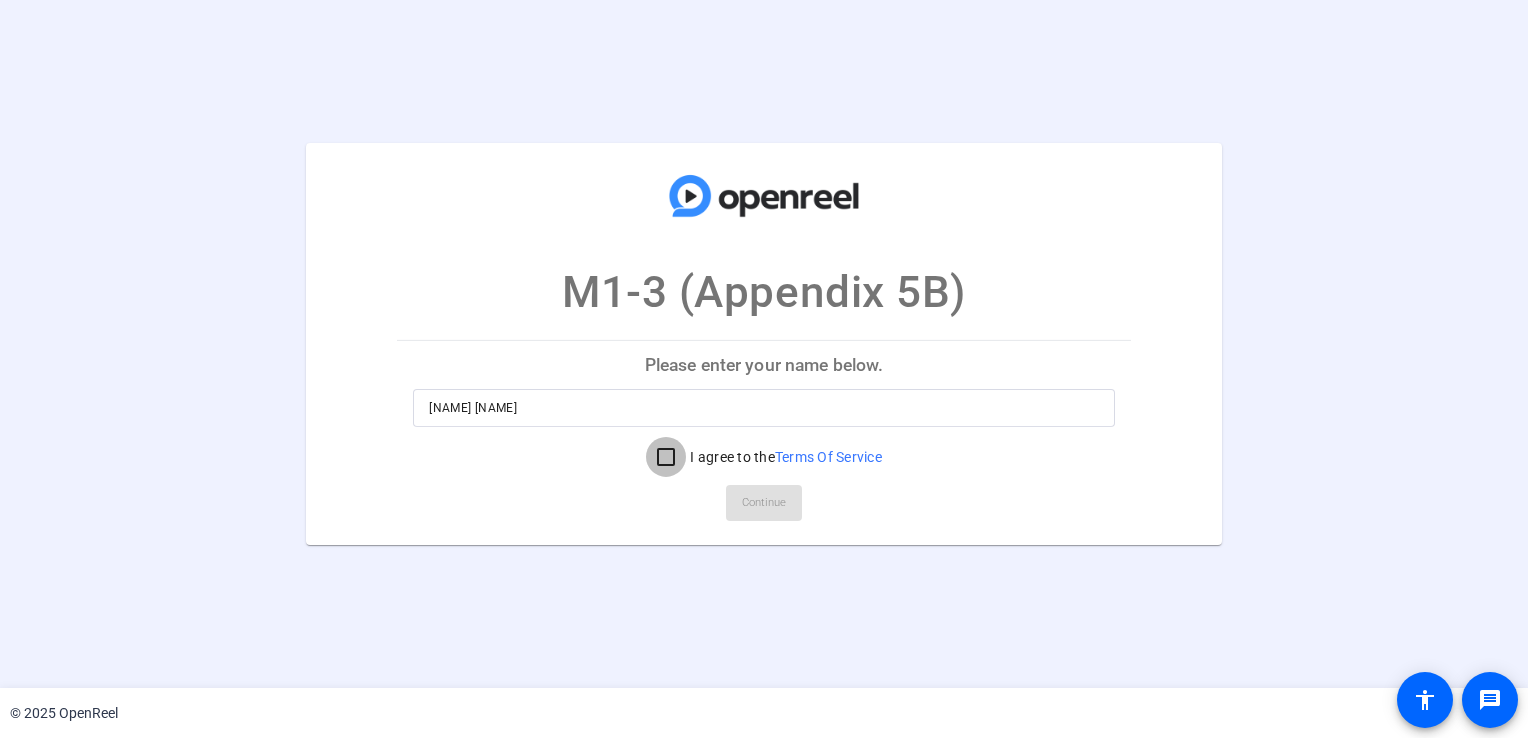 drag, startPoint x: 658, startPoint y: 460, endPoint x: 707, endPoint y: 472, distance: 50.447994 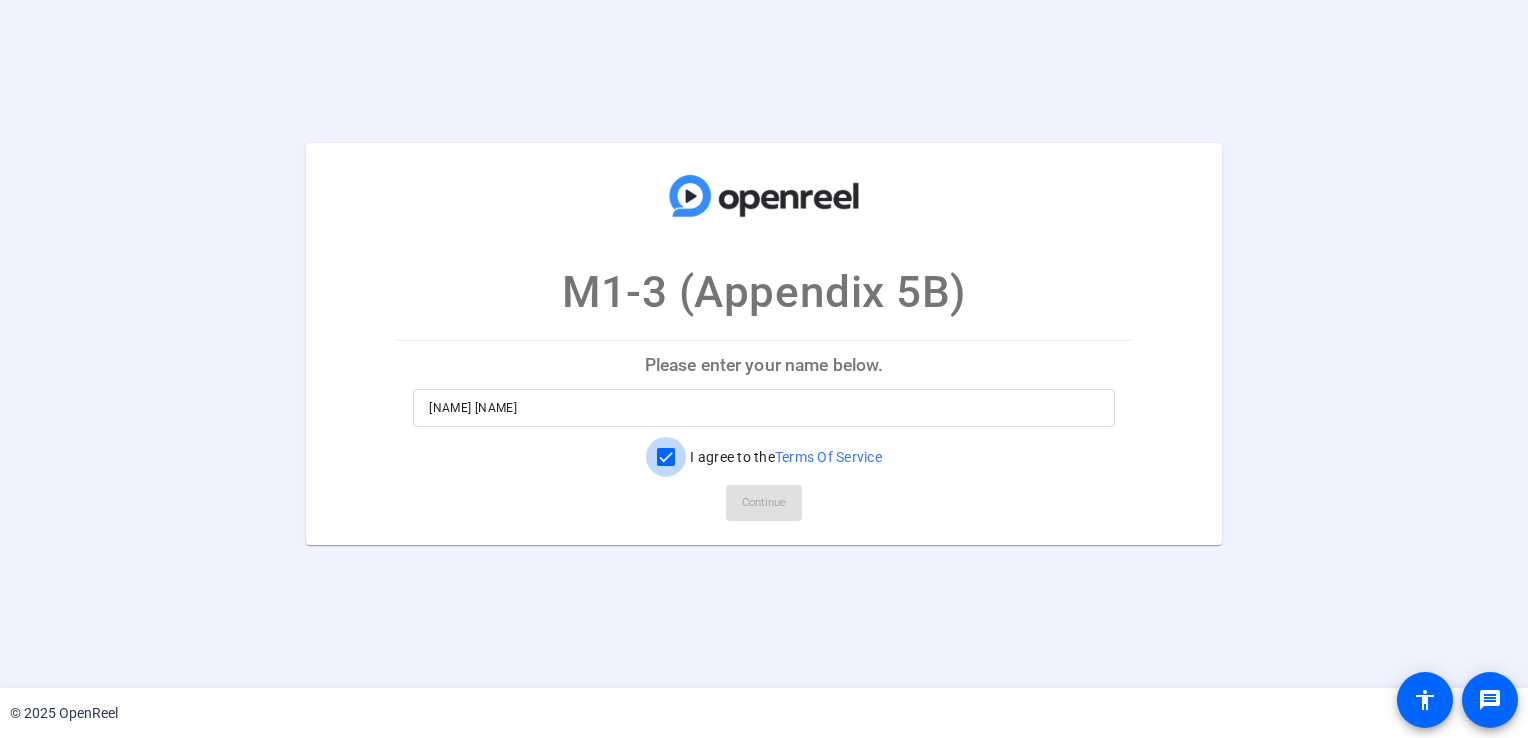 checkbox on "true" 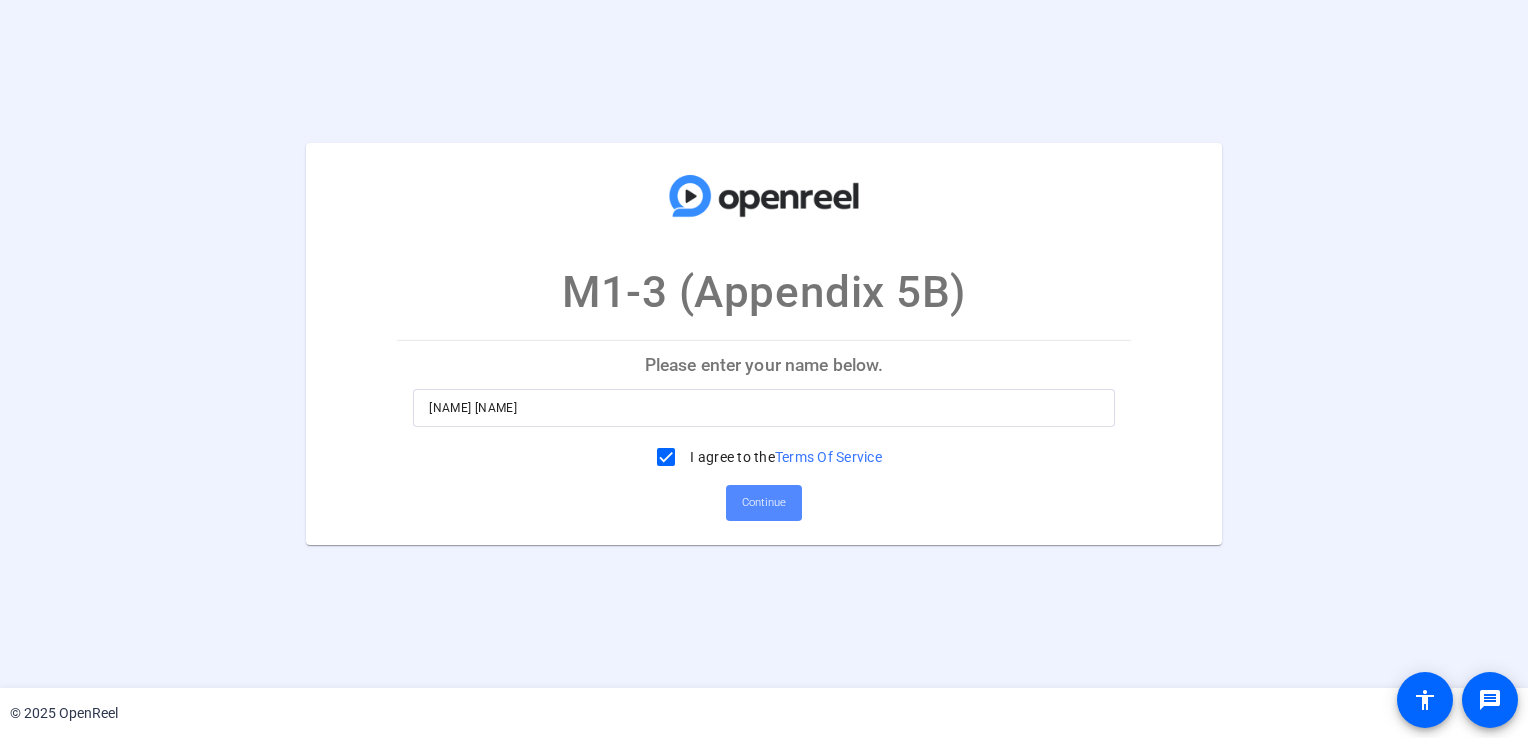click on "Continue" 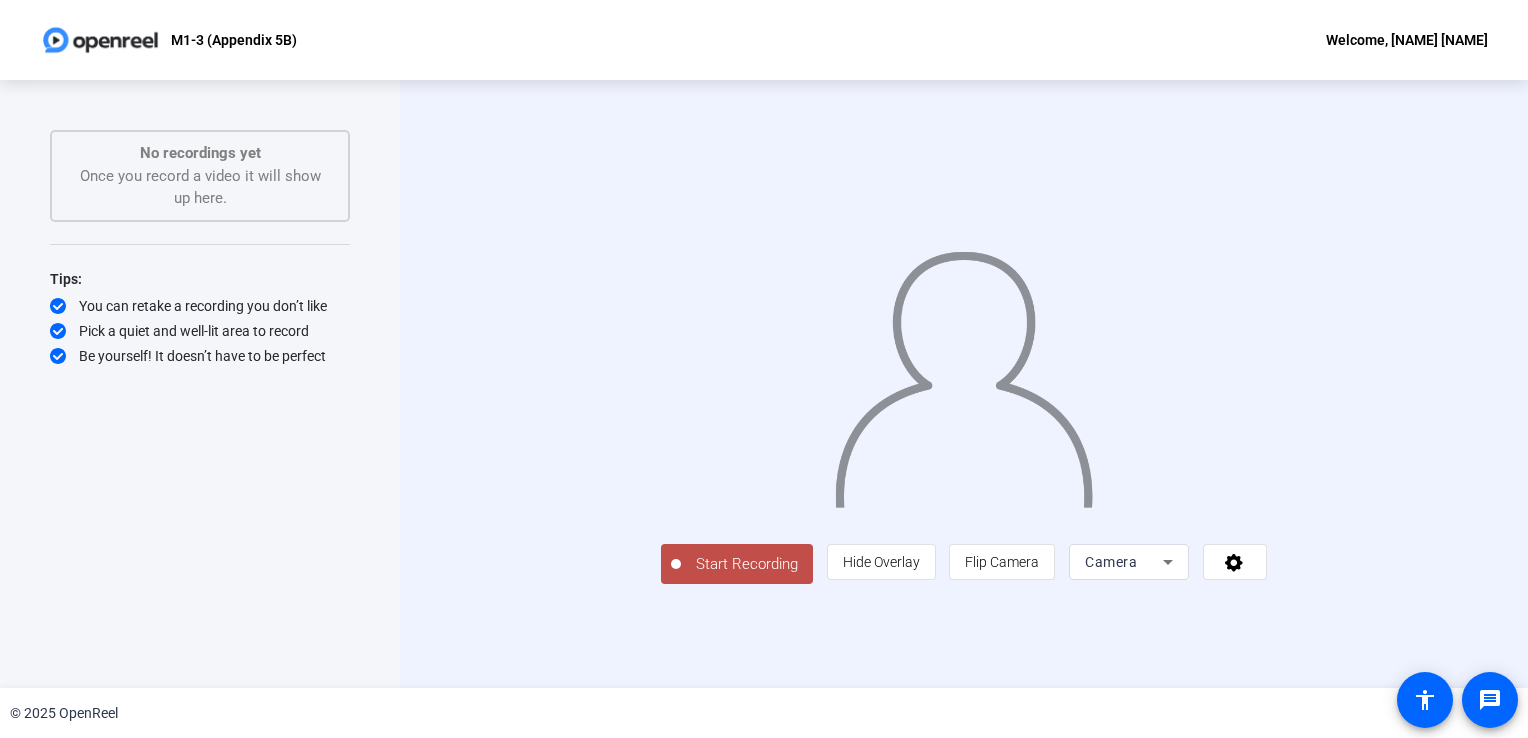 click on "Camera" at bounding box center (1111, 562) 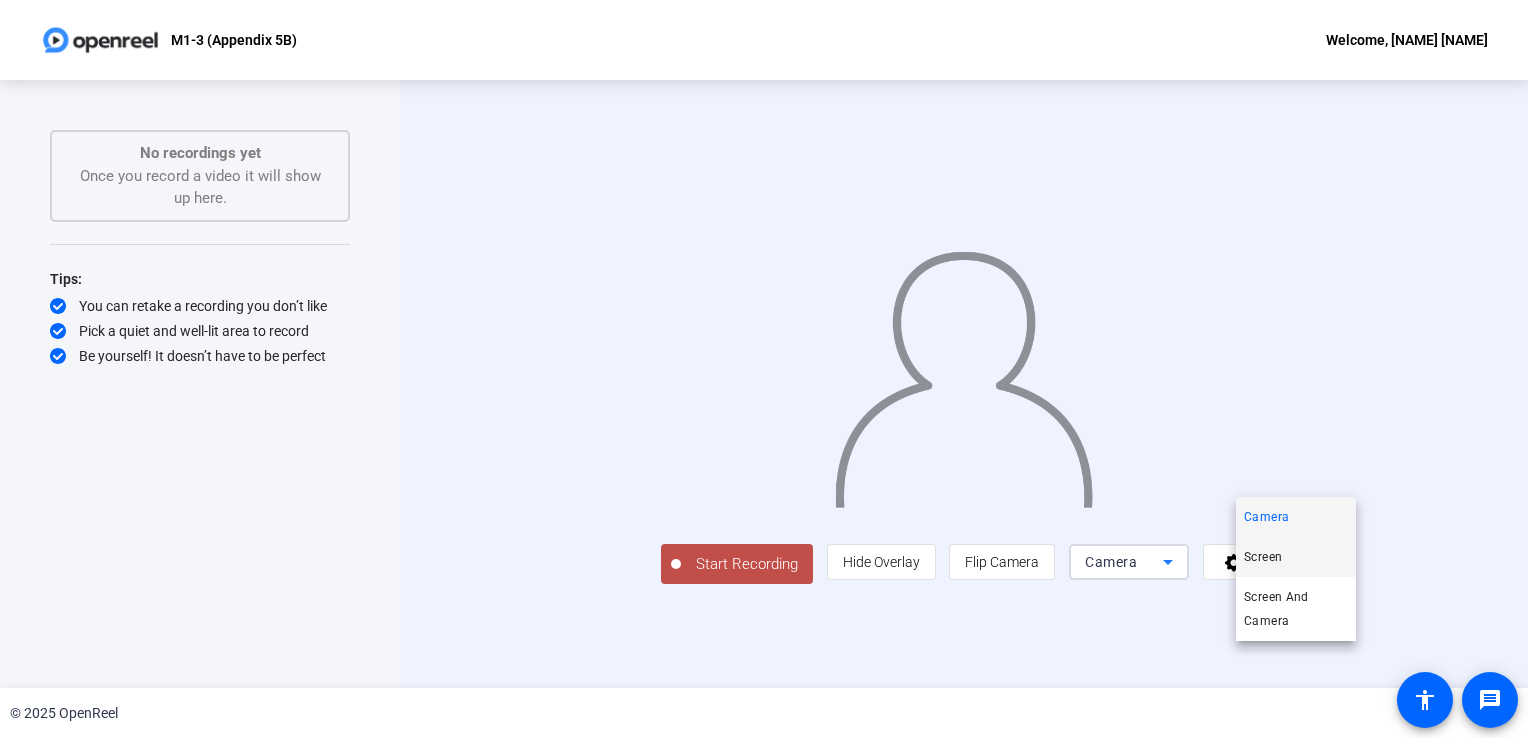 click on "Screen" at bounding box center [1296, 557] 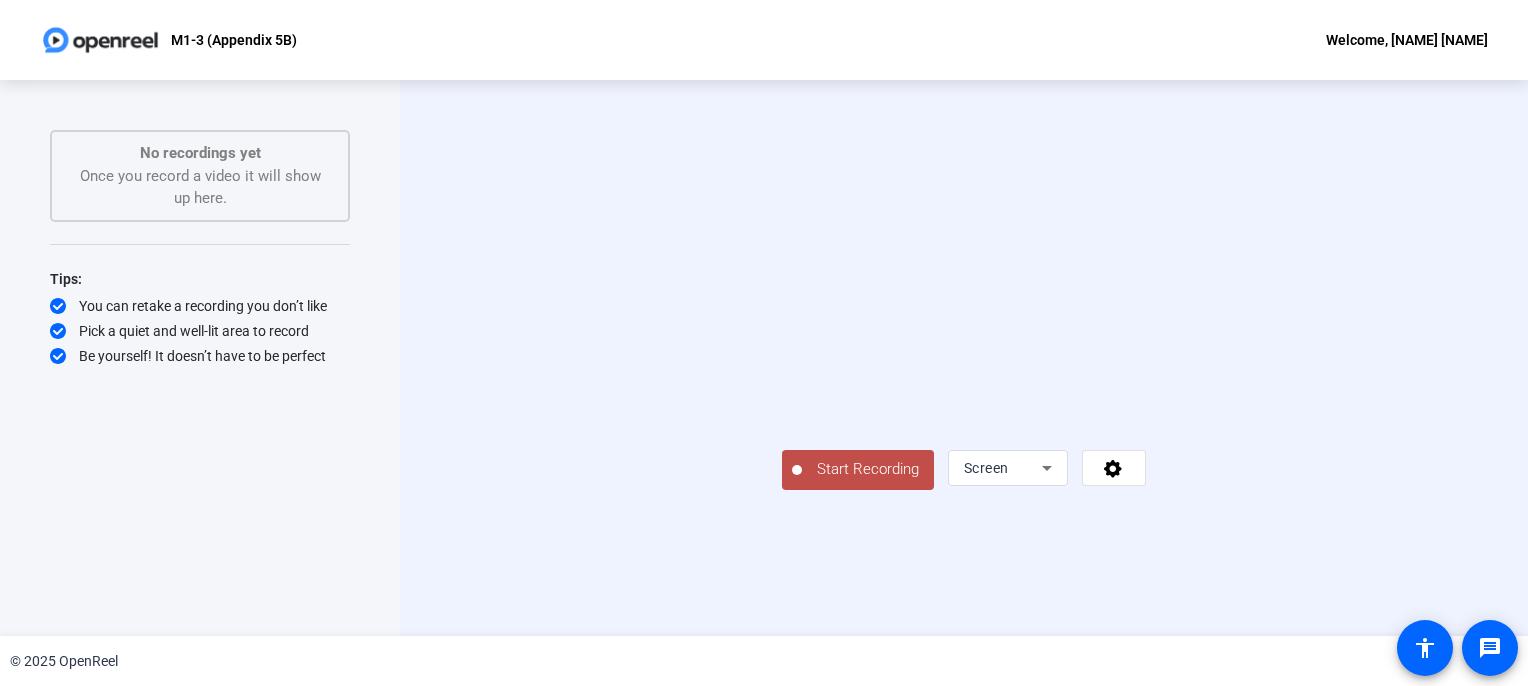 click on "Start Recording" 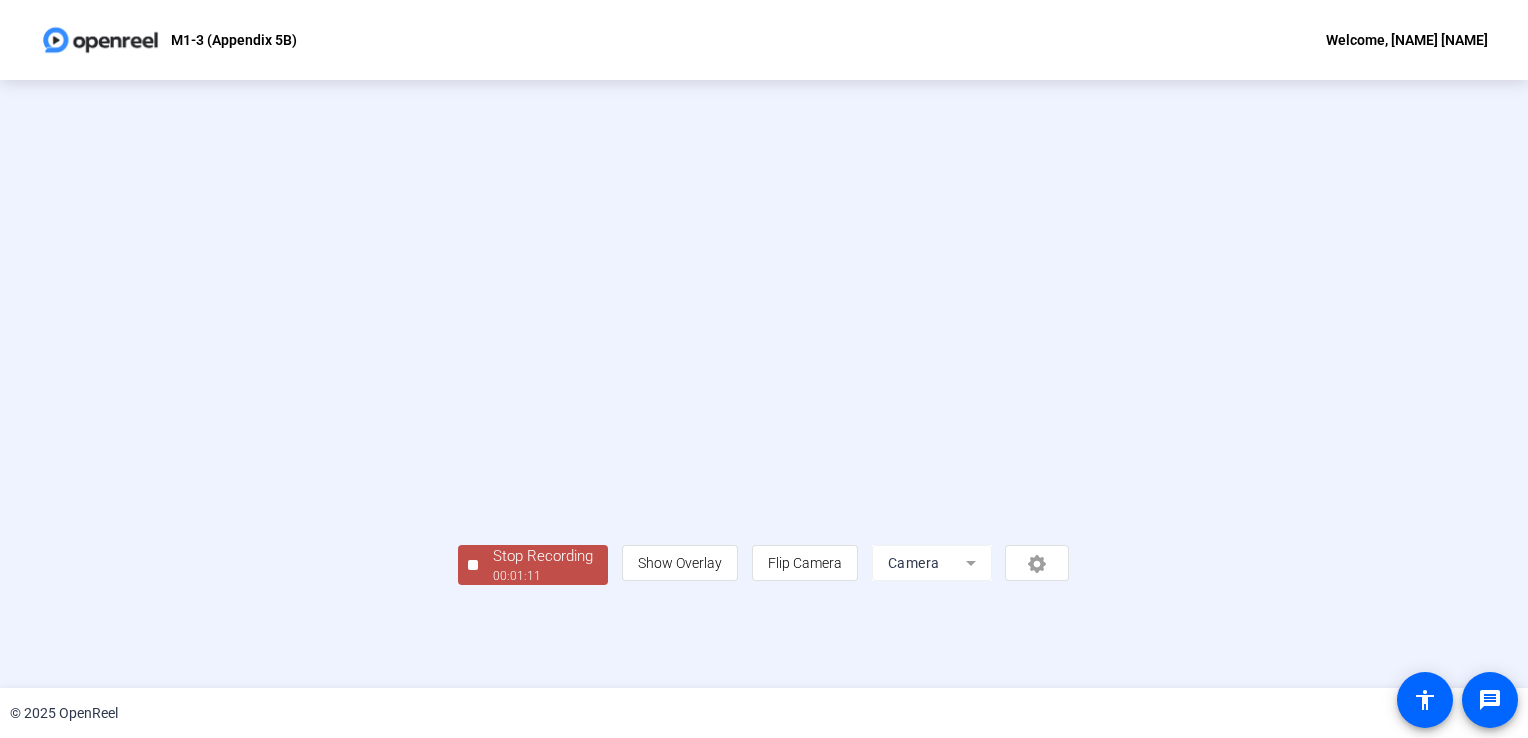 scroll, scrollTop: 56, scrollLeft: 0, axis: vertical 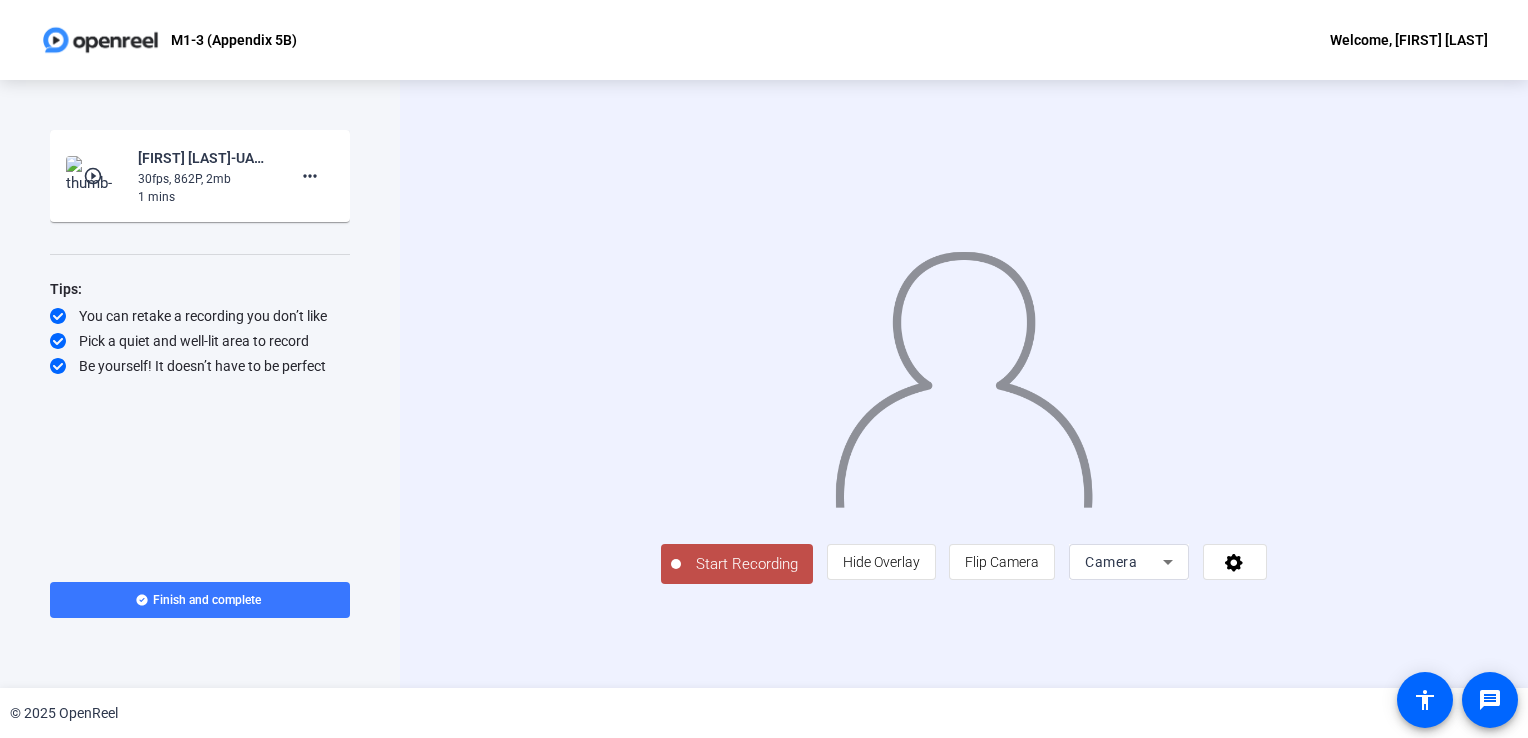 click on "play_circle_outline" 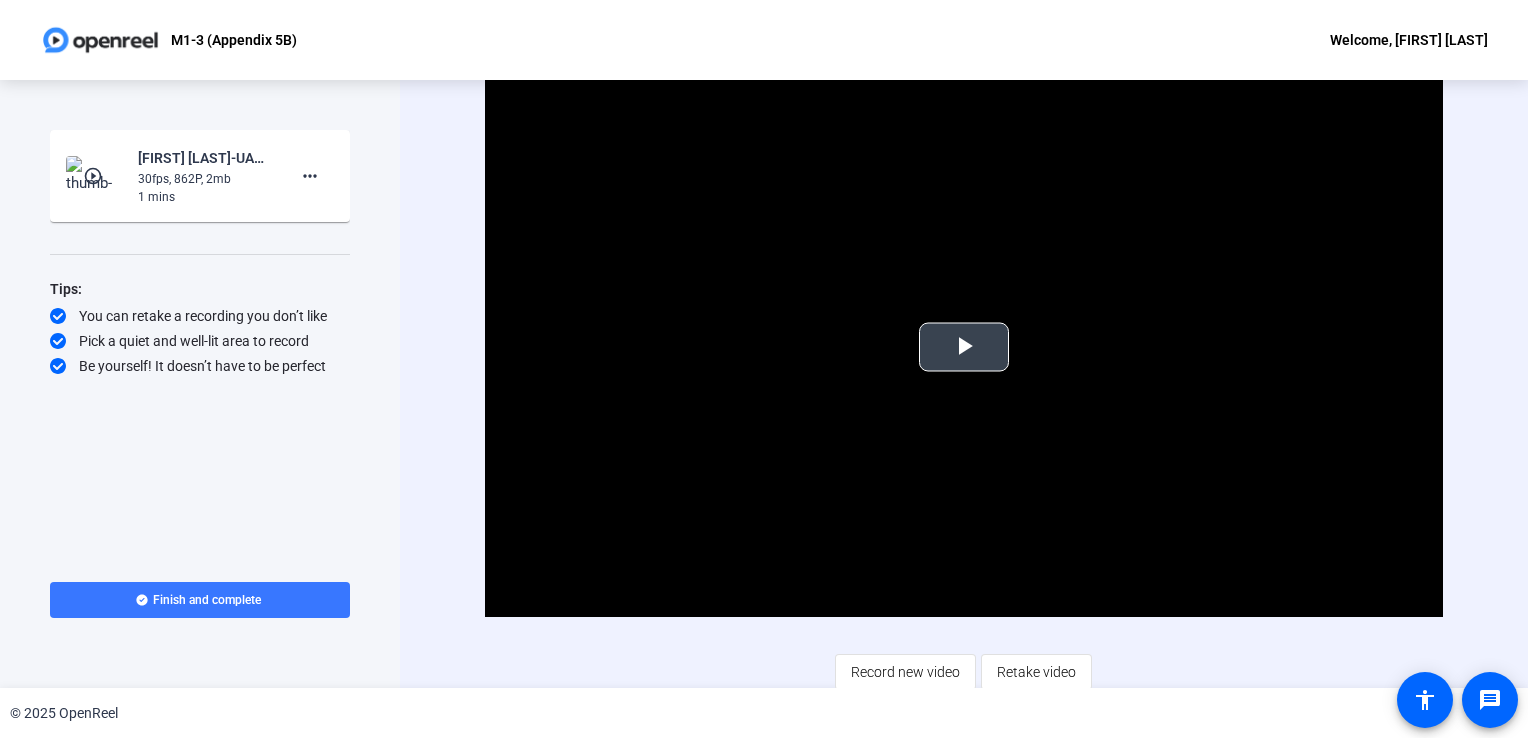 click at bounding box center (964, 347) 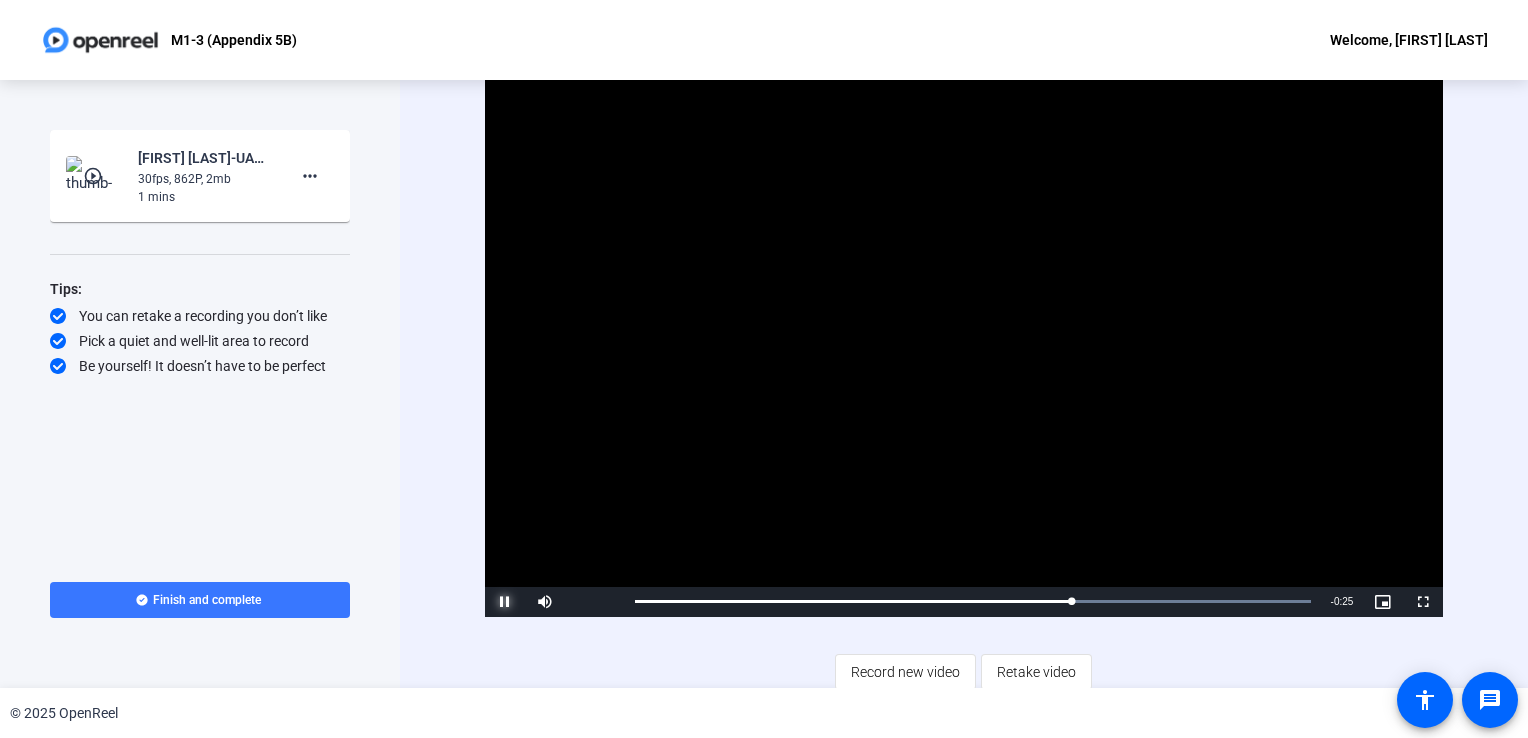 drag, startPoint x: 505, startPoint y: 594, endPoint x: 501, endPoint y: 573, distance: 21.377558 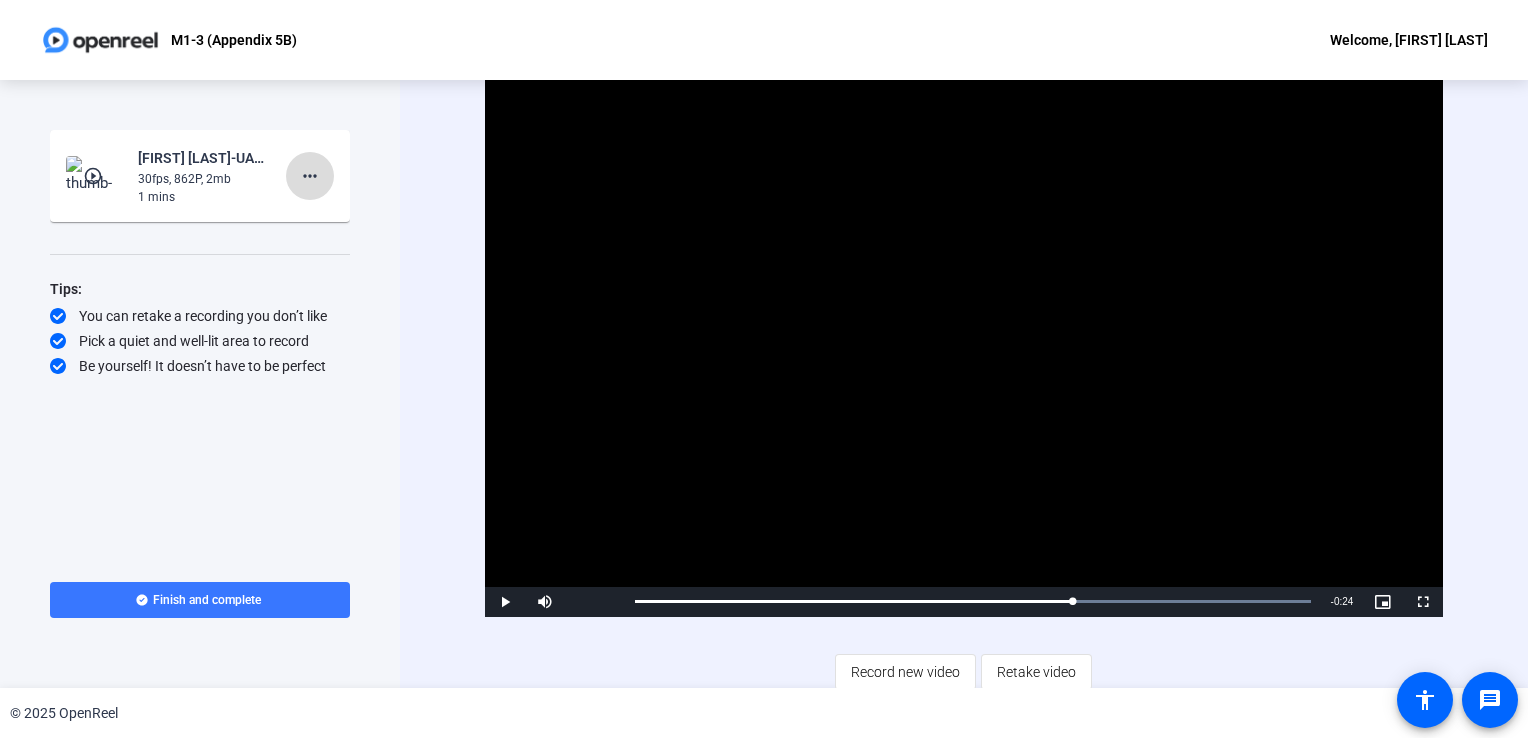 click on "more_horiz" 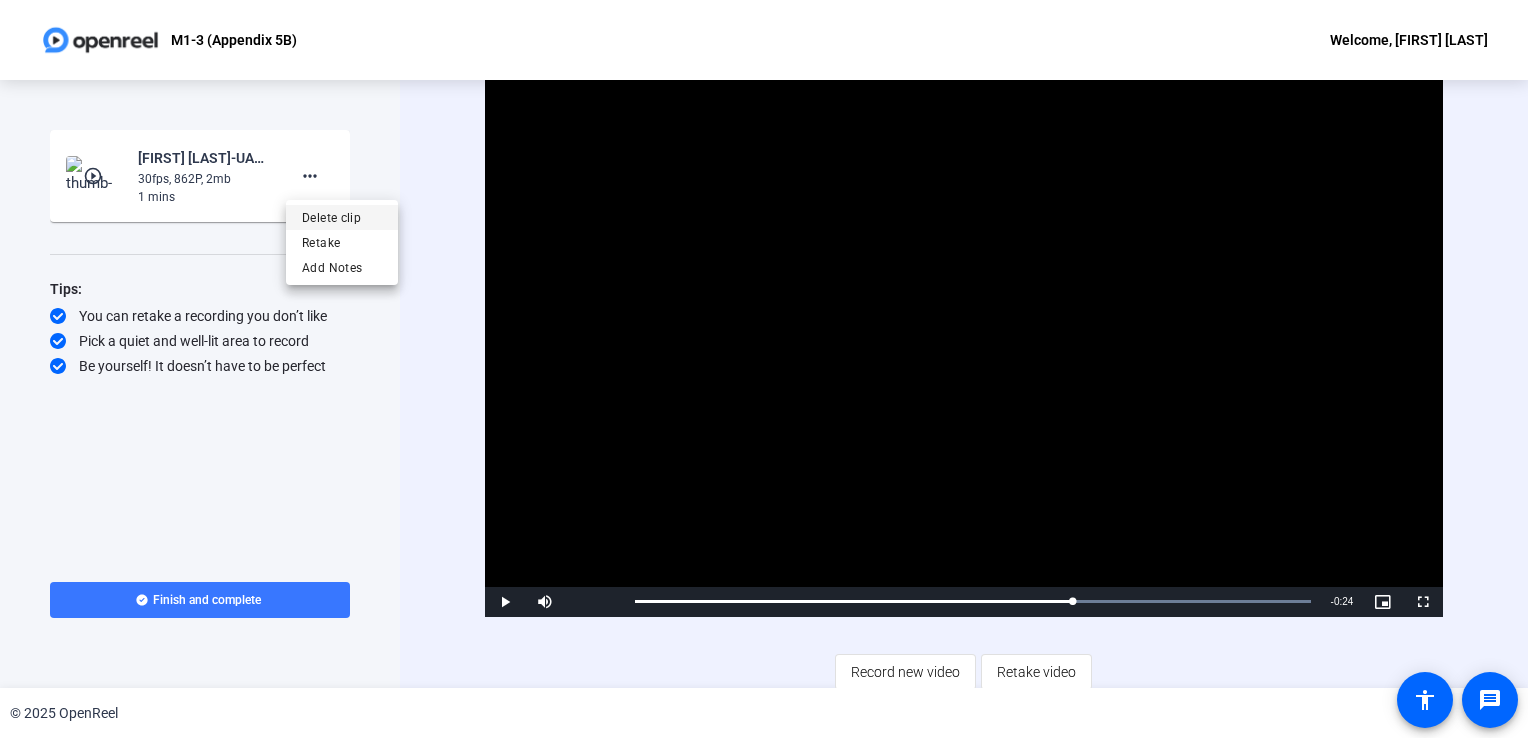 click on "Delete clip" at bounding box center [342, 218] 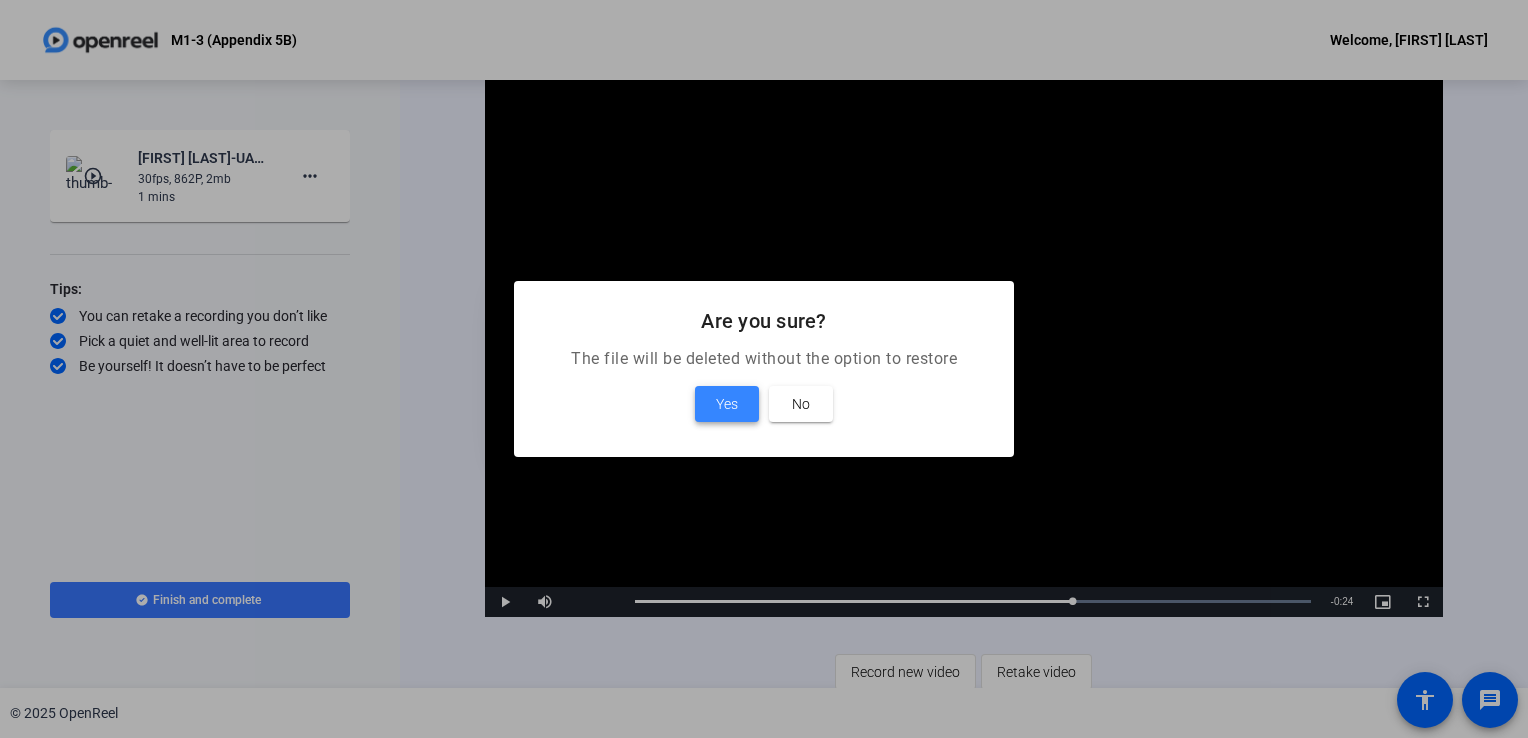 click on "Yes" at bounding box center [727, 404] 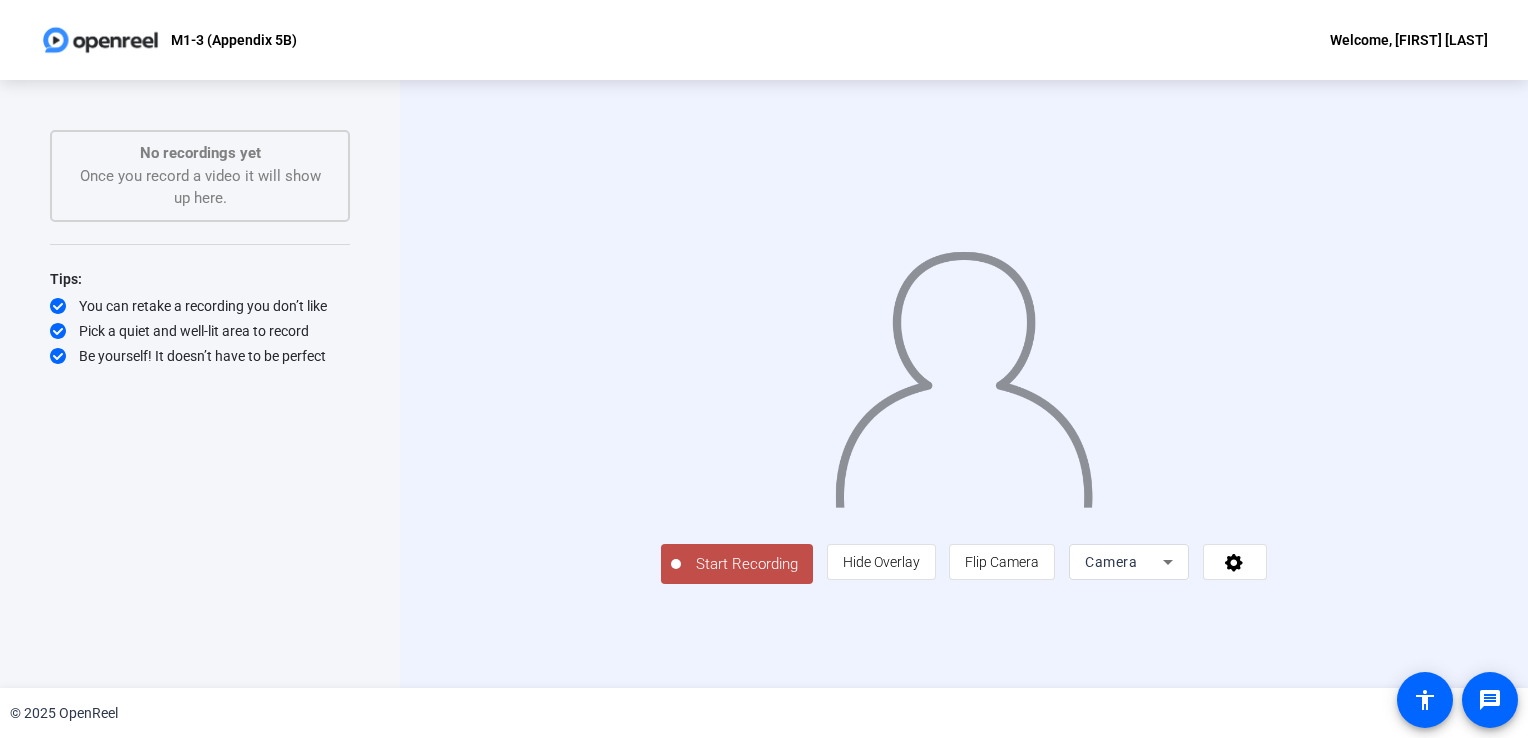 click on "Camera" at bounding box center (1111, 562) 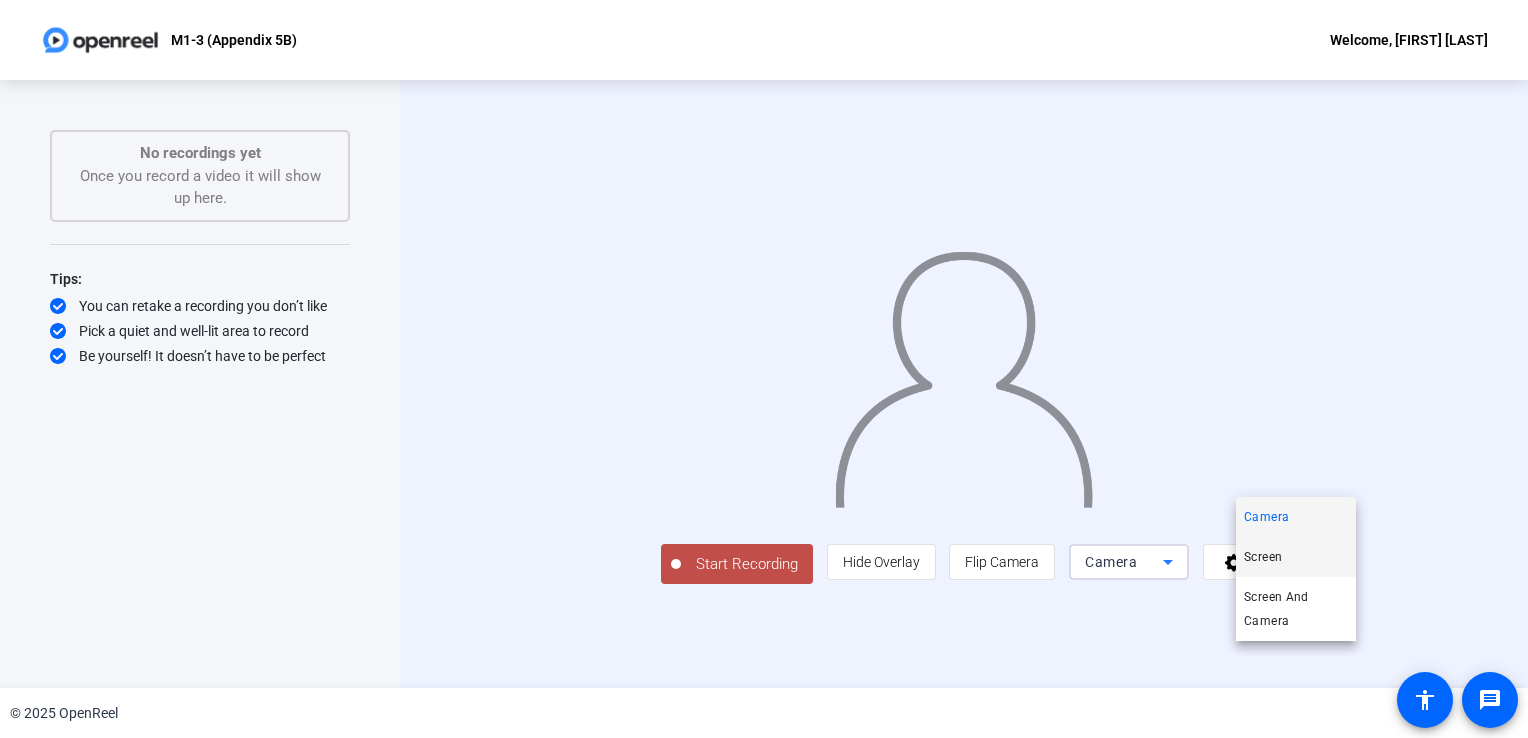 click on "Screen" at bounding box center (1263, 557) 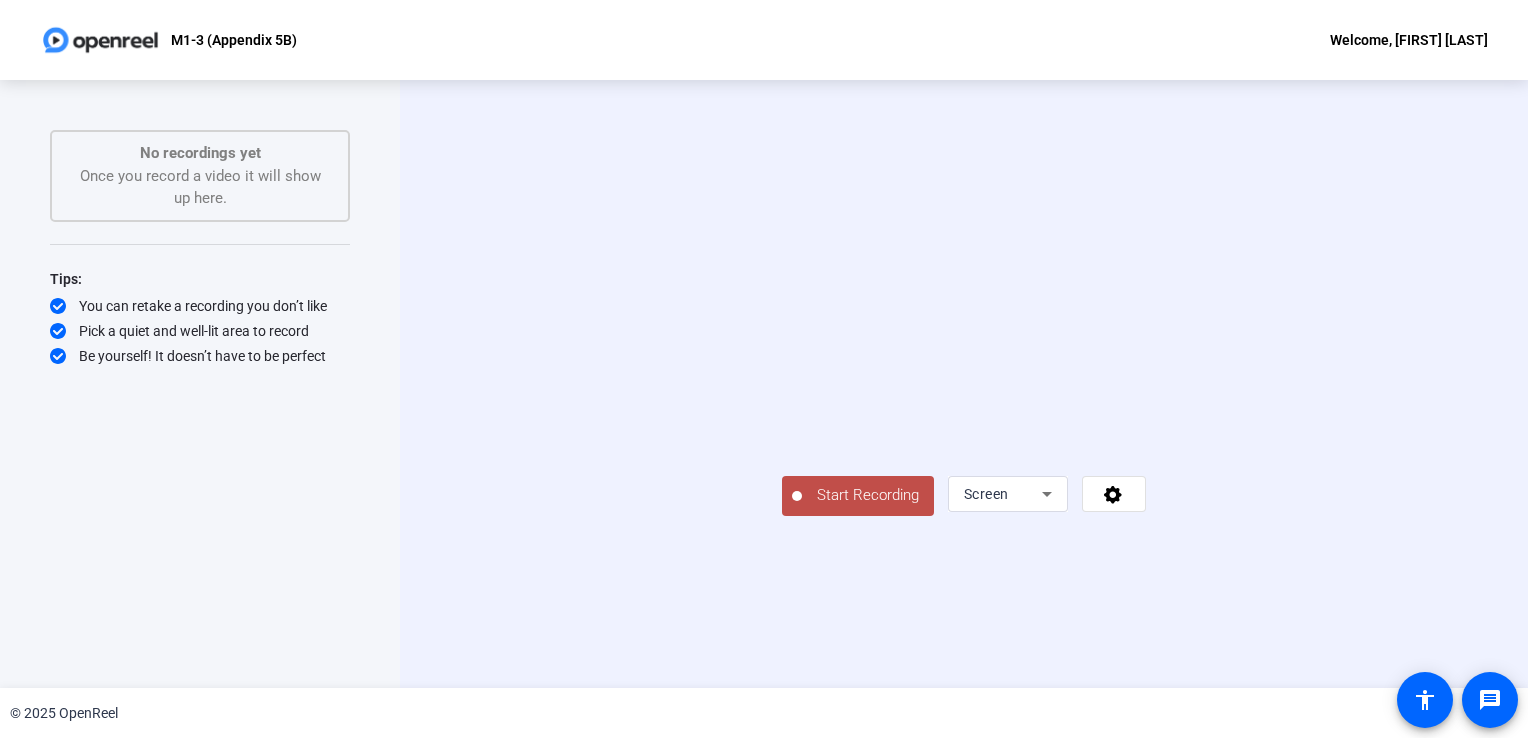 click on "Start Recording" 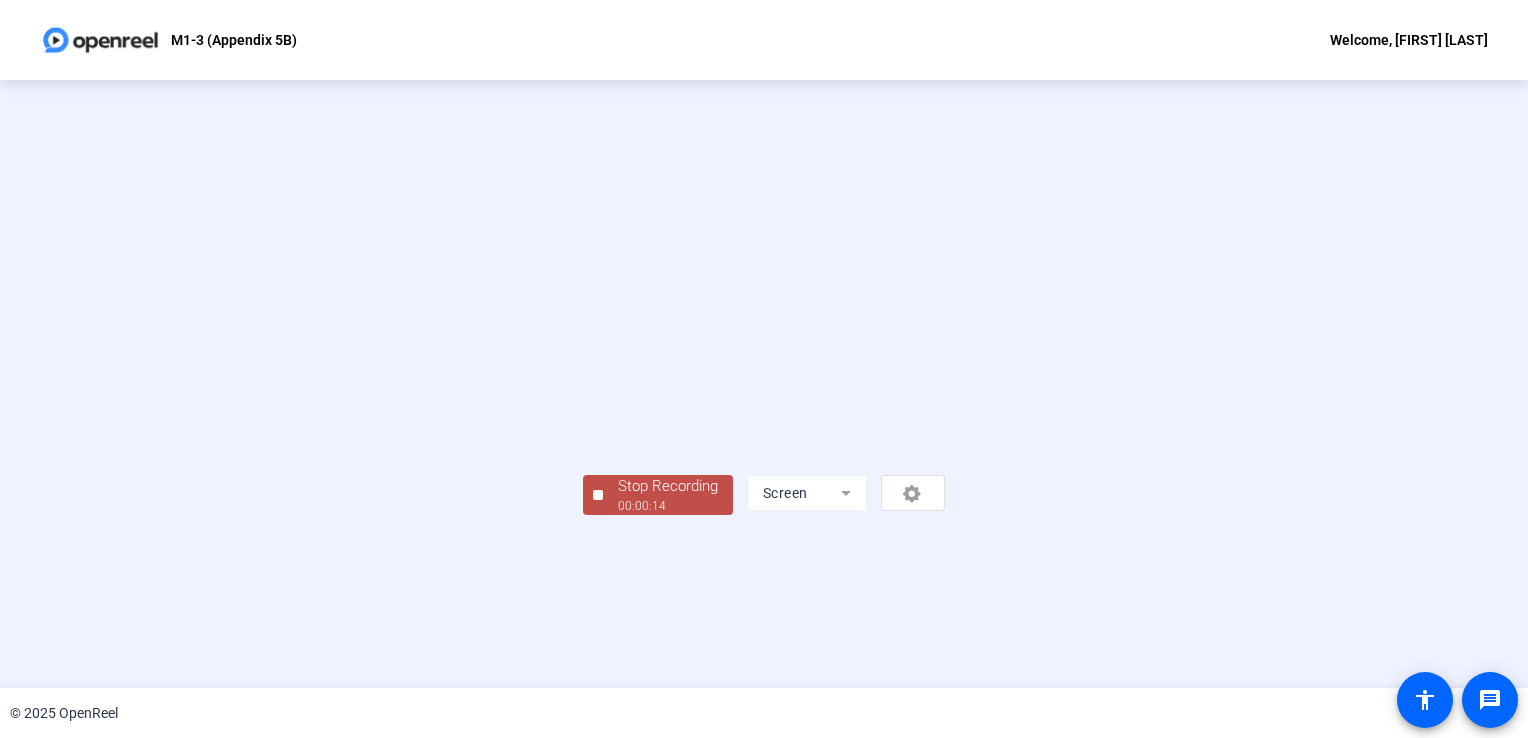 scroll, scrollTop: 56, scrollLeft: 0, axis: vertical 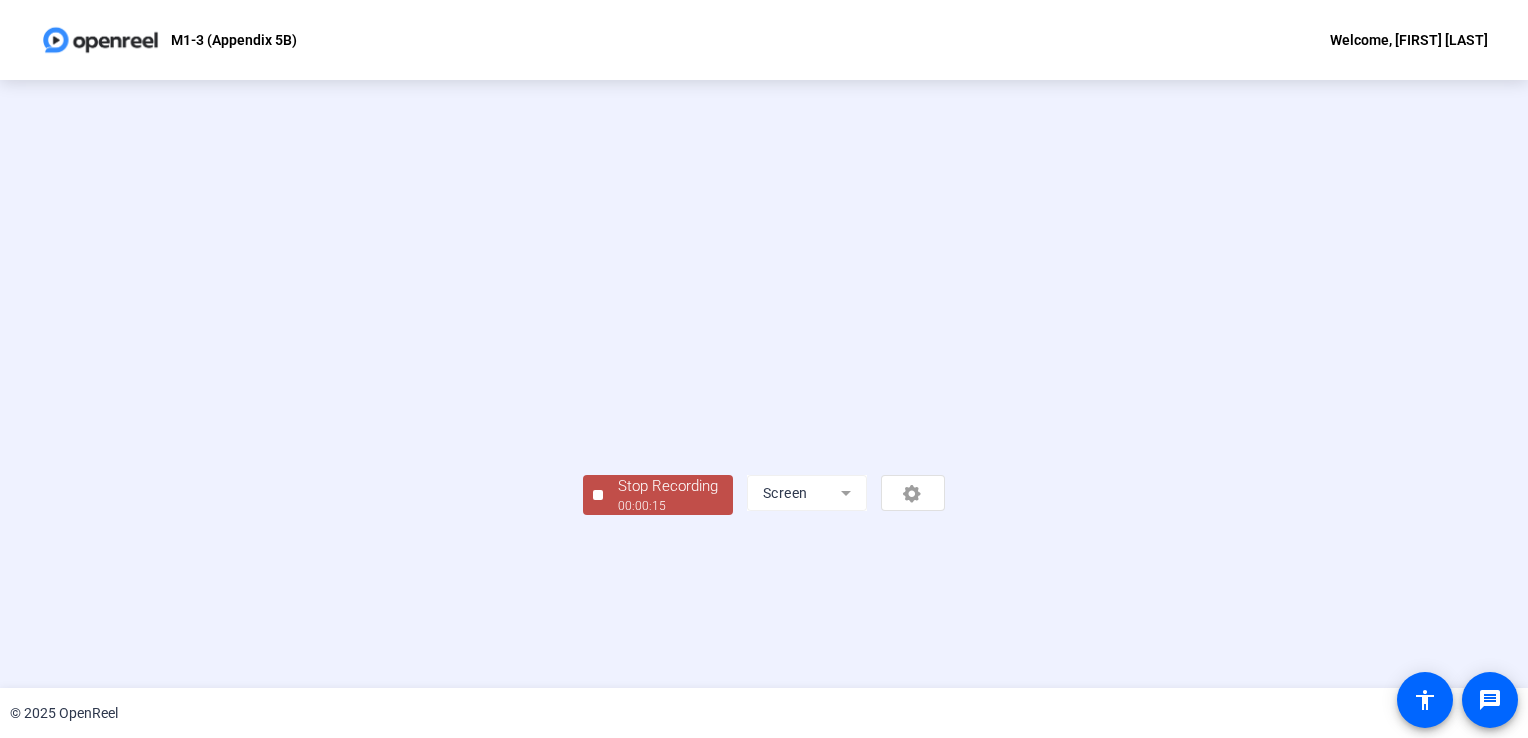 click on "Stop Recording" 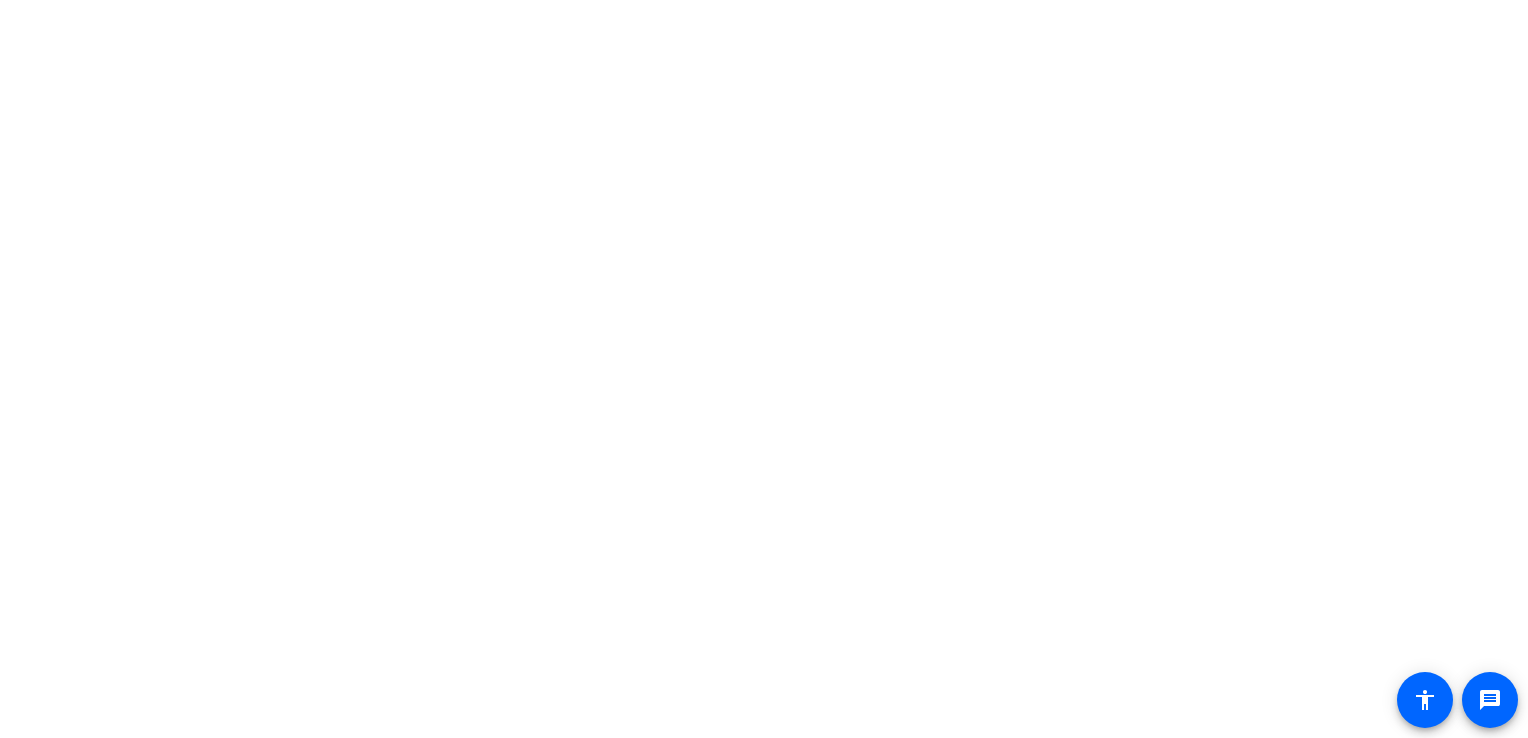scroll, scrollTop: 0, scrollLeft: 0, axis: both 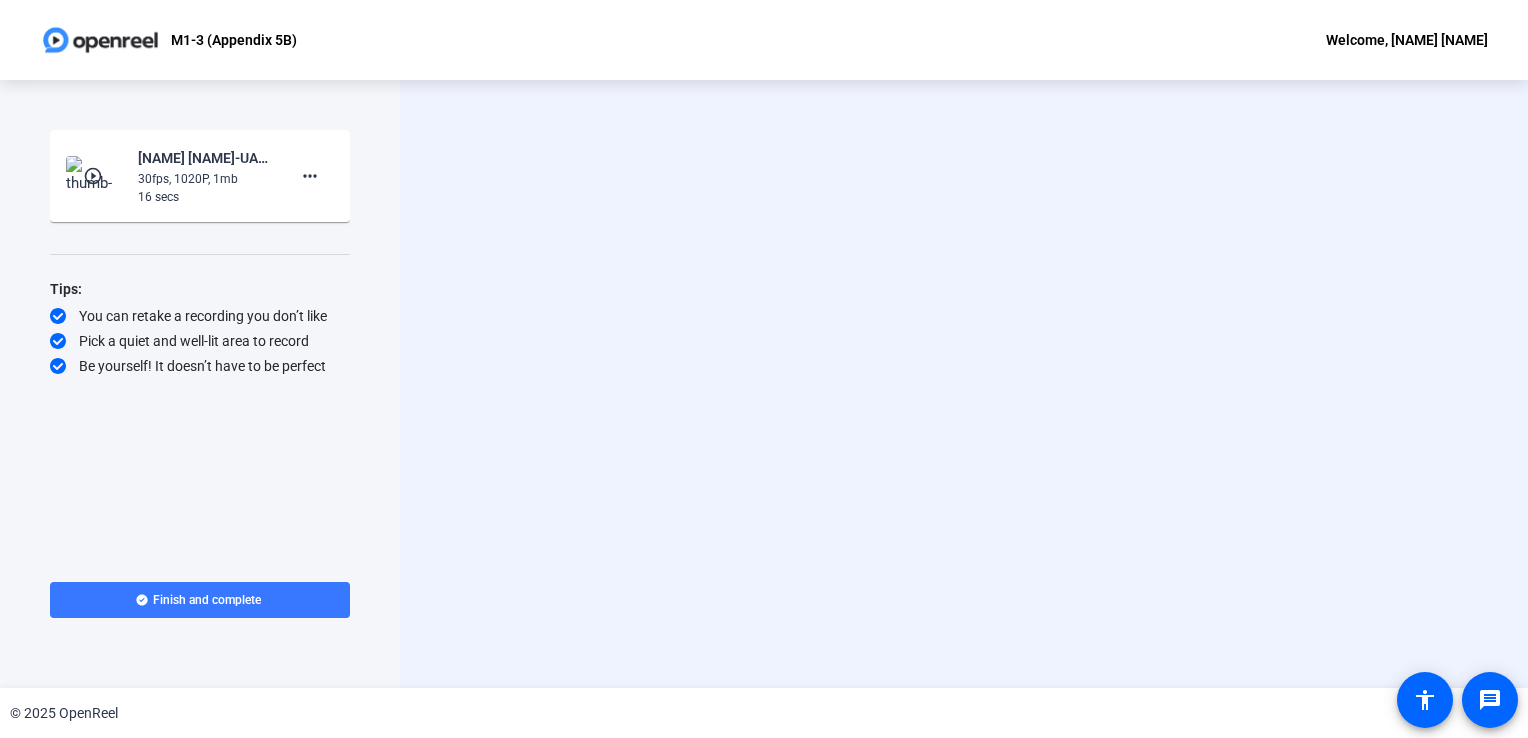 click 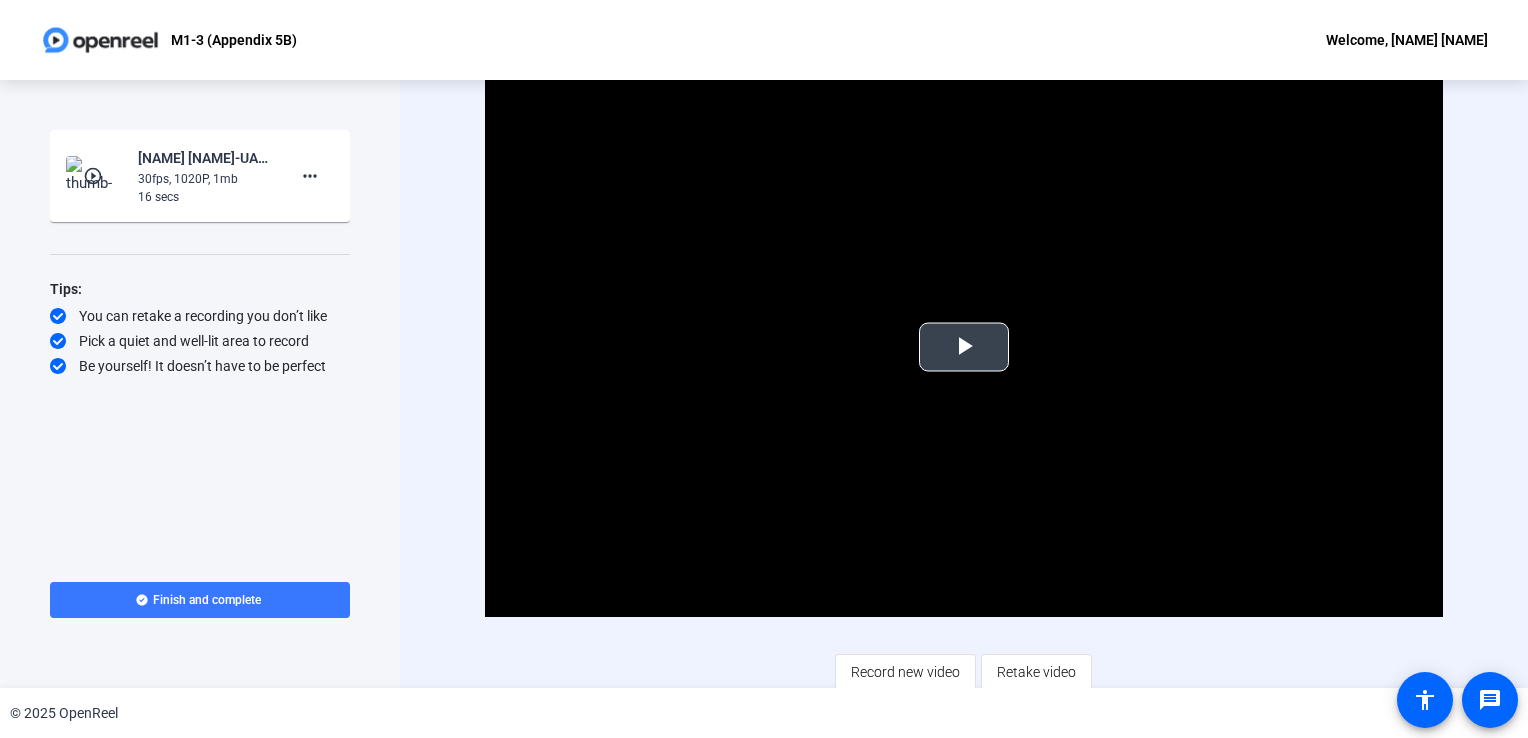 click at bounding box center (964, 347) 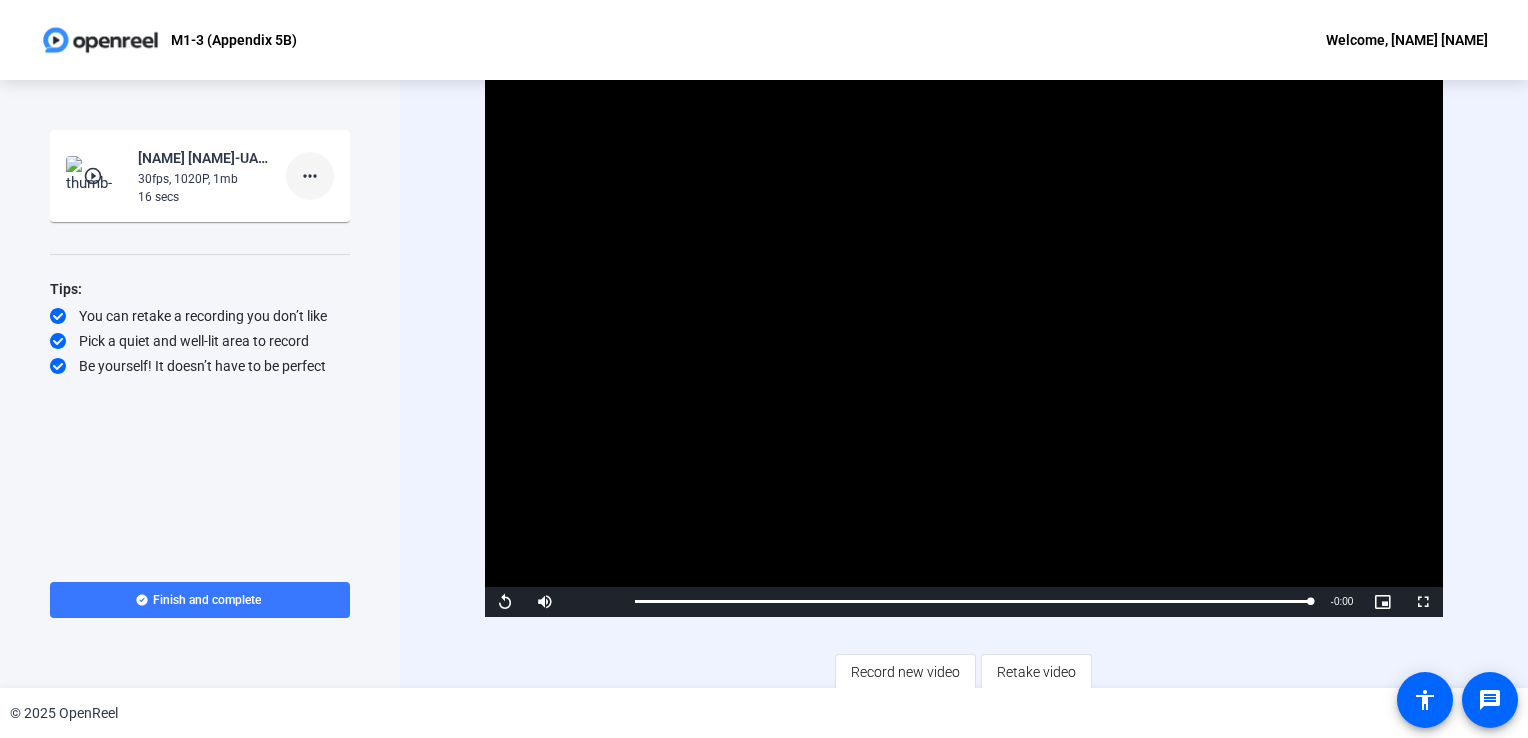 click on "more_horiz" 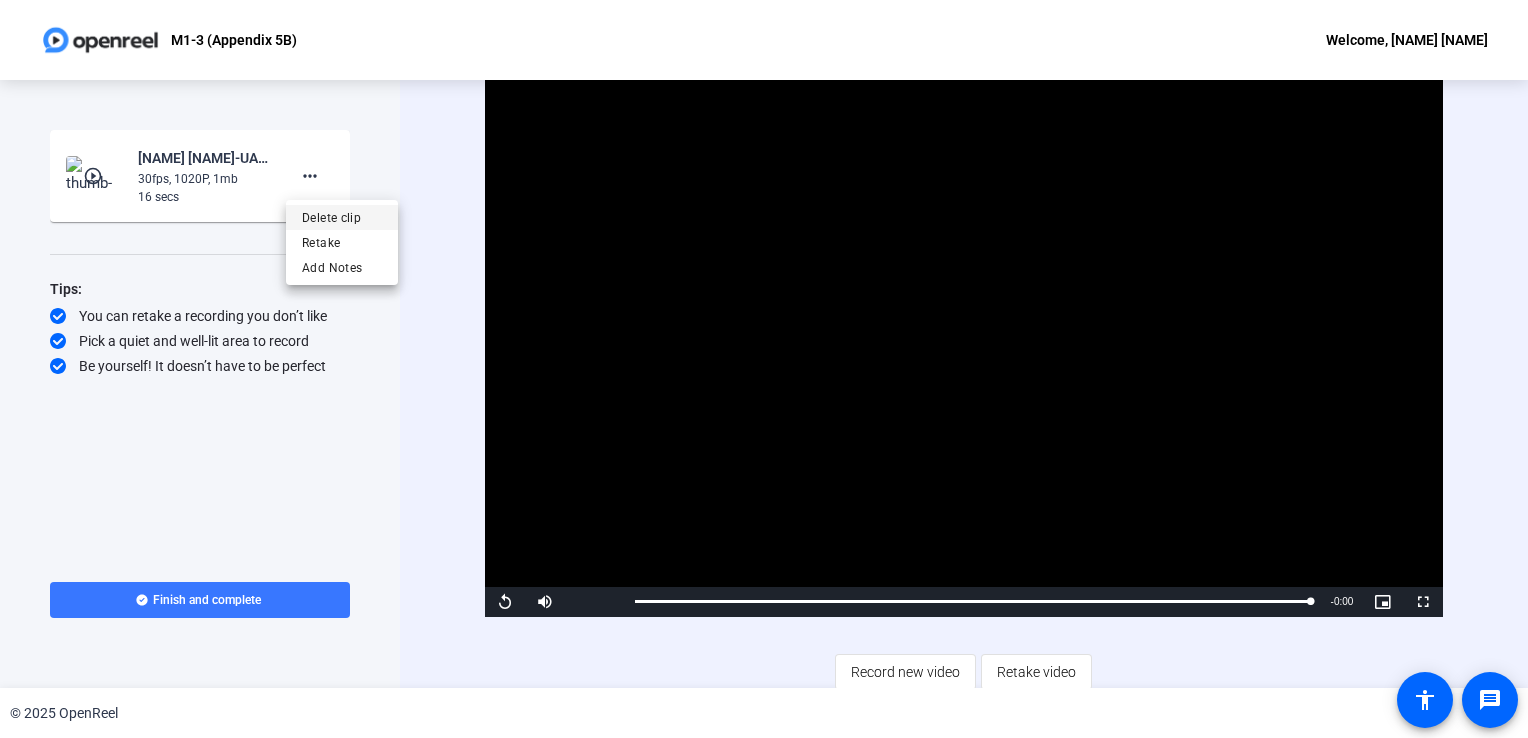 click on "Delete clip" at bounding box center [342, 218] 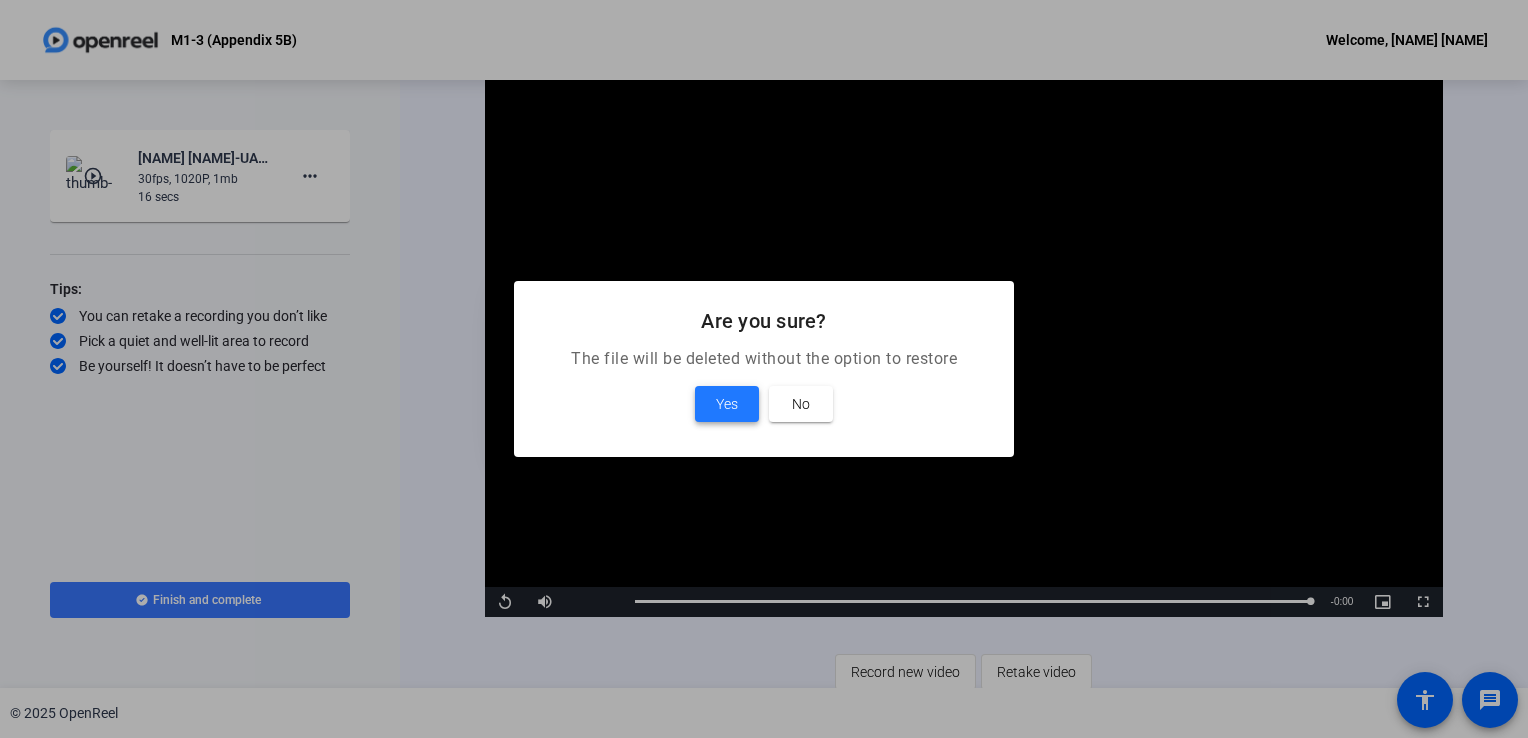 click on "Yes" at bounding box center [727, 404] 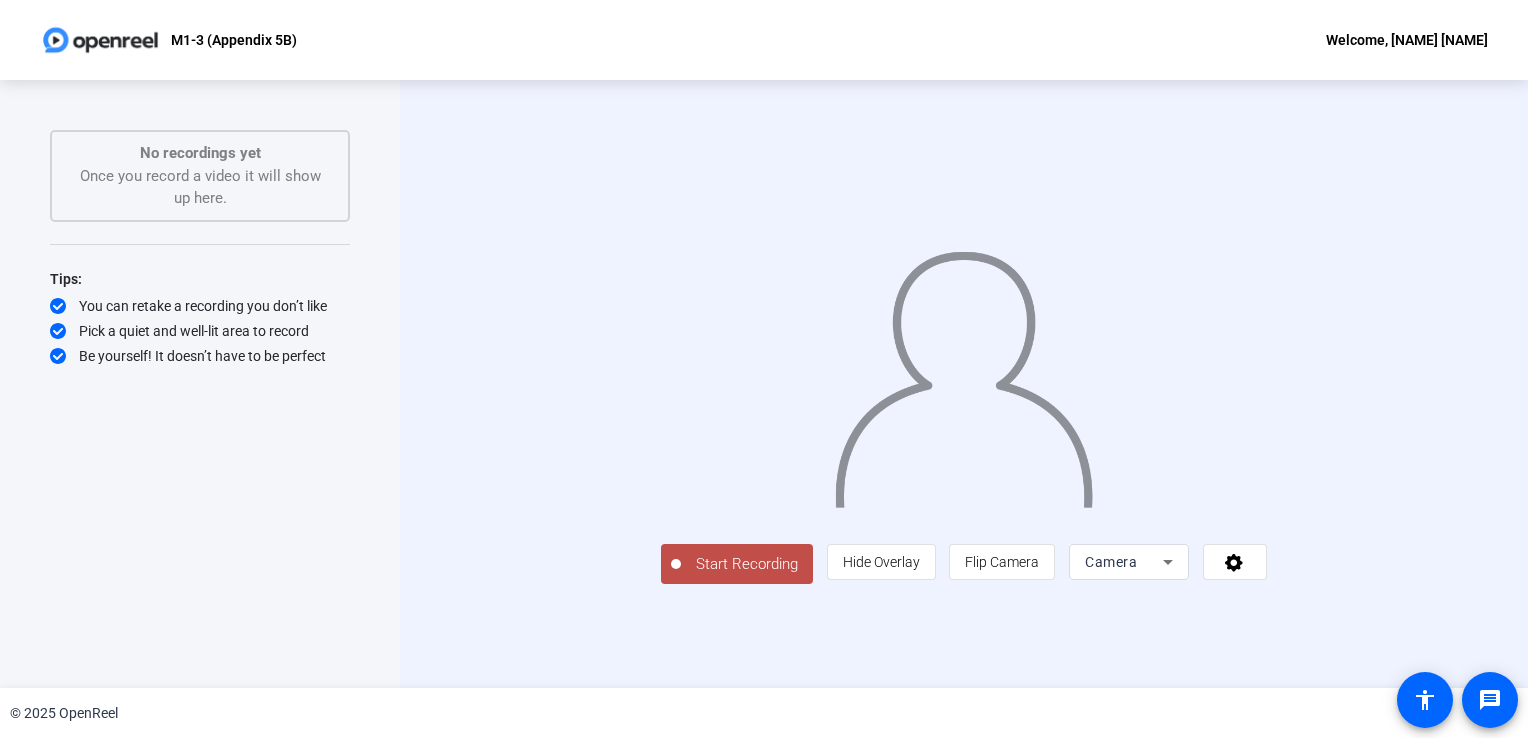 click on "Camera" at bounding box center [1111, 562] 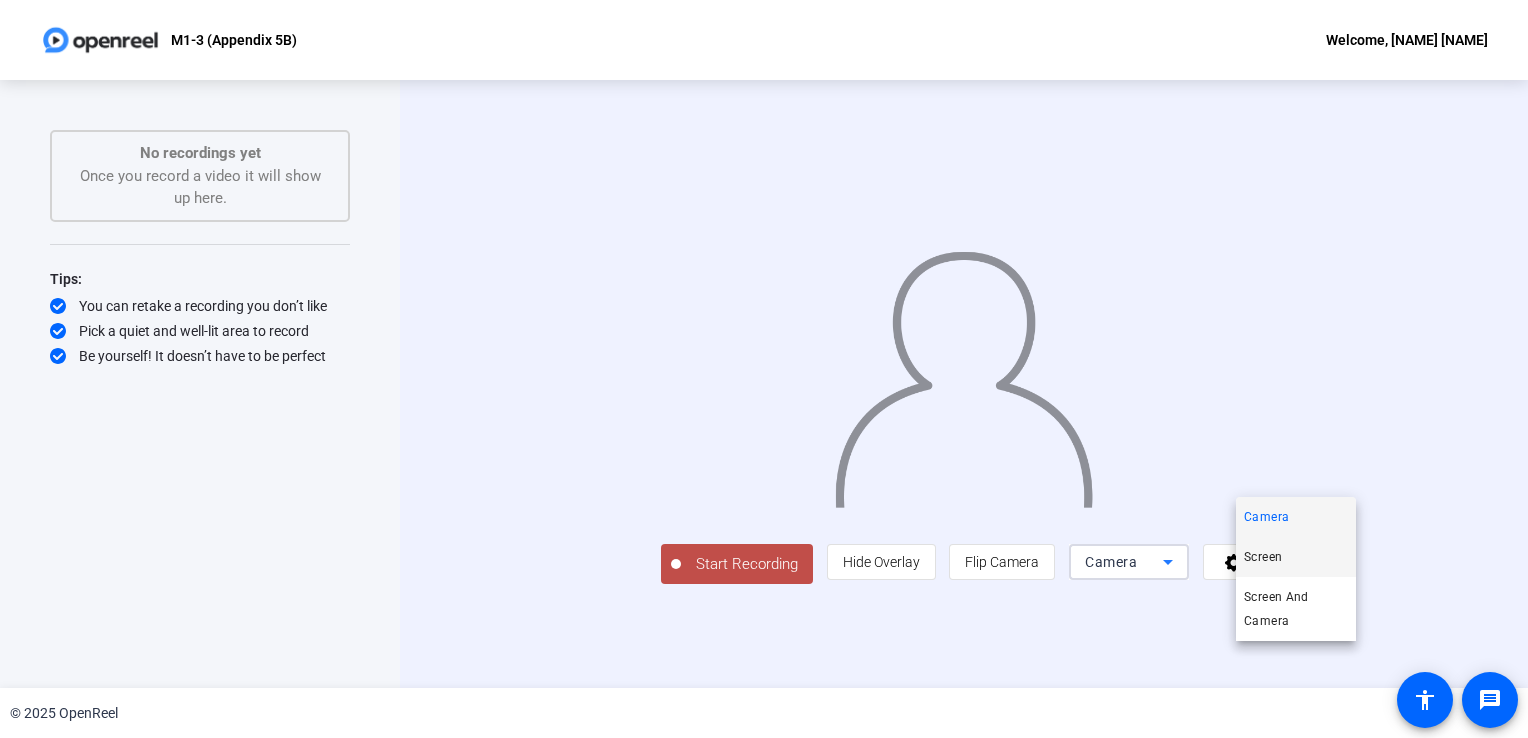 click on "Screen" at bounding box center (1263, 557) 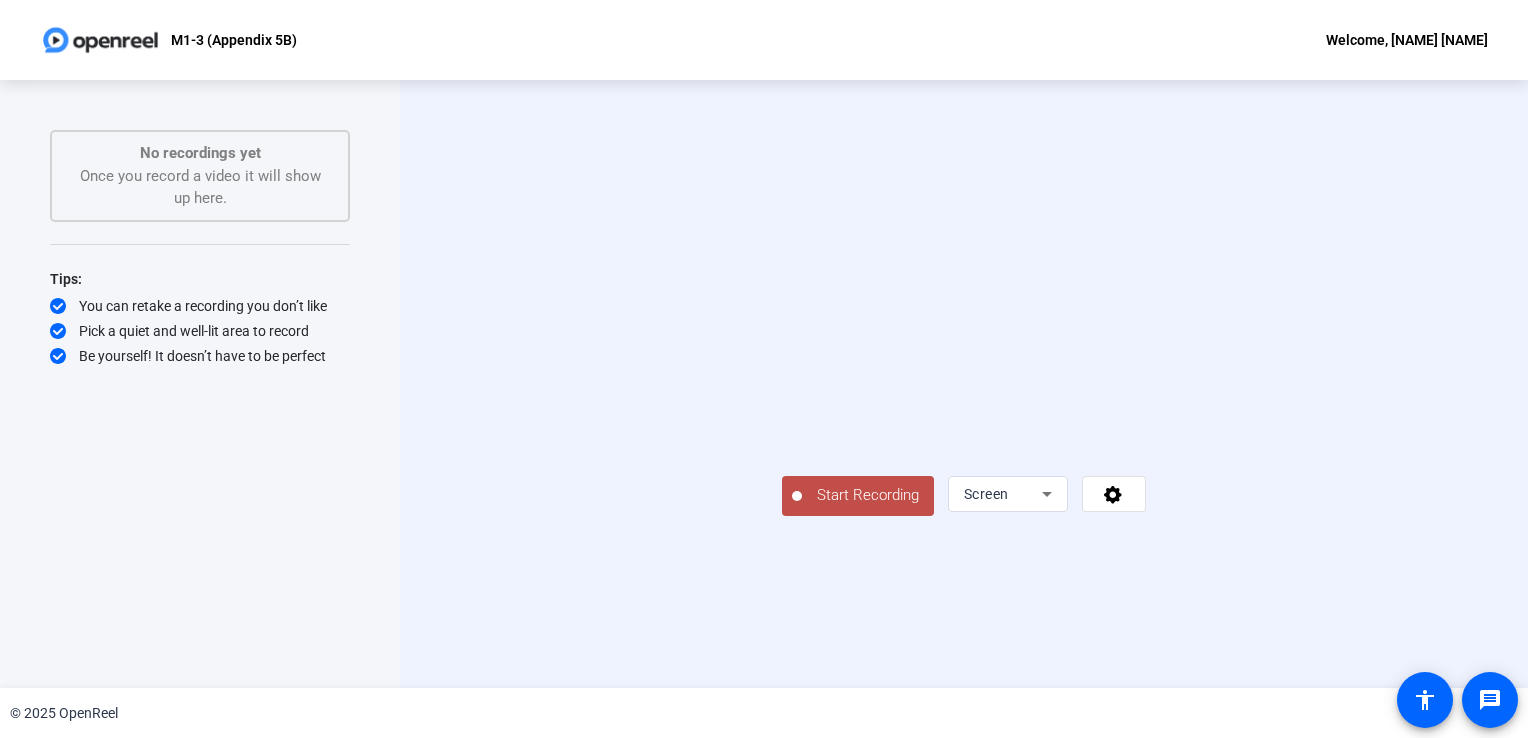 click on "Start Recording" 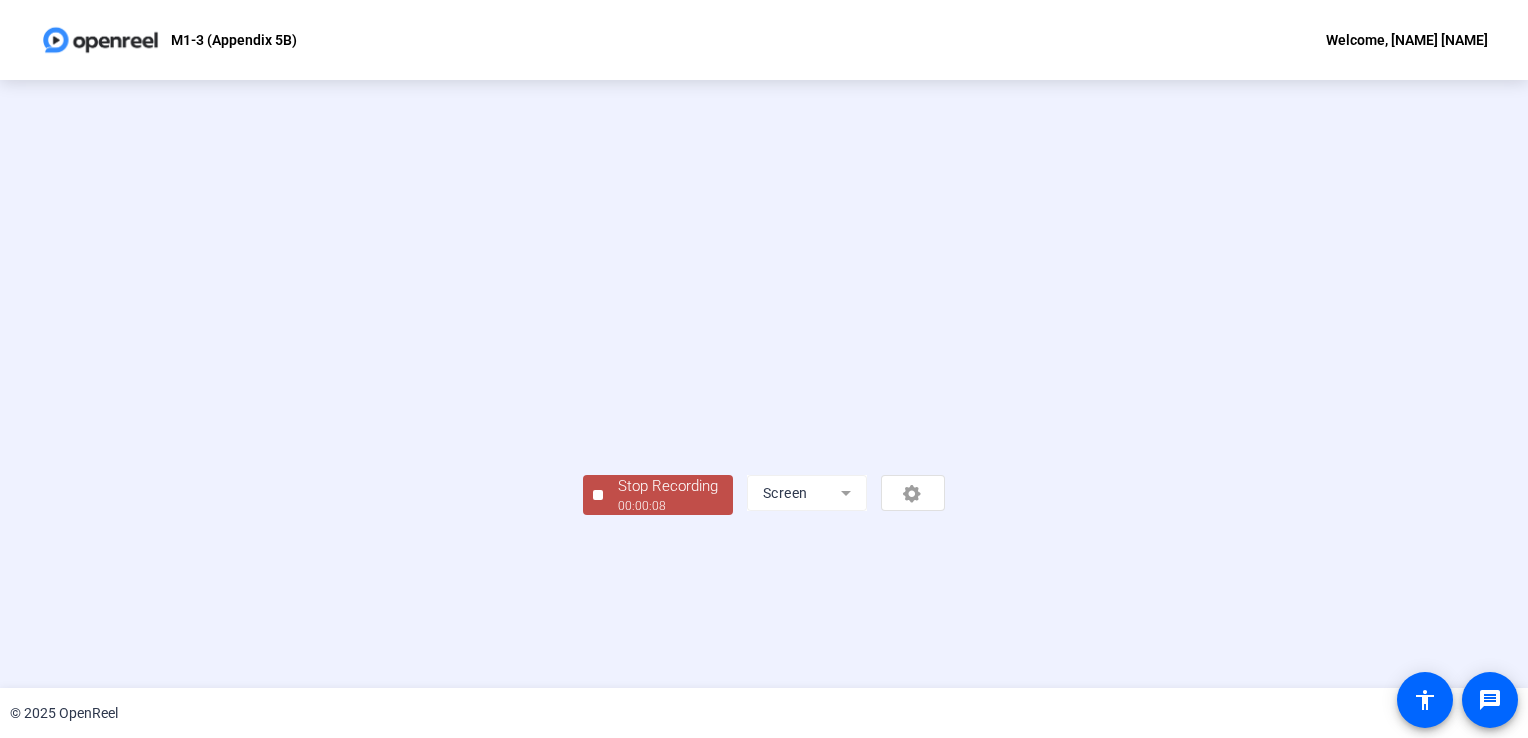 click at bounding box center (764, 354) 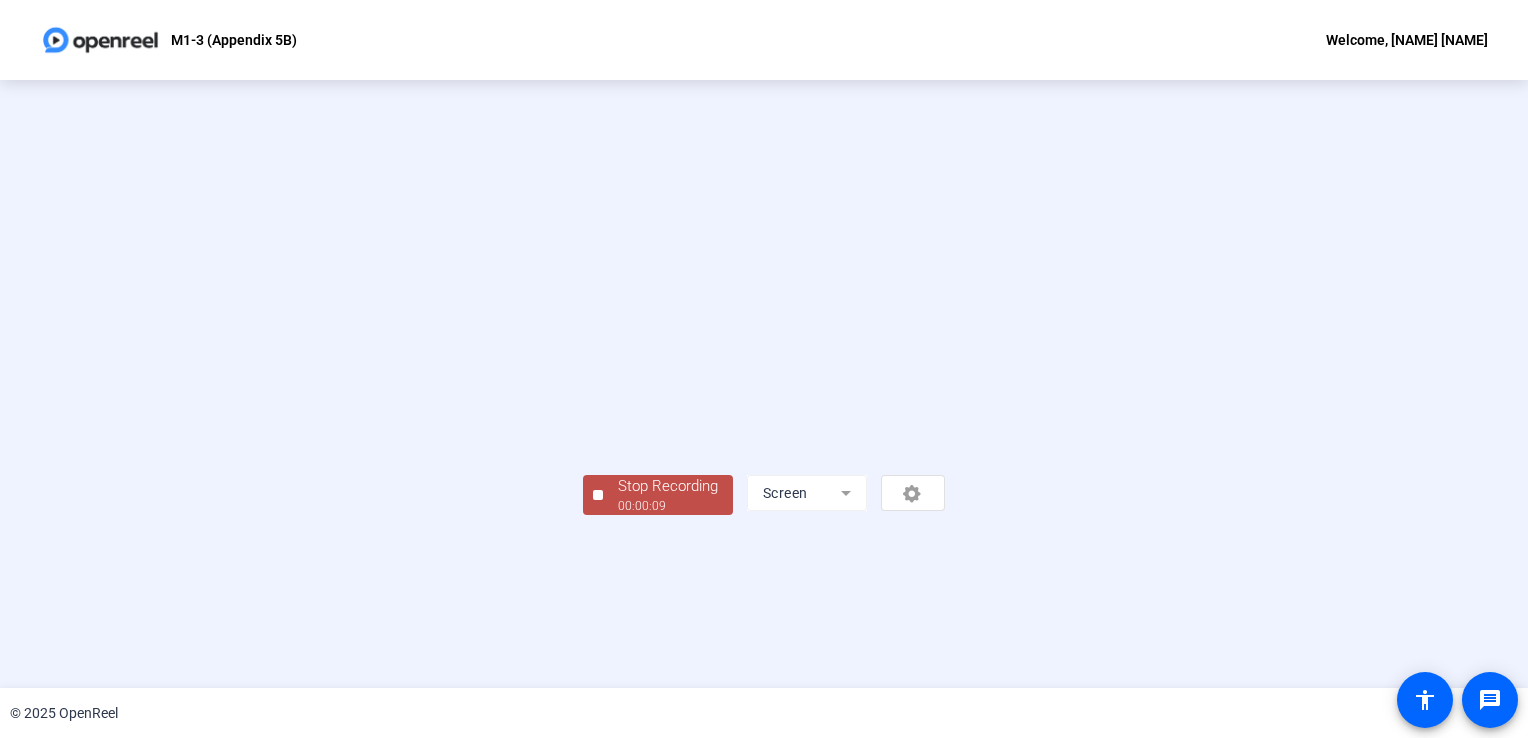 click on "Stop Recording" 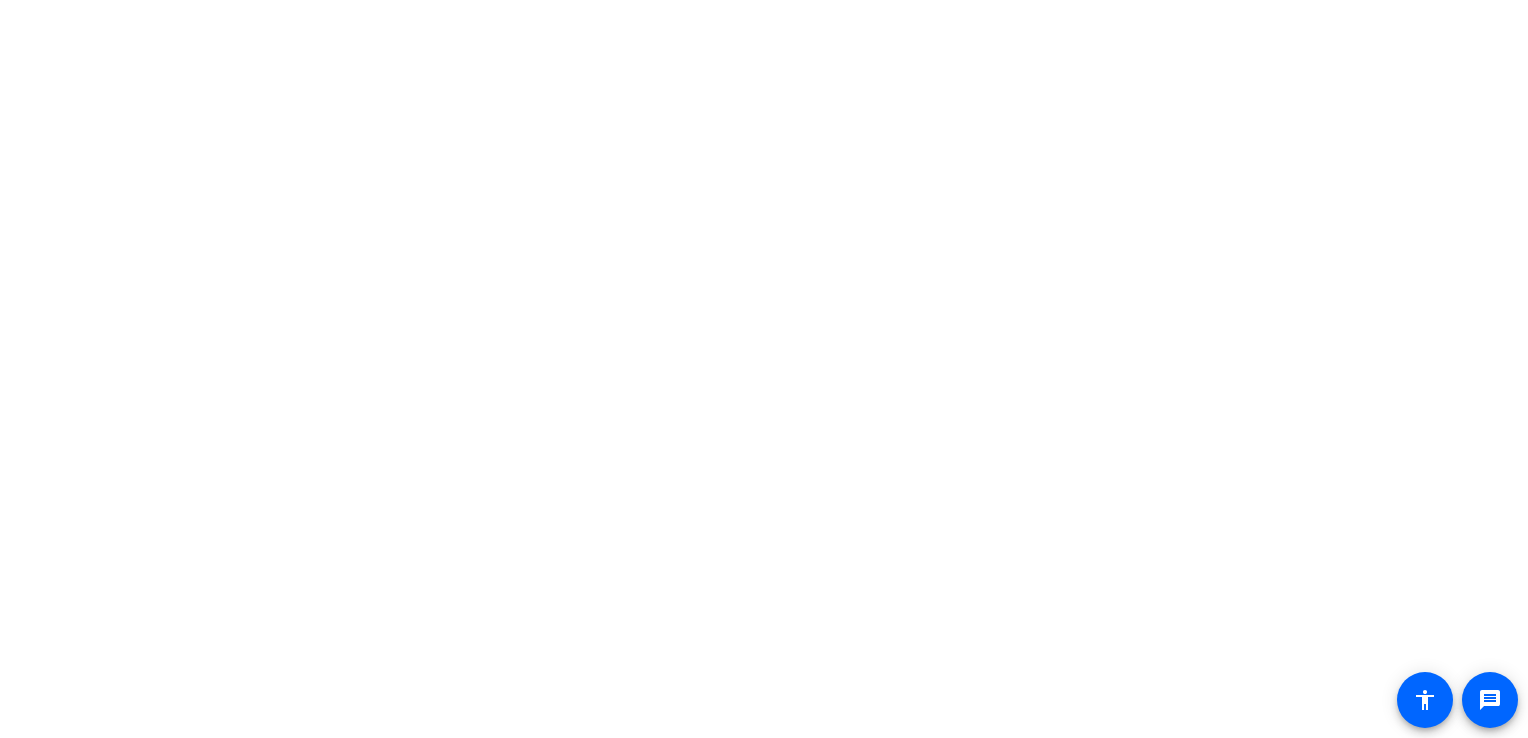 scroll, scrollTop: 0, scrollLeft: 0, axis: both 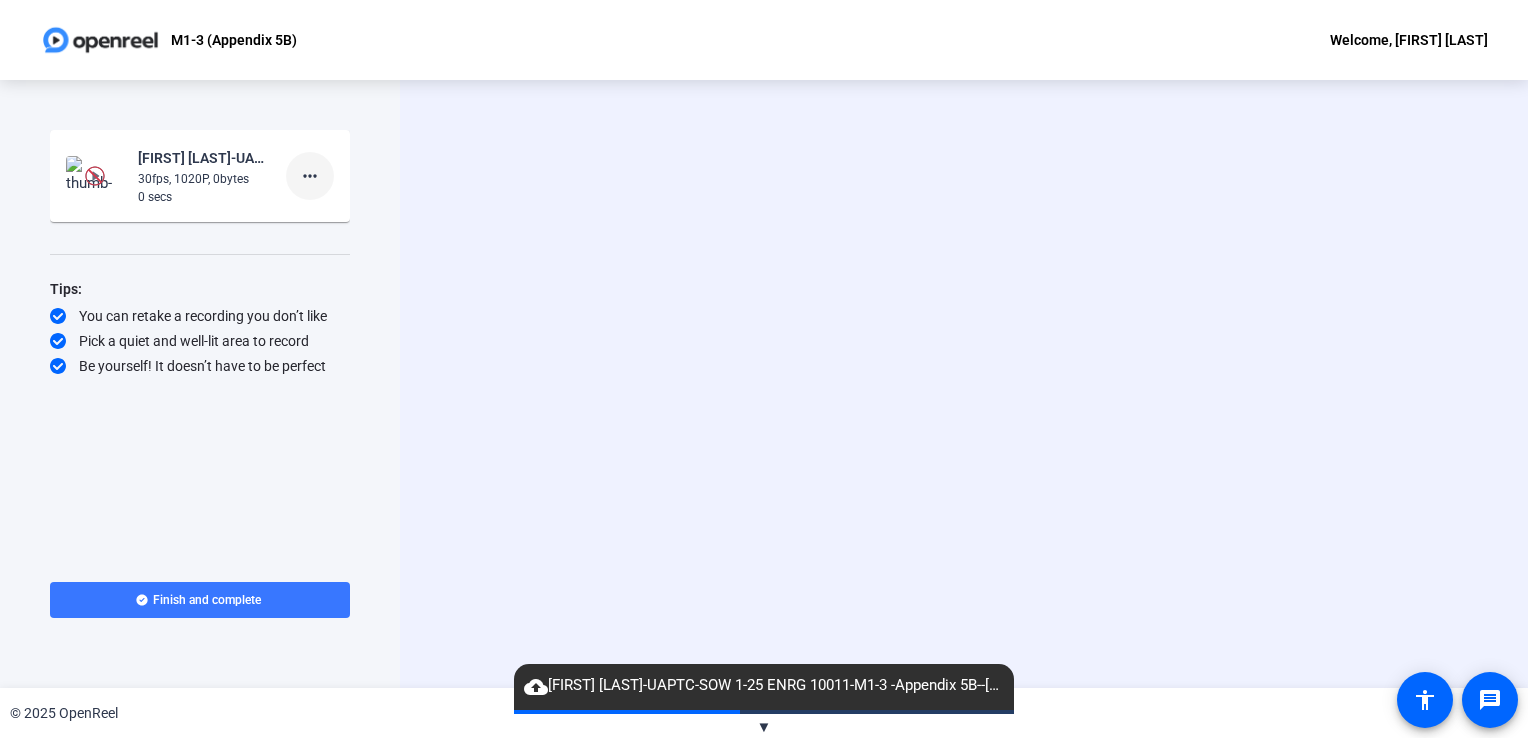 click on "more_horiz" 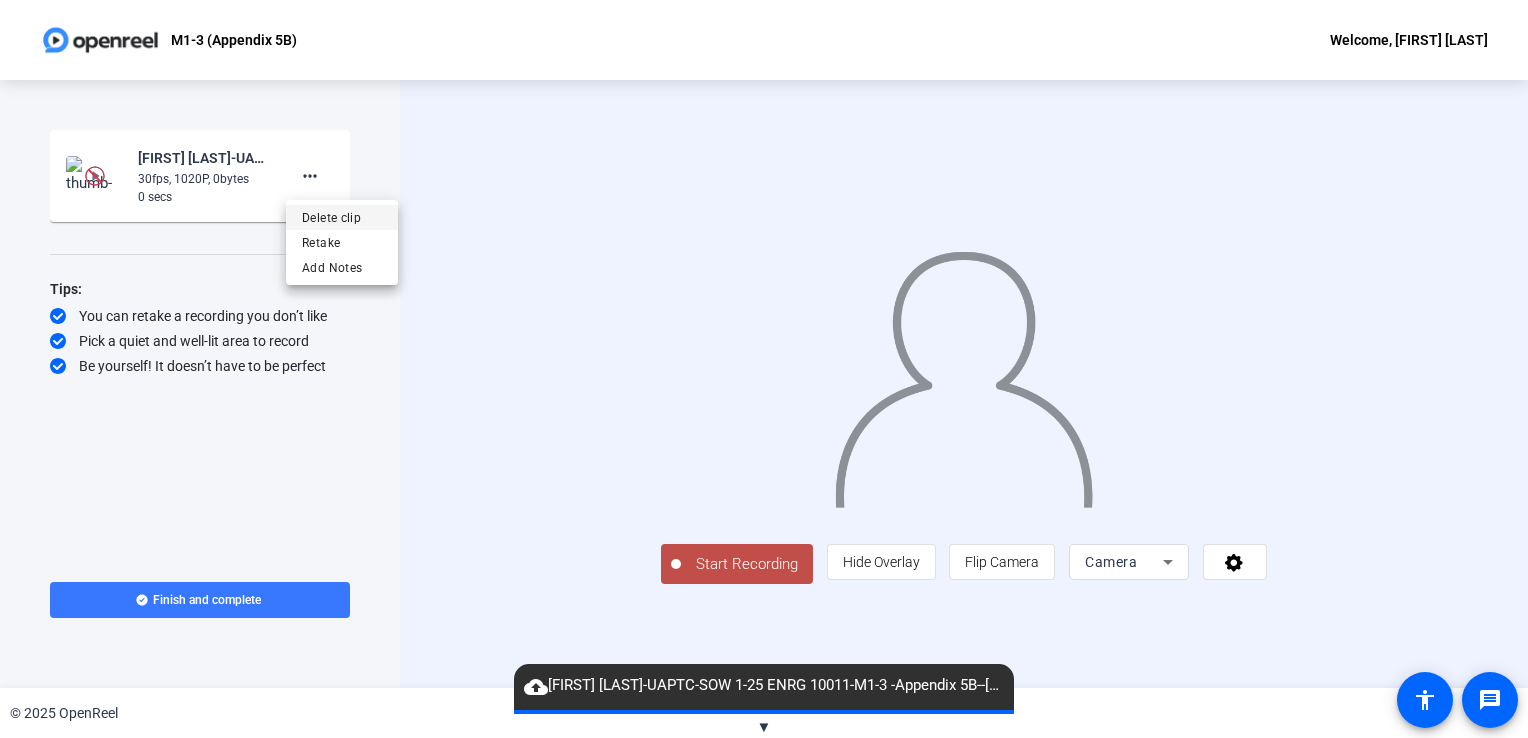 click on "Delete clip" at bounding box center (342, 218) 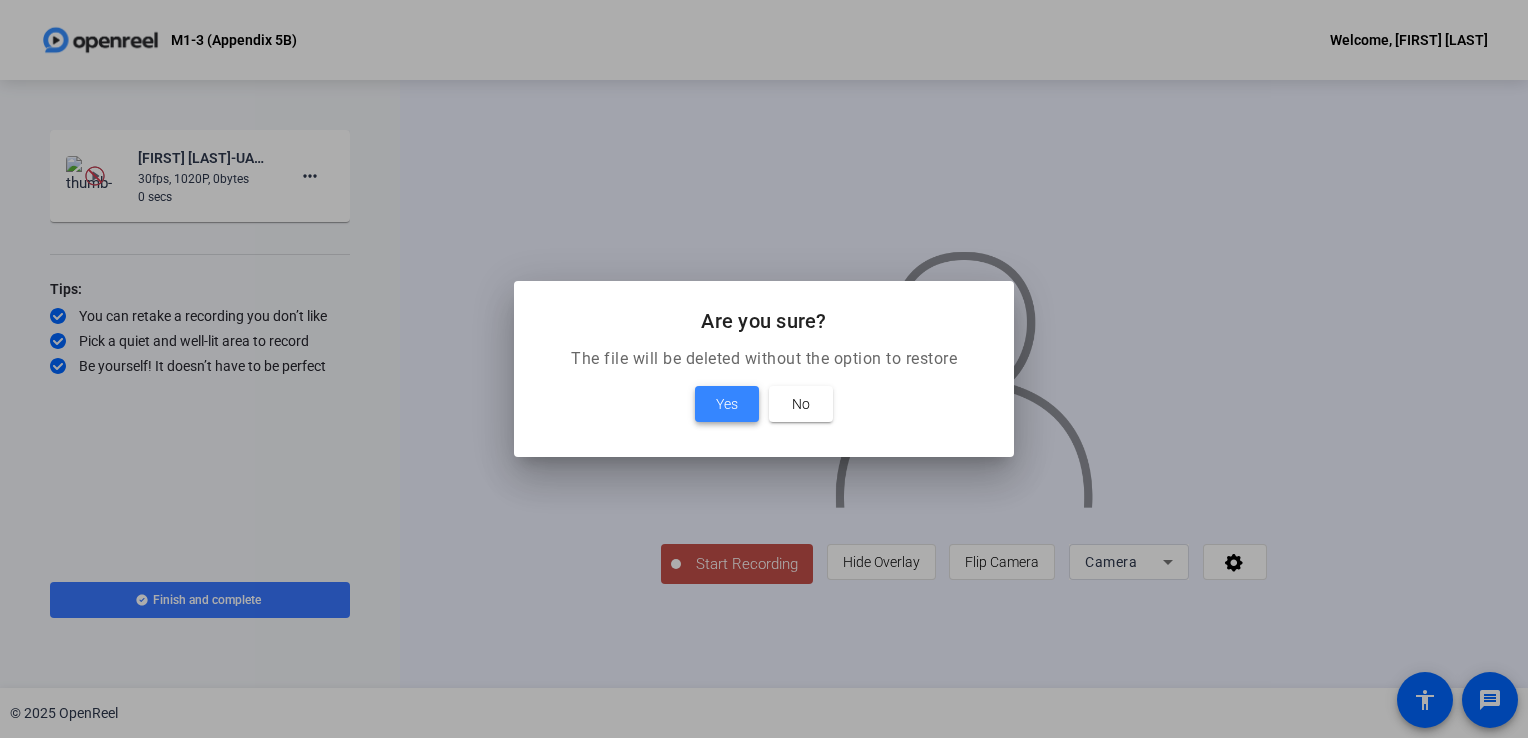 click on "Yes" at bounding box center [727, 404] 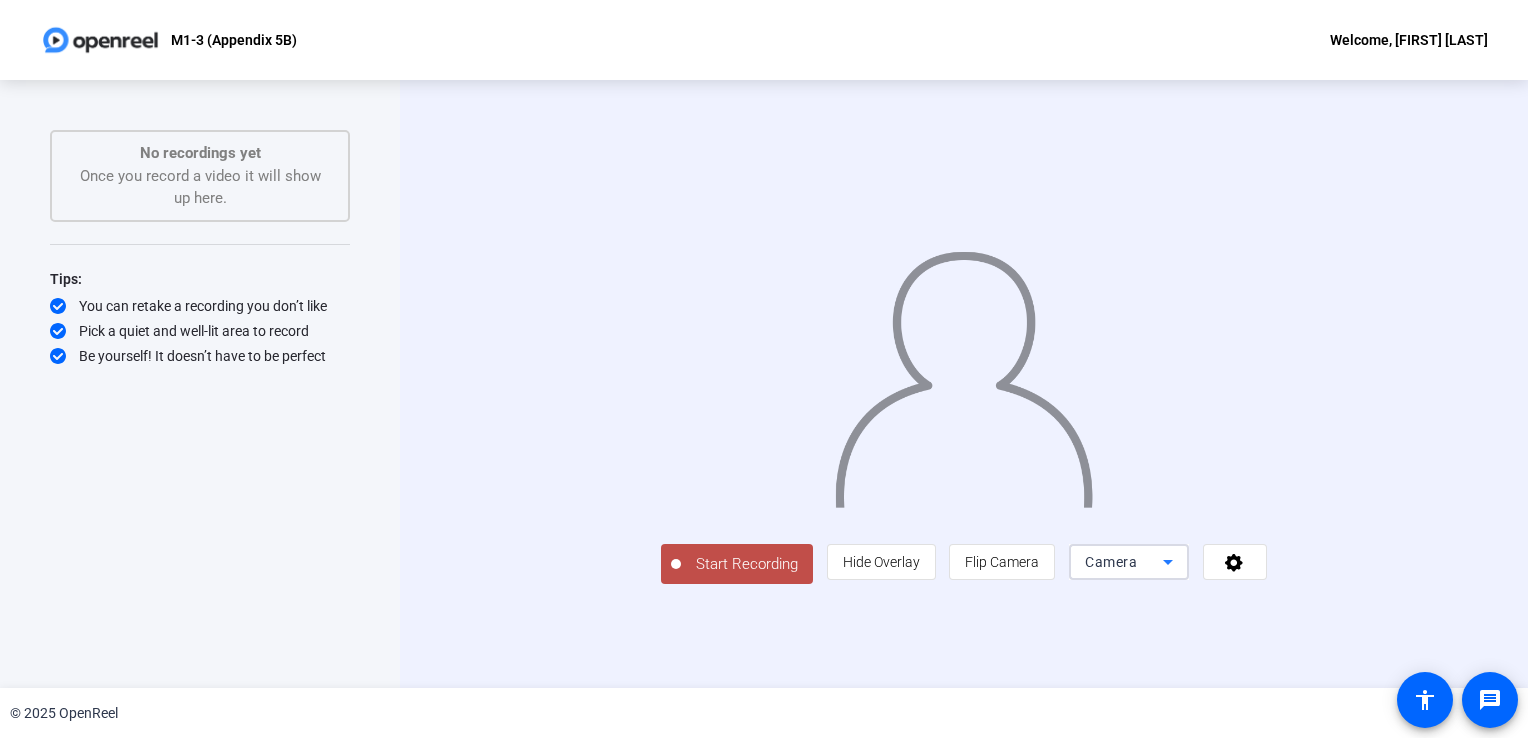 click on "Camera" at bounding box center (1111, 562) 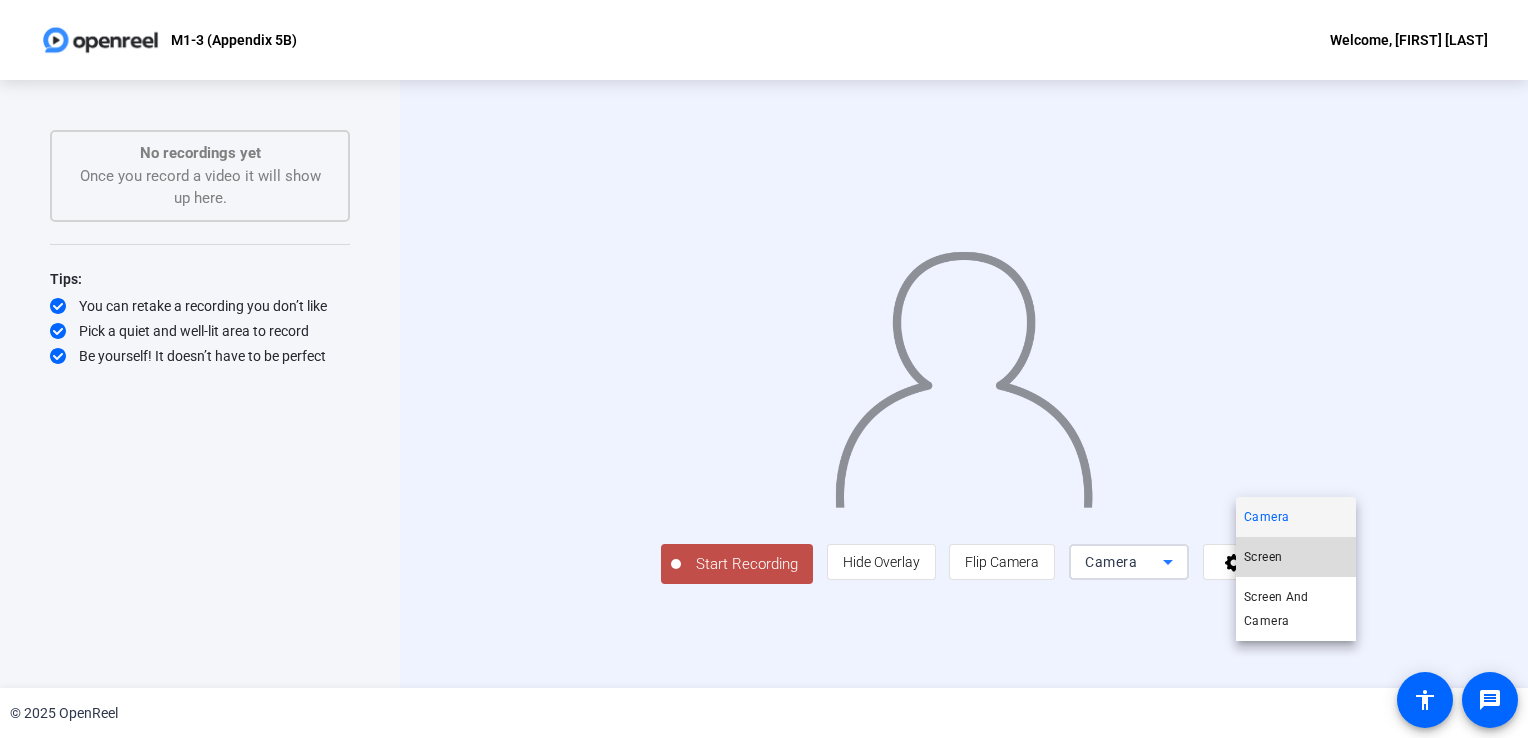 click on "Screen" at bounding box center [1263, 557] 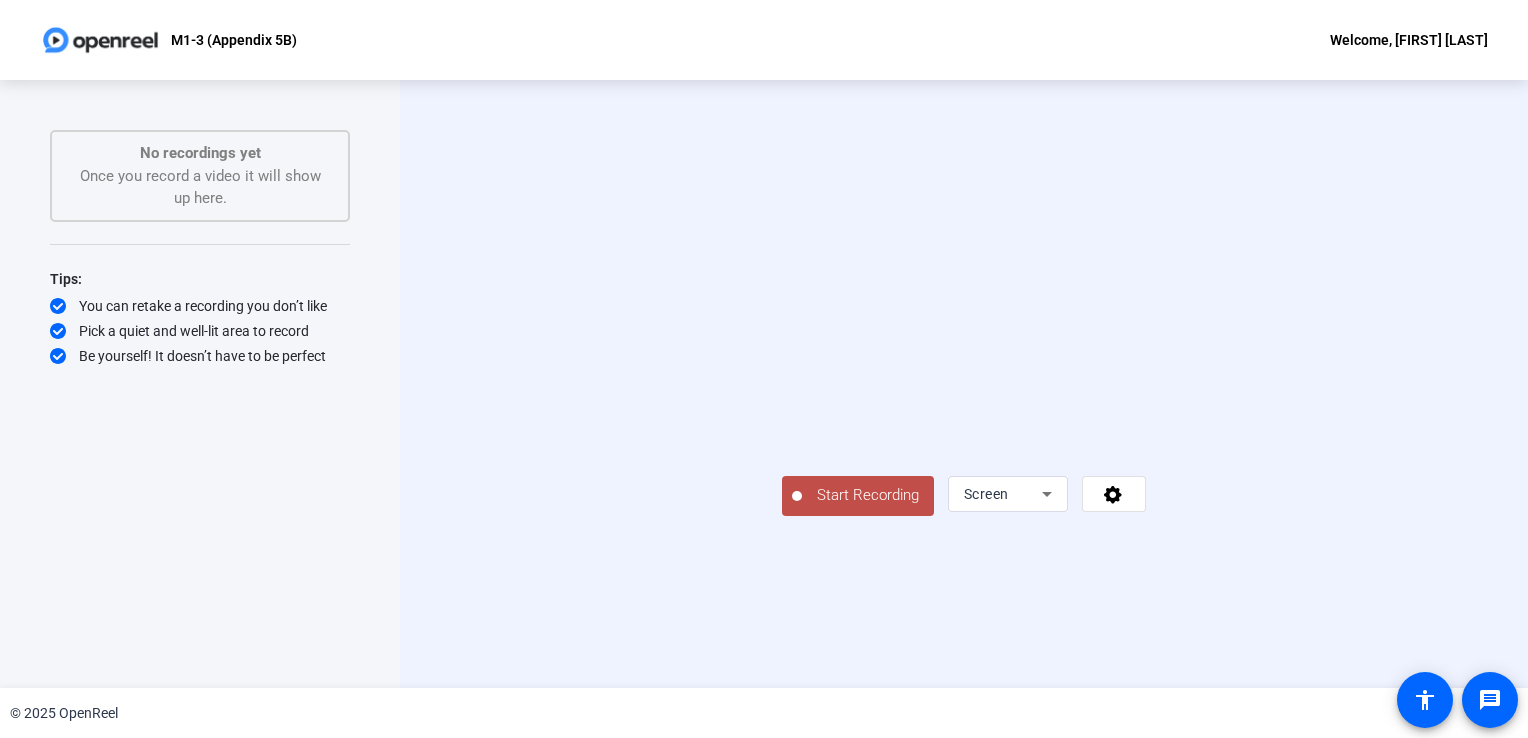 click on "Start Recording" 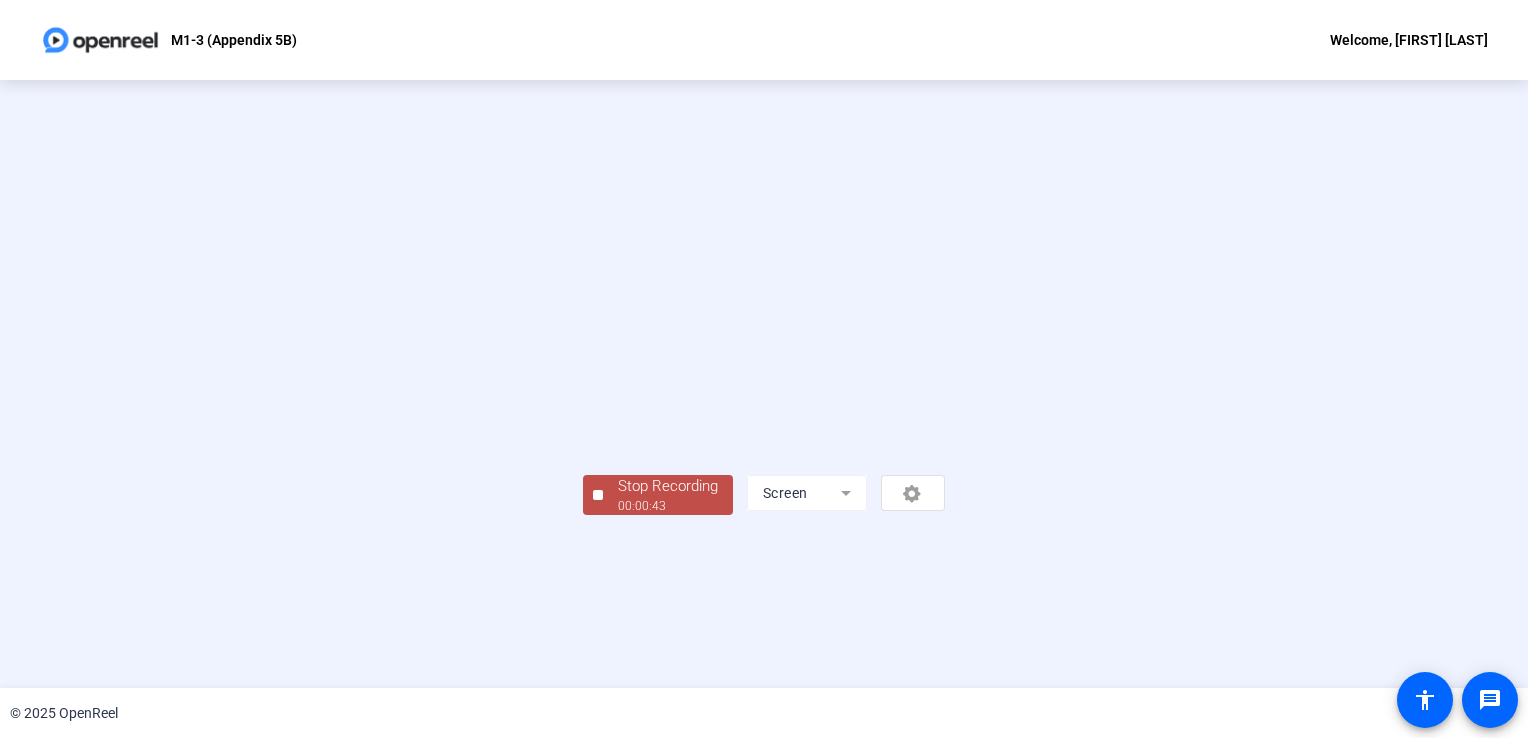 scroll, scrollTop: 56, scrollLeft: 0, axis: vertical 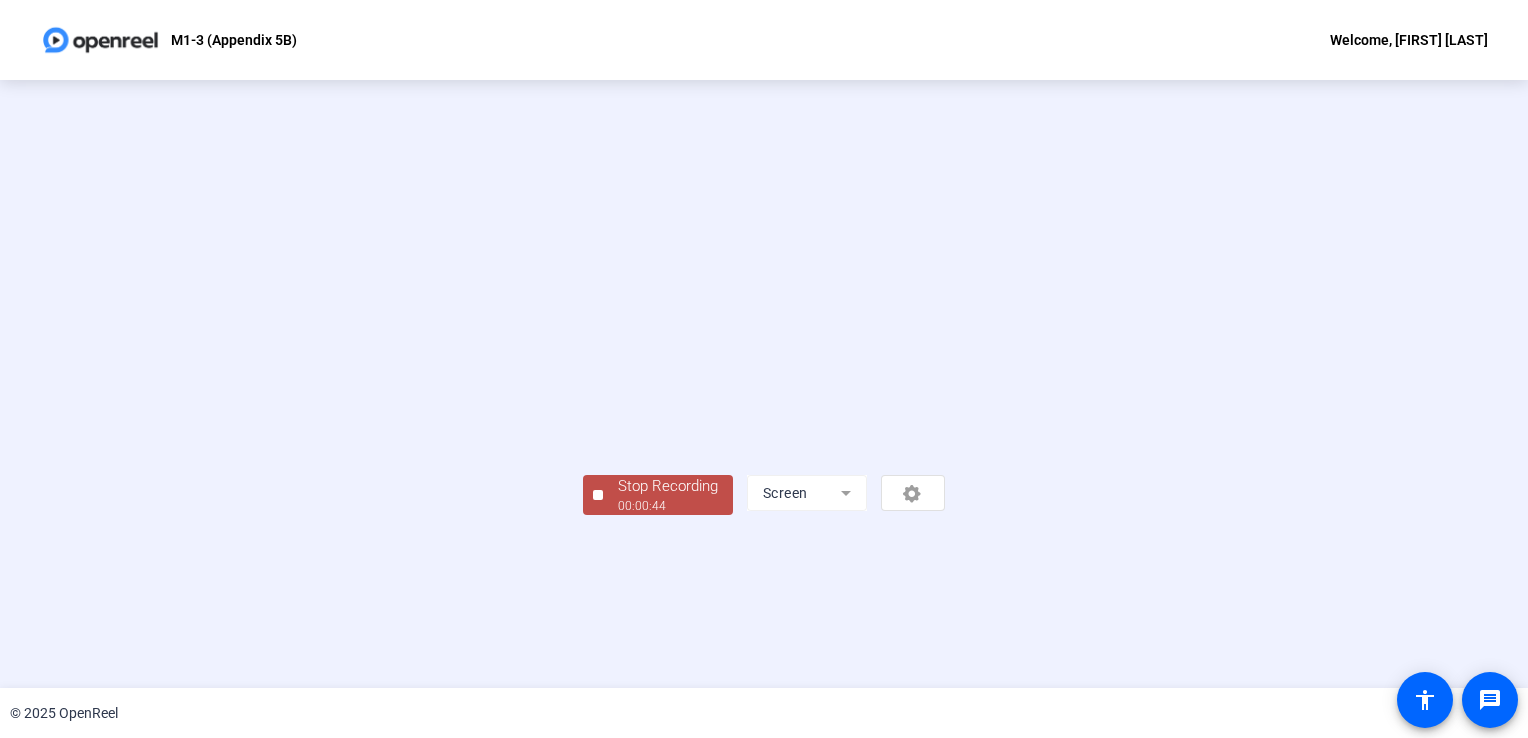 click on "Stop Recording" 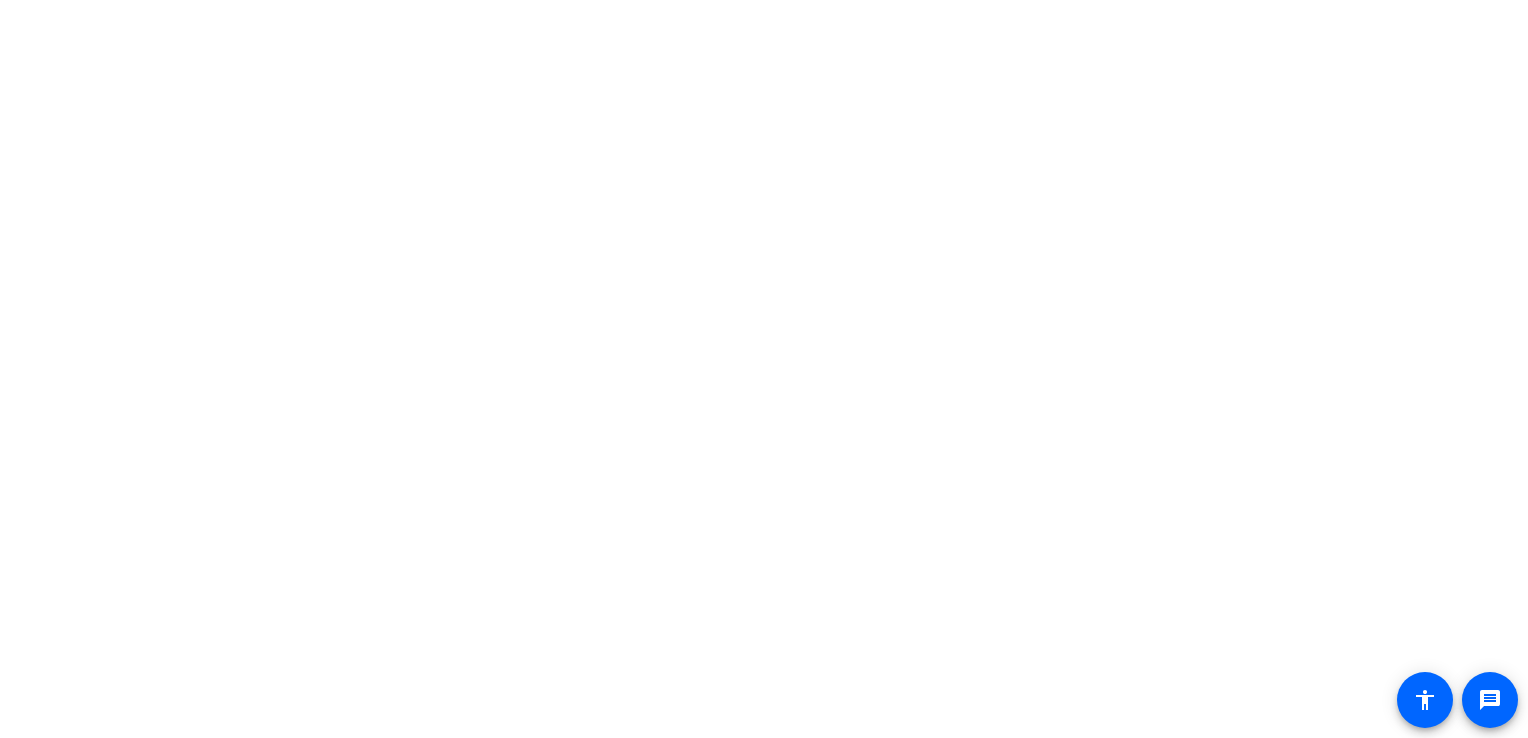 scroll, scrollTop: 0, scrollLeft: 0, axis: both 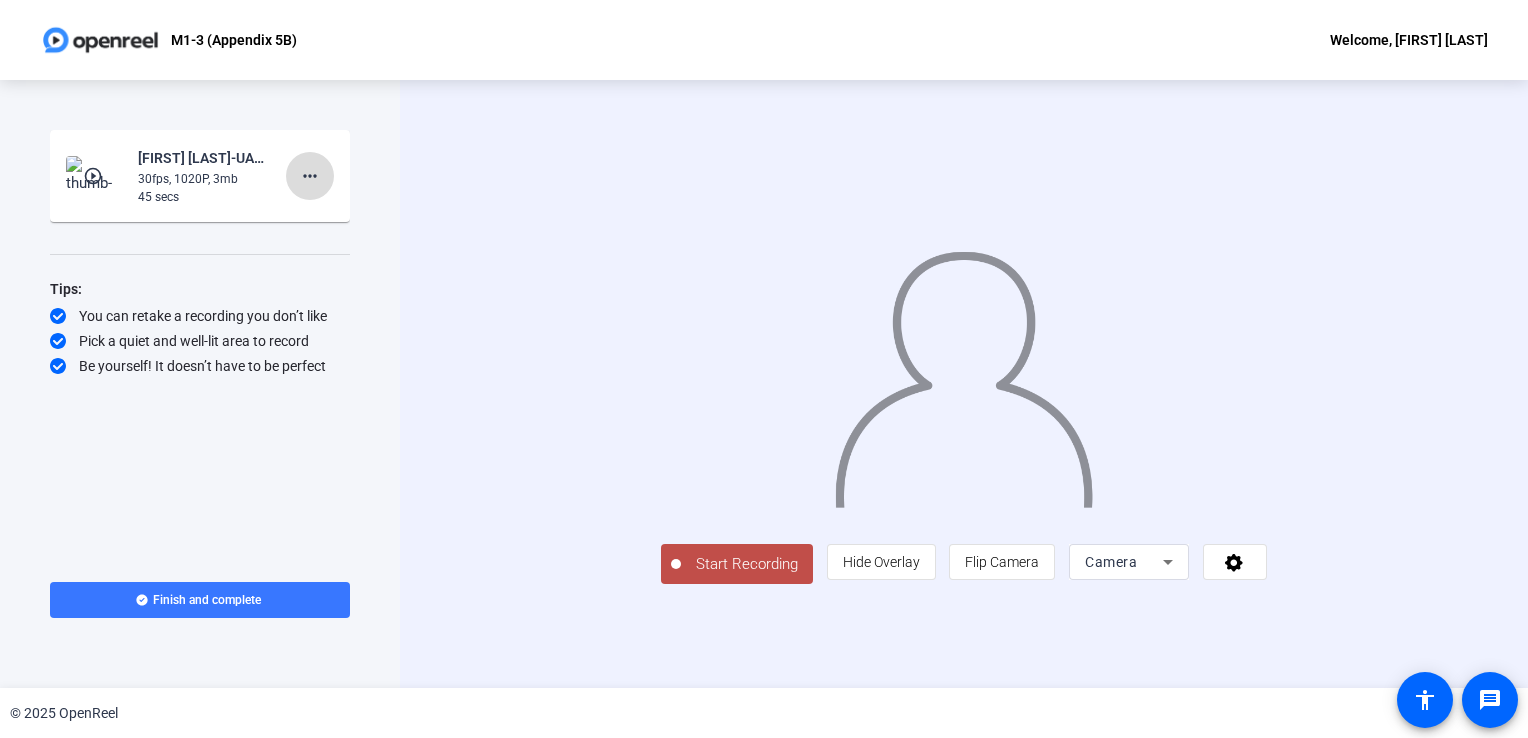 click on "more_horiz" 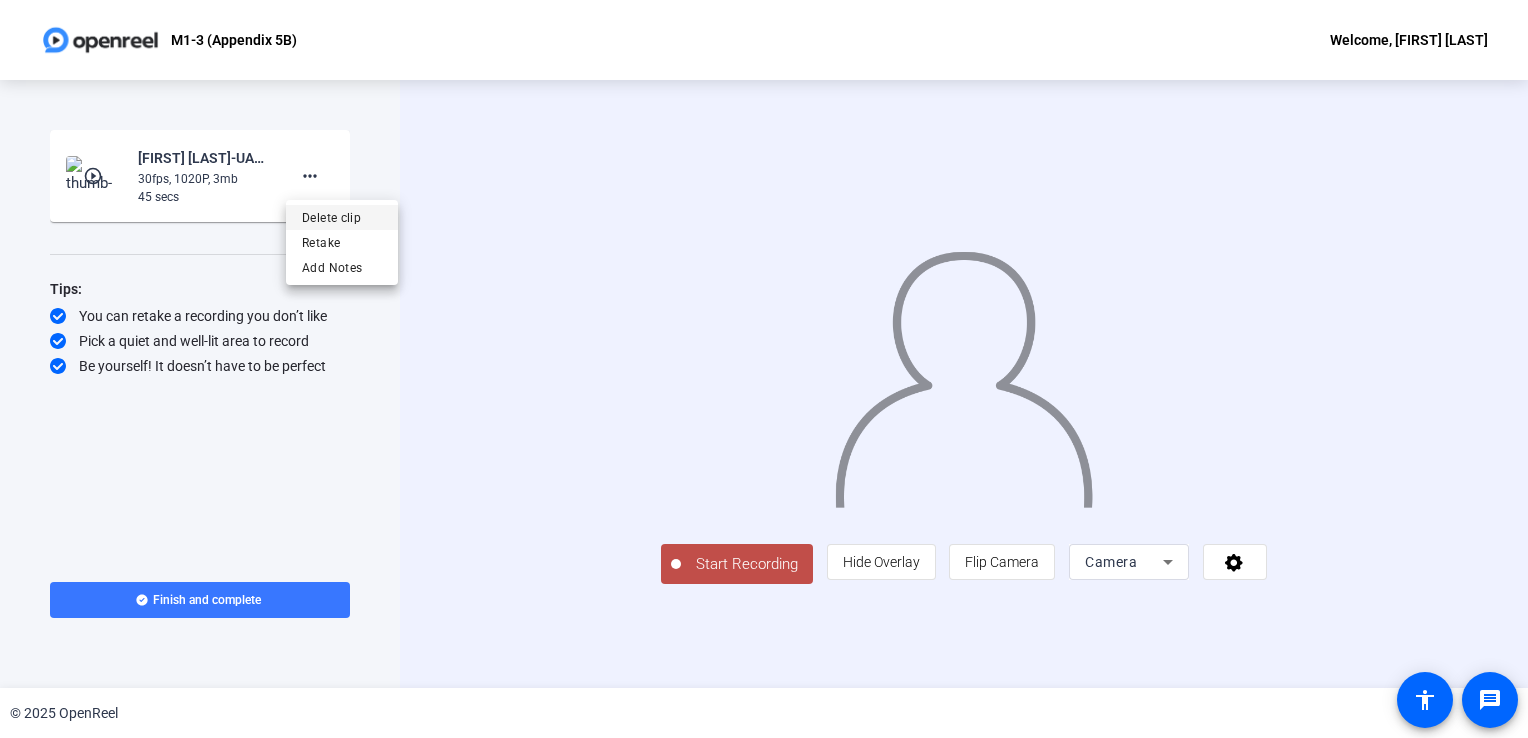 click on "Delete clip" at bounding box center (342, 218) 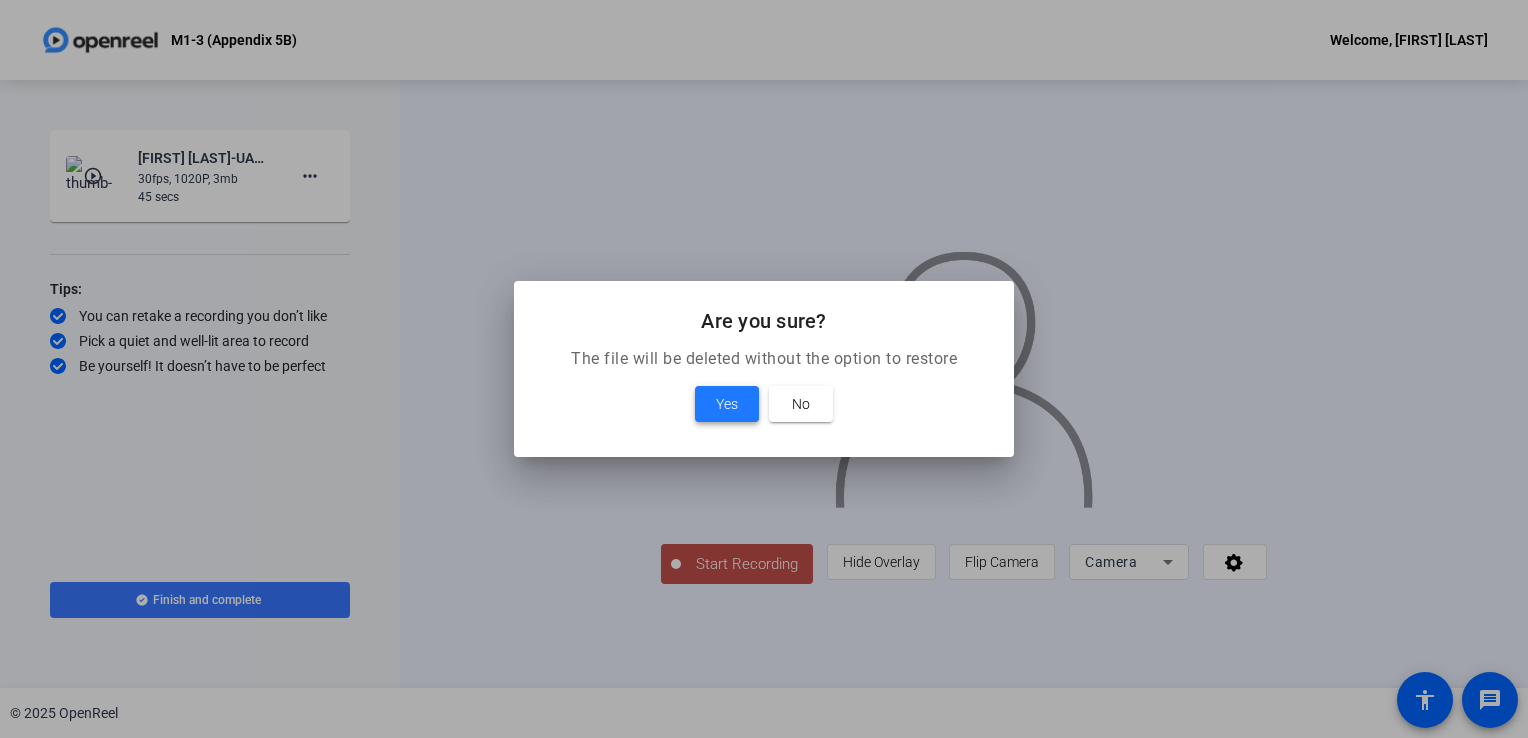 click on "Yes" at bounding box center [727, 404] 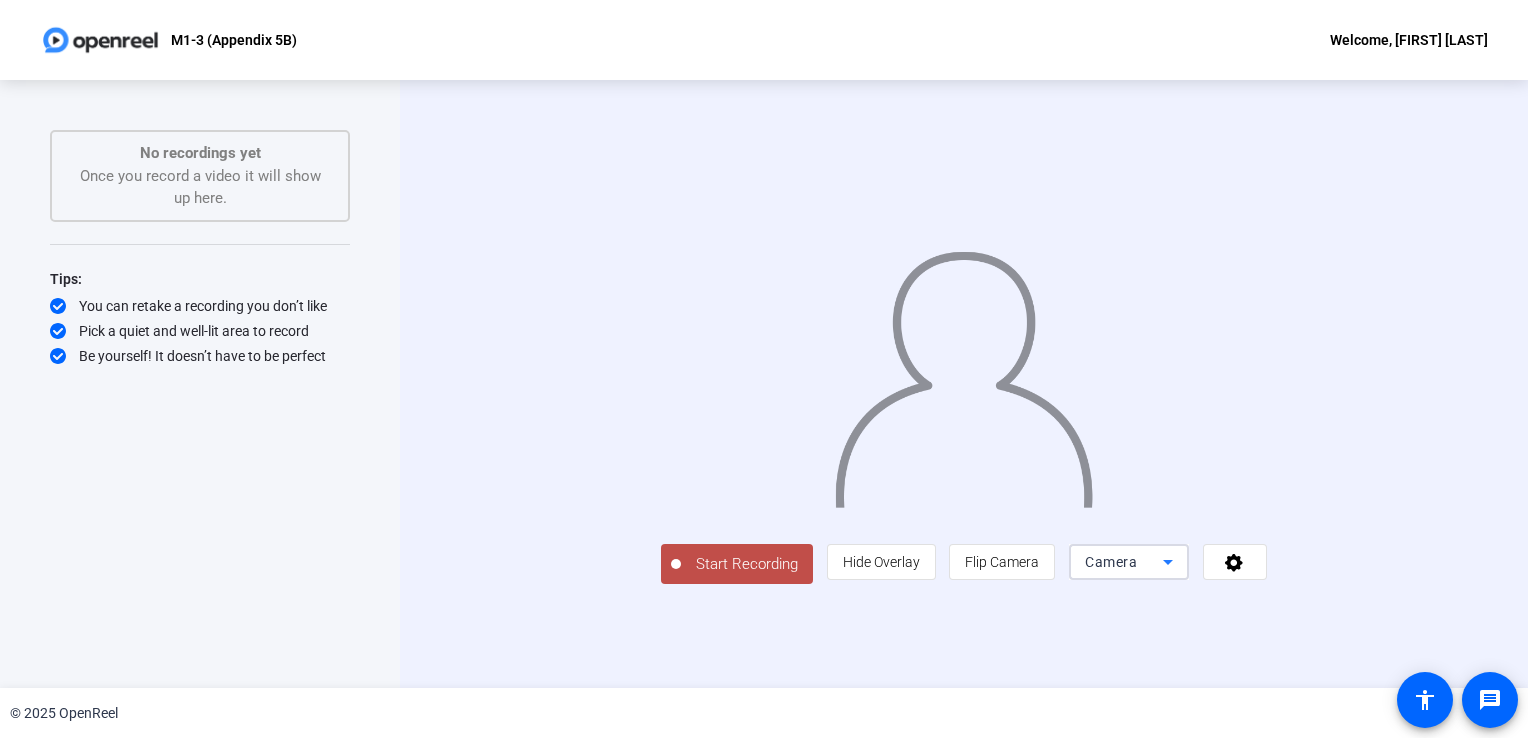 click on "Camera" at bounding box center [1111, 562] 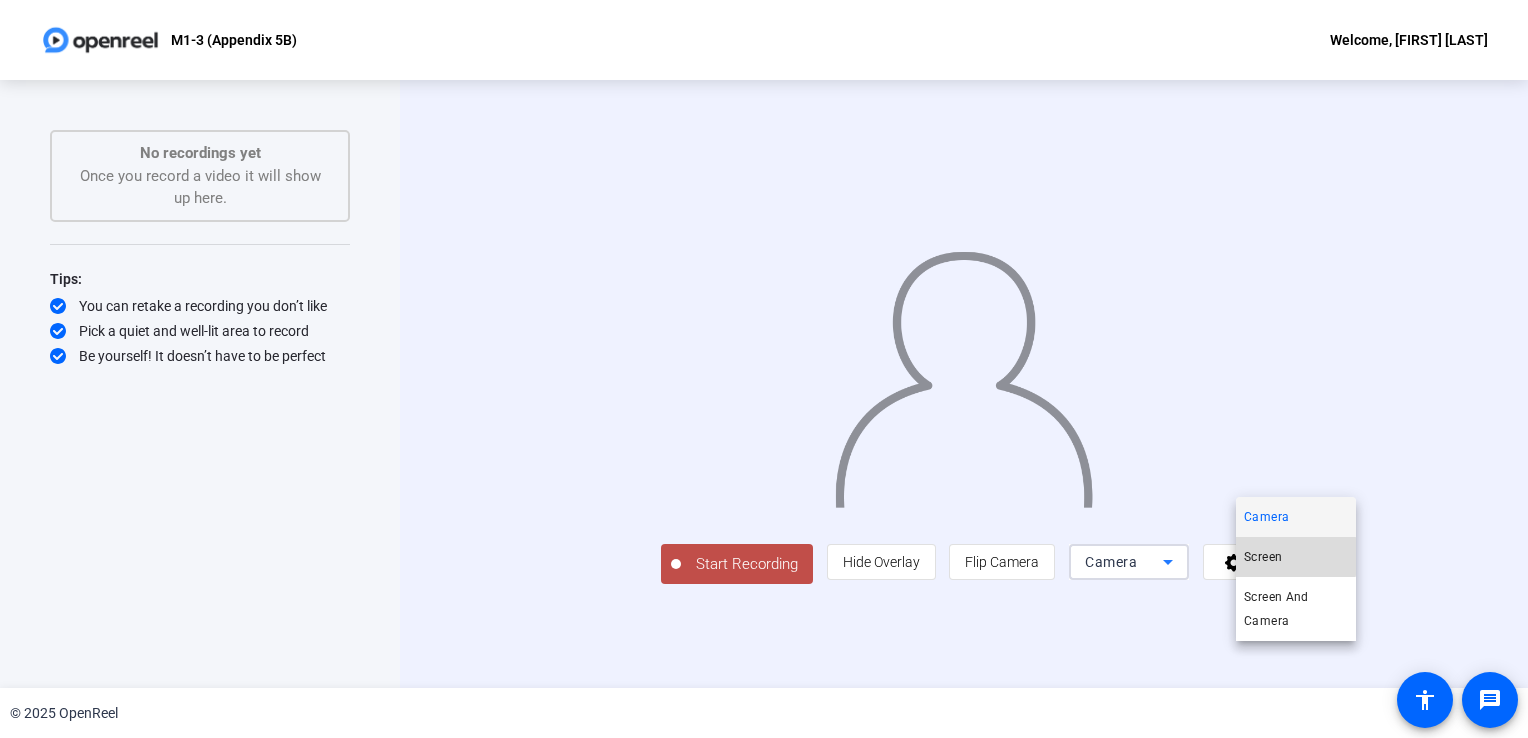 click on "Screen" at bounding box center (1263, 557) 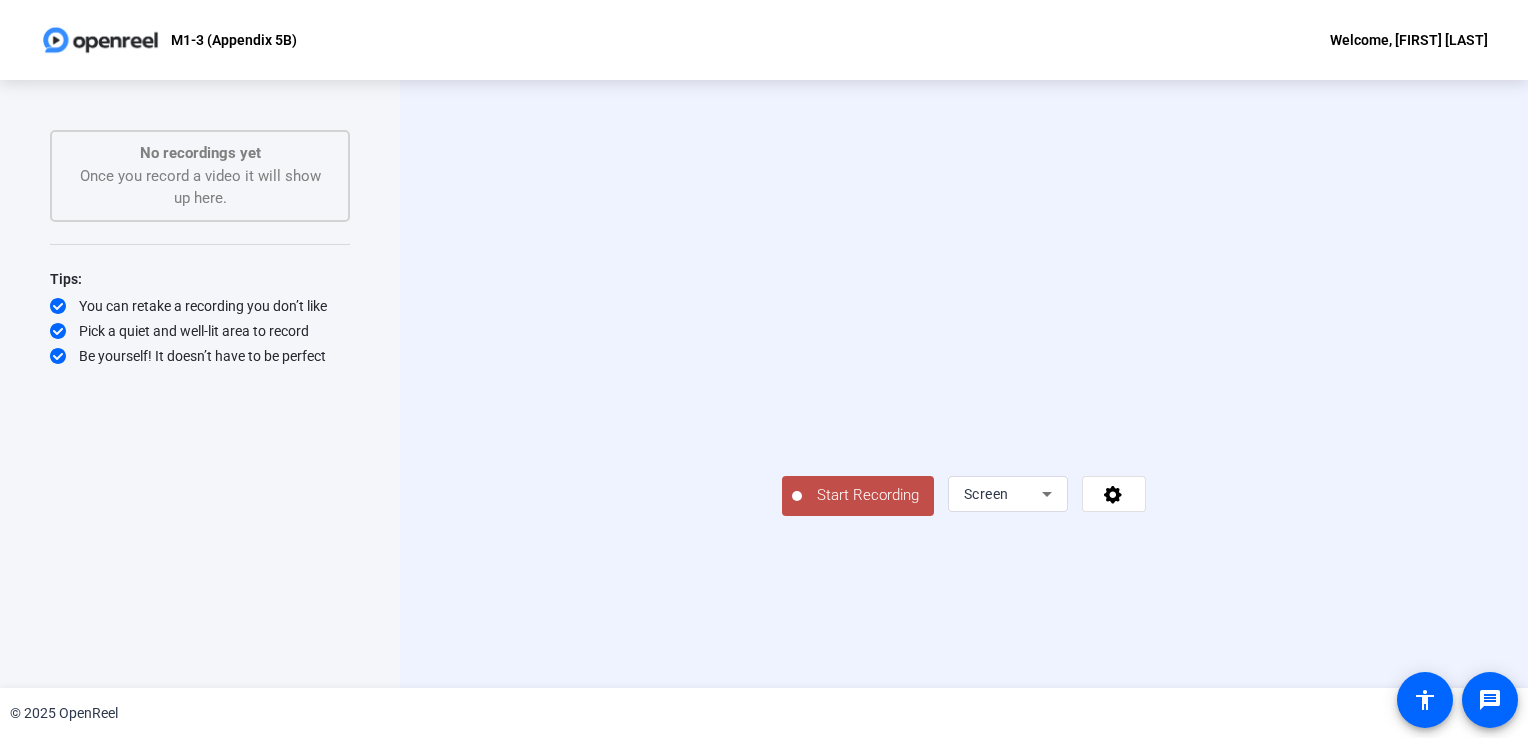 click on "Start Recording" 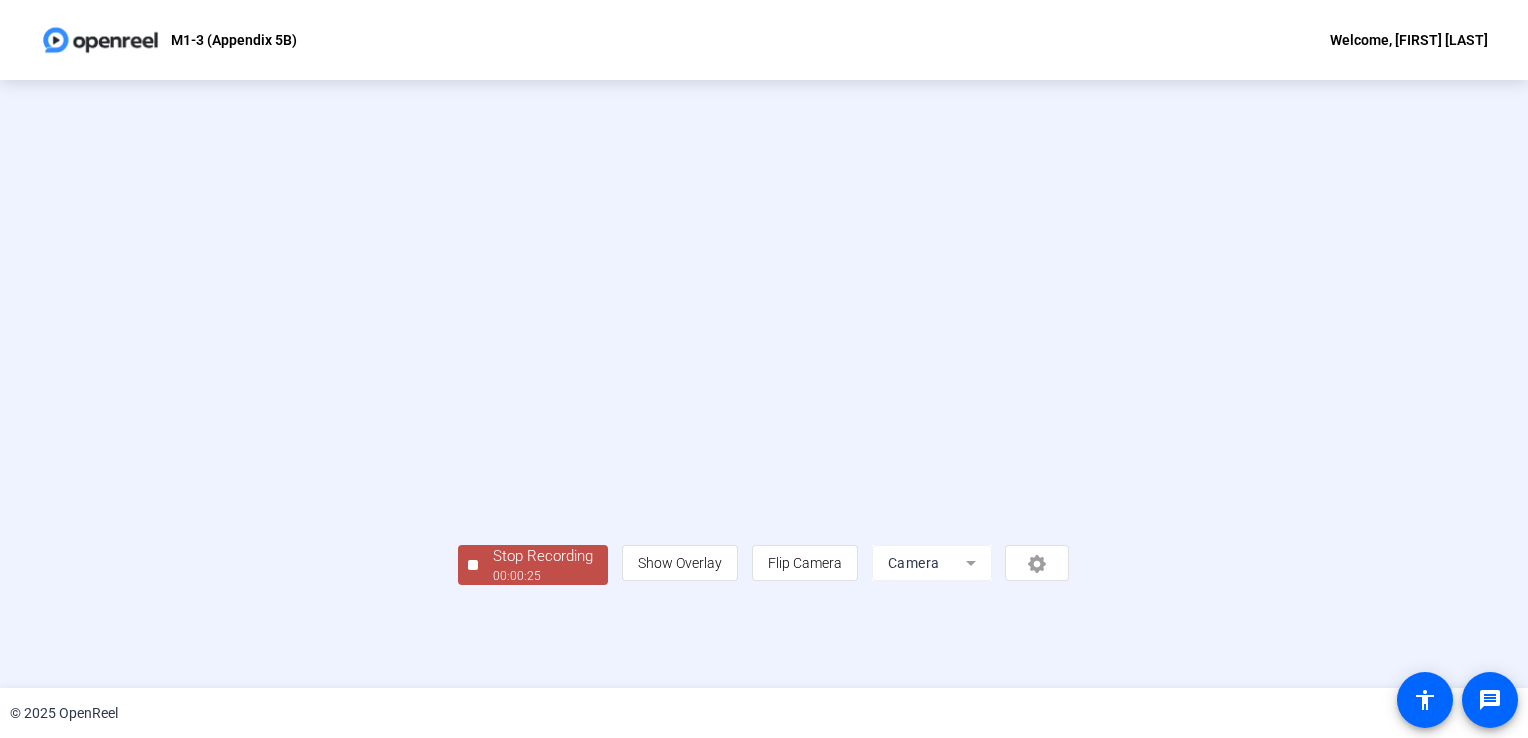 scroll, scrollTop: 56, scrollLeft: 0, axis: vertical 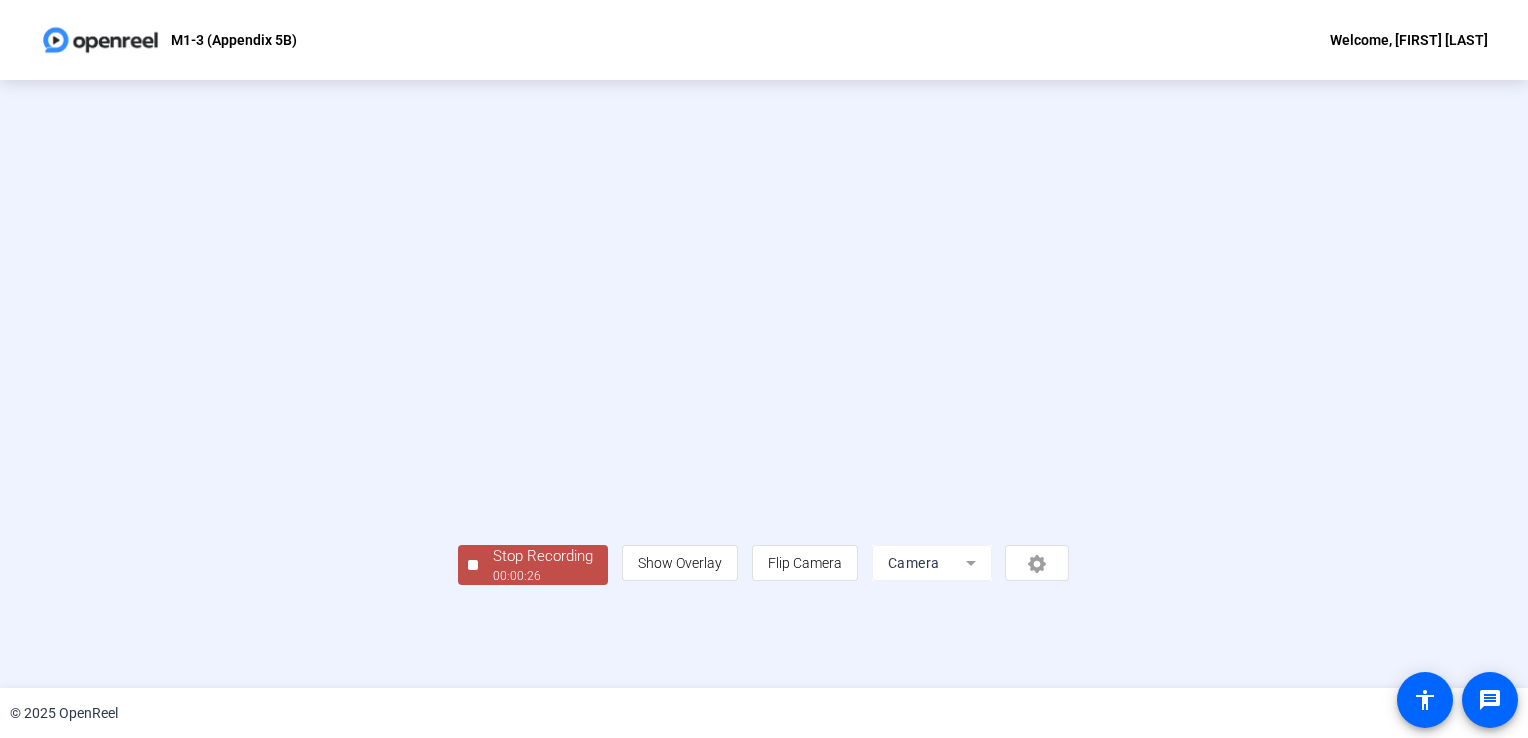 click on "Stop Recording" 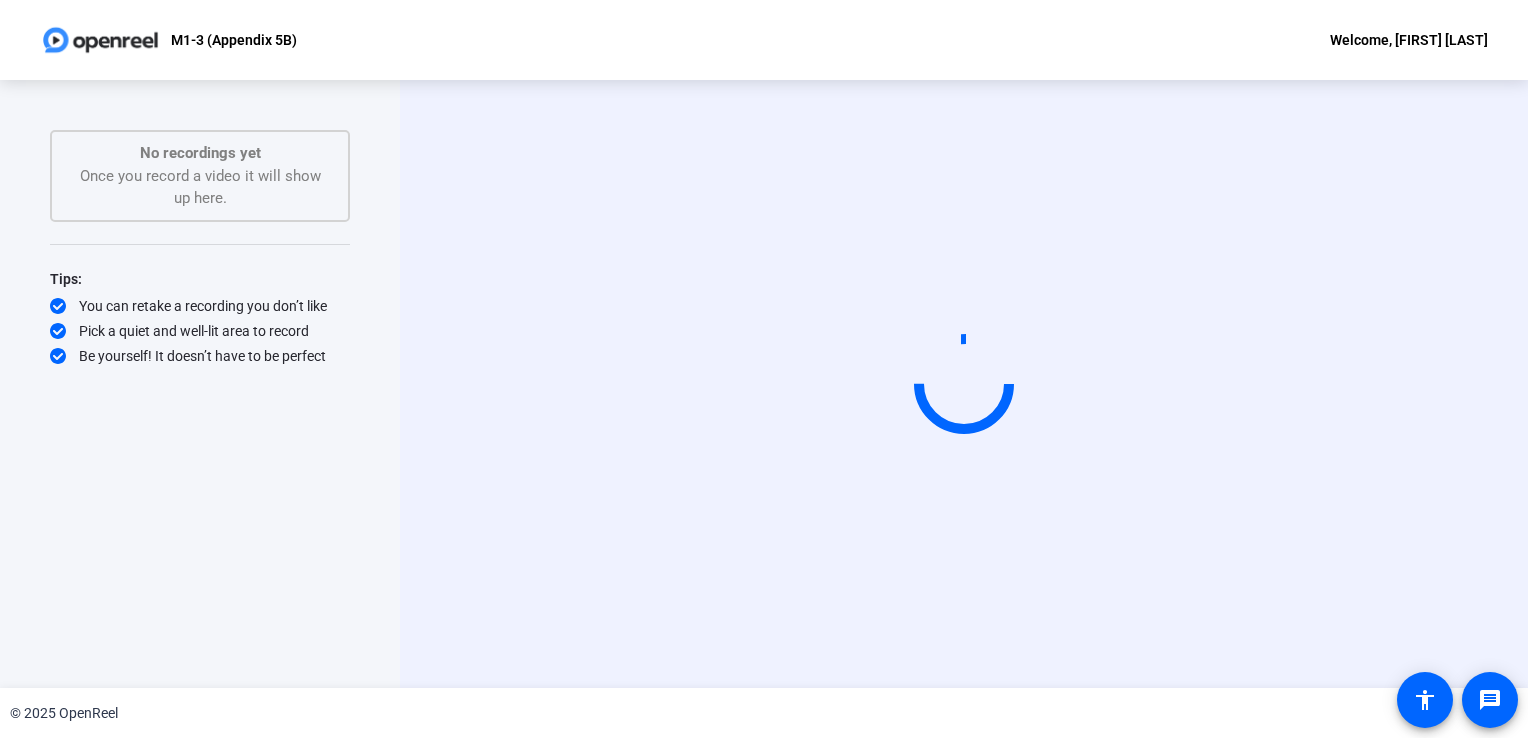 scroll, scrollTop: 0, scrollLeft: 0, axis: both 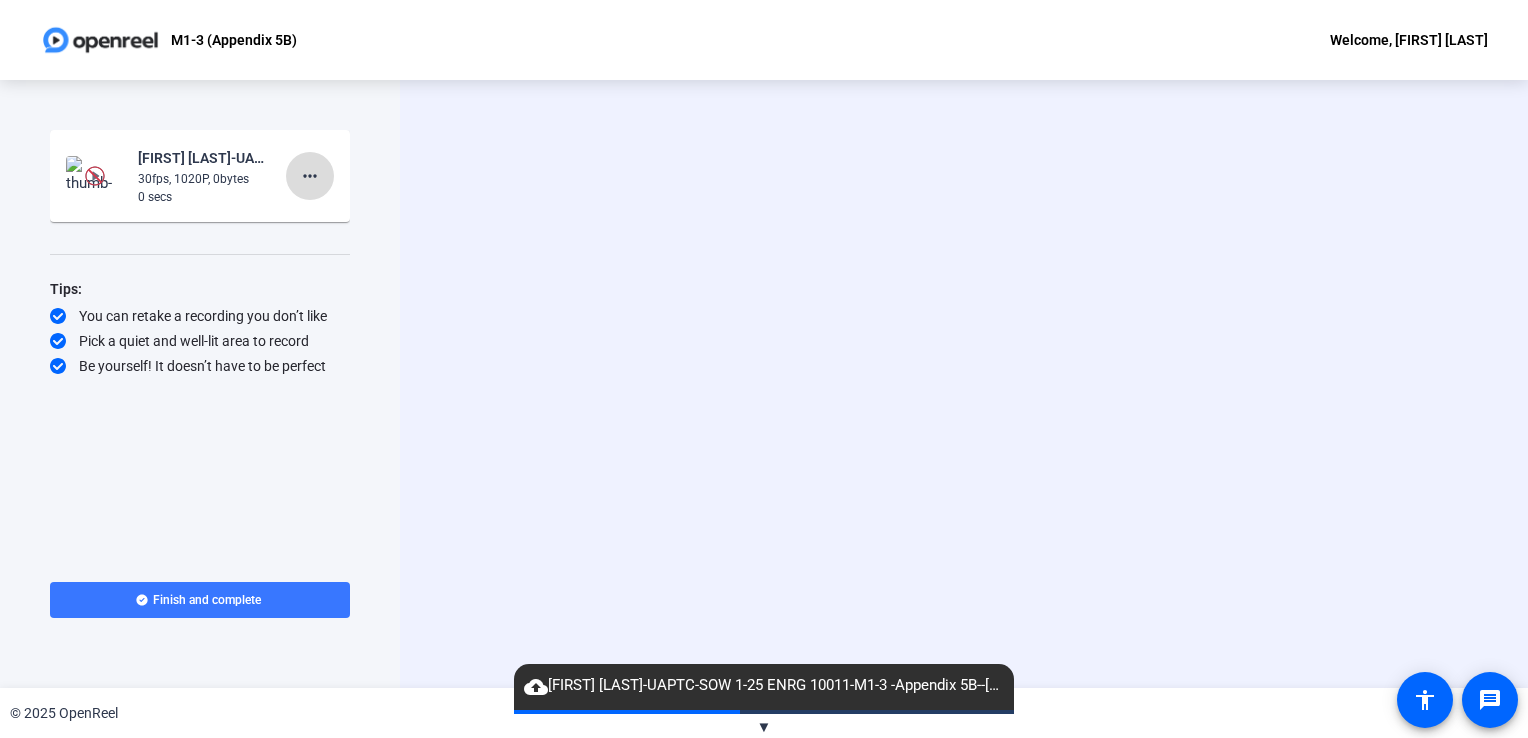 click on "more_horiz" 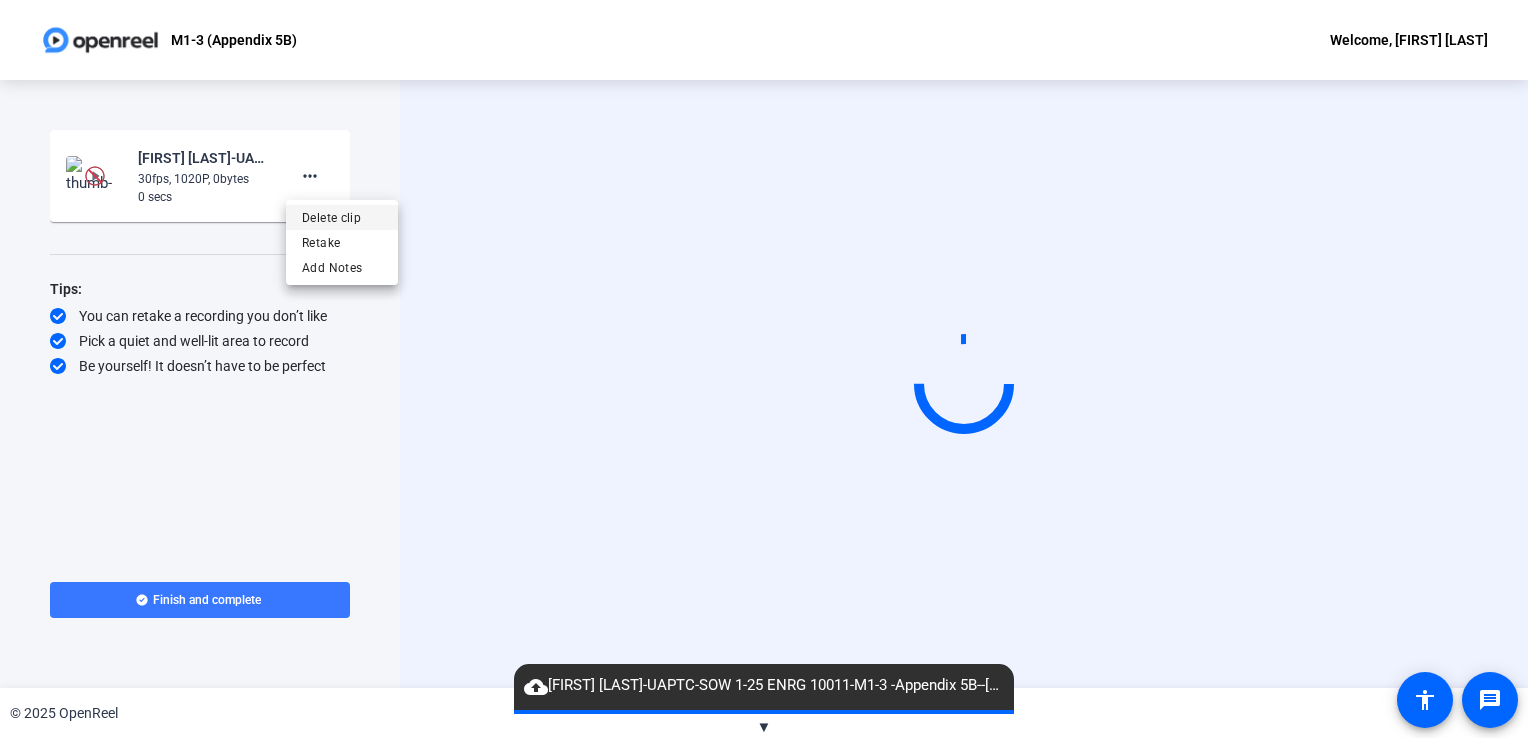 click on "Delete clip" at bounding box center (342, 218) 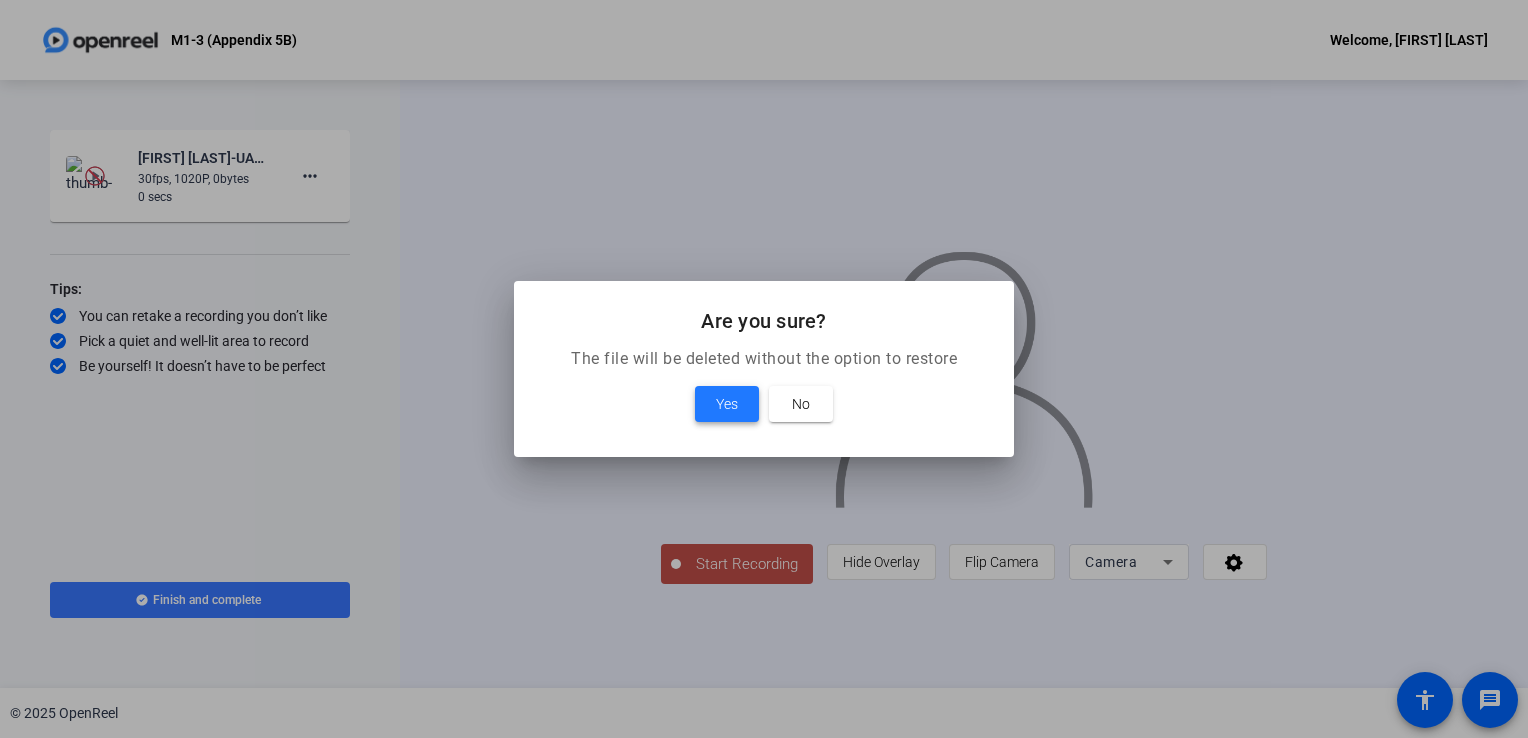 click at bounding box center [727, 404] 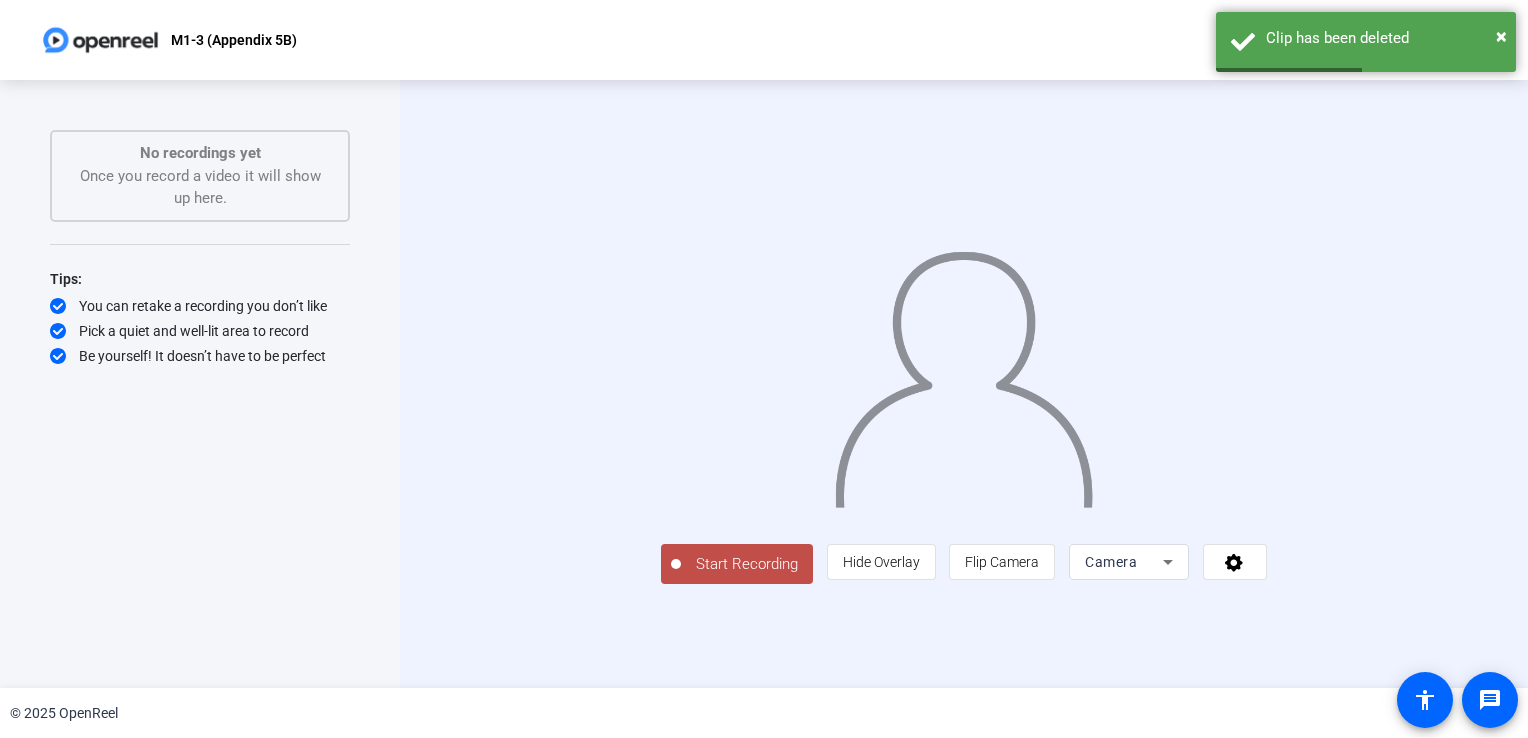click on "Camera" at bounding box center (1111, 562) 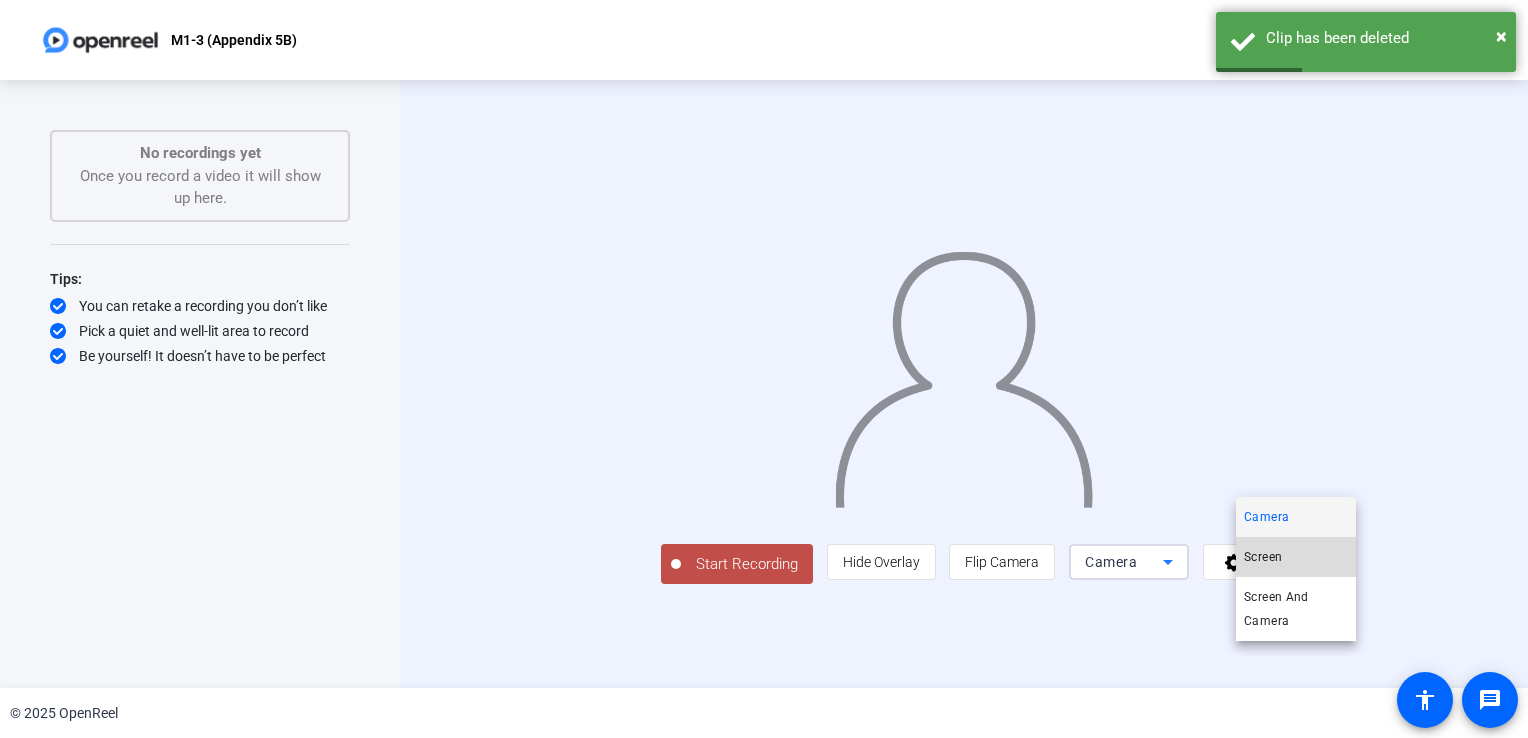 click on "Screen" at bounding box center [1263, 557] 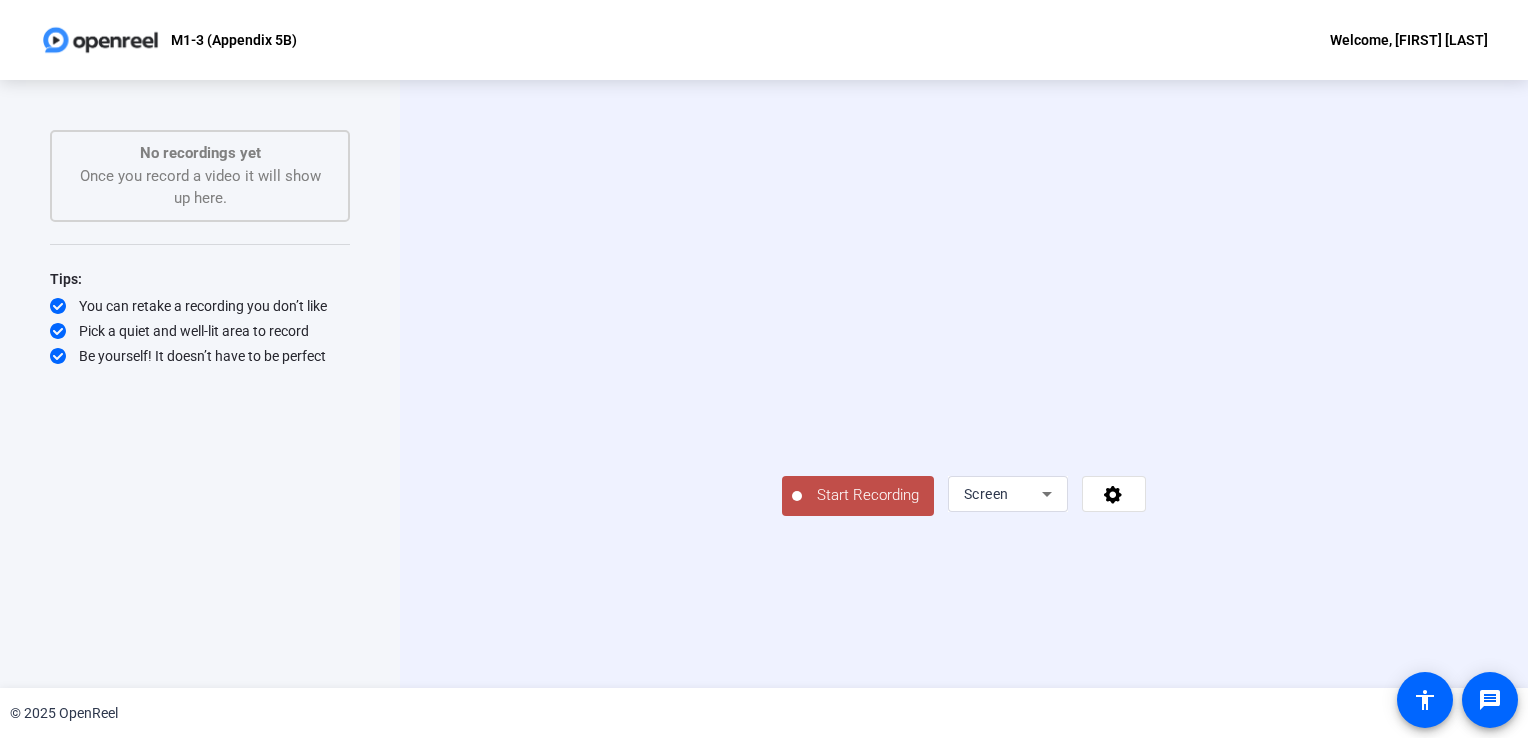 click on "Start Recording" 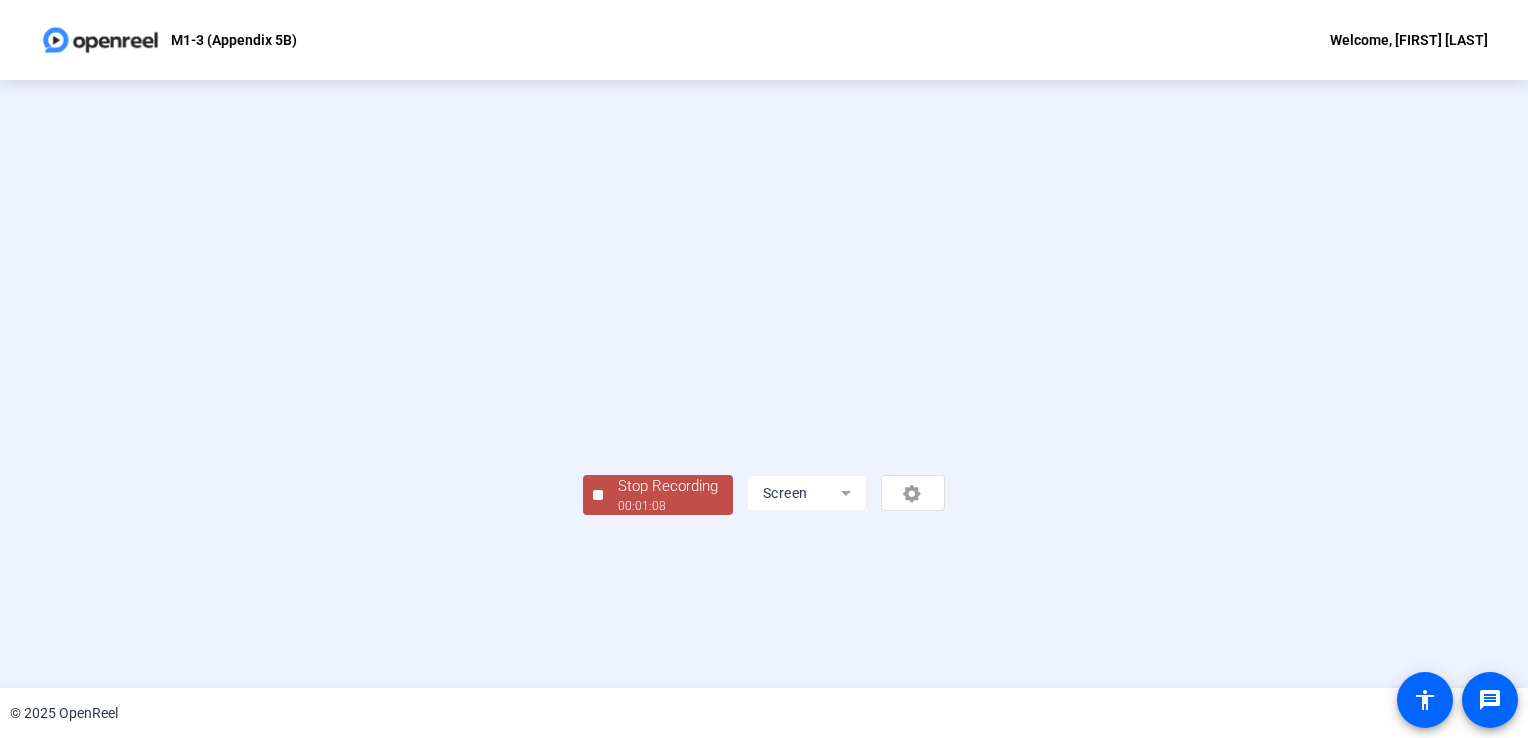 scroll, scrollTop: 56, scrollLeft: 0, axis: vertical 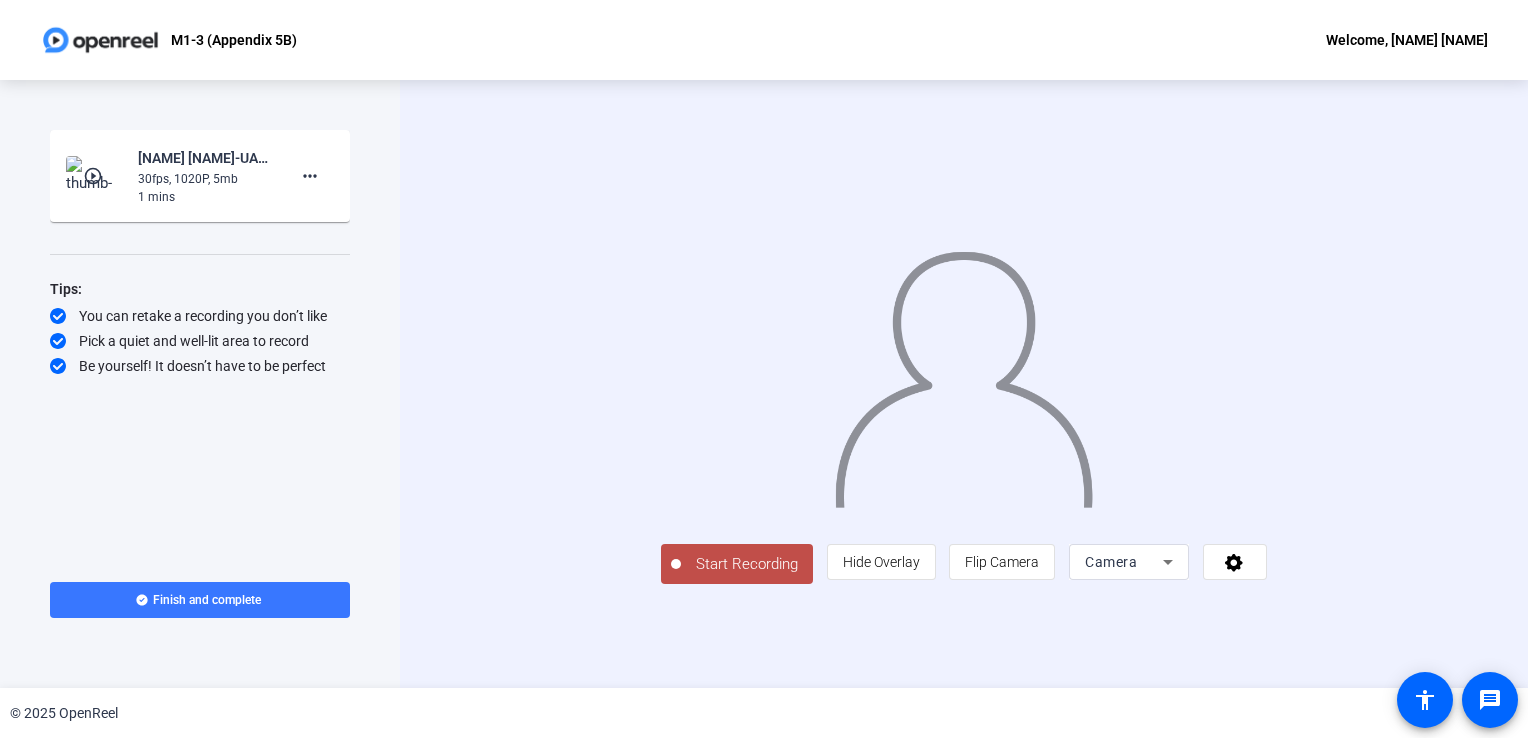 click on "play_circle_outline" 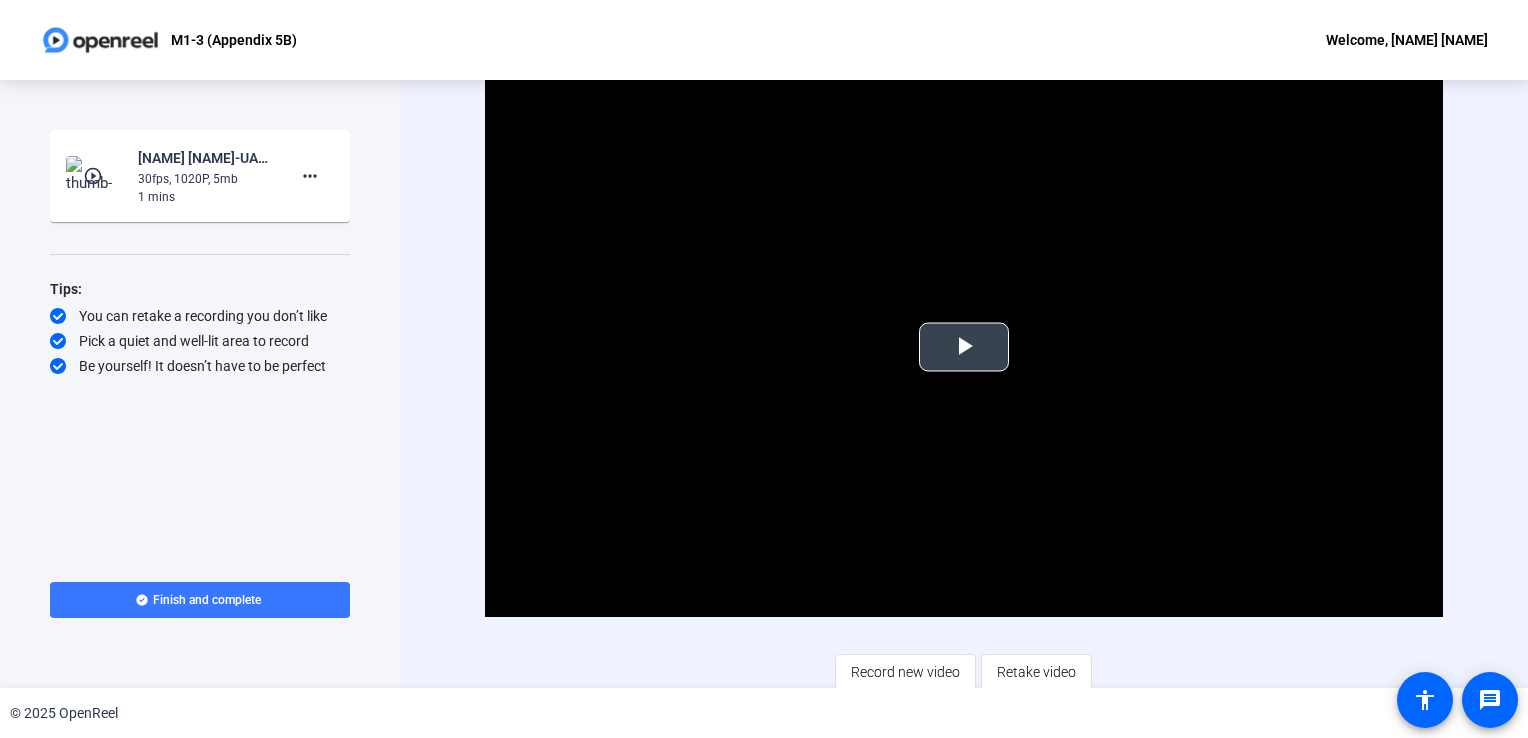 click at bounding box center [964, 347] 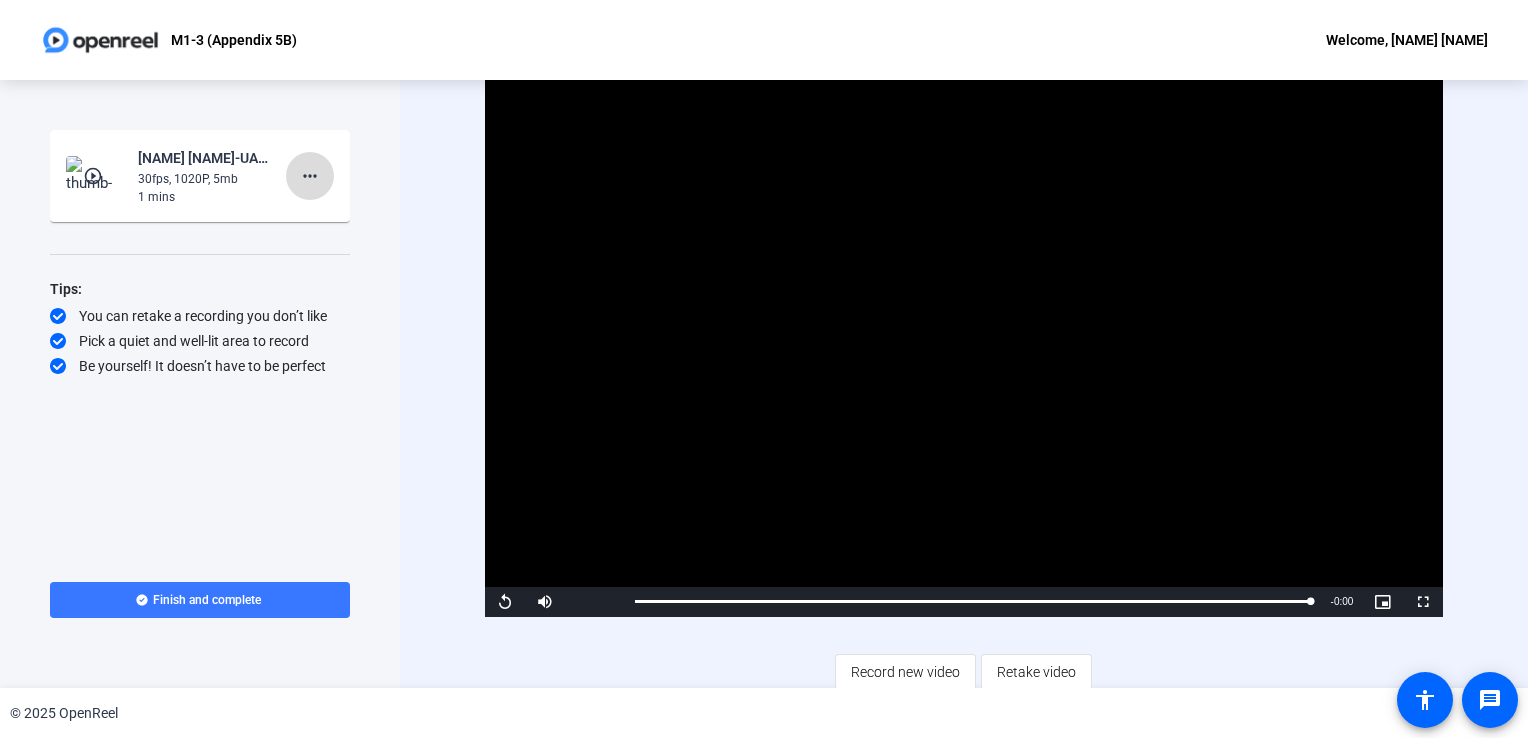 click on "more_horiz" 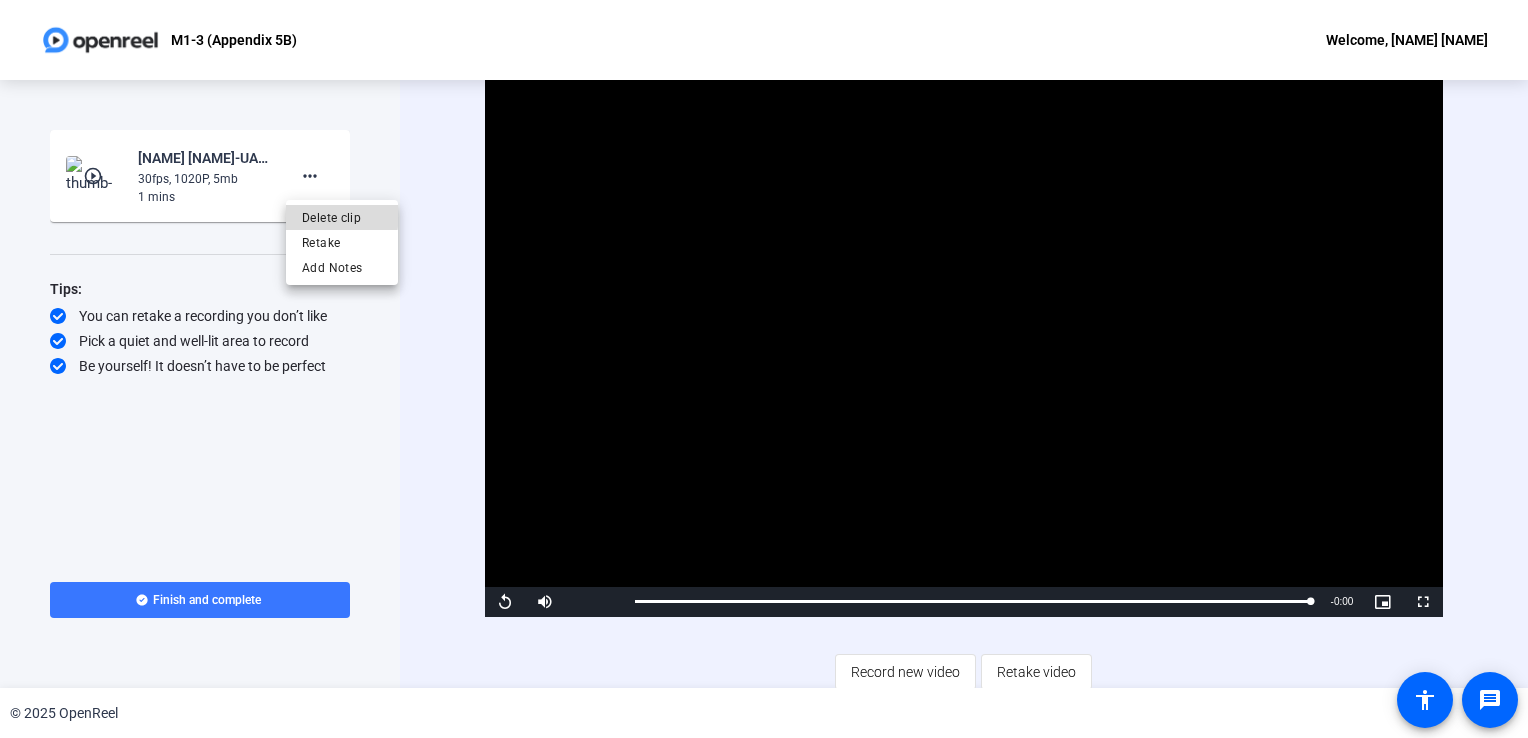 click on "Delete clip" at bounding box center (342, 218) 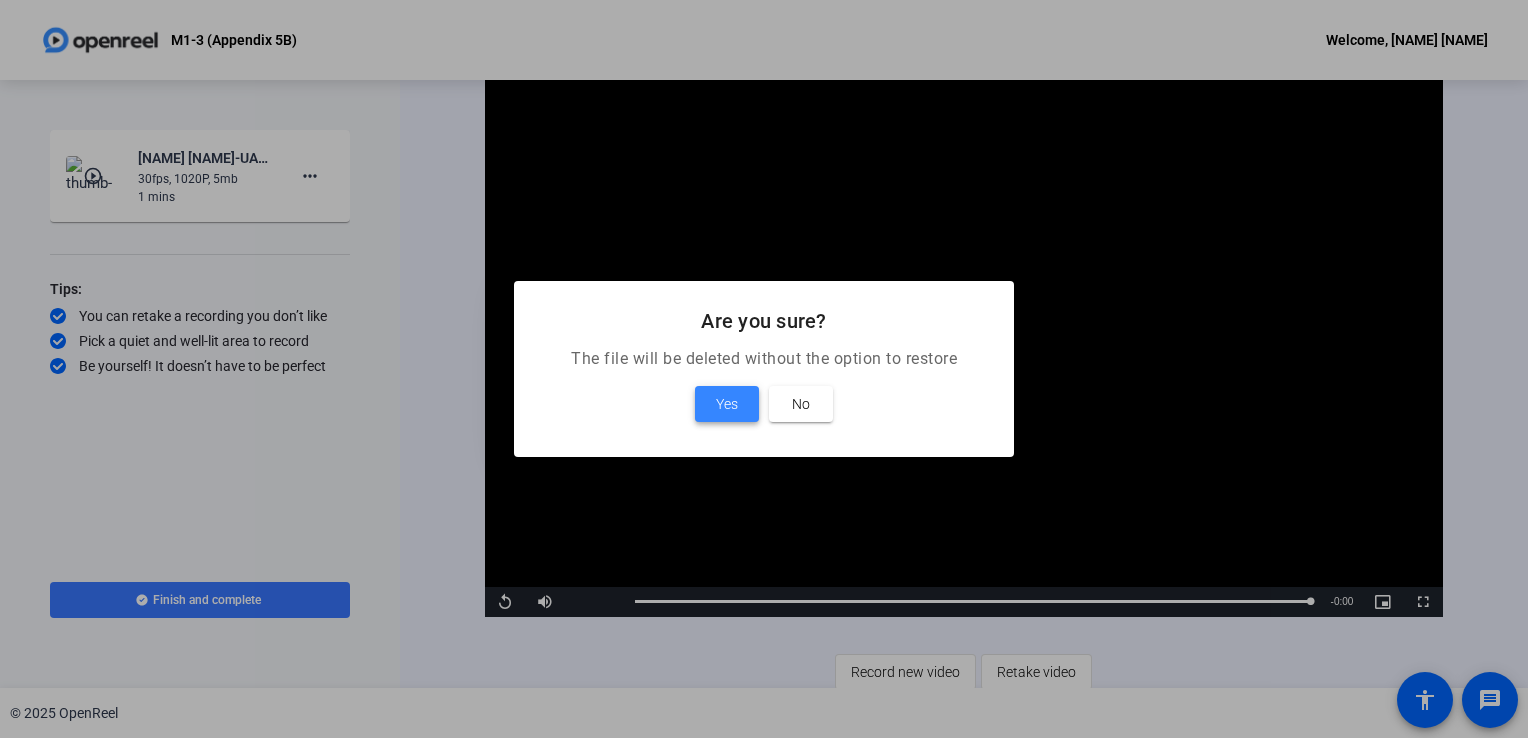 click on "Yes" at bounding box center [727, 404] 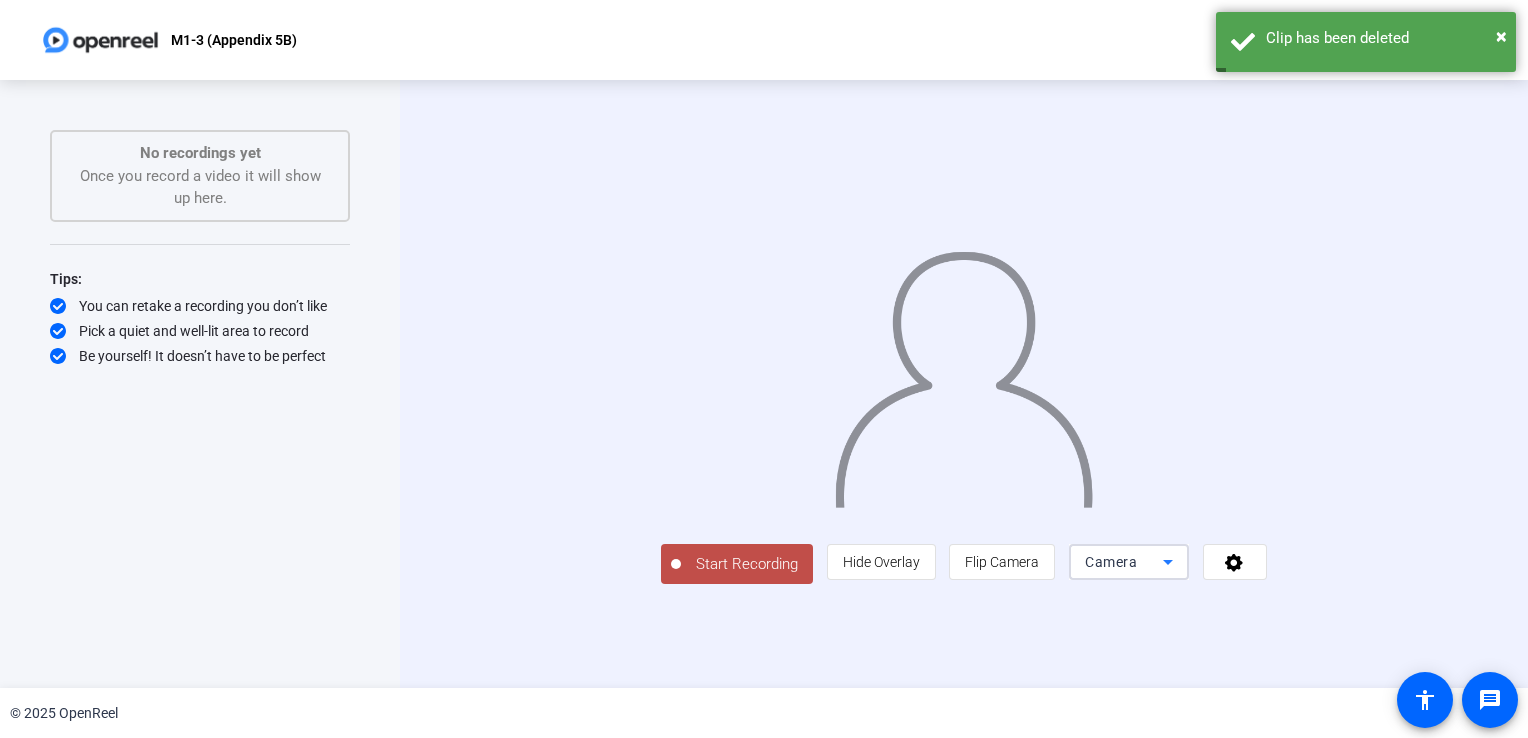 click on "Camera" at bounding box center (1111, 562) 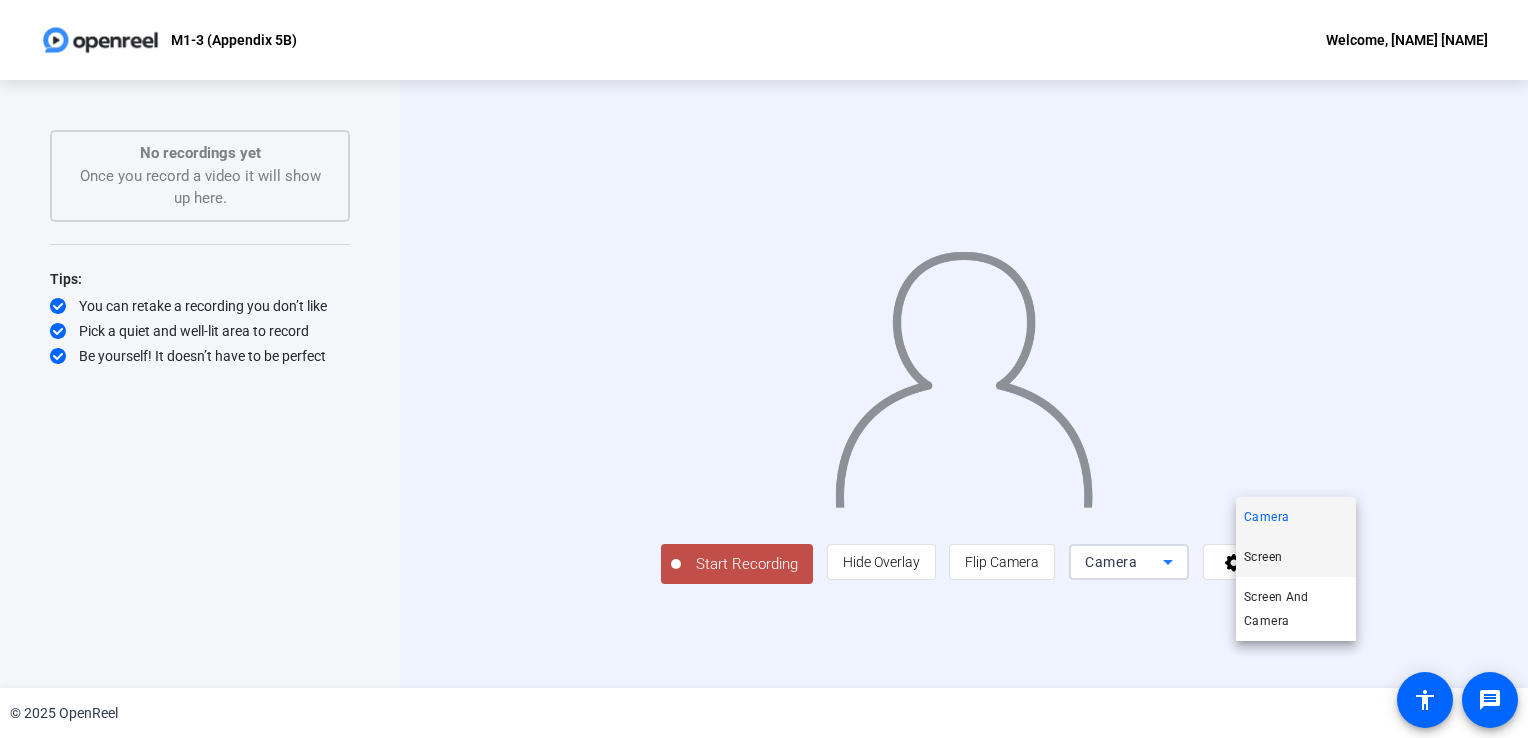 click on "Screen" at bounding box center (1263, 557) 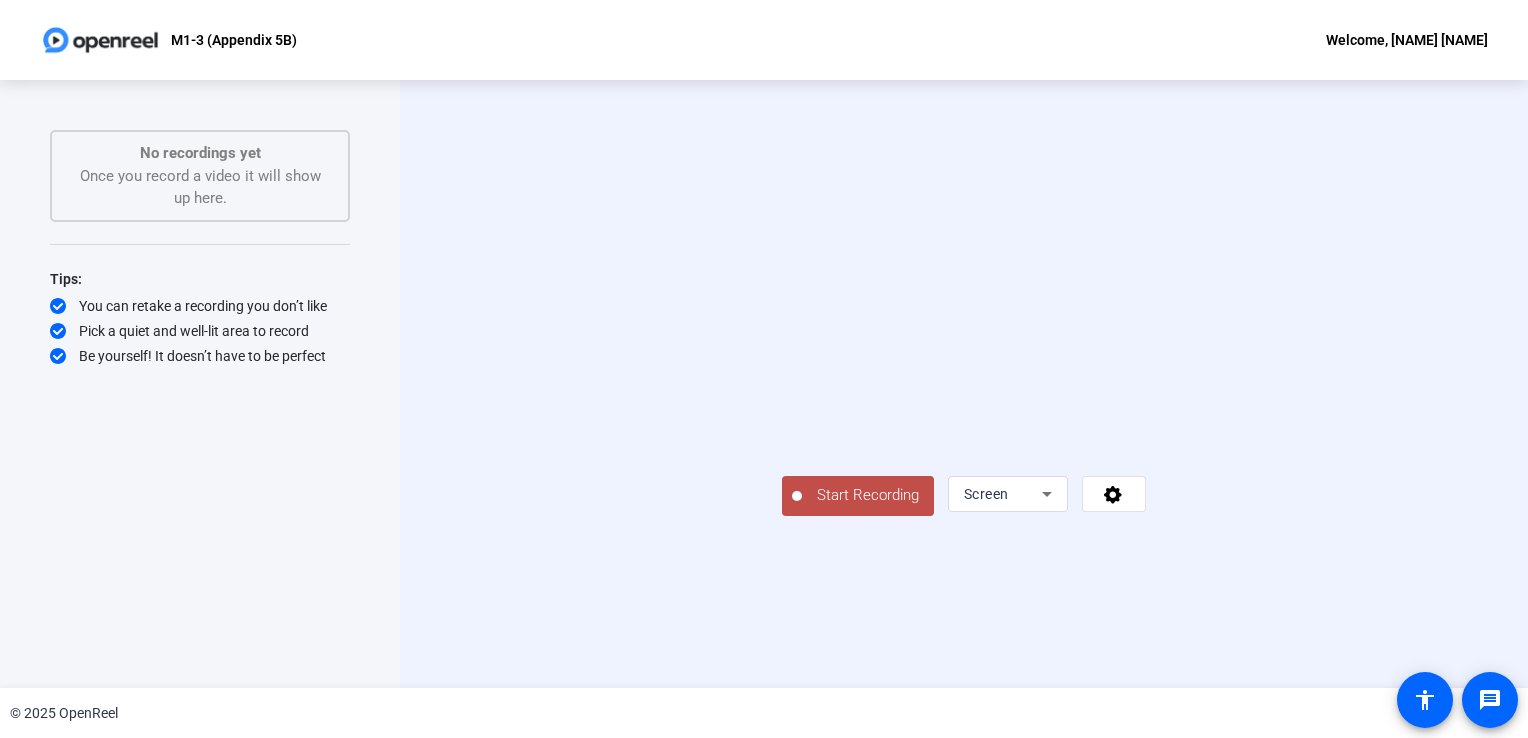 click on "Start Recording" 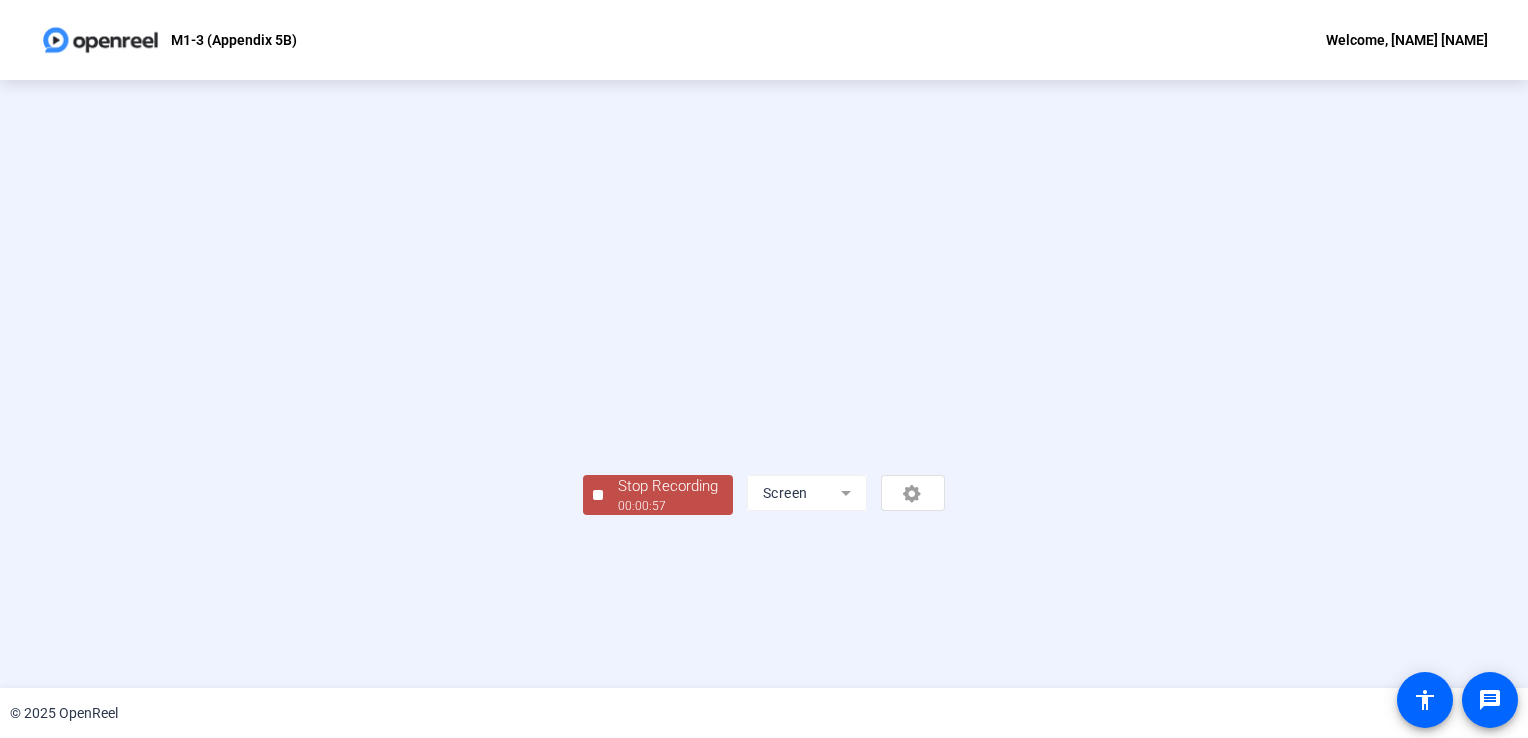 scroll, scrollTop: 56, scrollLeft: 0, axis: vertical 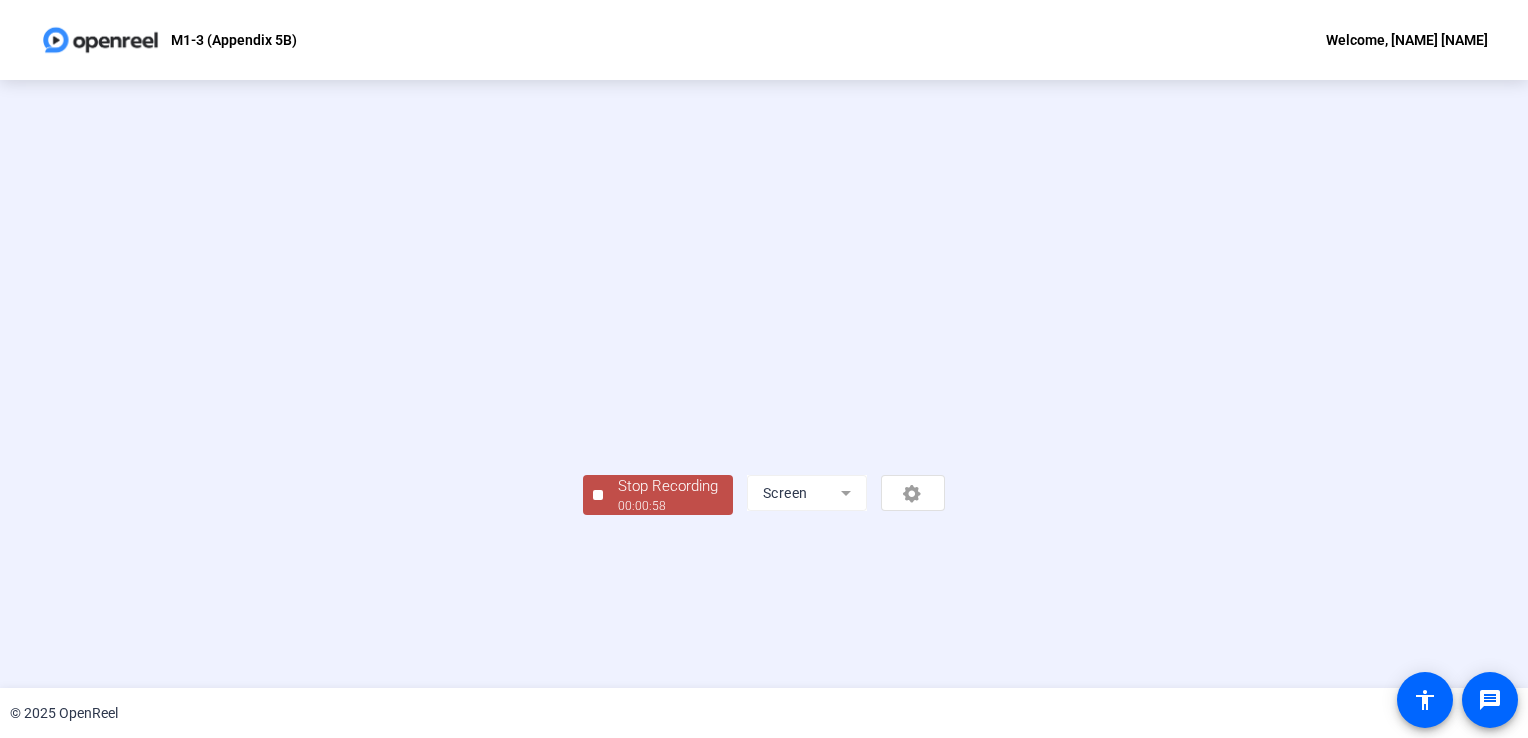 click on "Stop Recording" 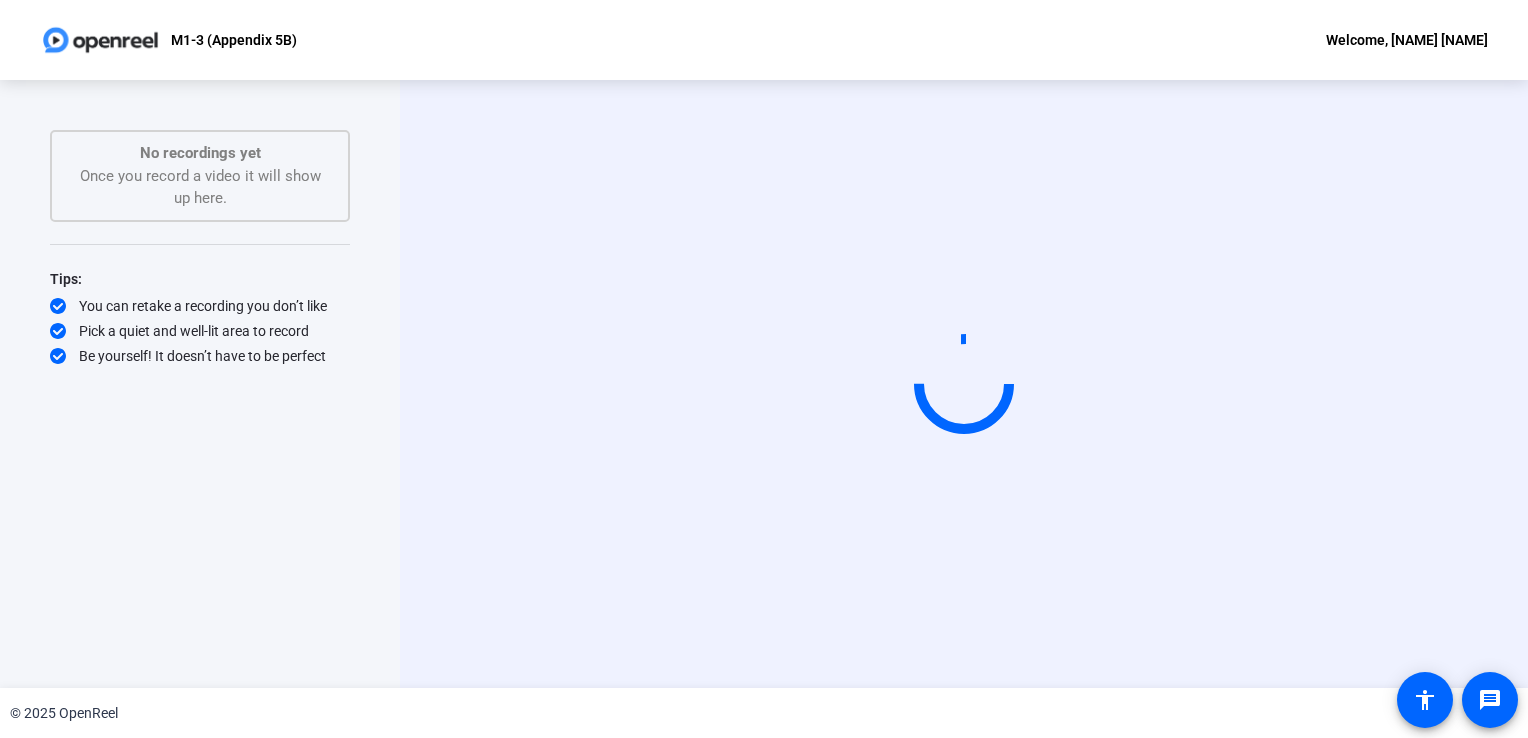 scroll, scrollTop: 0, scrollLeft: 0, axis: both 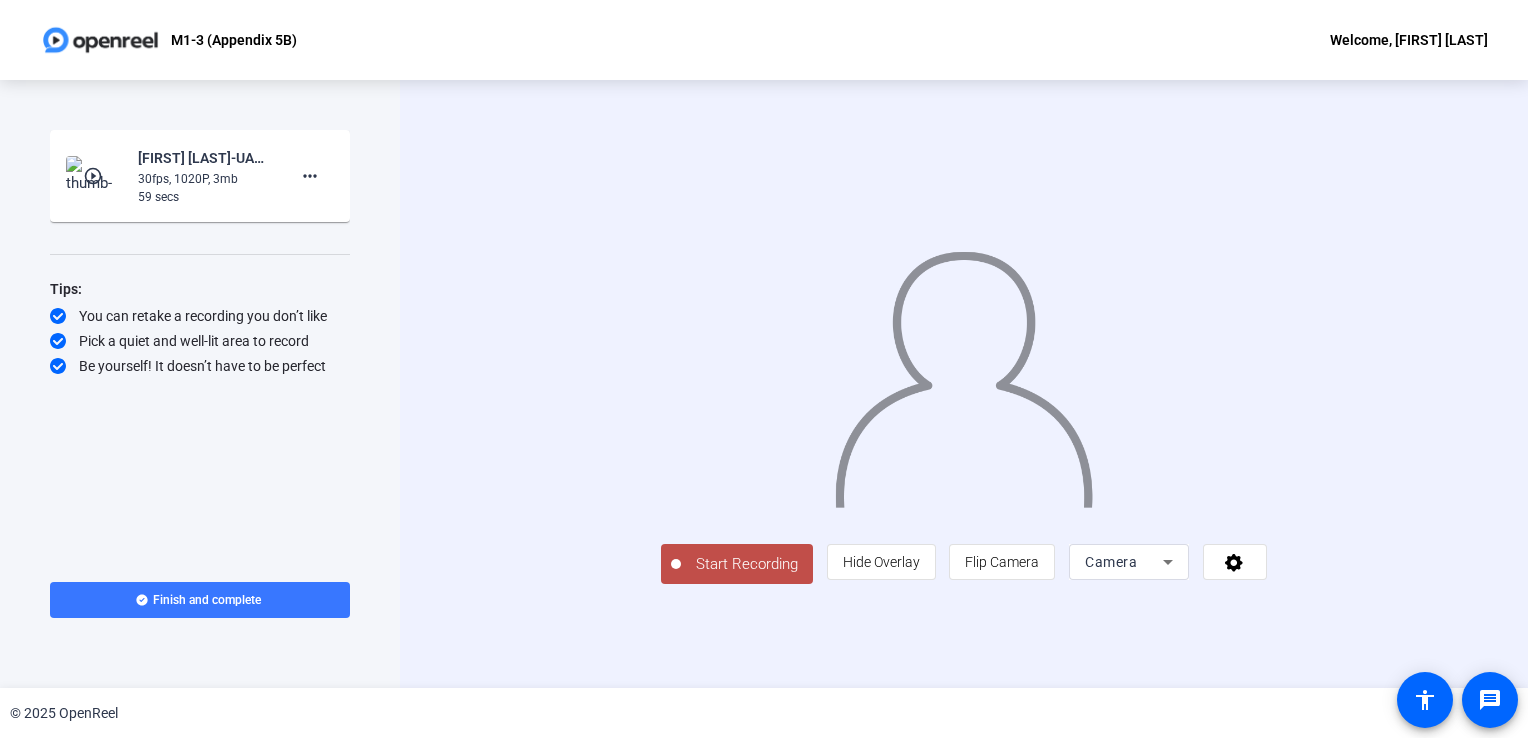 drag, startPoint x: 94, startPoint y: 181, endPoint x: 112, endPoint y: 191, distance: 20.59126 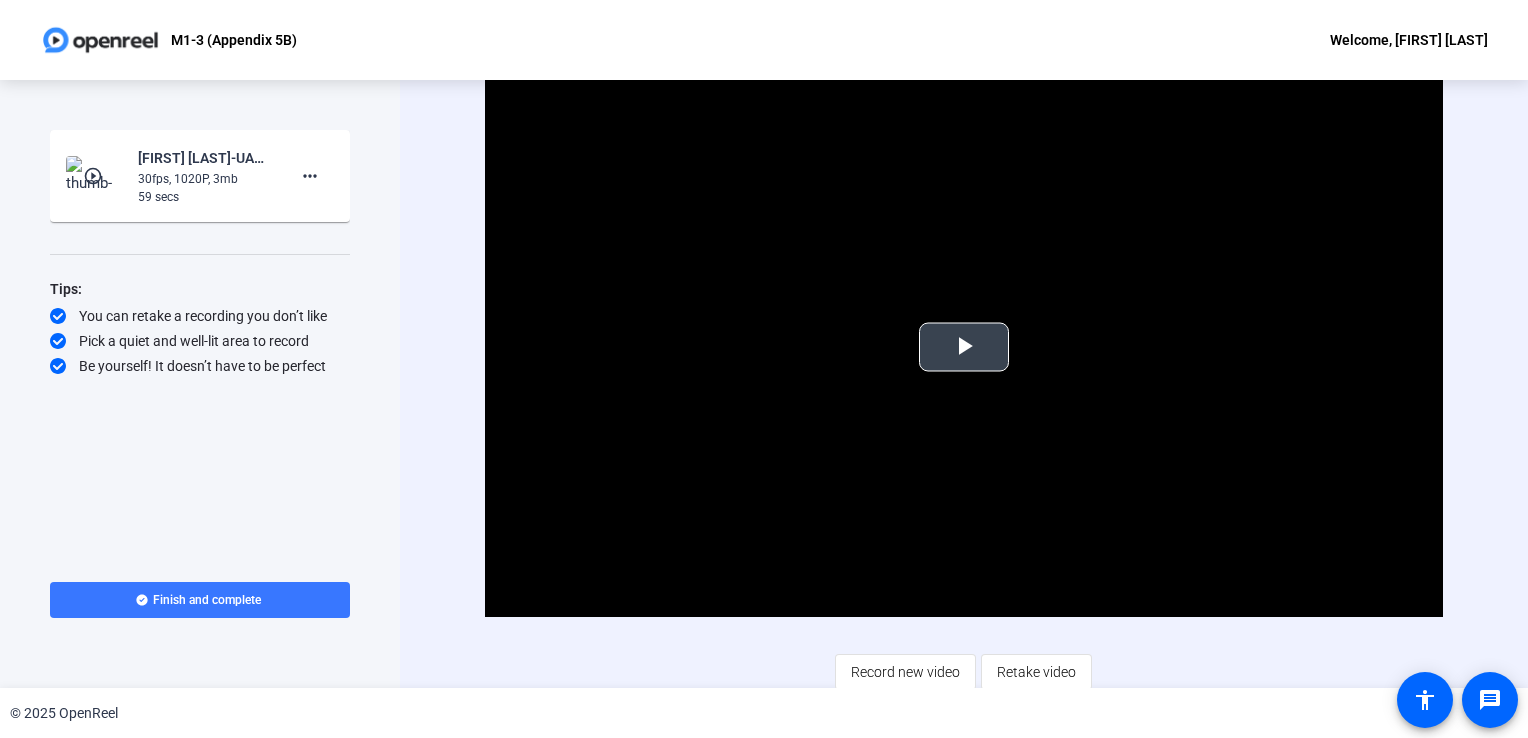 click at bounding box center [964, 347] 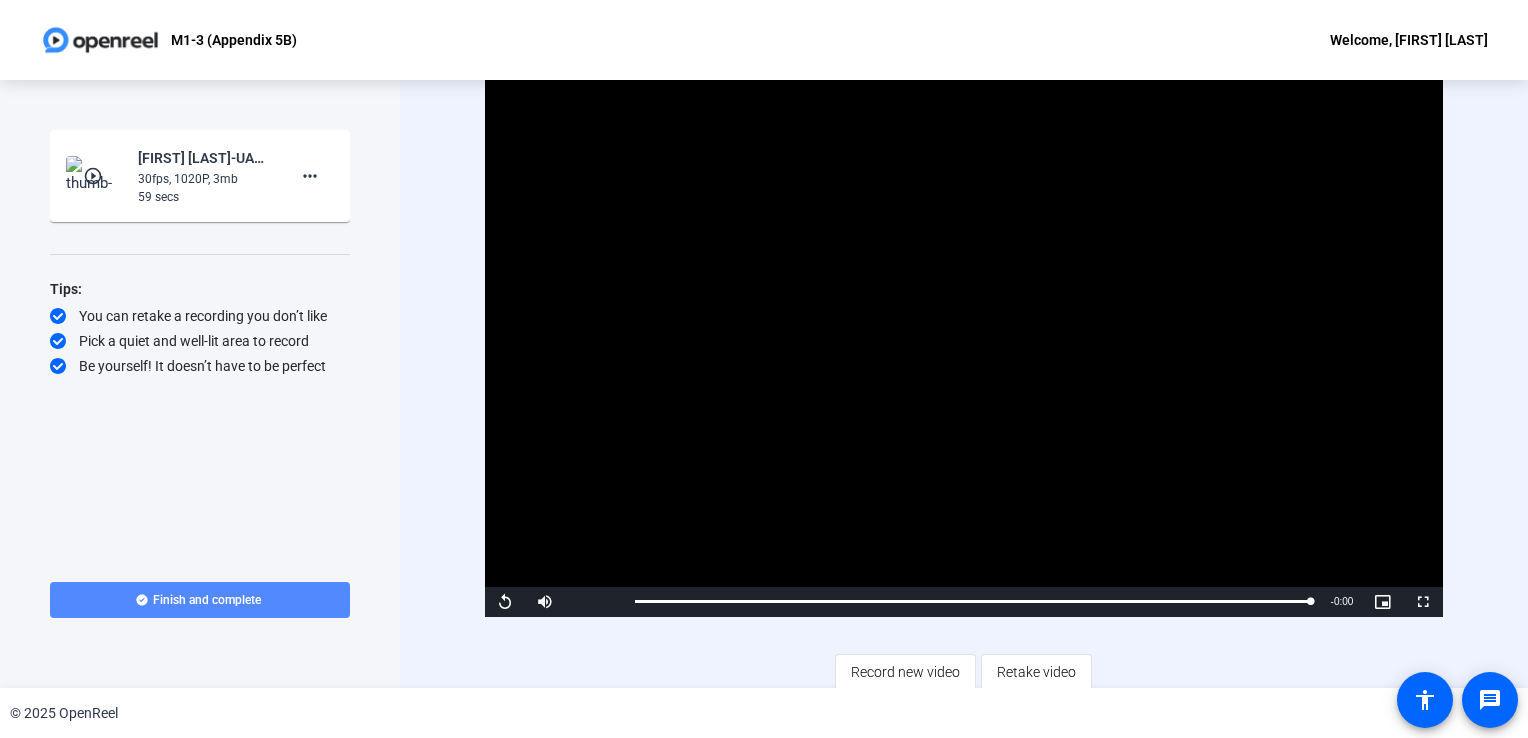 click on "Finish and complete" 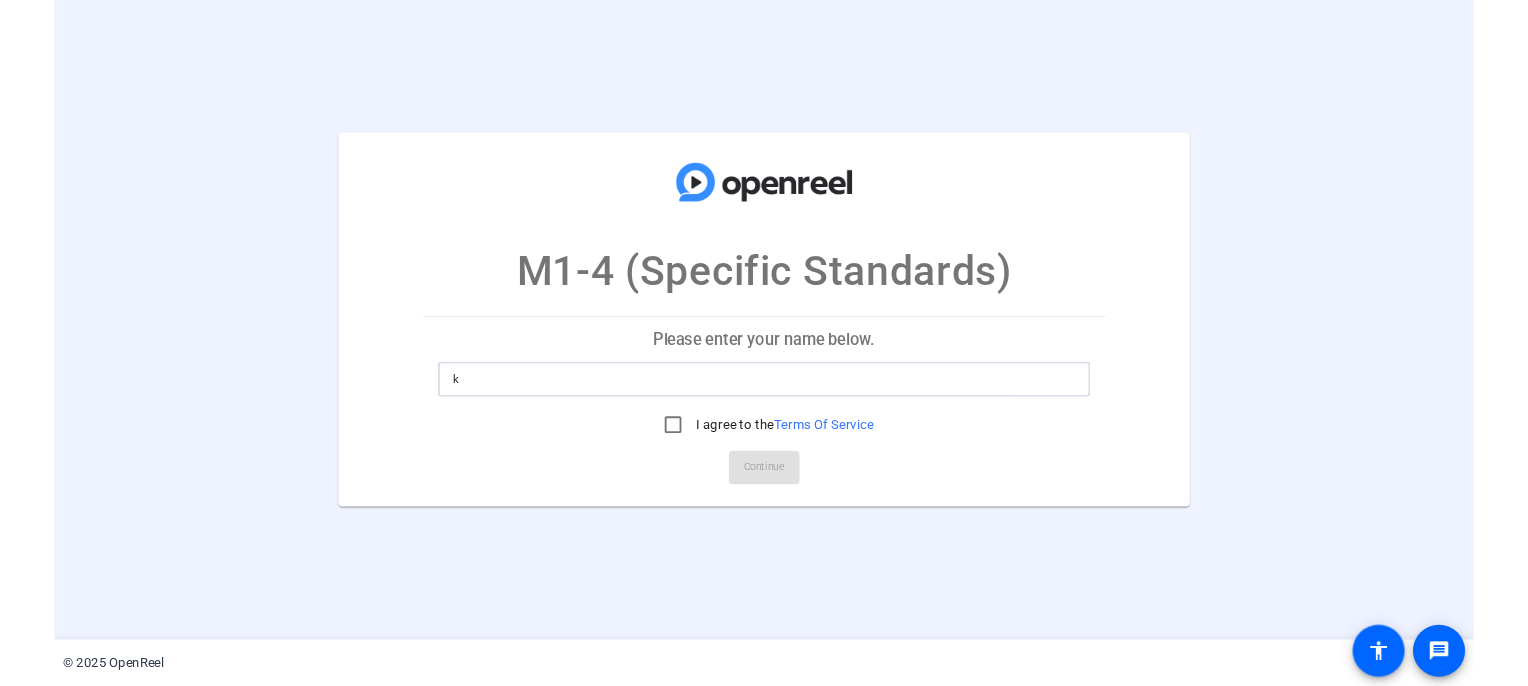 scroll, scrollTop: 0, scrollLeft: 0, axis: both 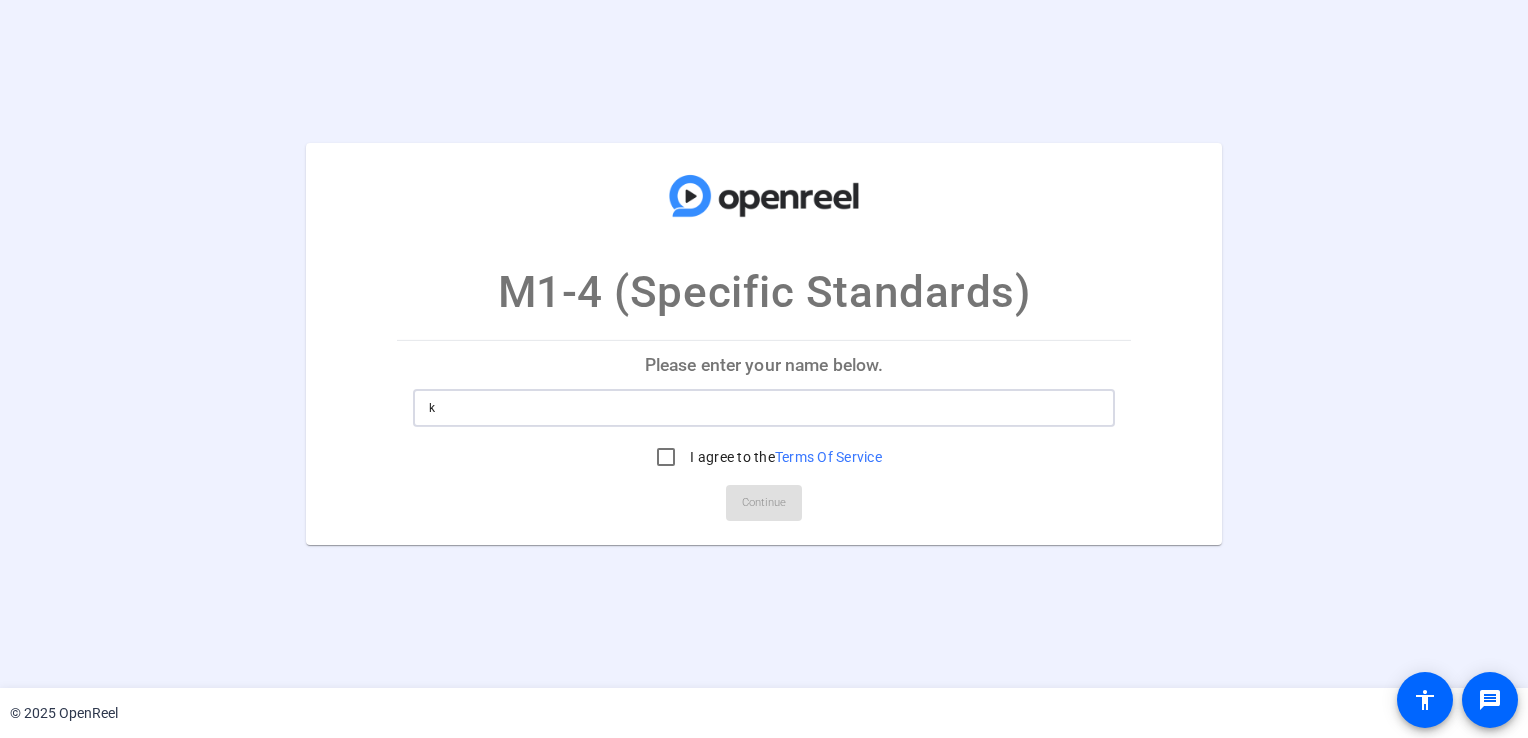 type on "[NAME] [NAME]" 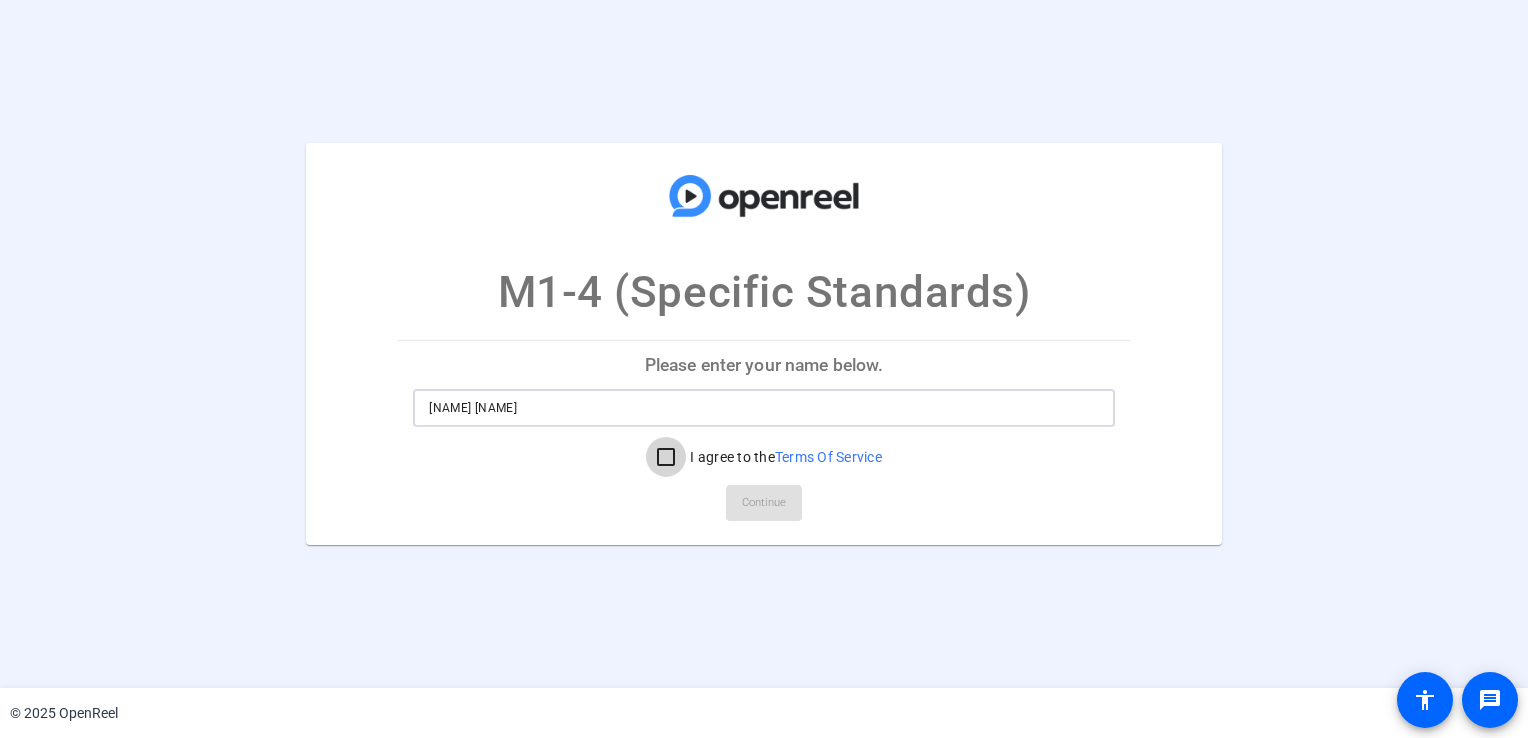 click on "I agree to the  Terms Of Service" at bounding box center (666, 457) 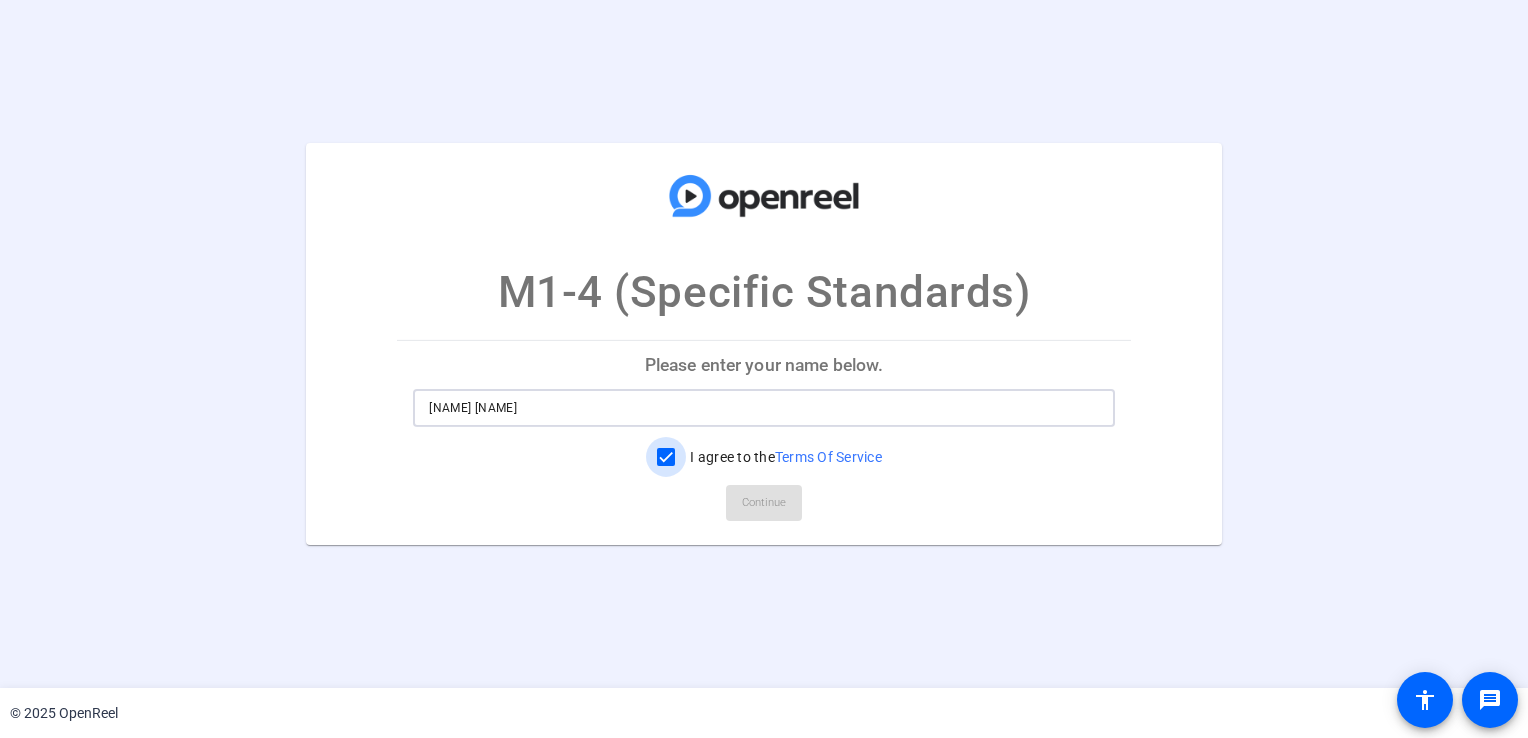 checkbox on "true" 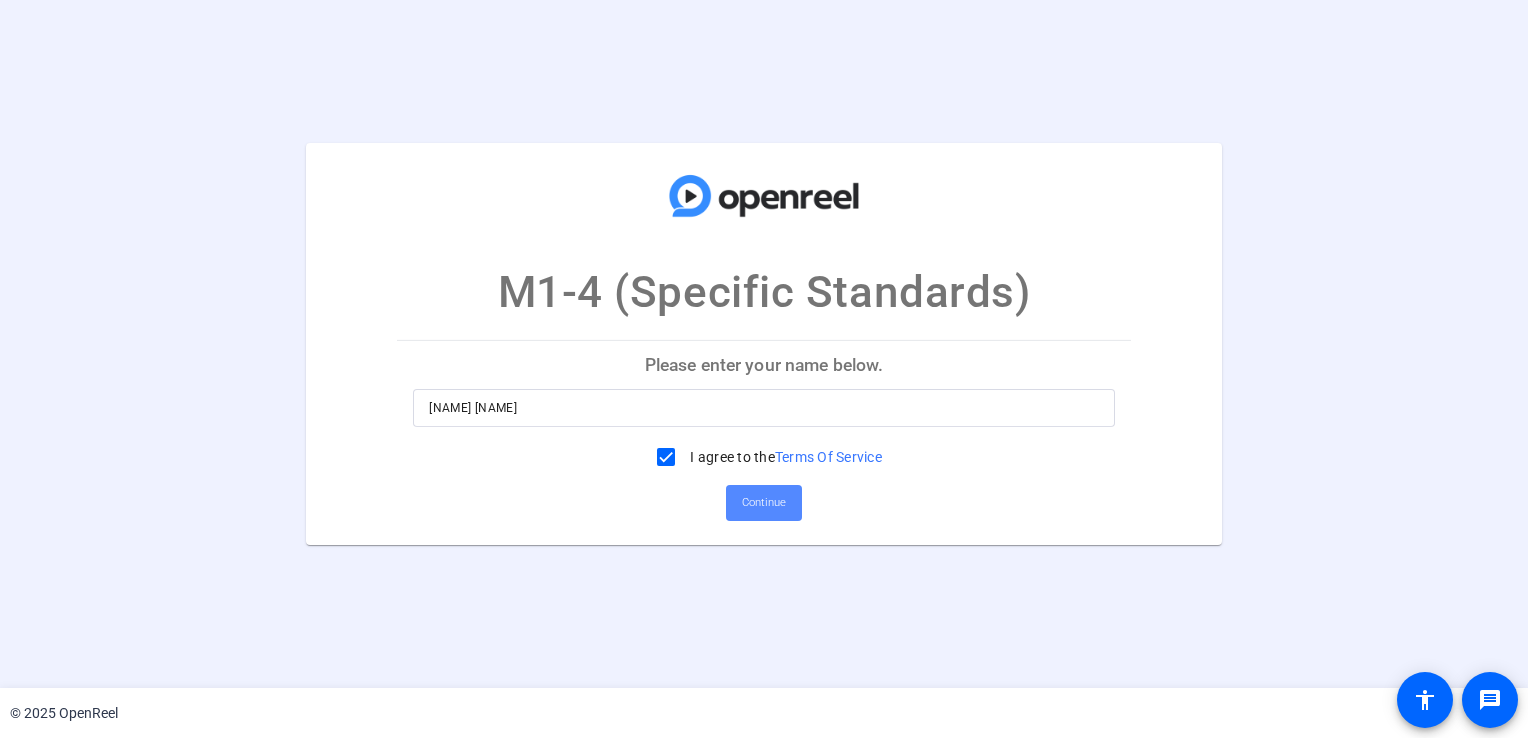 click on "Continue" 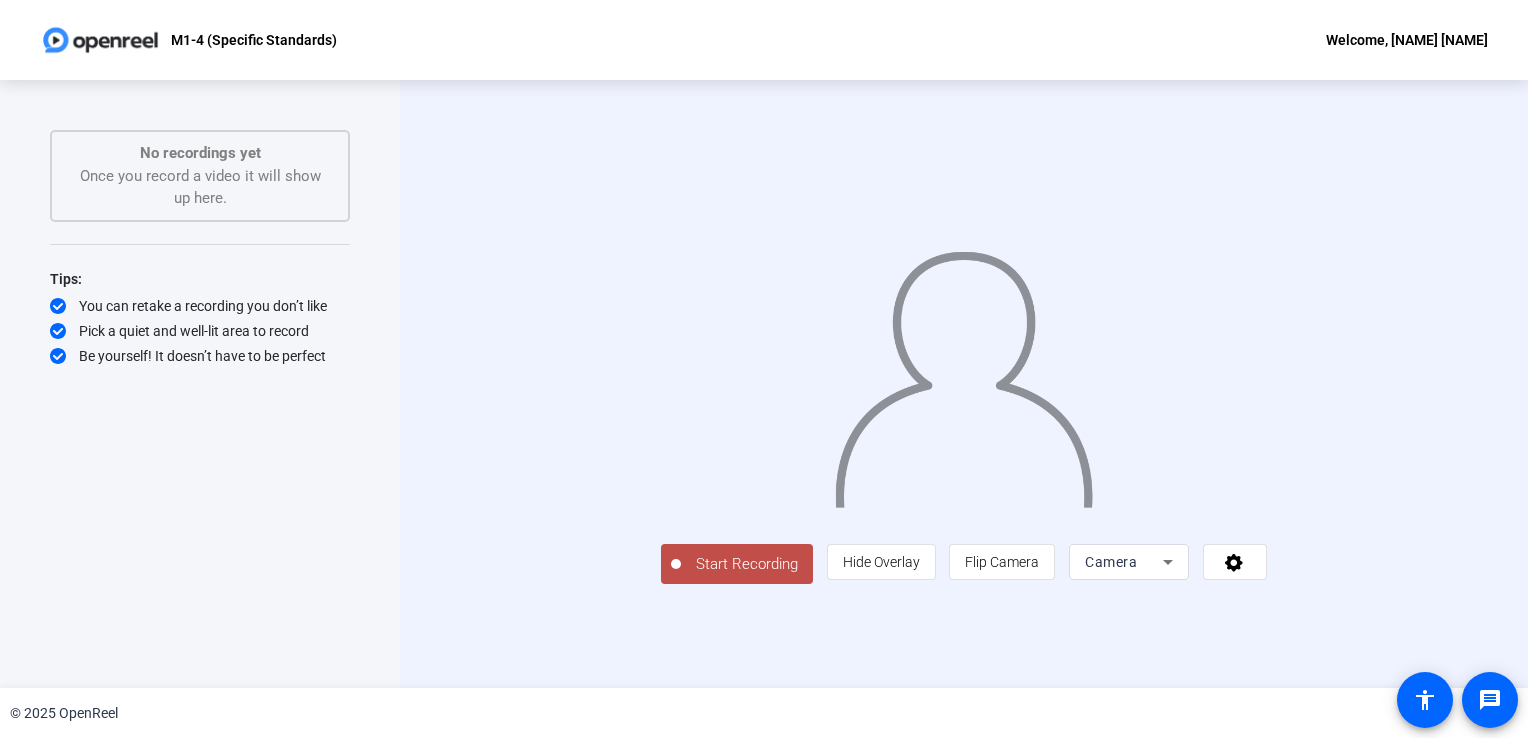 click on "Camera" at bounding box center (1111, 562) 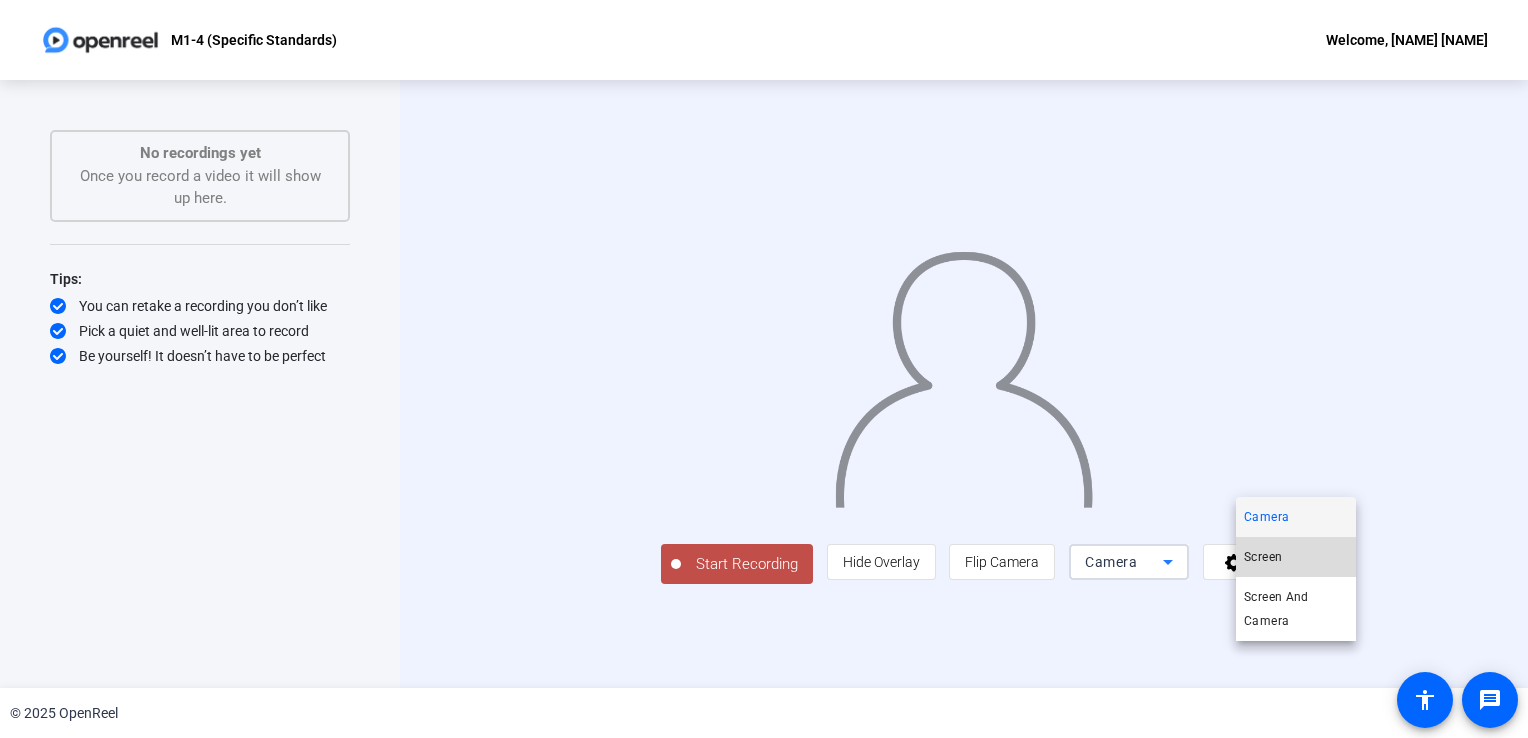 click on "Screen" at bounding box center (1263, 557) 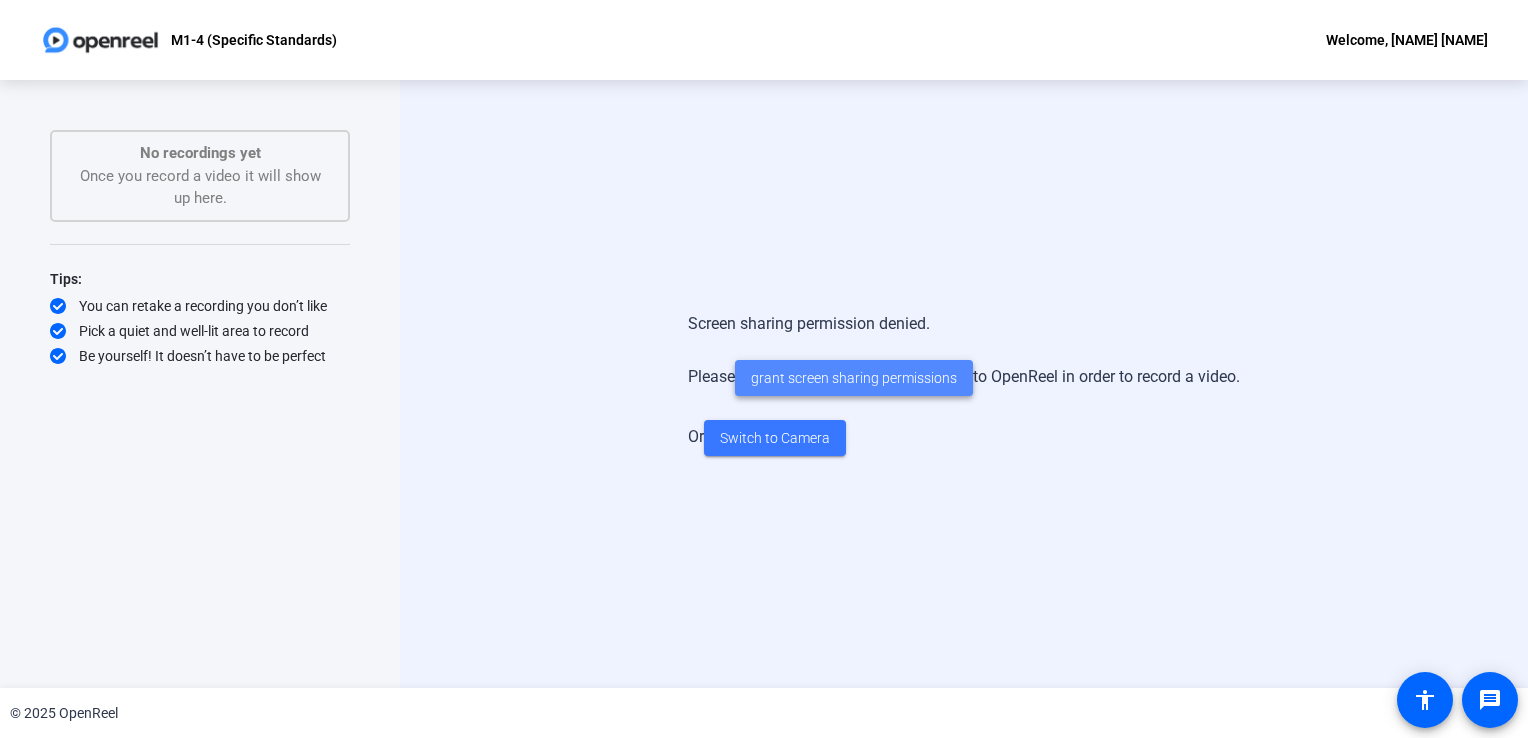 click on "grant screen sharing permissions" 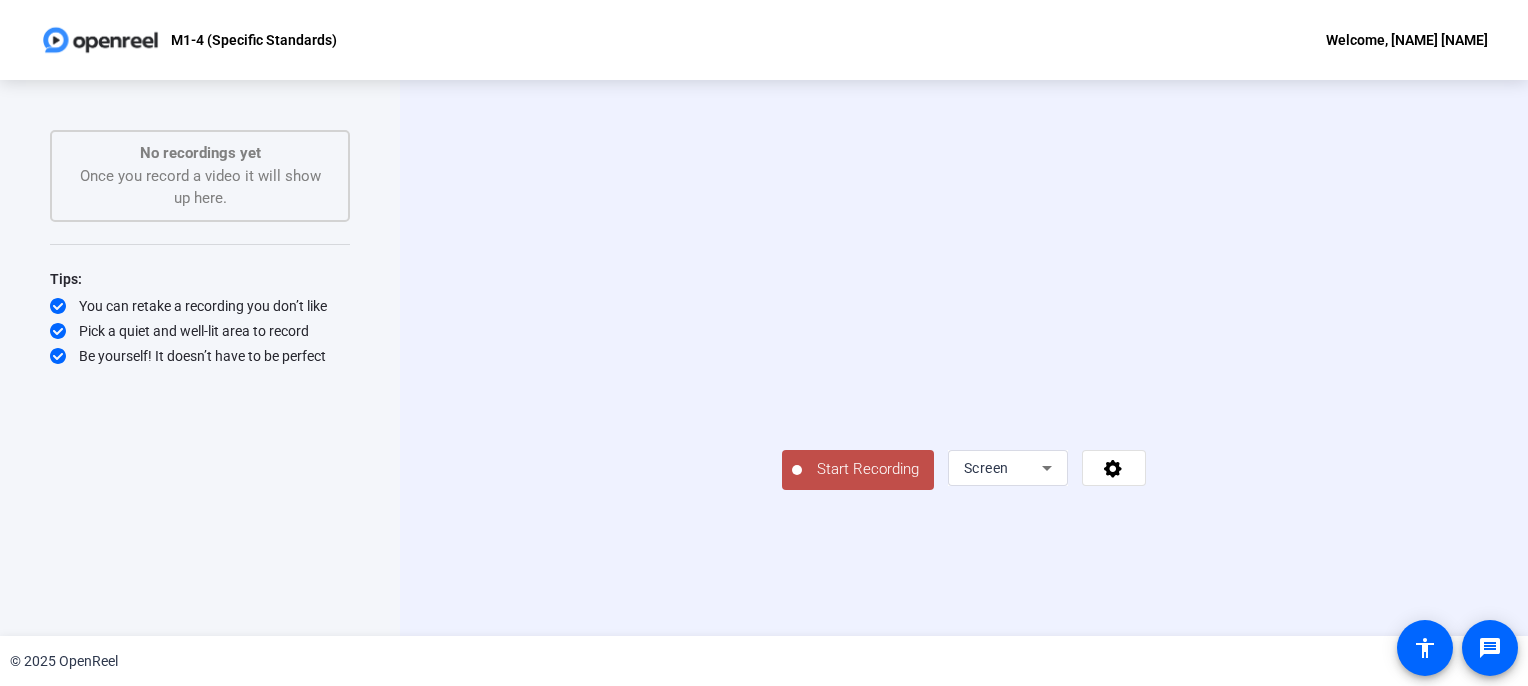 scroll, scrollTop: 36, scrollLeft: 0, axis: vertical 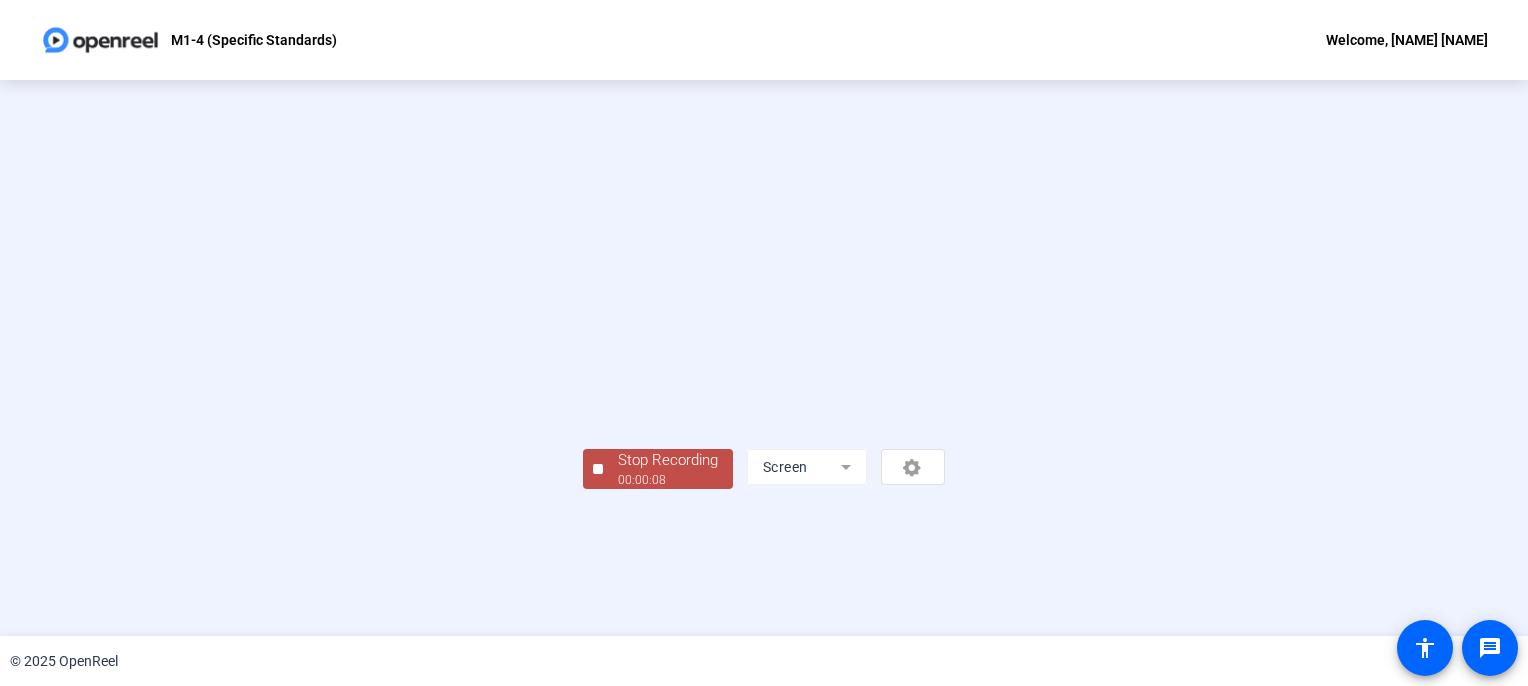 click on "Stop Recording" 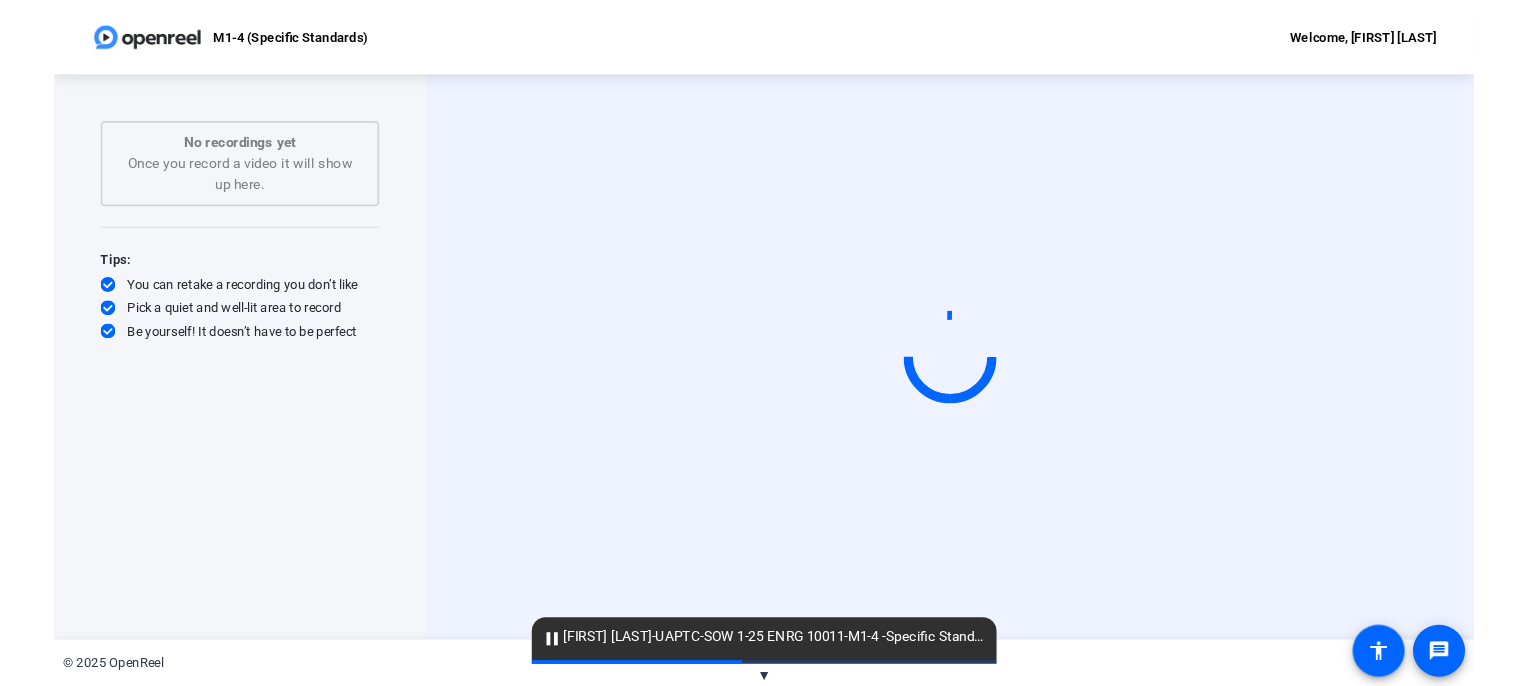 scroll, scrollTop: 0, scrollLeft: 0, axis: both 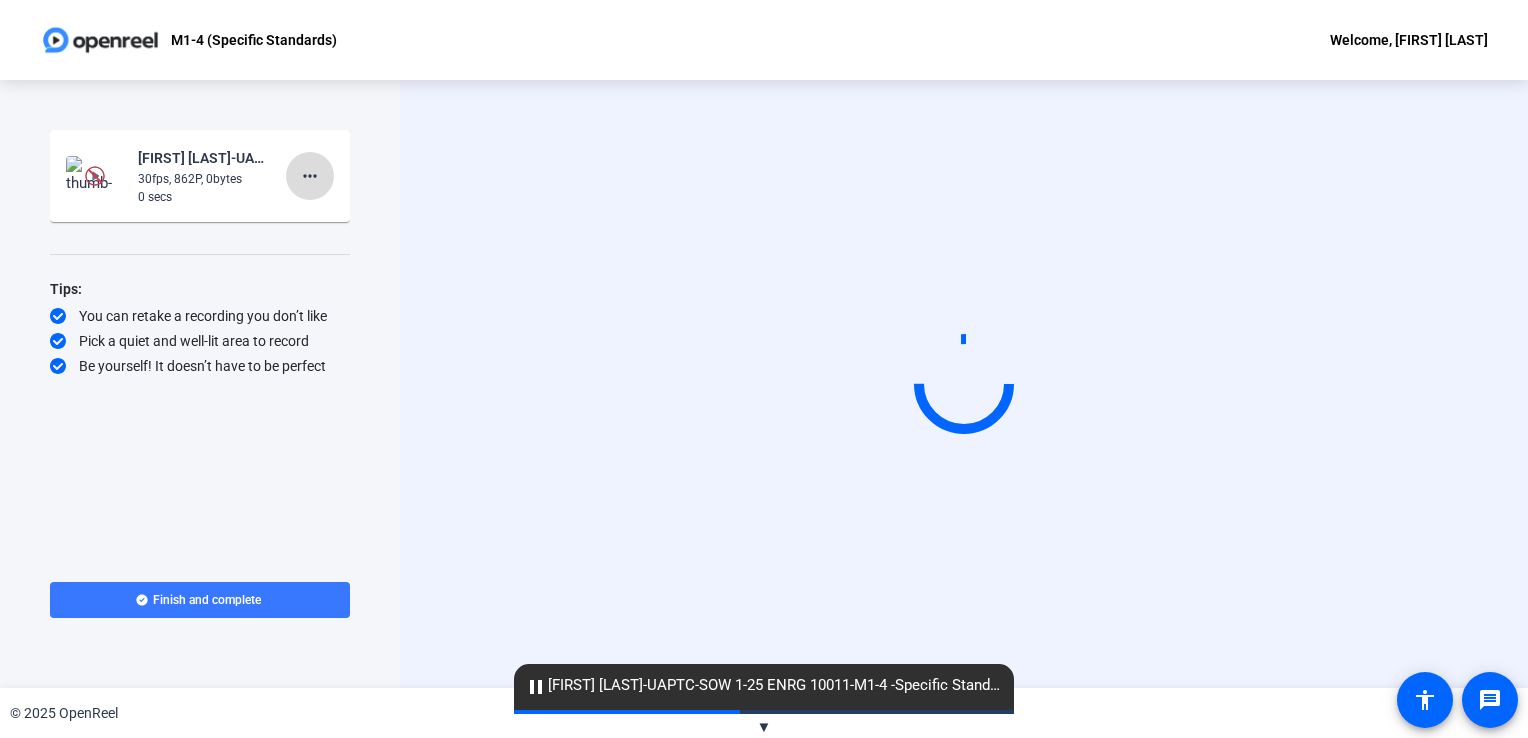 click on "more_horiz" 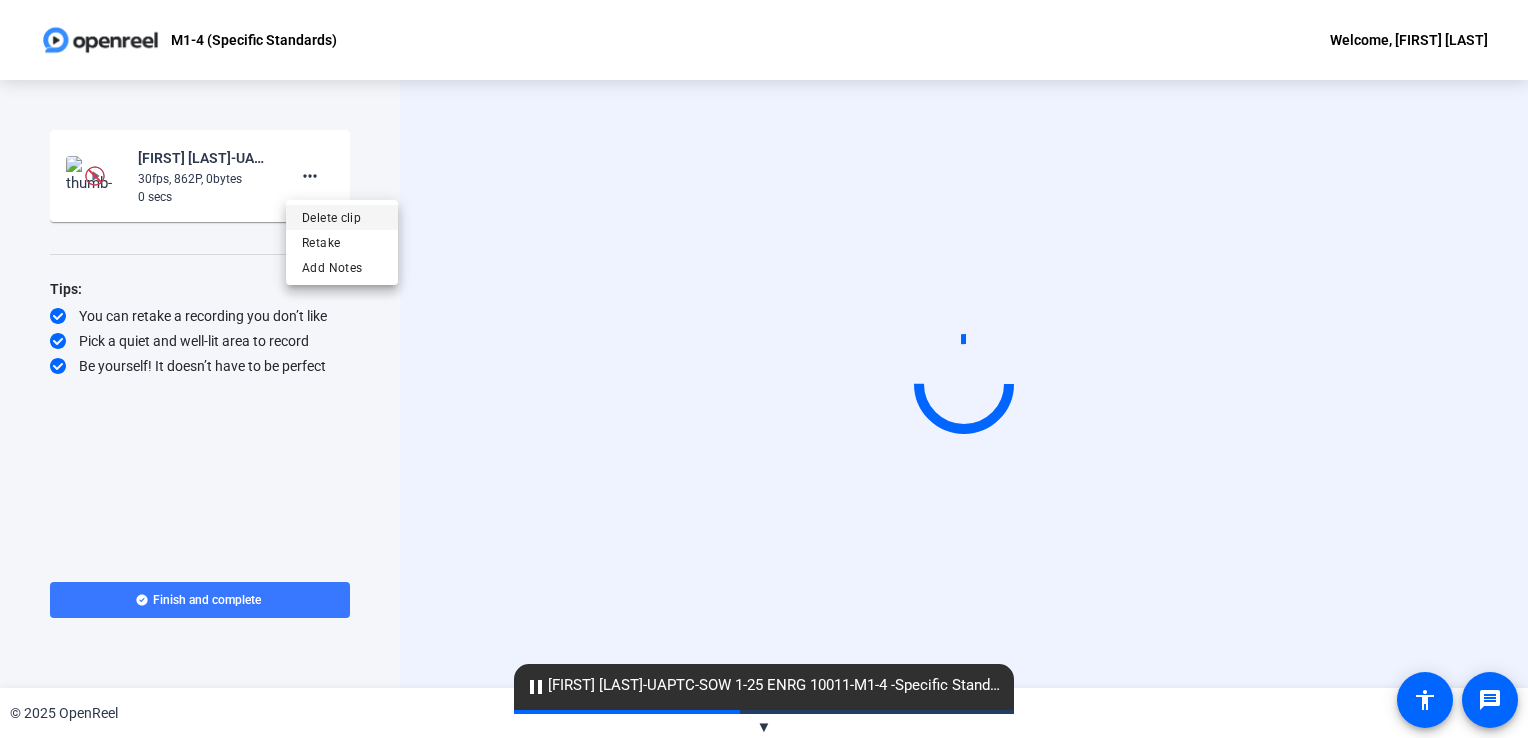 click on "Delete clip" at bounding box center (342, 218) 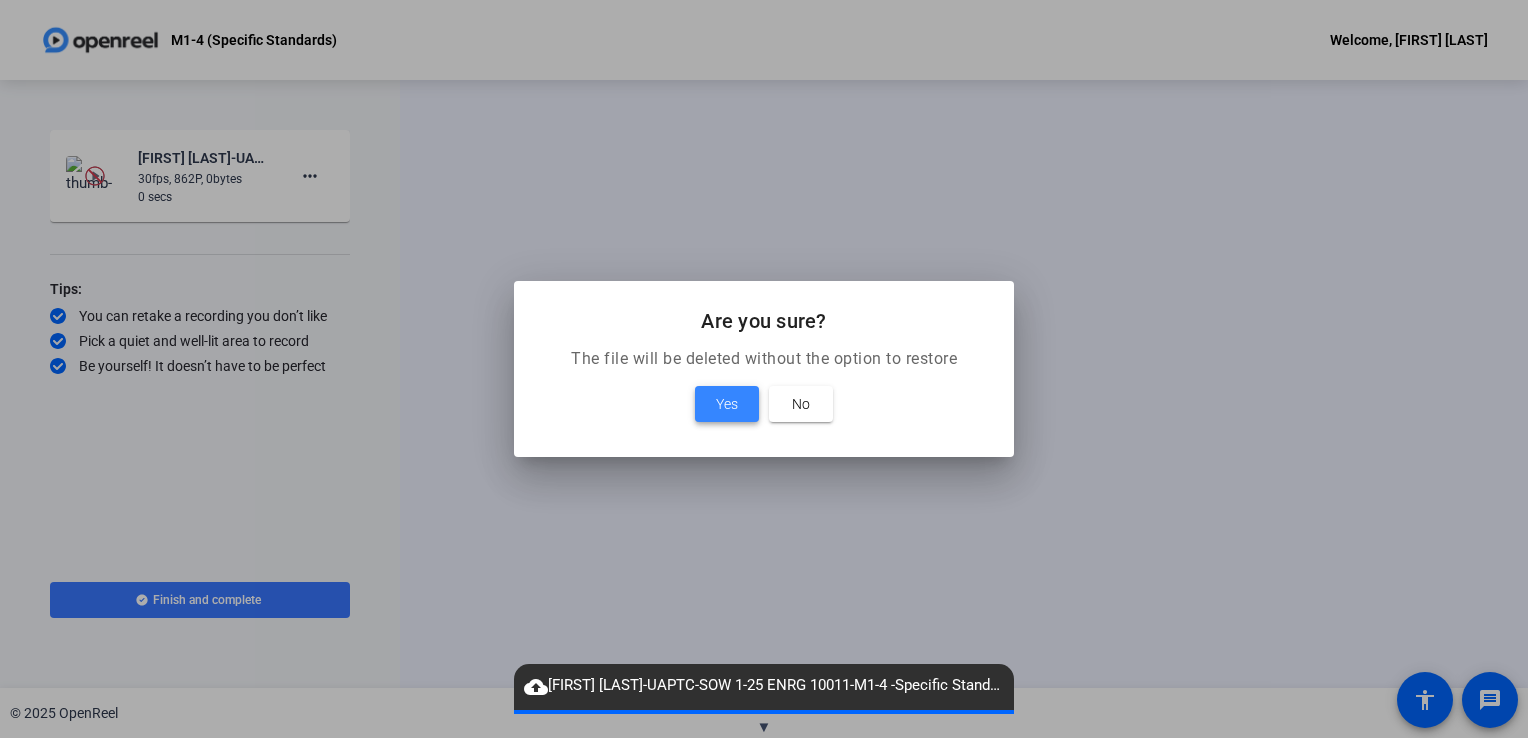 click on "Yes" at bounding box center (727, 404) 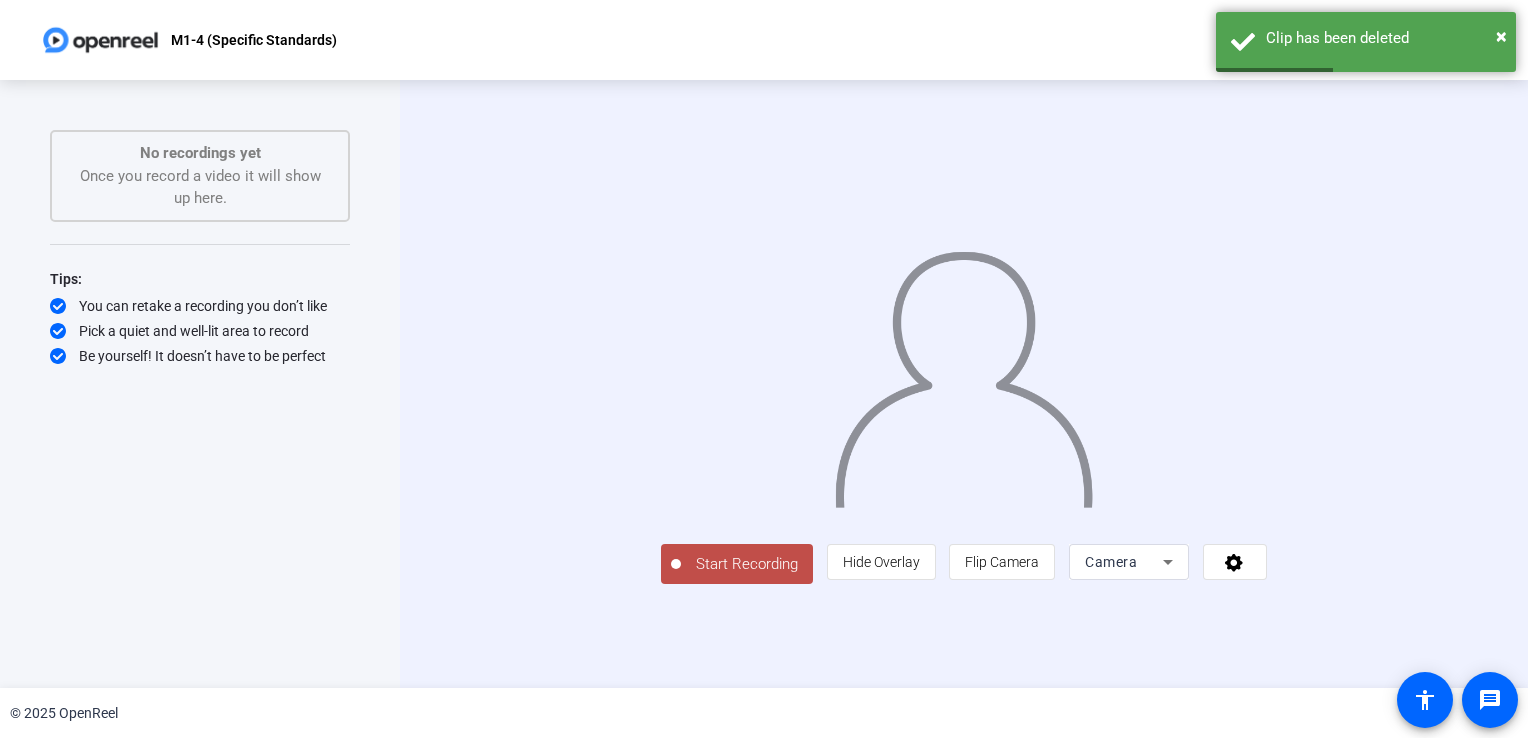click on "Camera" at bounding box center (1111, 562) 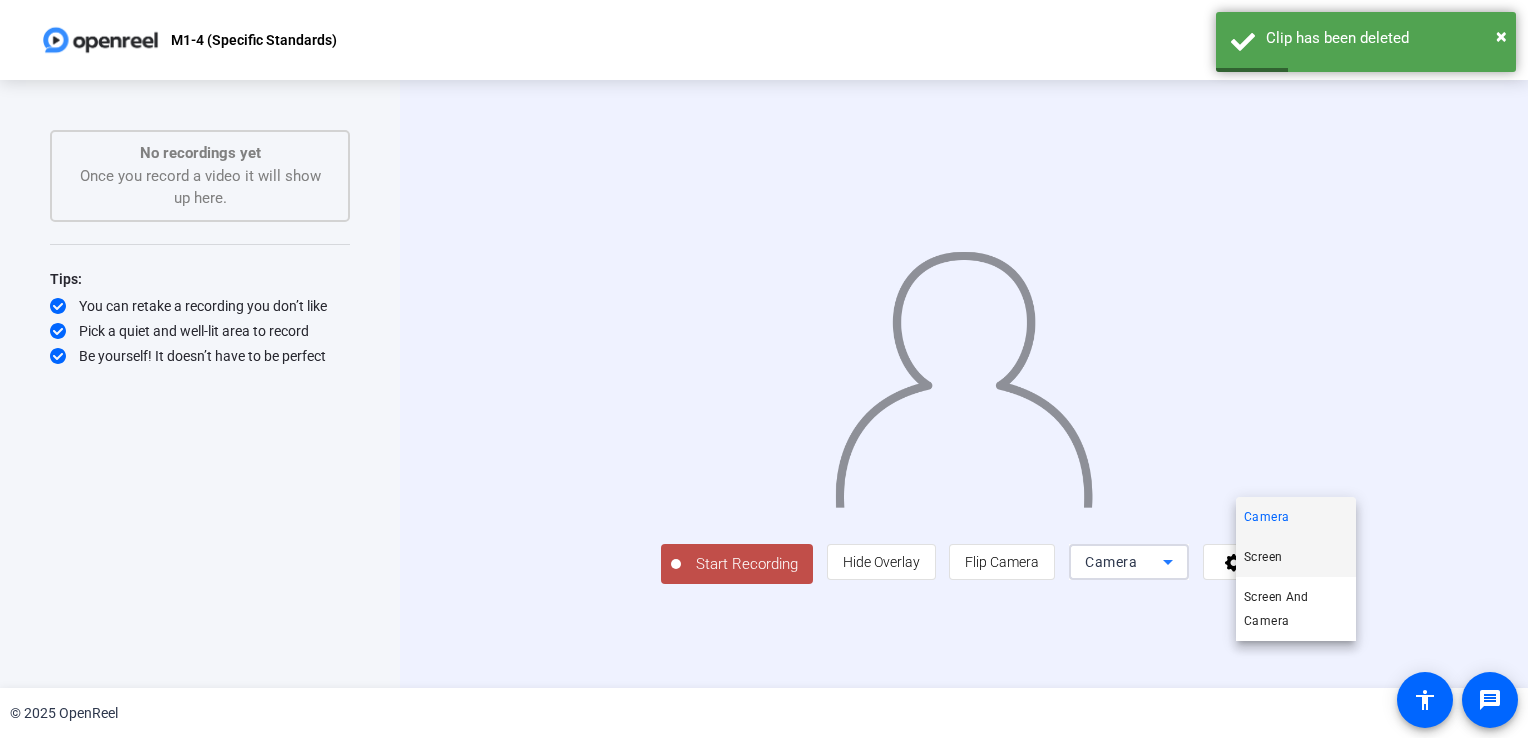 click on "Screen" at bounding box center [1263, 557] 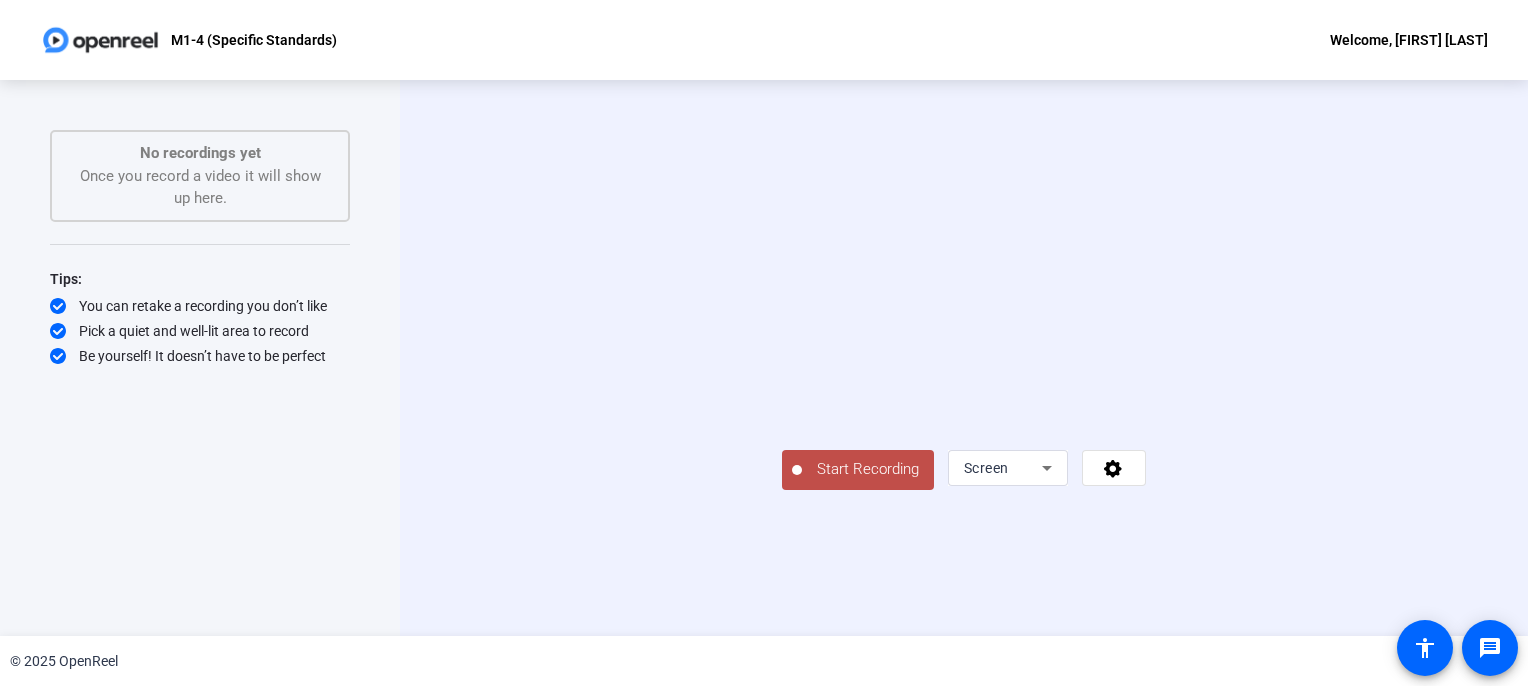 scroll, scrollTop: 36, scrollLeft: 0, axis: vertical 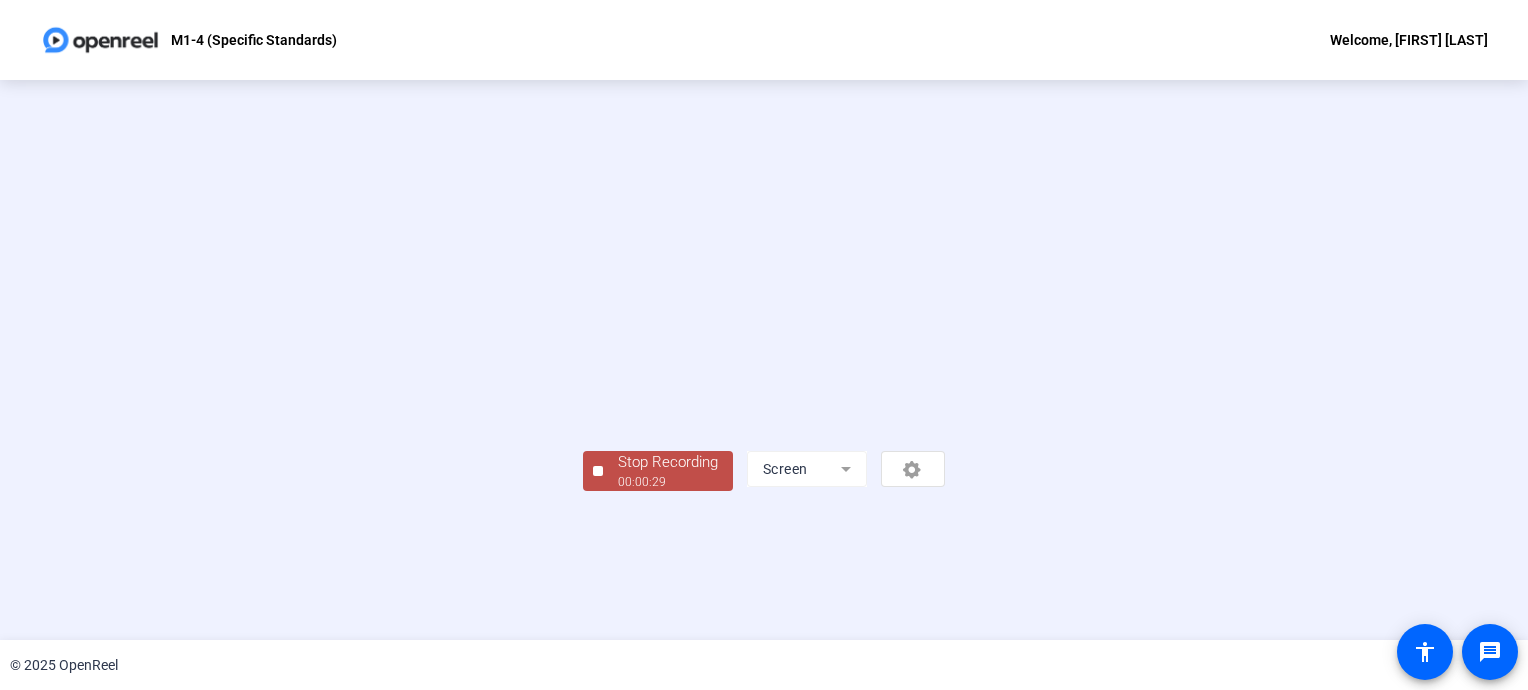 click on "00:00:29" 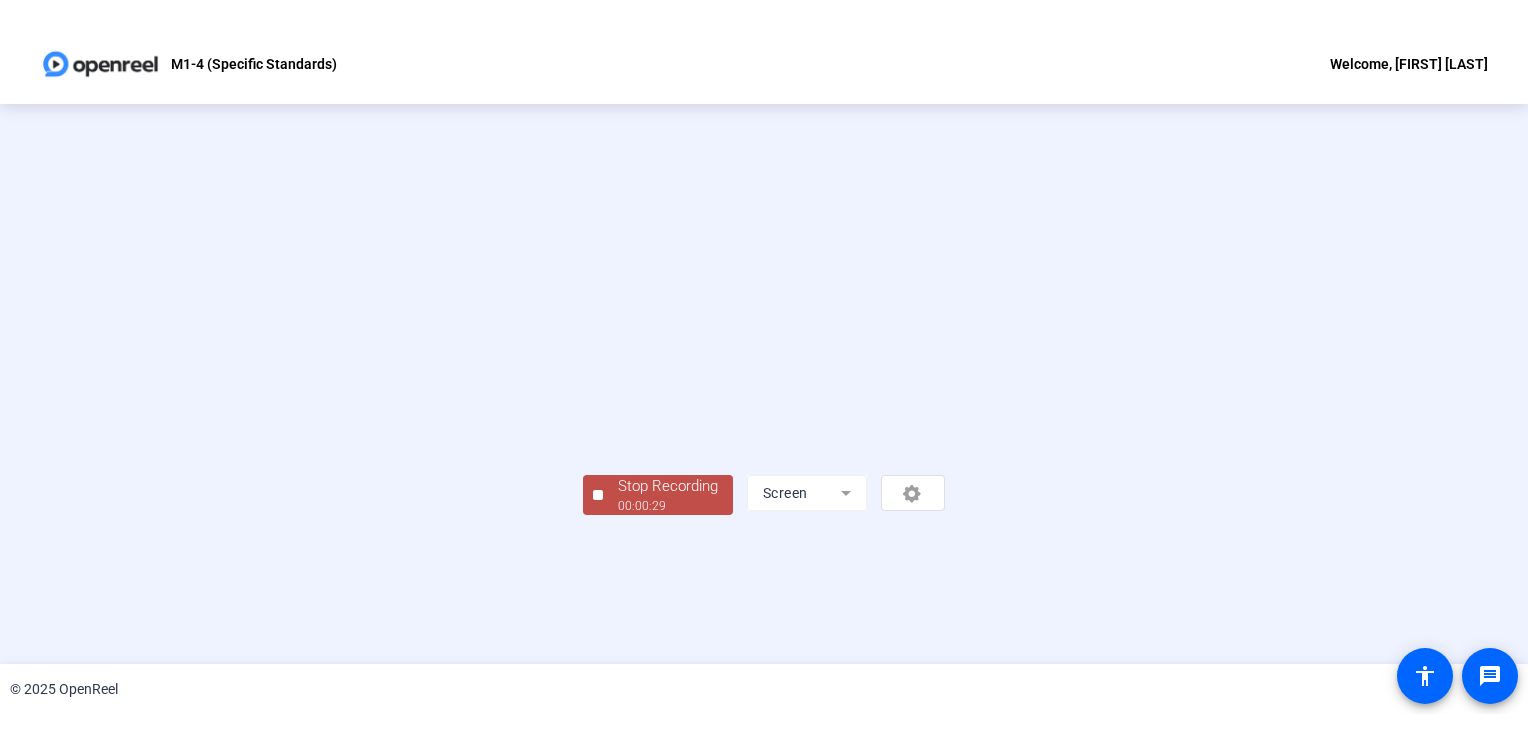 scroll, scrollTop: 0, scrollLeft: 0, axis: both 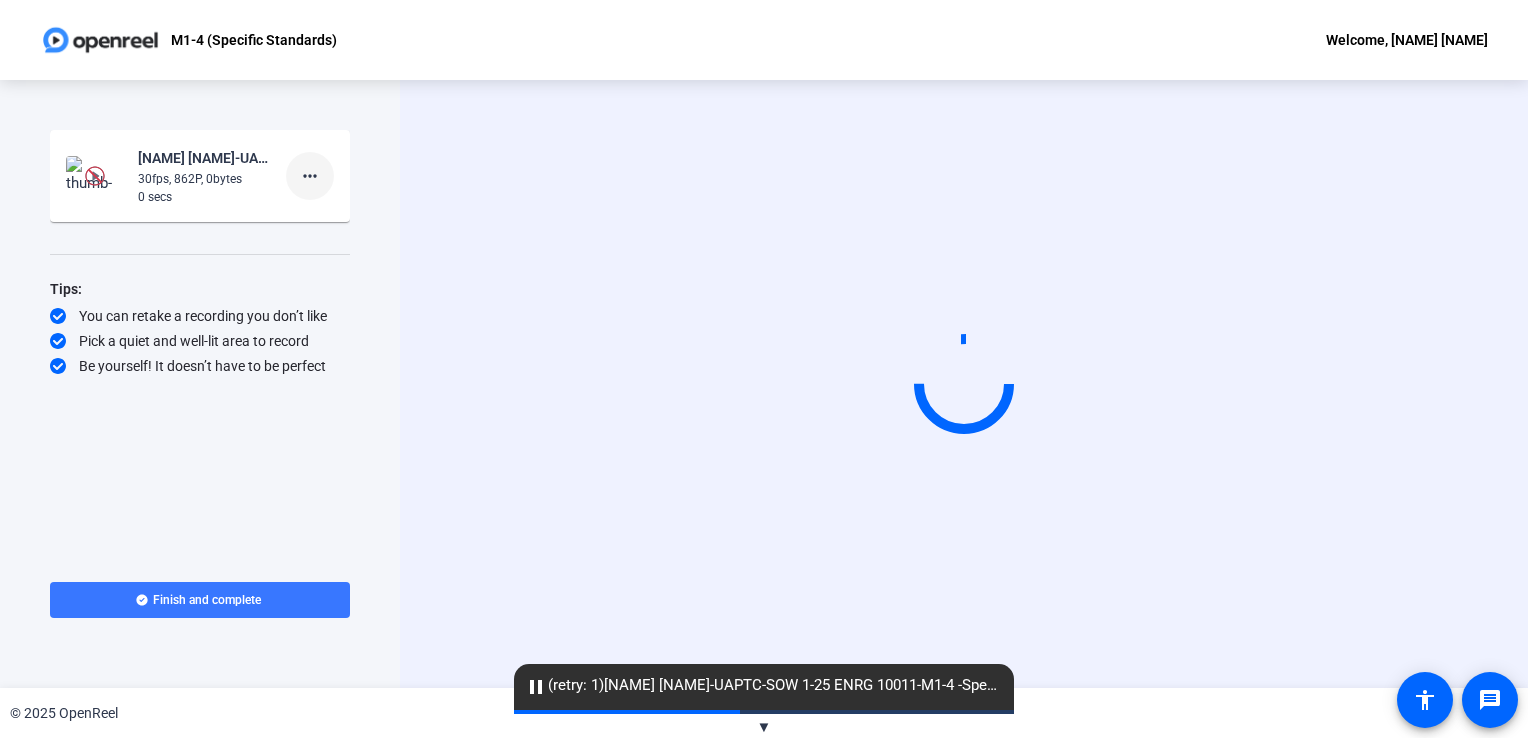 click on "more_horiz" 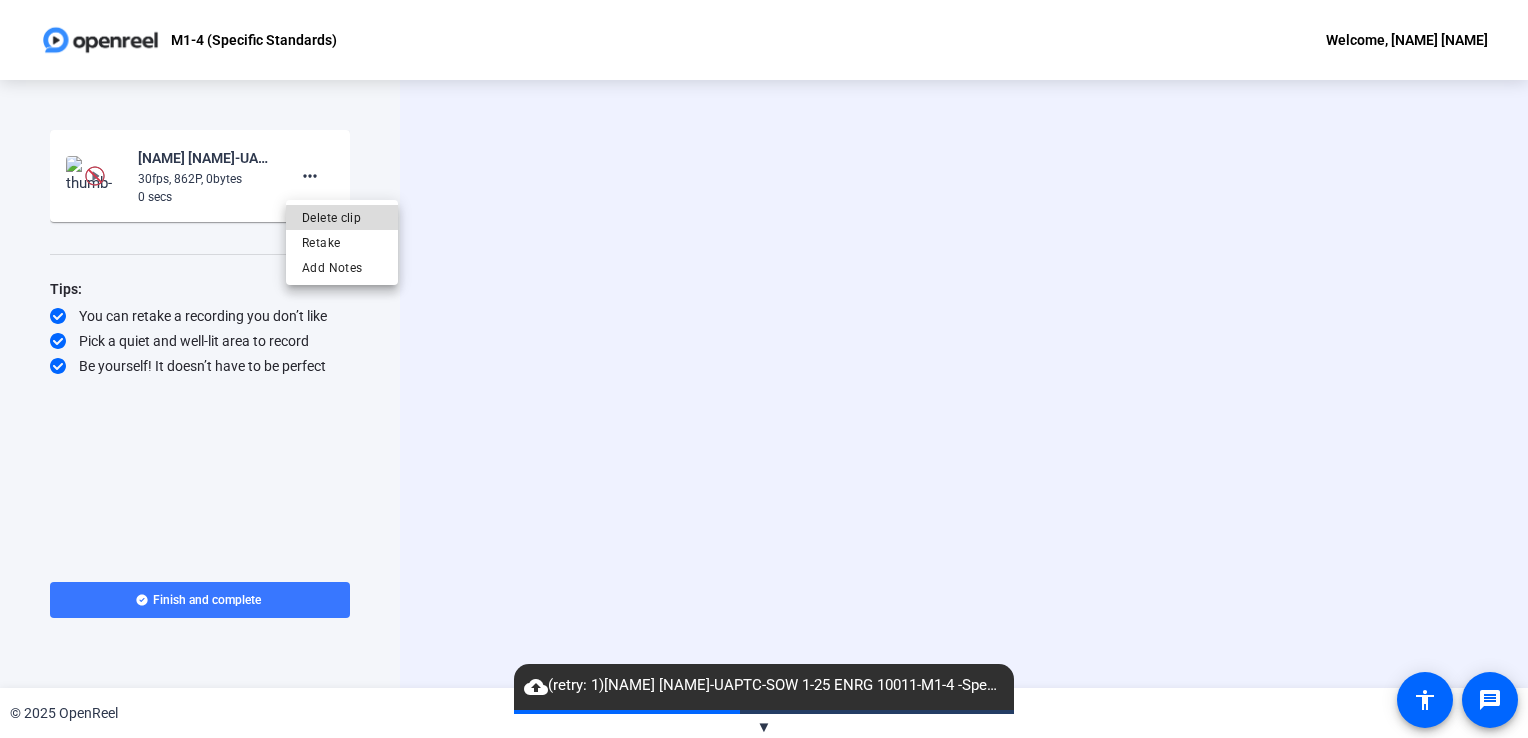 click on "Delete clip" at bounding box center (342, 218) 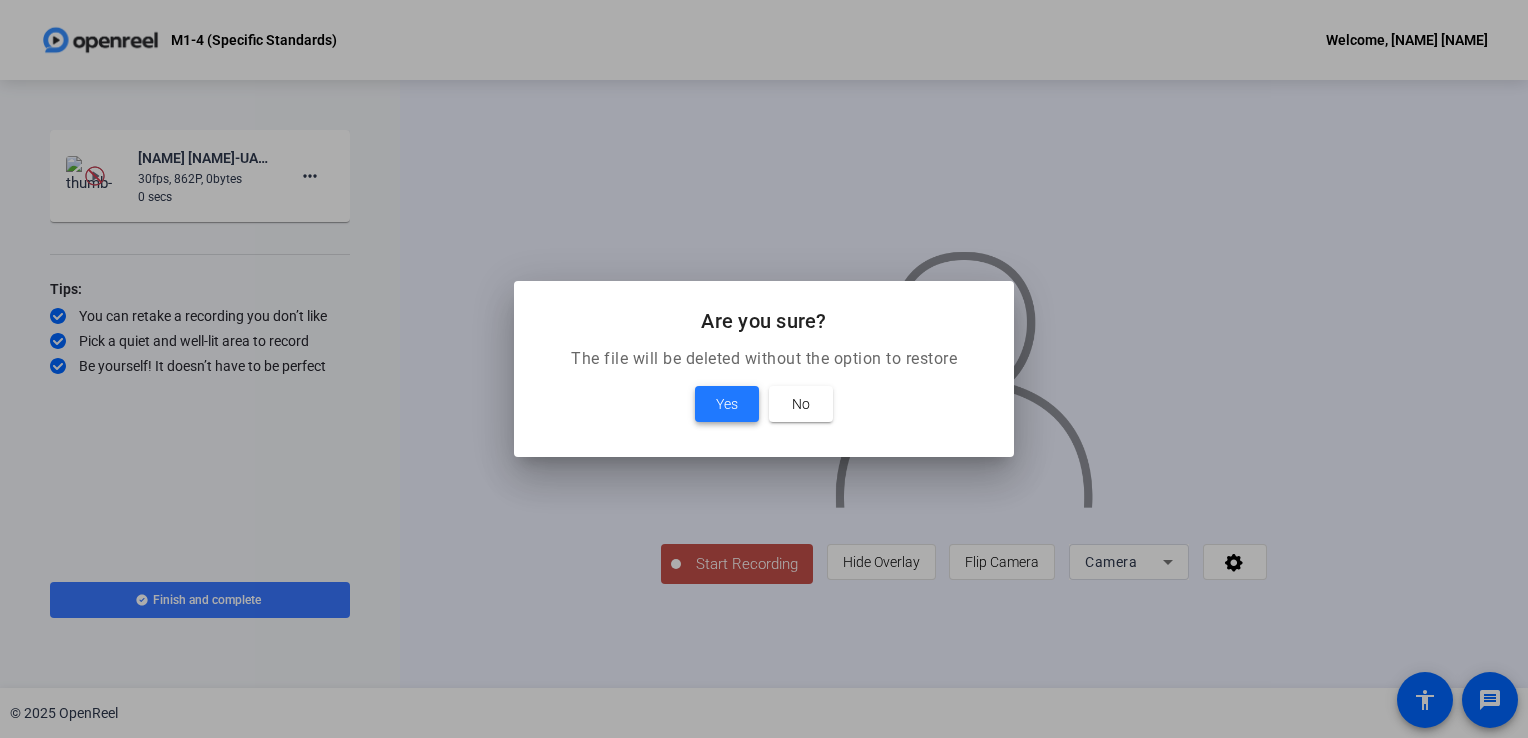 click on "Yes" at bounding box center (727, 404) 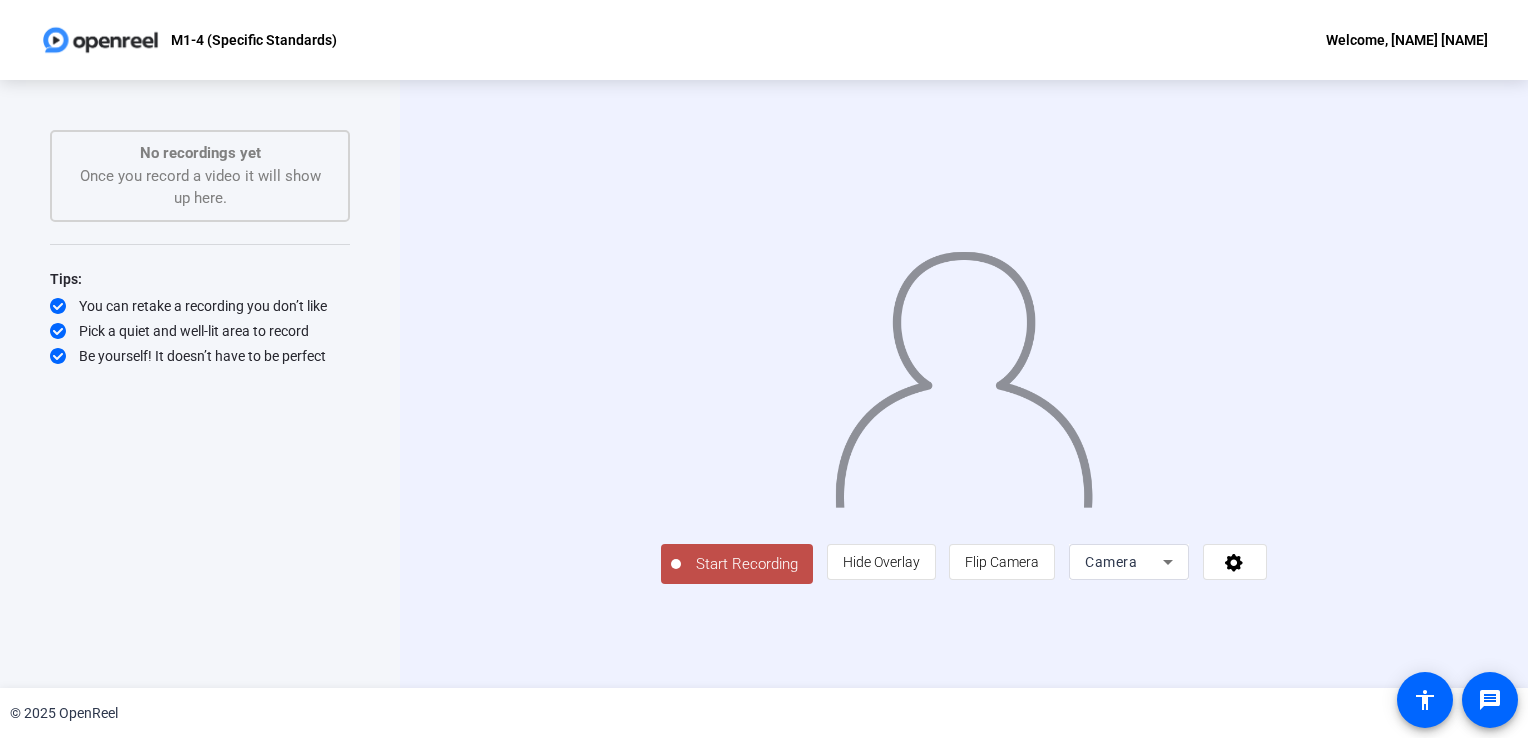 click on "Start Recording" 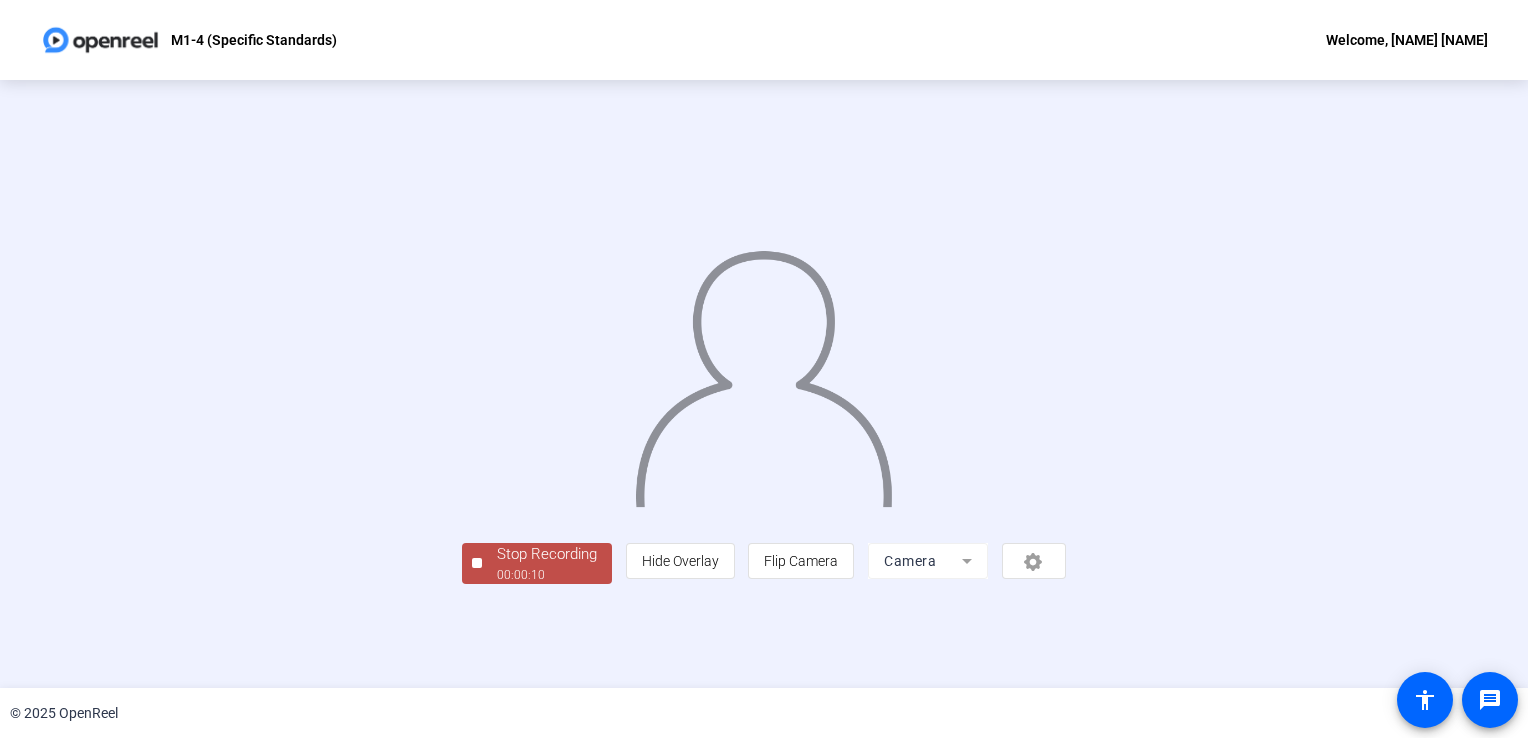 scroll, scrollTop: 56, scrollLeft: 0, axis: vertical 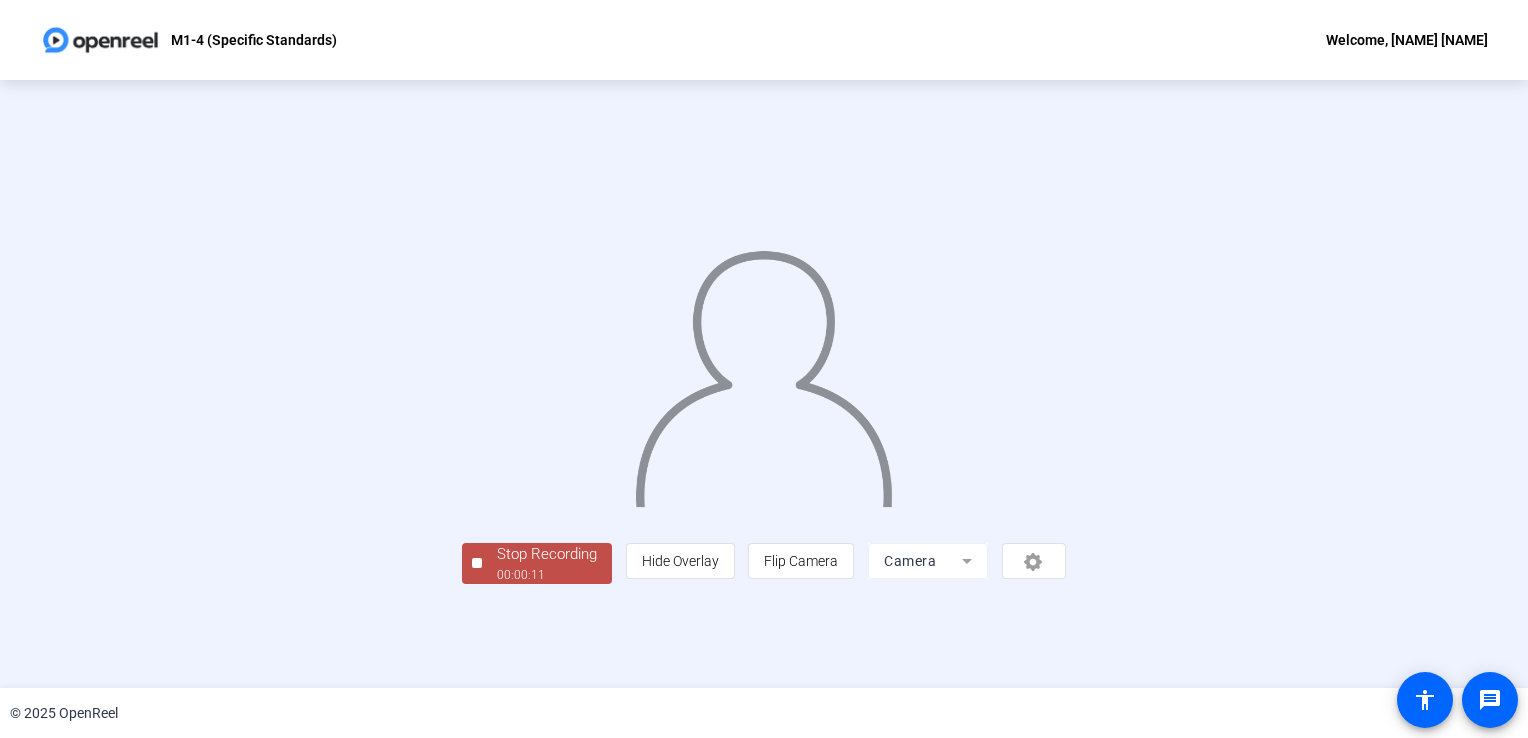 click 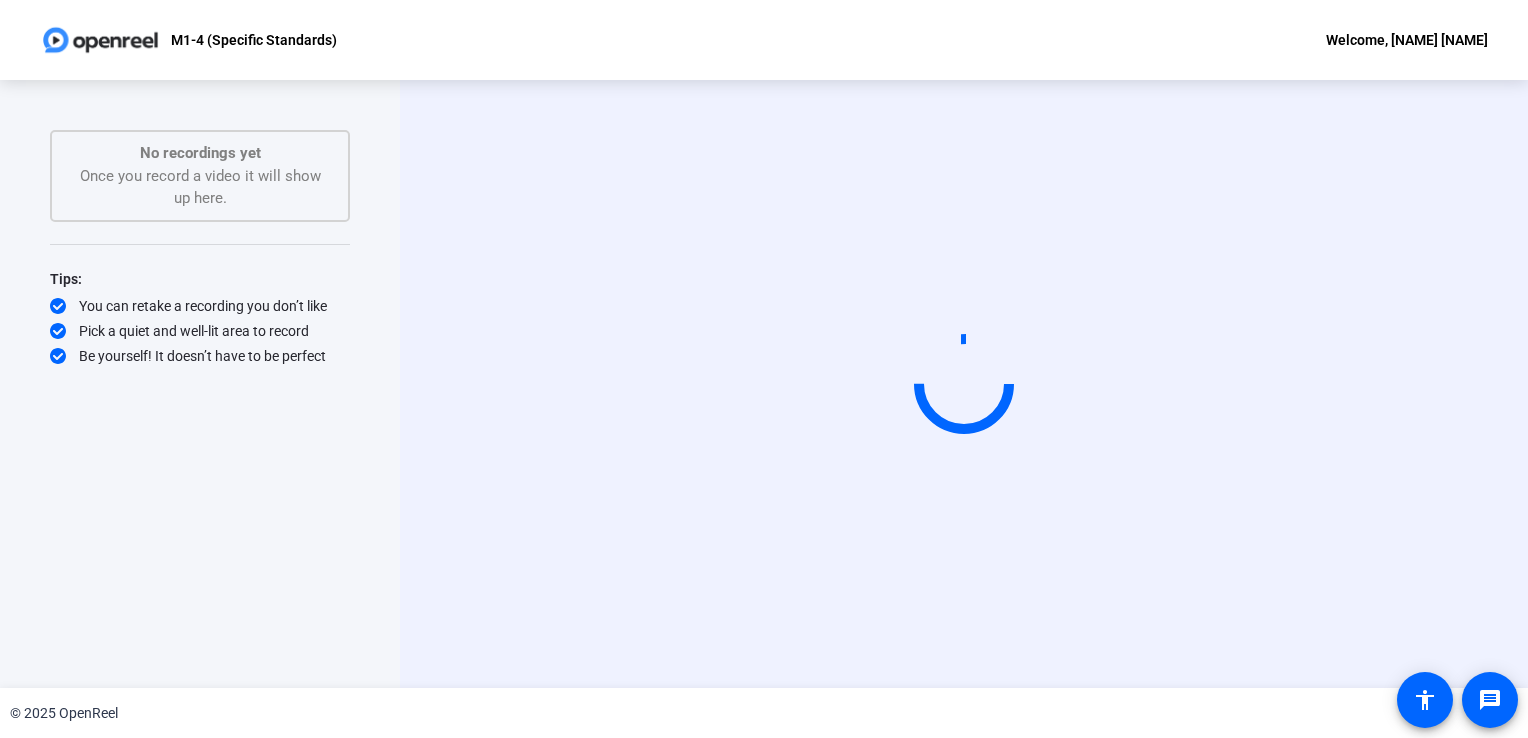 scroll, scrollTop: 0, scrollLeft: 0, axis: both 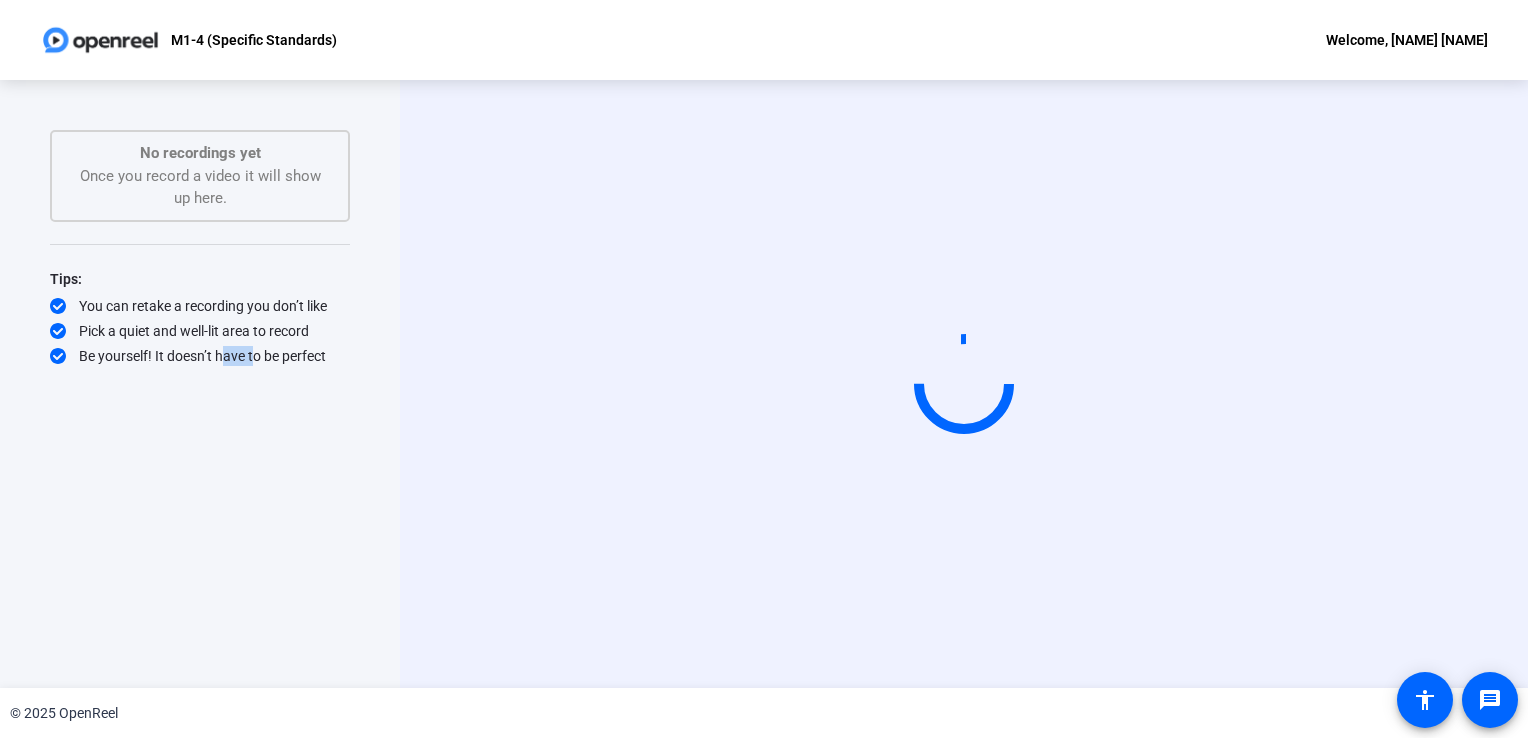 click on "Start Recording  No recordings yet  Once you record a video it will show up here.  Tips:
You can retake a recording you don’t like
Pick a quiet and well-lit area to record
Be yourself! It doesn’t have to be perfect" 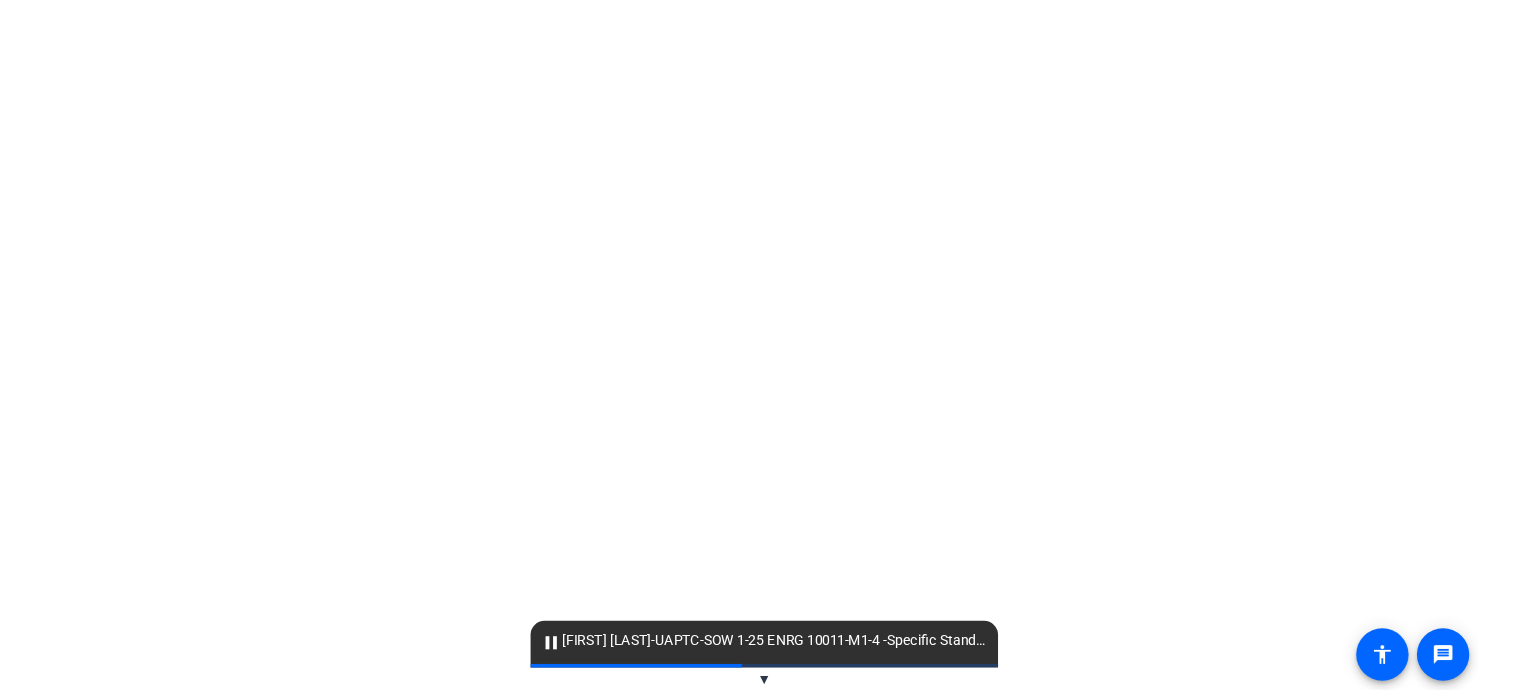 scroll, scrollTop: 0, scrollLeft: 0, axis: both 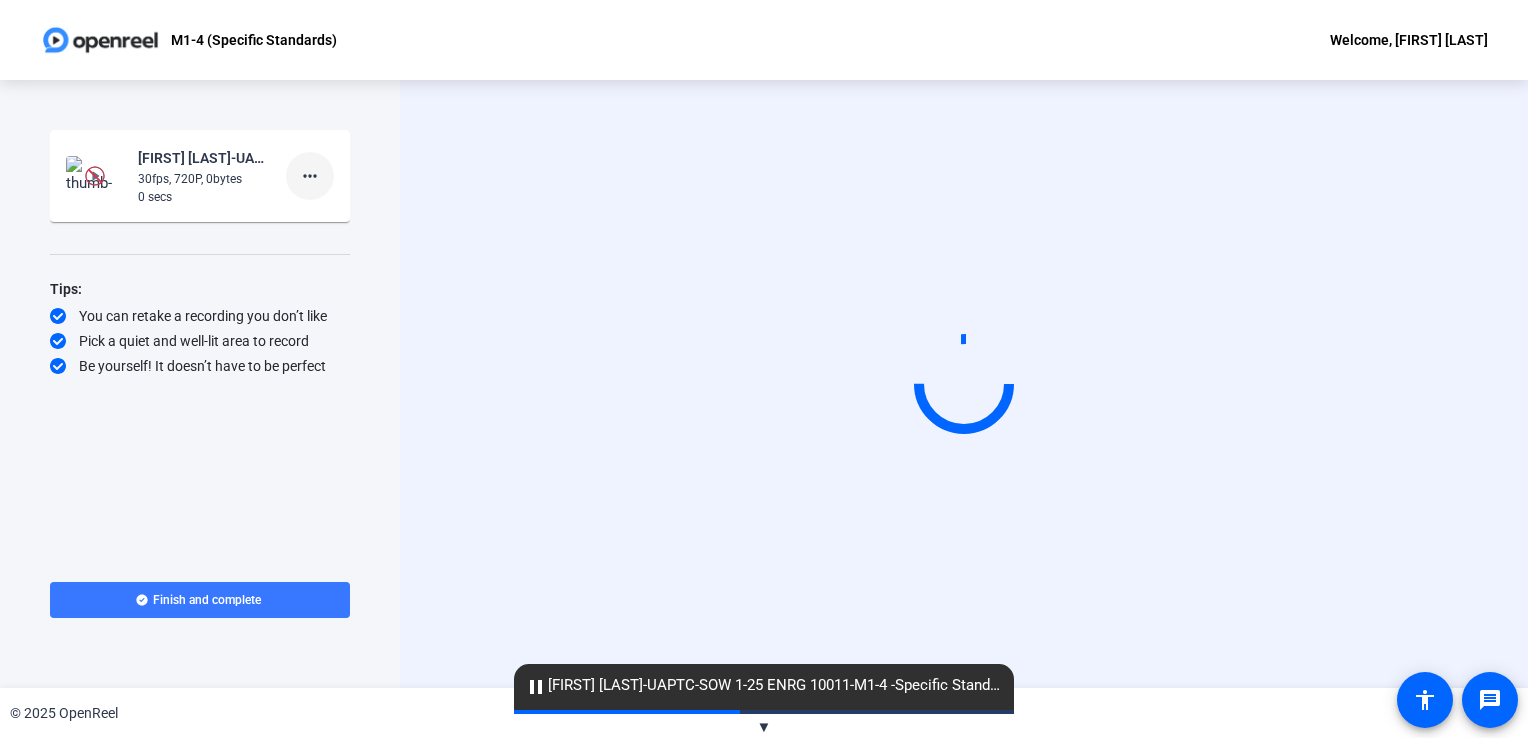 click on "more_horiz" 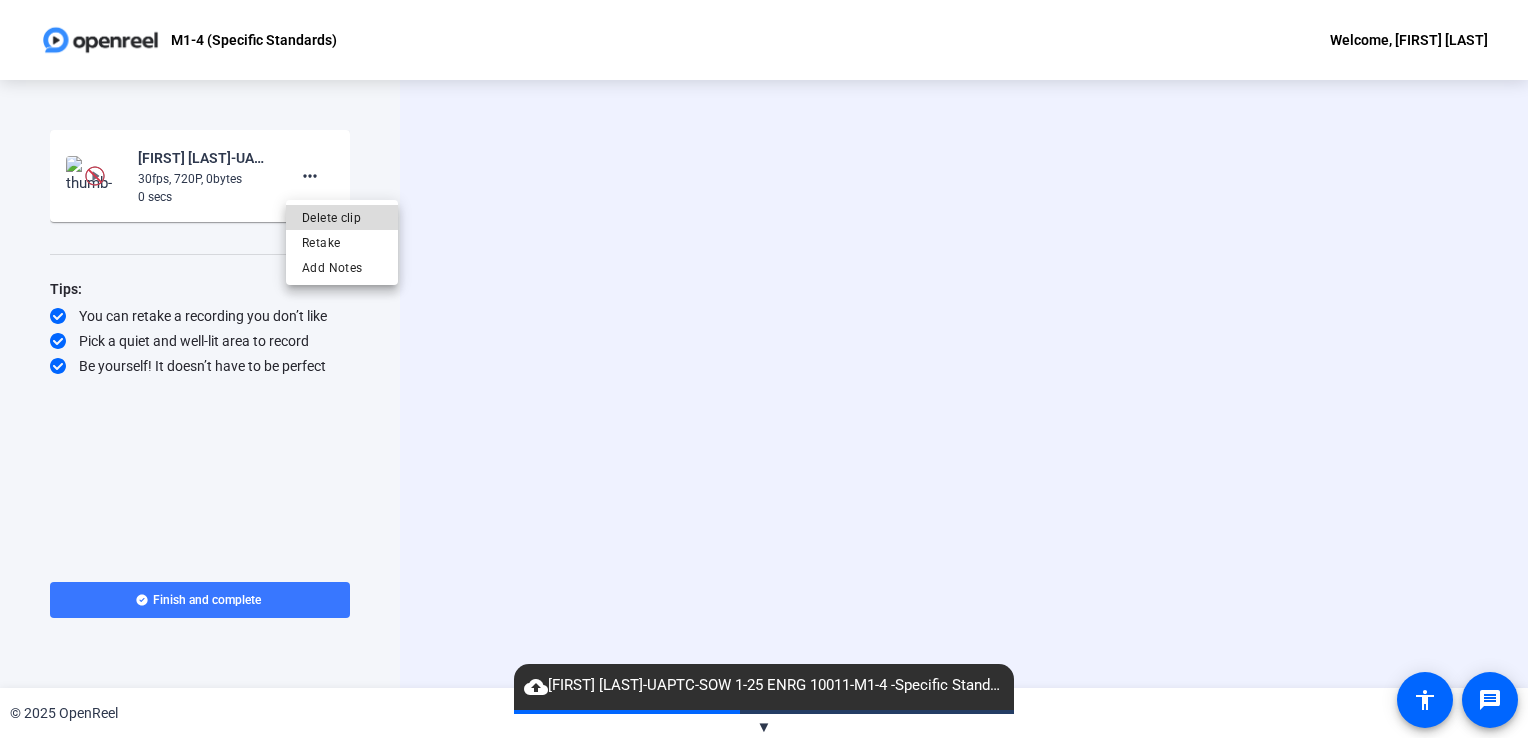 click on "Delete clip" at bounding box center (342, 218) 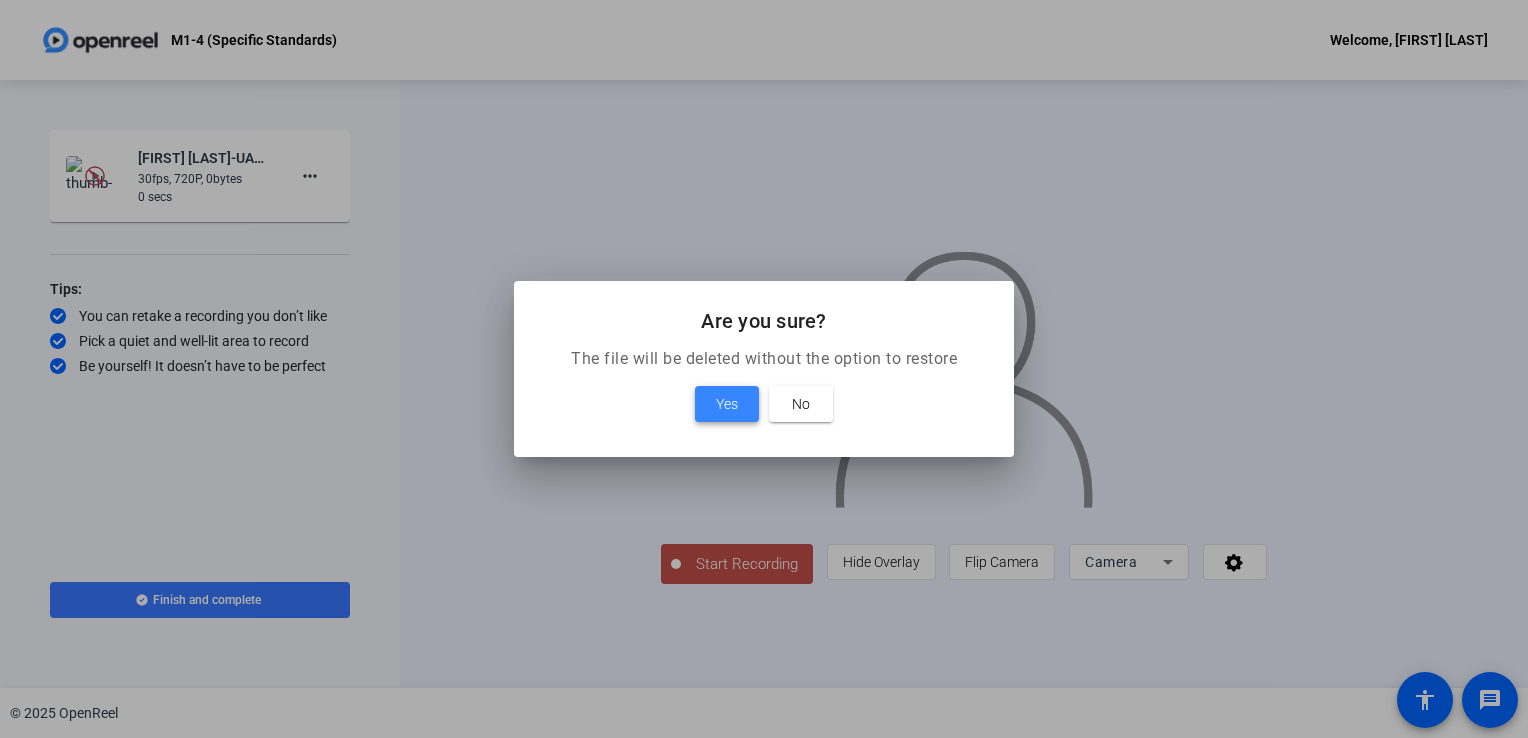 click on "Yes" at bounding box center [727, 404] 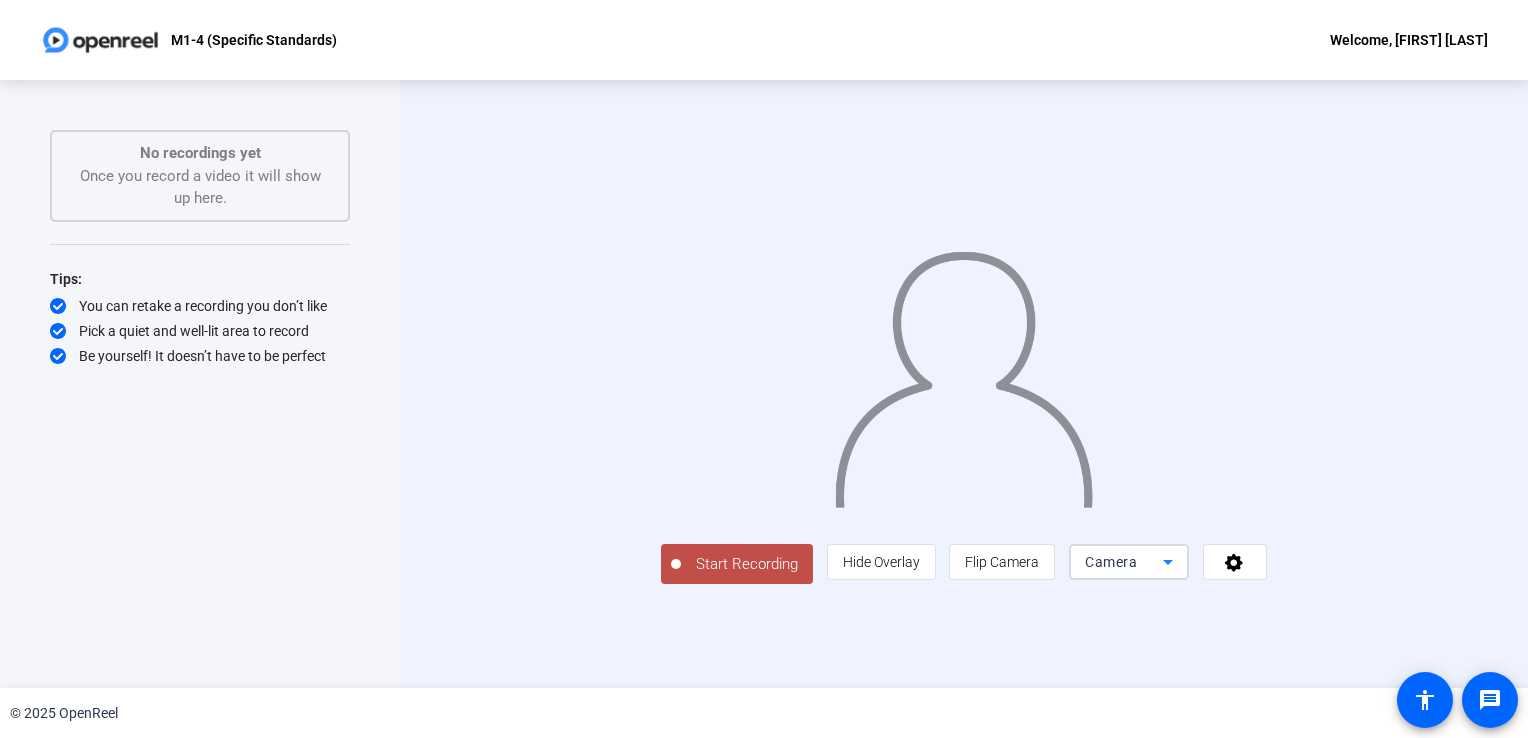 click on "Camera" at bounding box center [1111, 562] 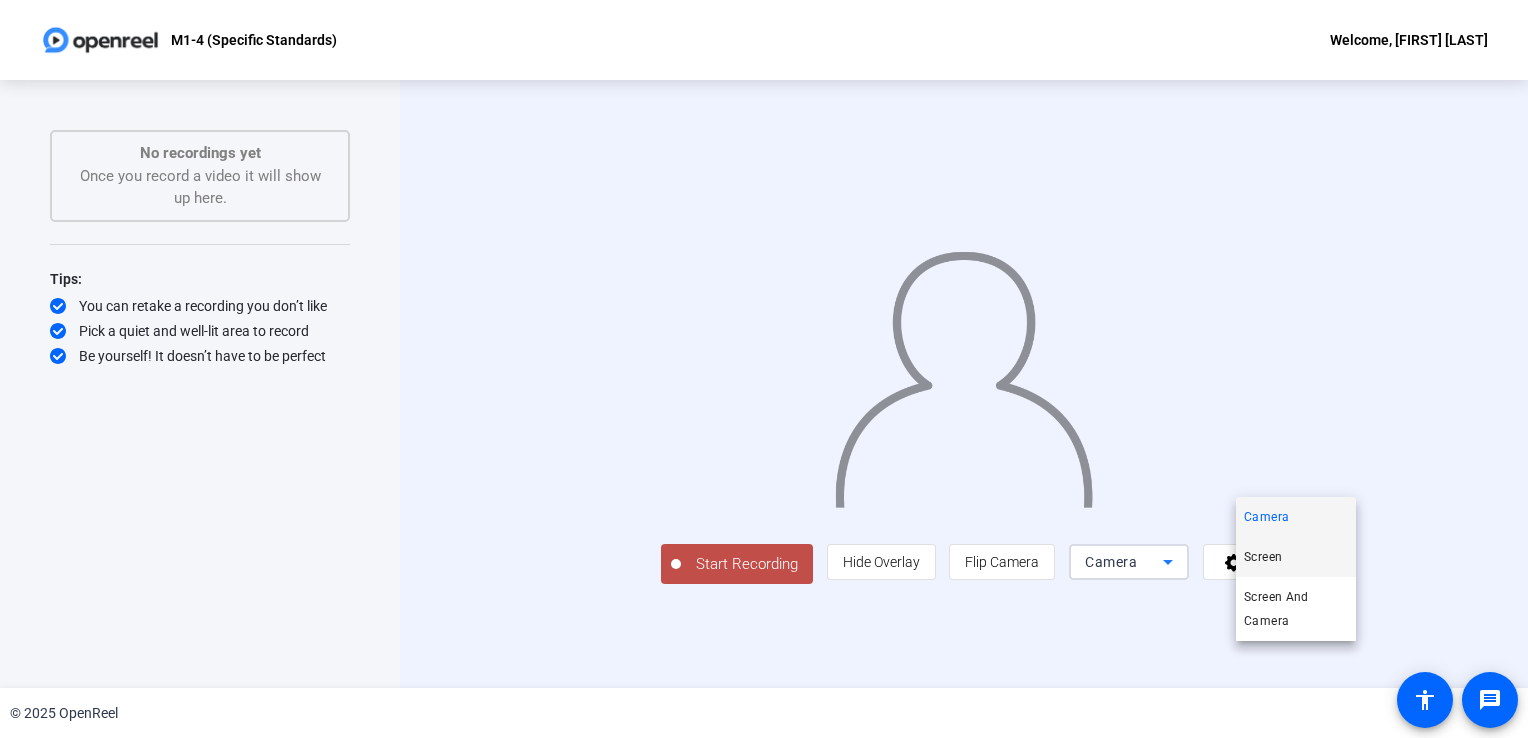 click on "Screen" at bounding box center (1296, 557) 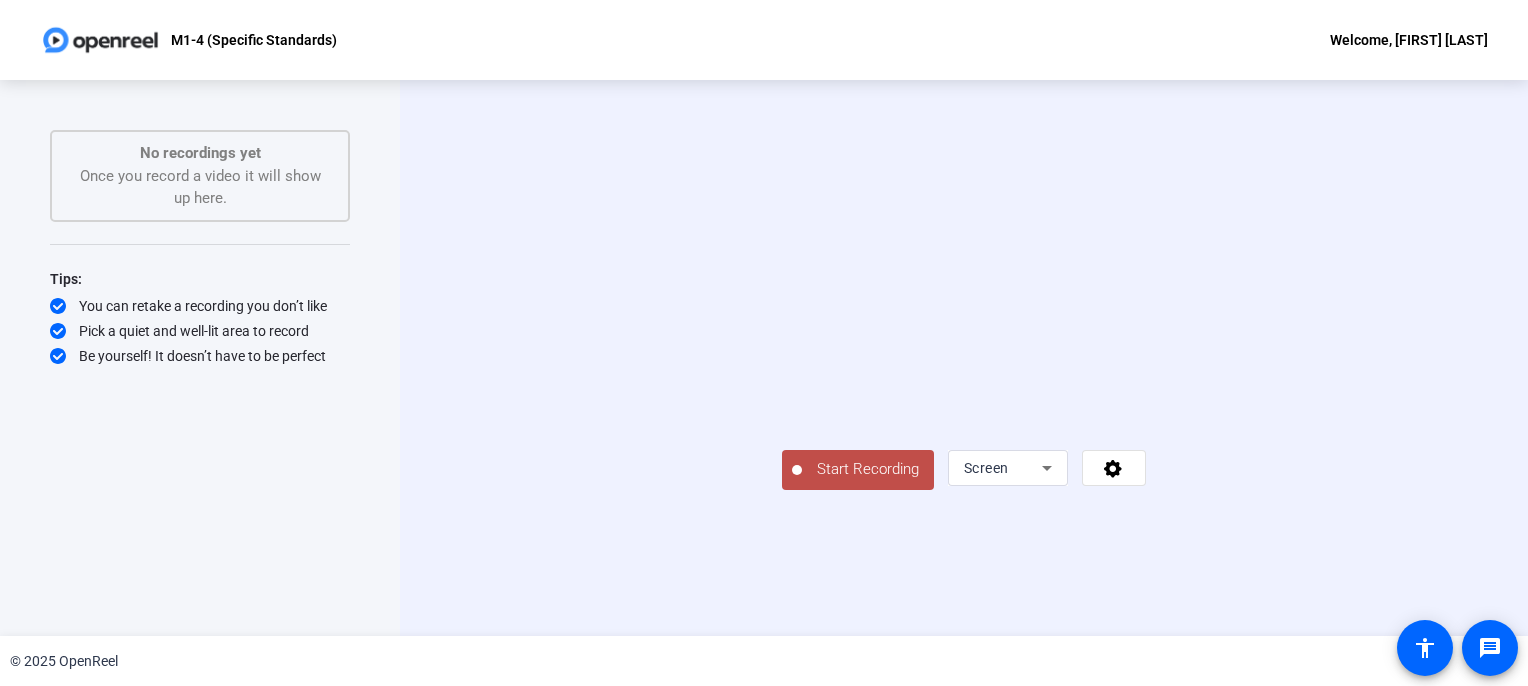 click on "Start Recording" 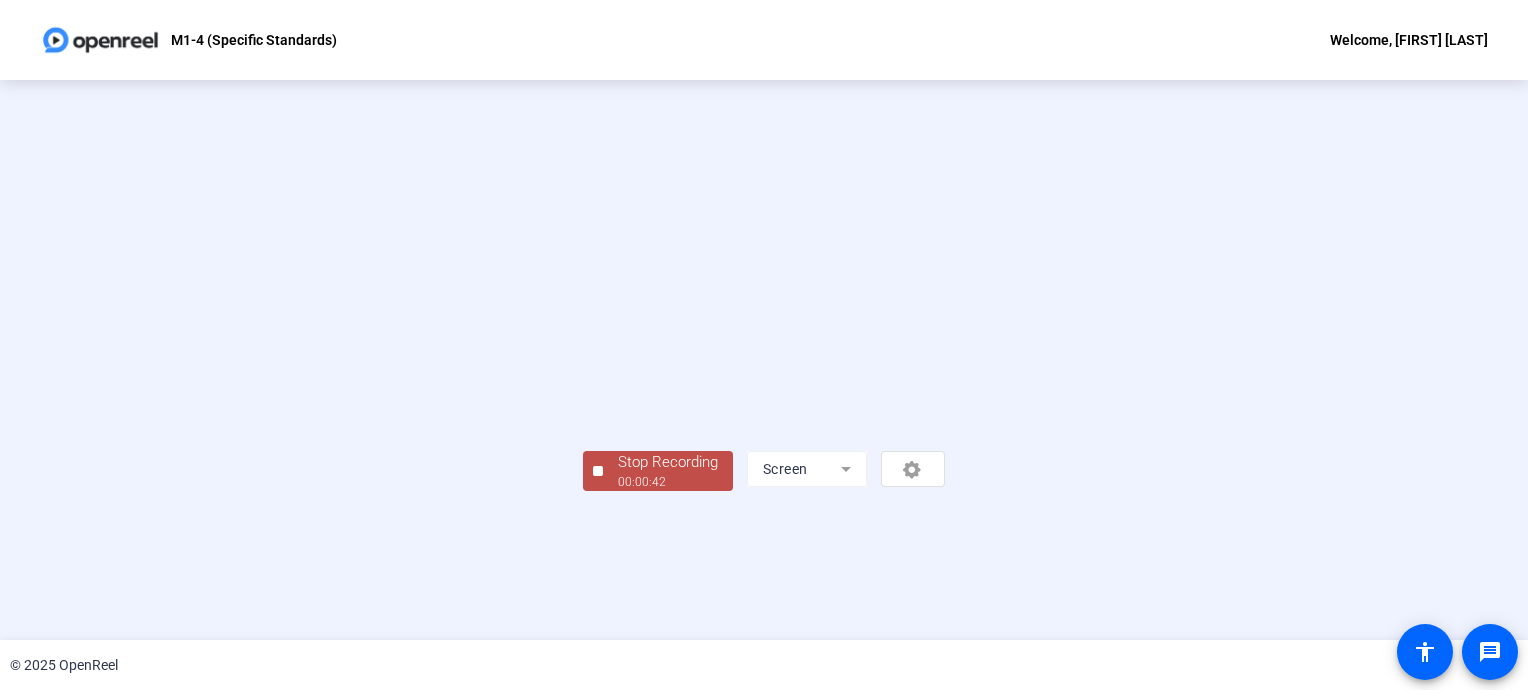 scroll, scrollTop: 80, scrollLeft: 0, axis: vertical 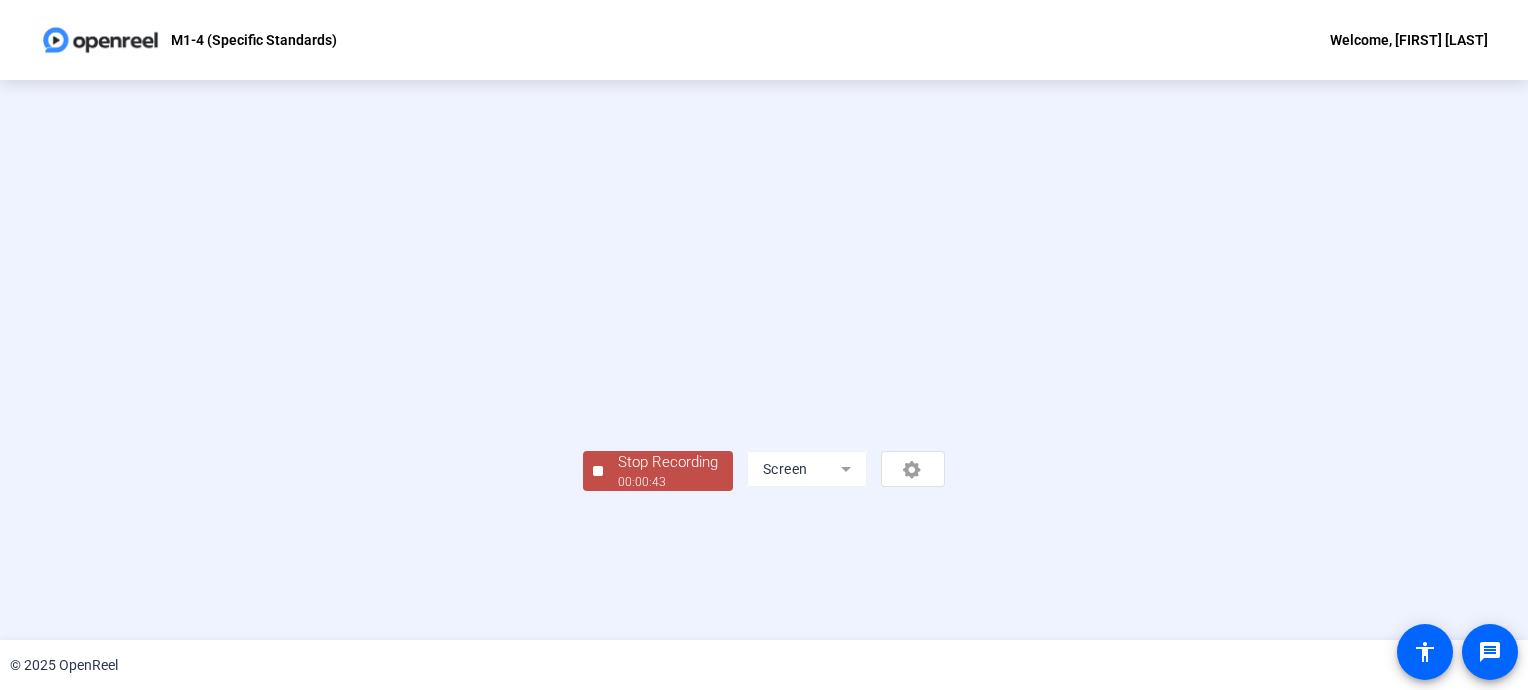 drag, startPoint x: 308, startPoint y: 613, endPoint x: 327, endPoint y: 480, distance: 134.3503 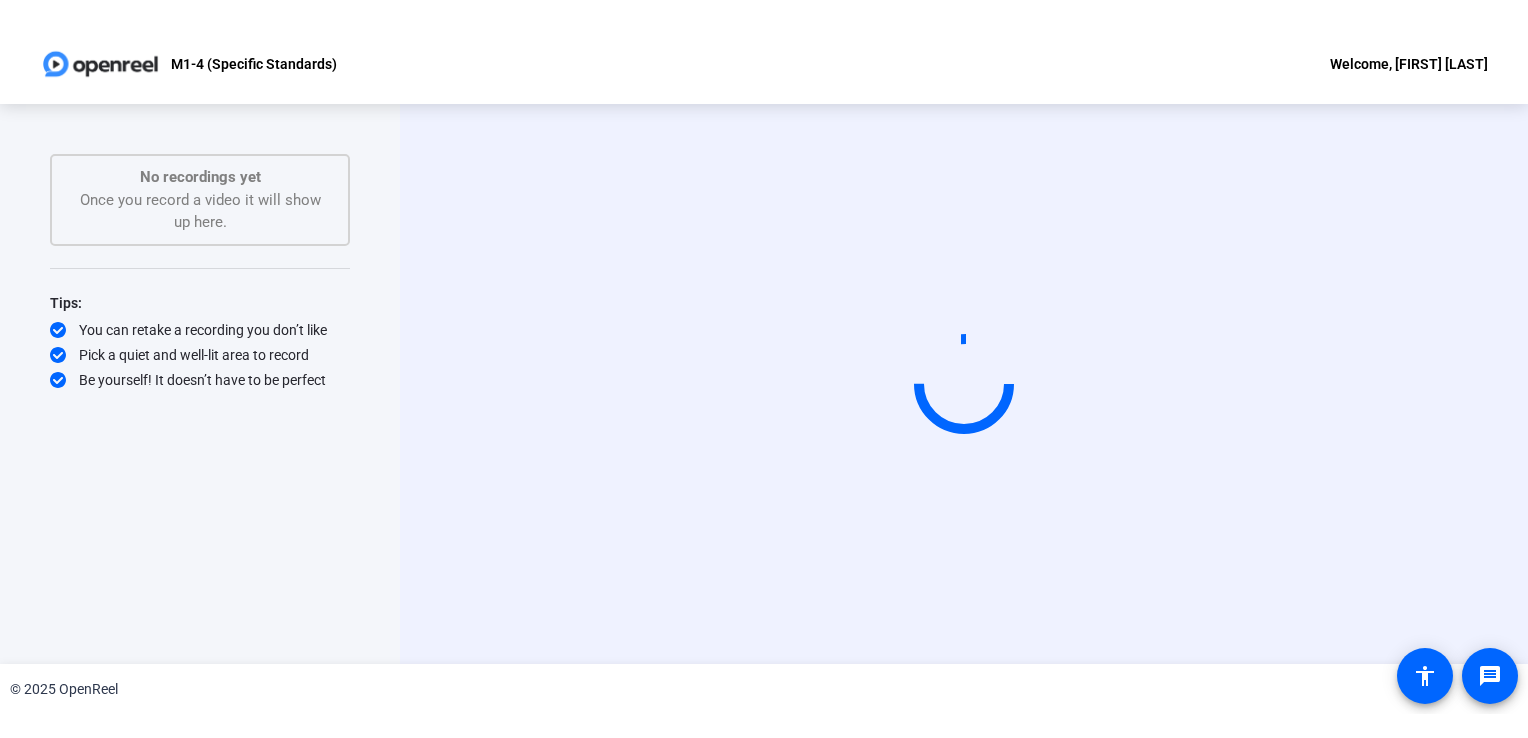 scroll, scrollTop: 0, scrollLeft: 0, axis: both 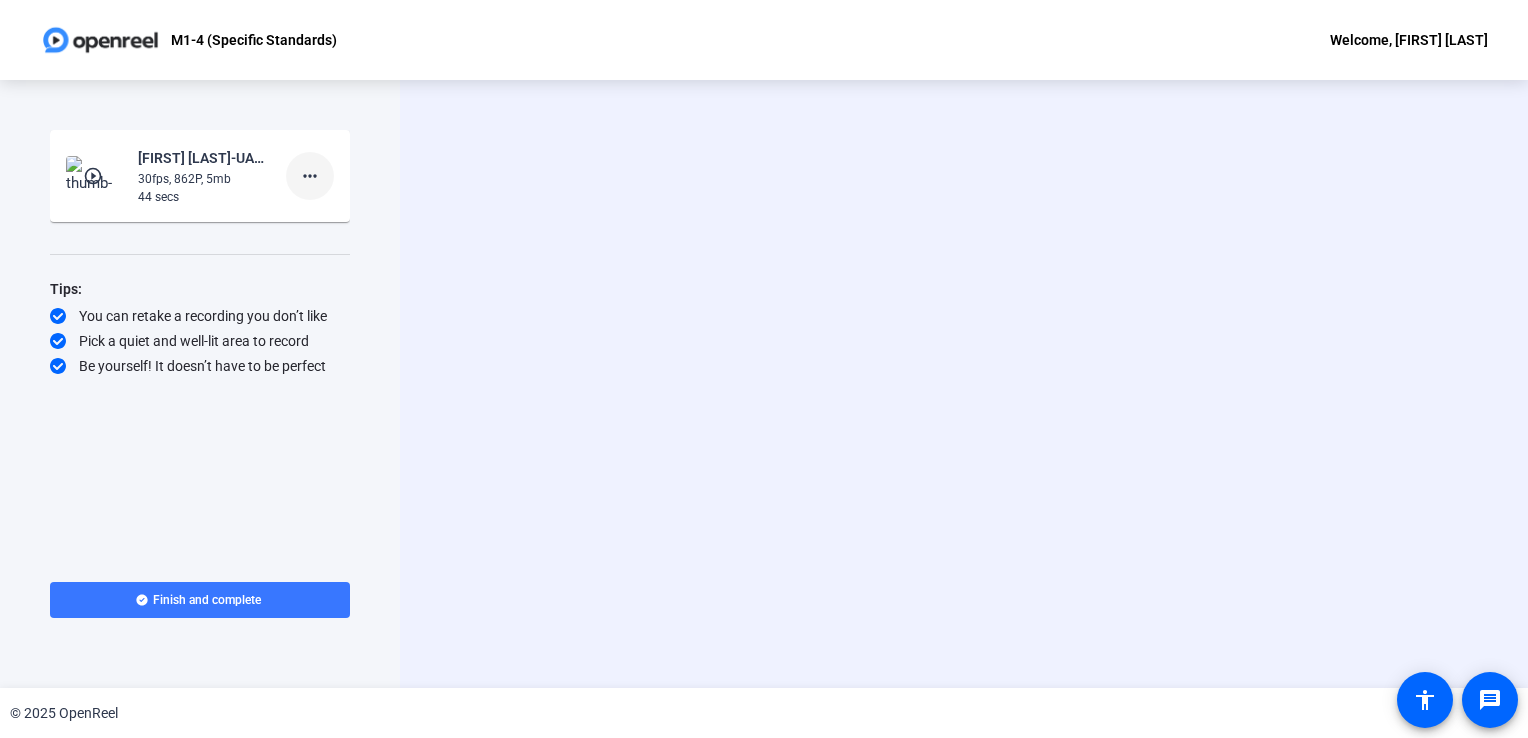 click on "more_horiz" 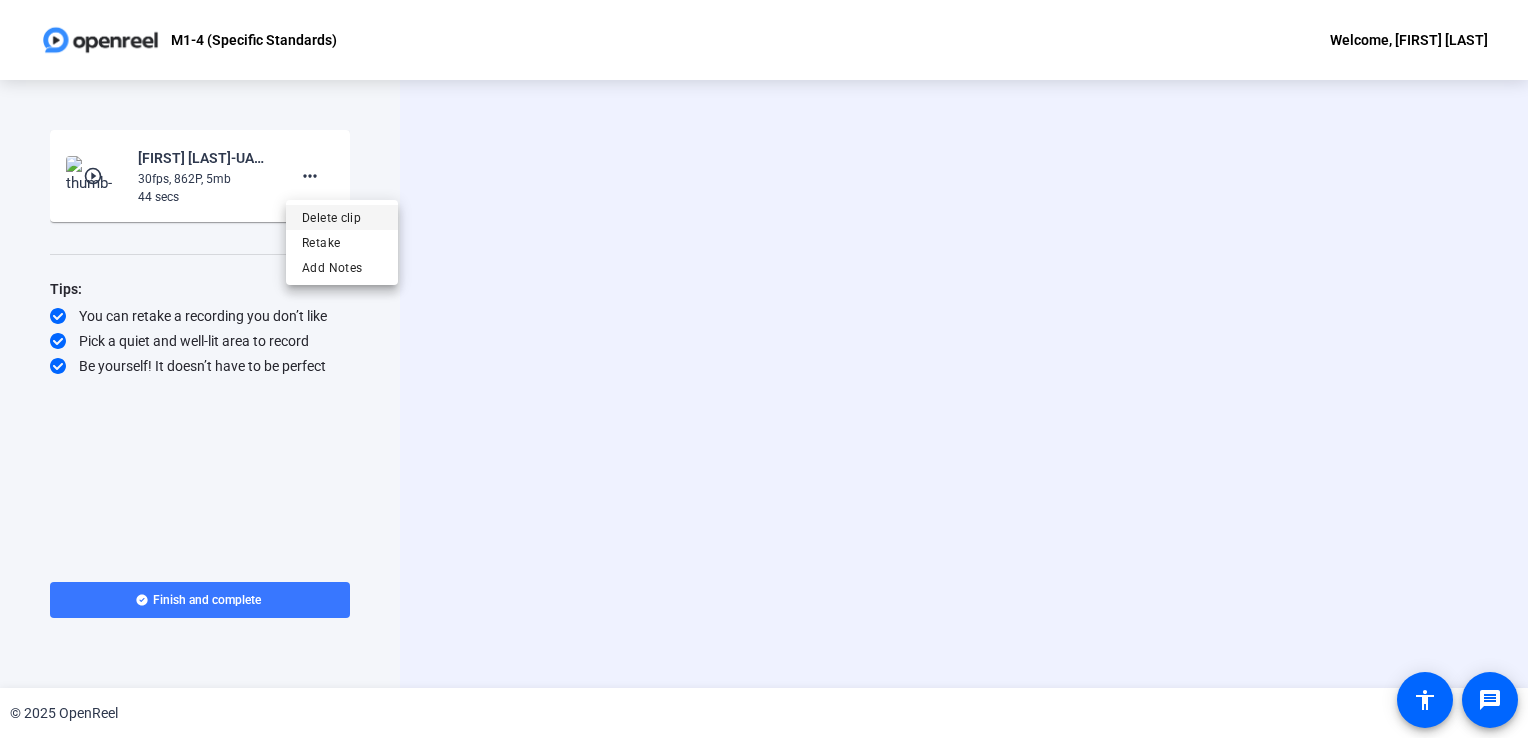 click on "Delete clip" at bounding box center (342, 218) 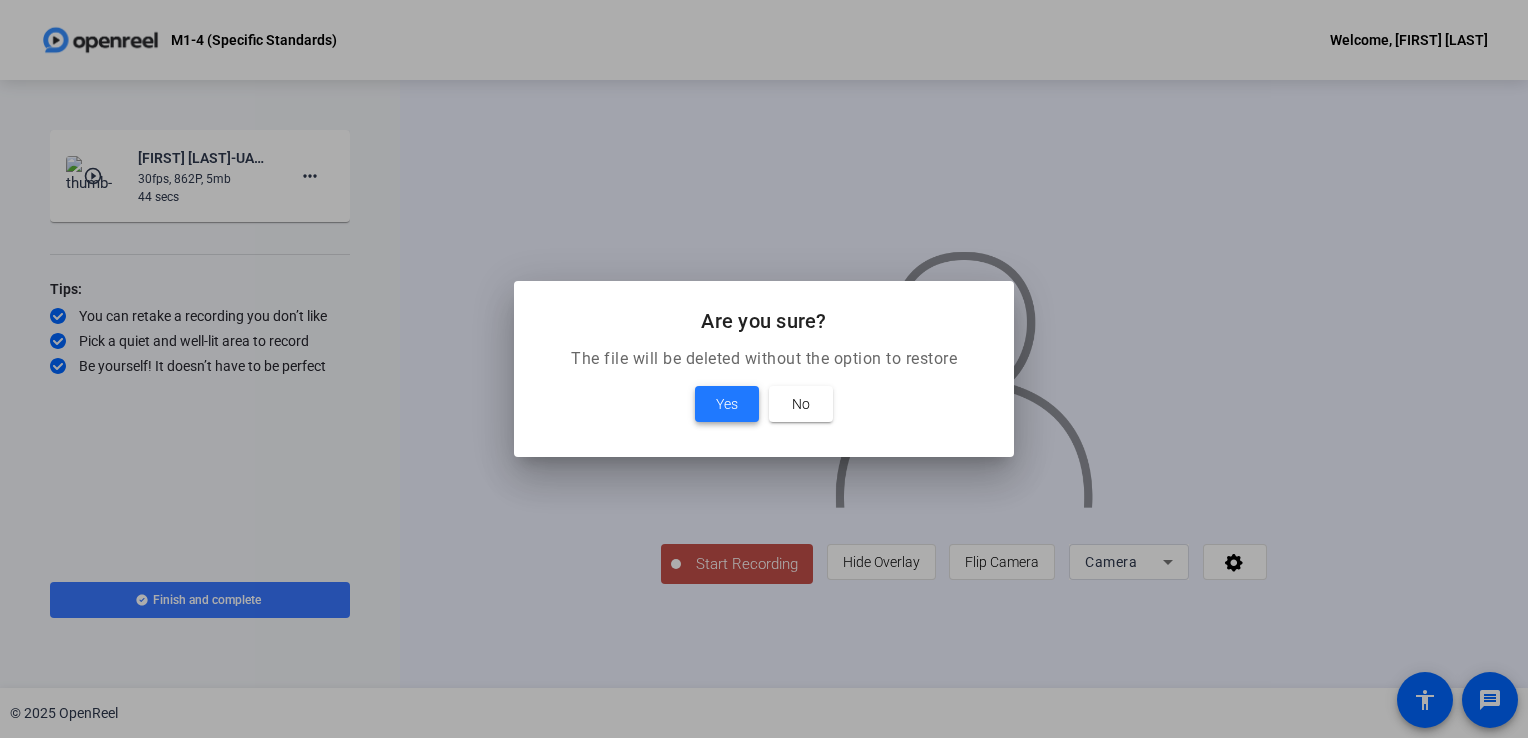 click at bounding box center (727, 404) 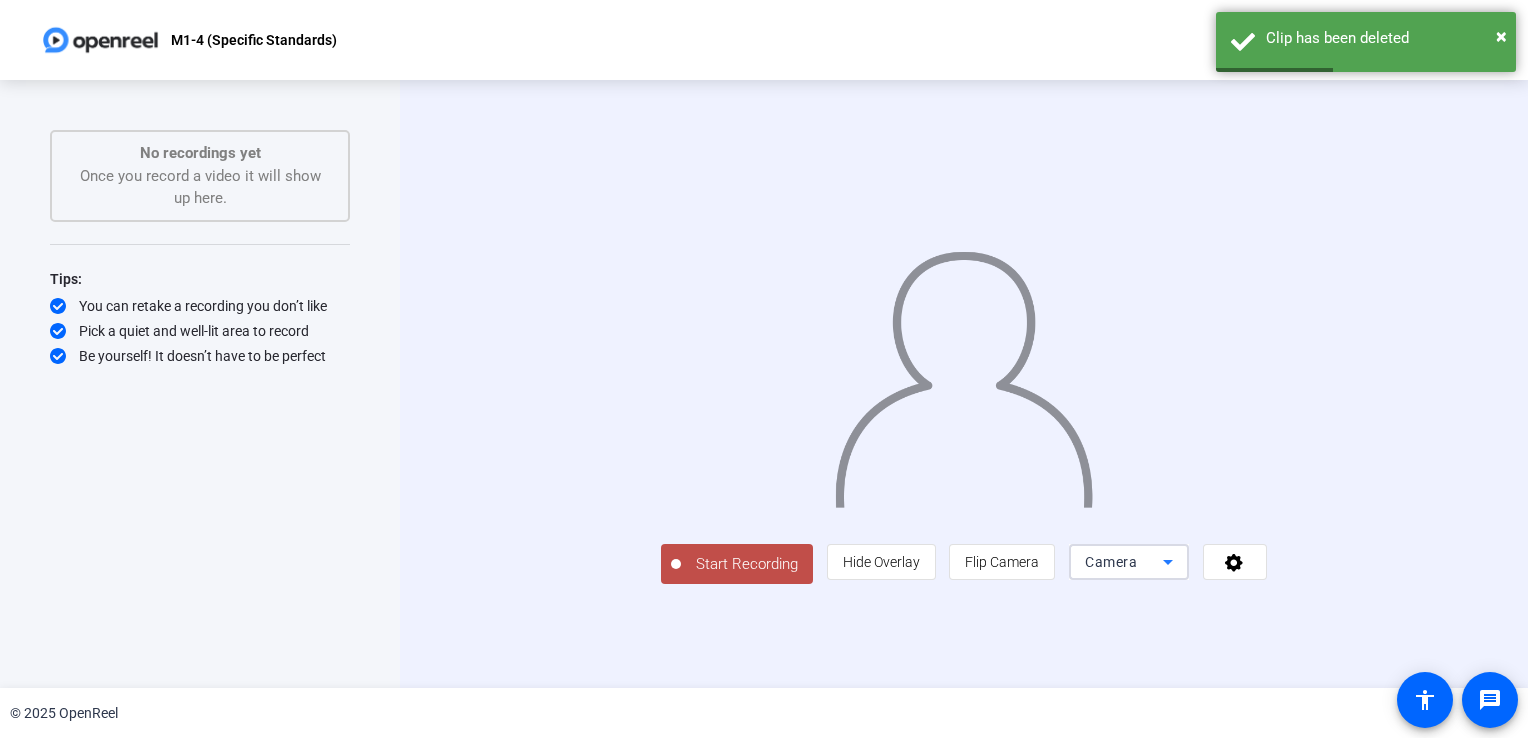 click on "Camera" at bounding box center (1111, 562) 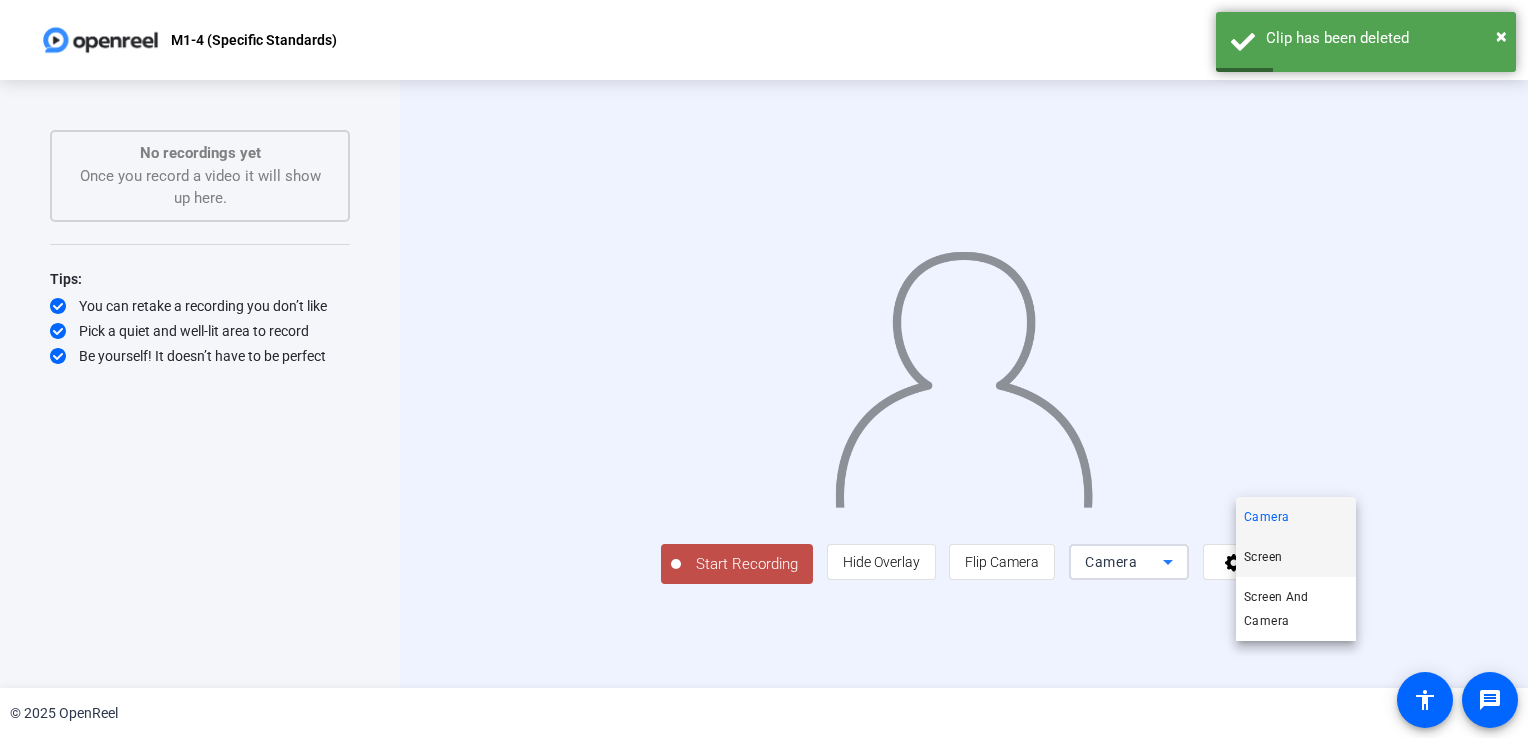 click on "Screen" at bounding box center (1263, 557) 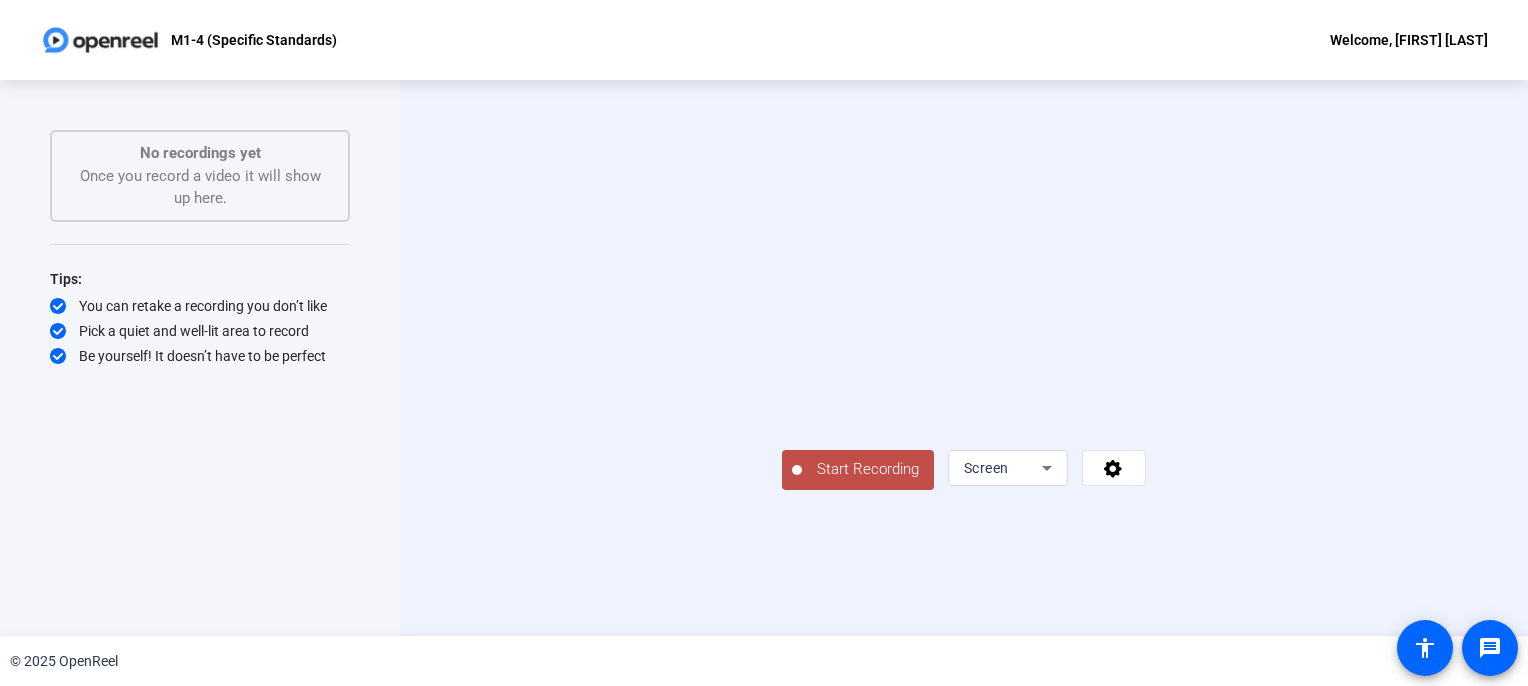 click on "Start Recording" 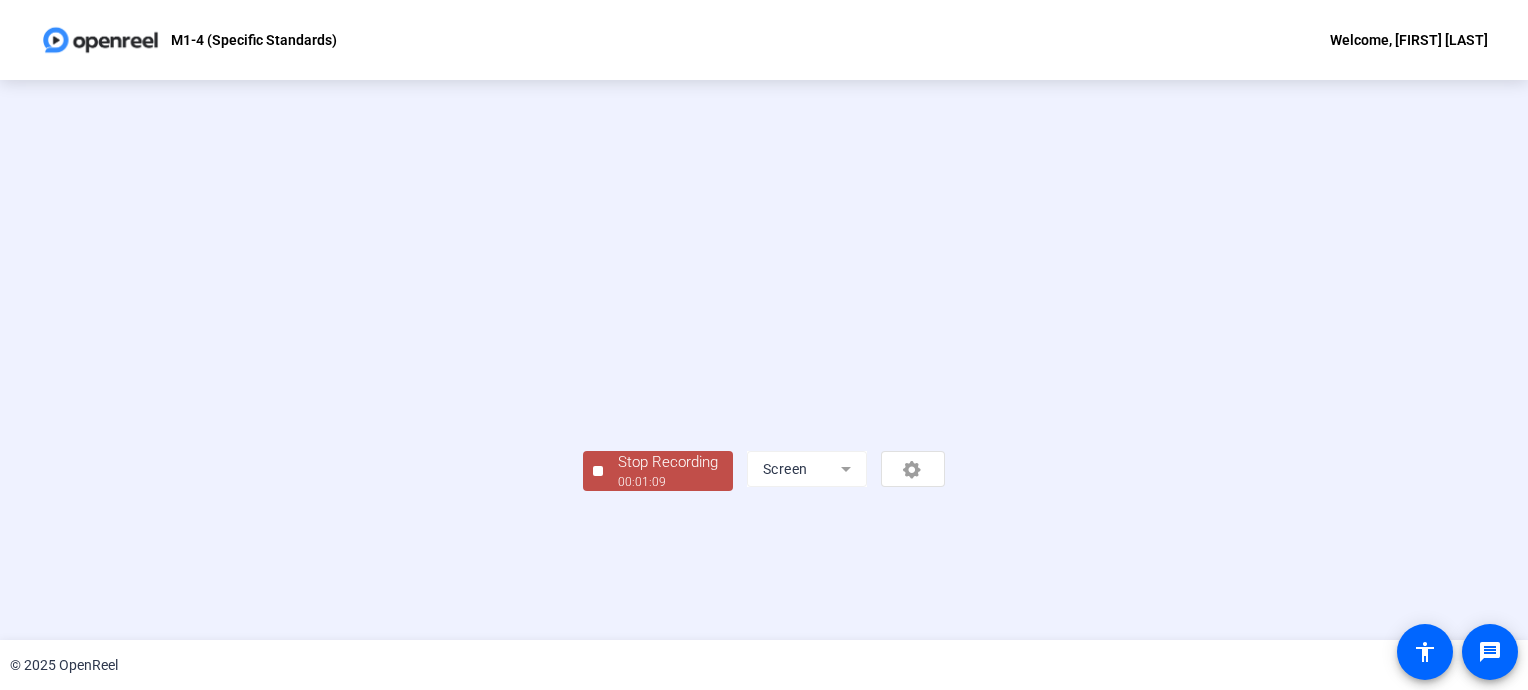 scroll, scrollTop: 80, scrollLeft: 0, axis: vertical 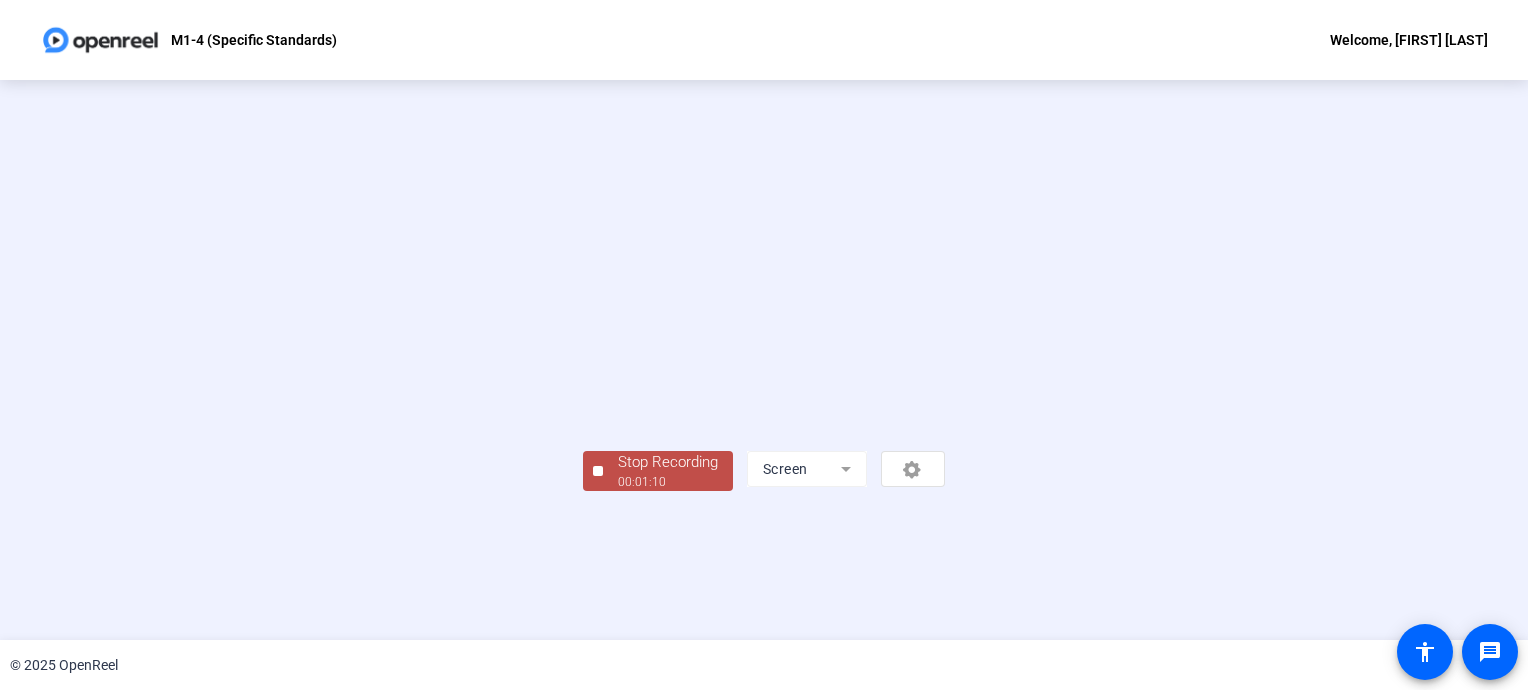click on "00:01:10" 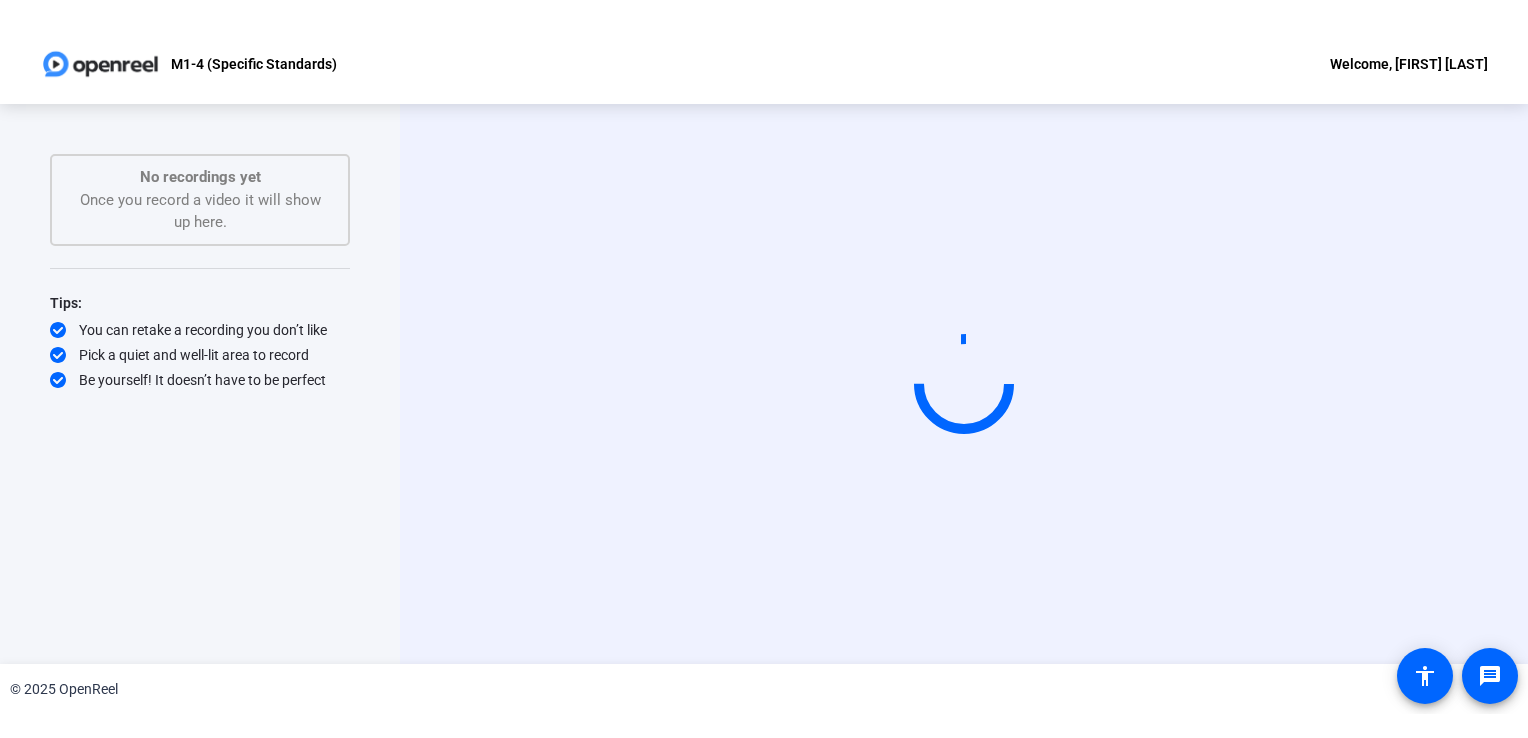 scroll, scrollTop: 0, scrollLeft: 0, axis: both 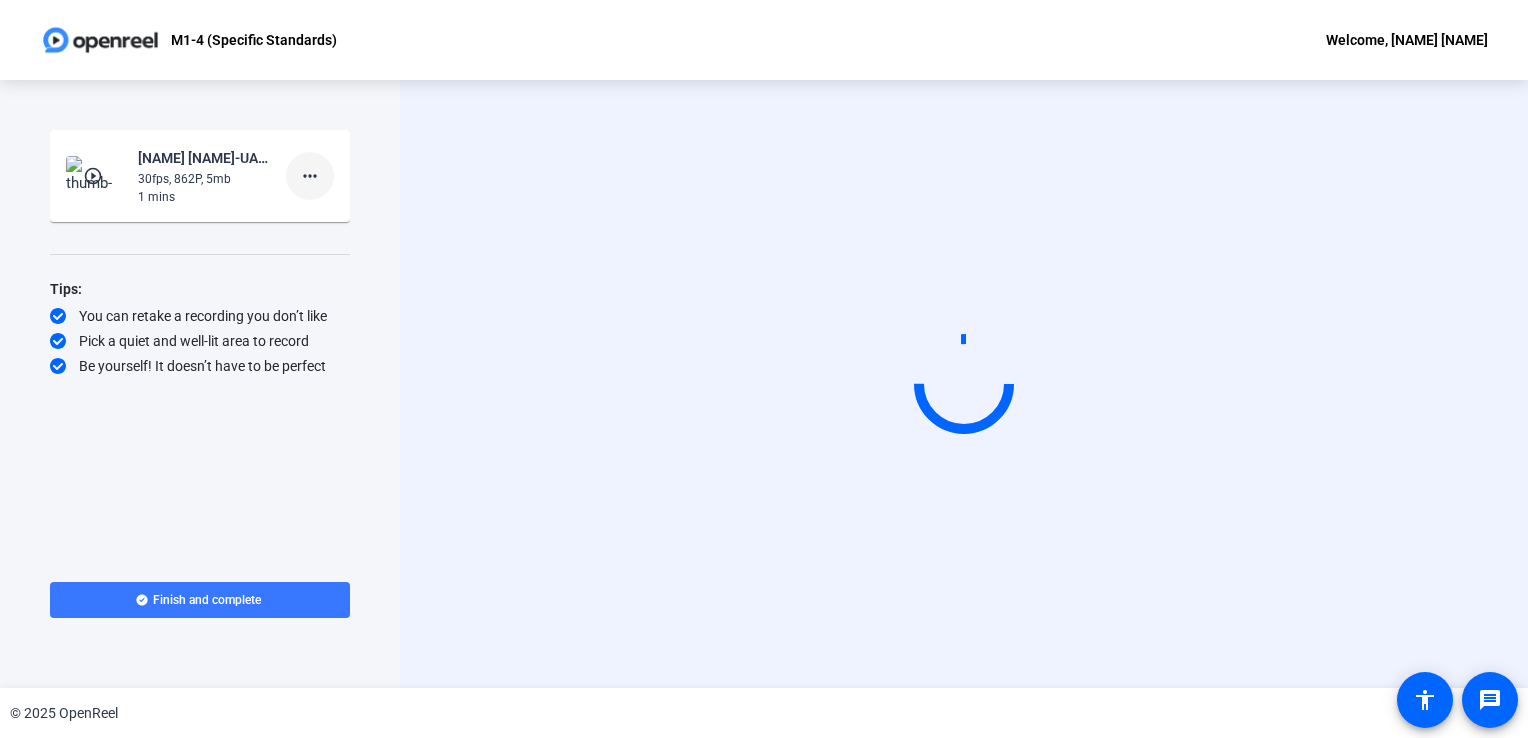 click on "more_horiz" 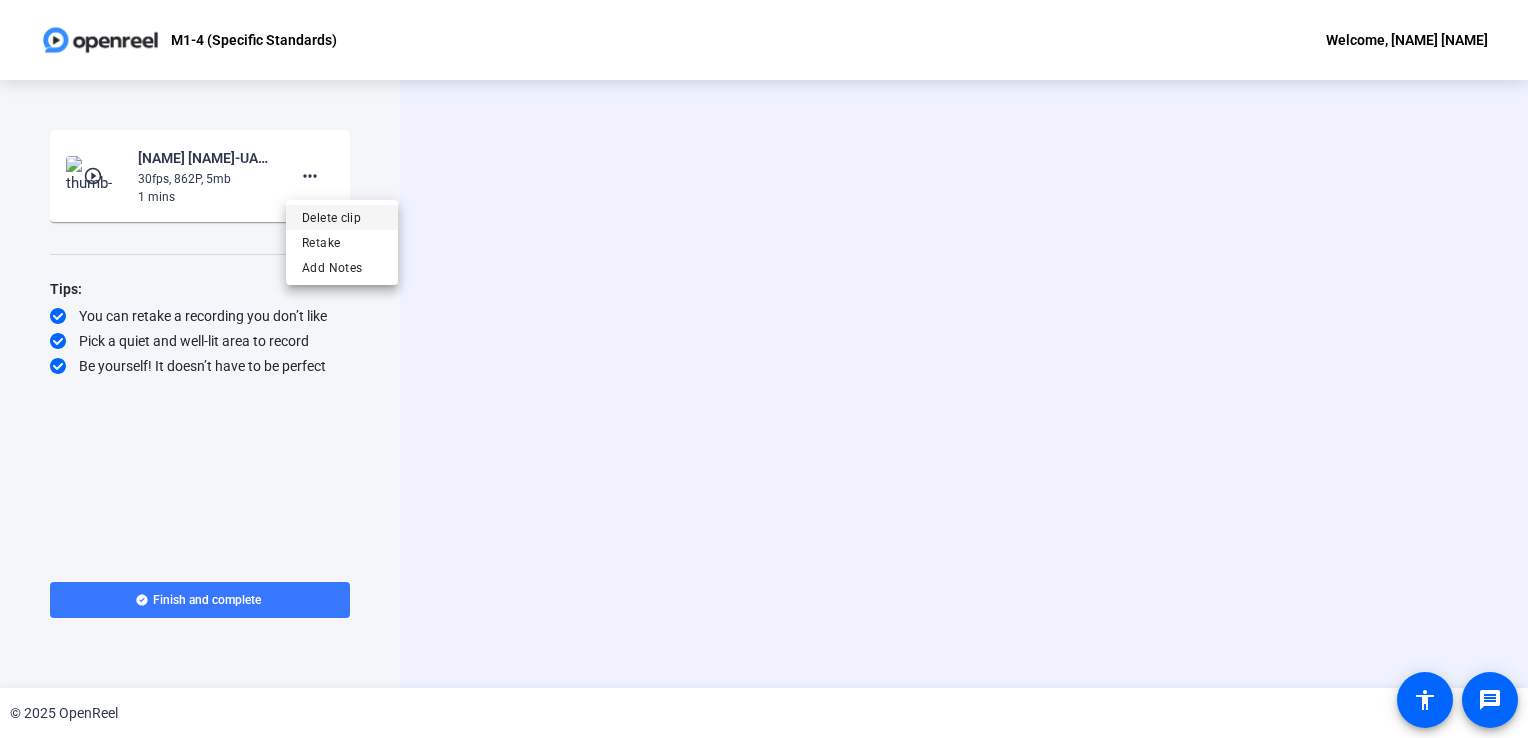 click on "Delete clip" at bounding box center (342, 218) 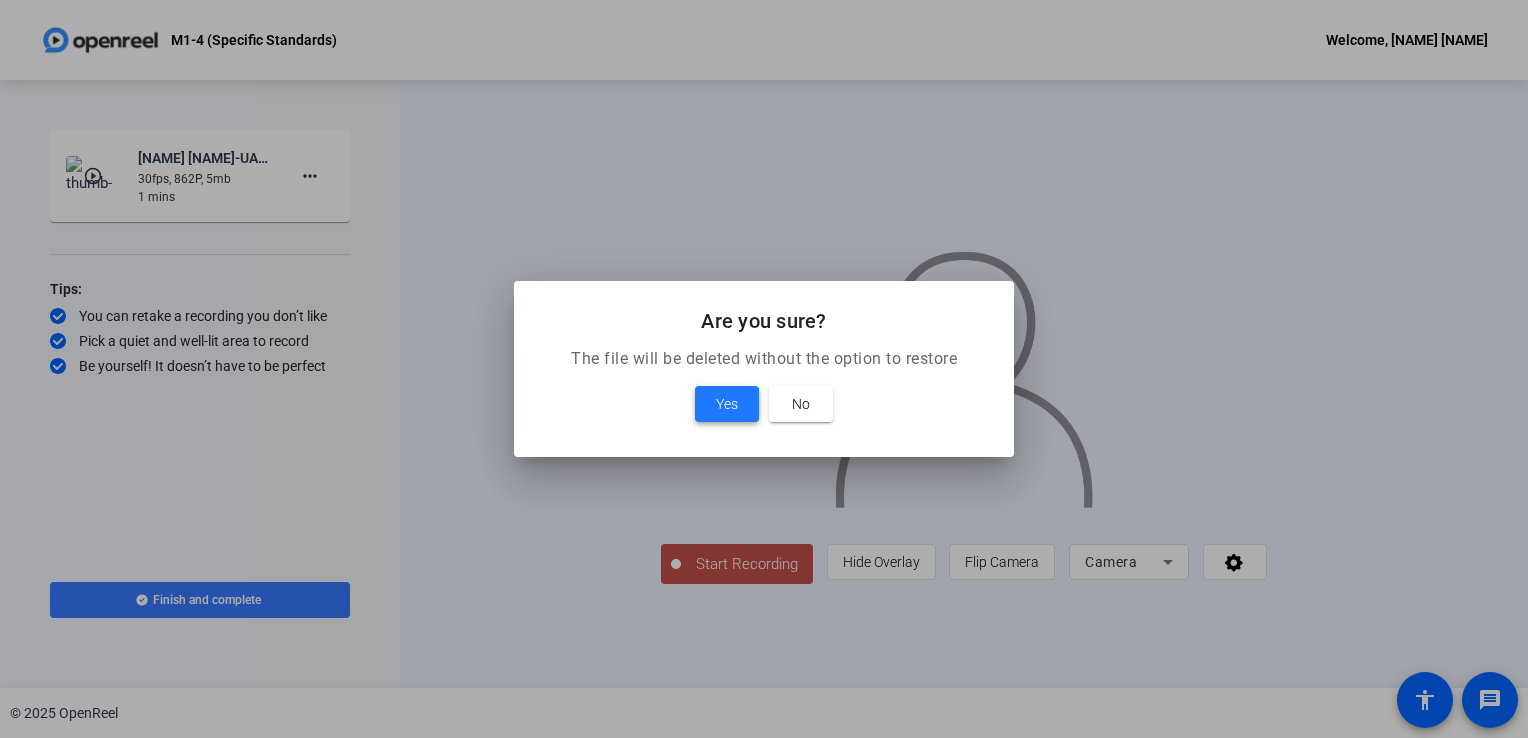 click at bounding box center [727, 404] 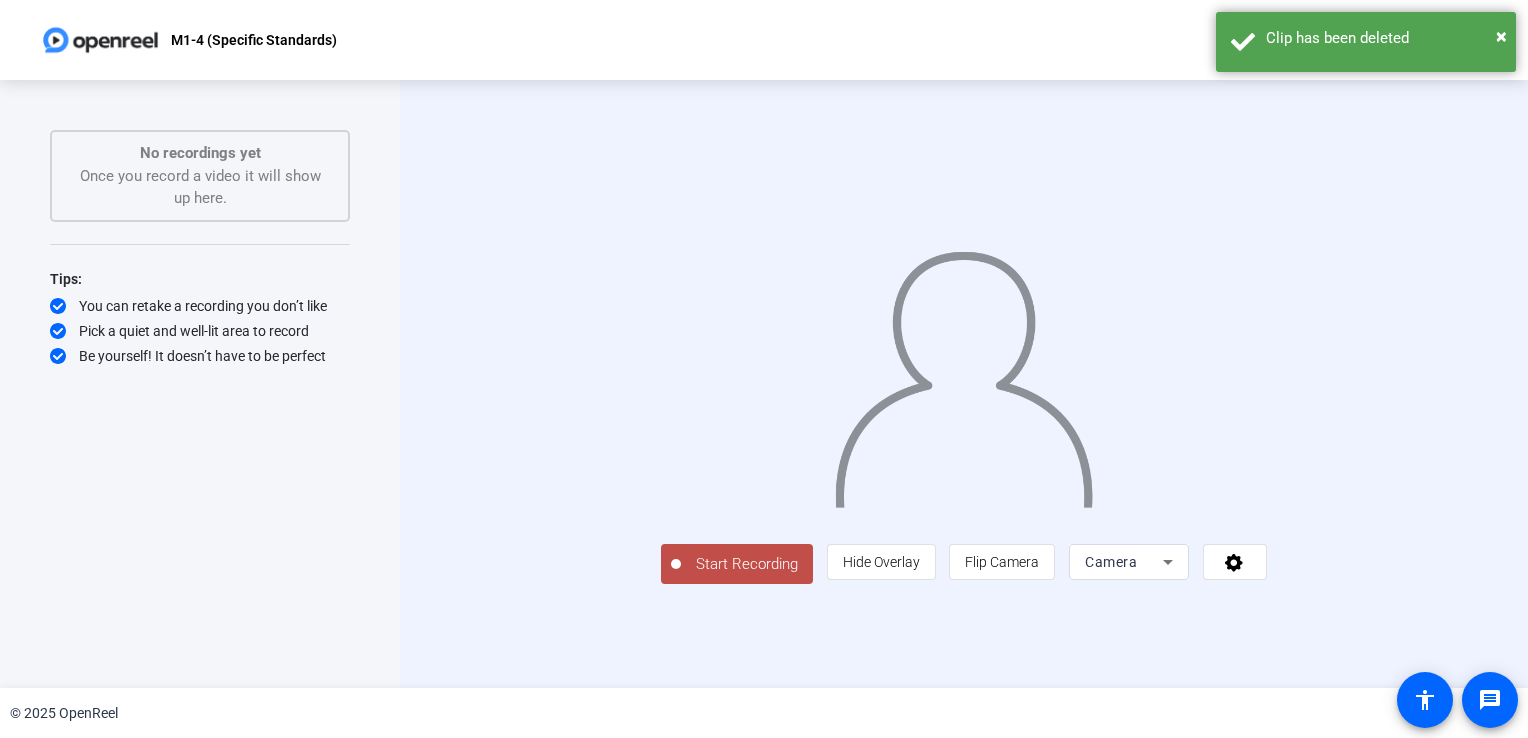 click on "Camera" at bounding box center (1111, 562) 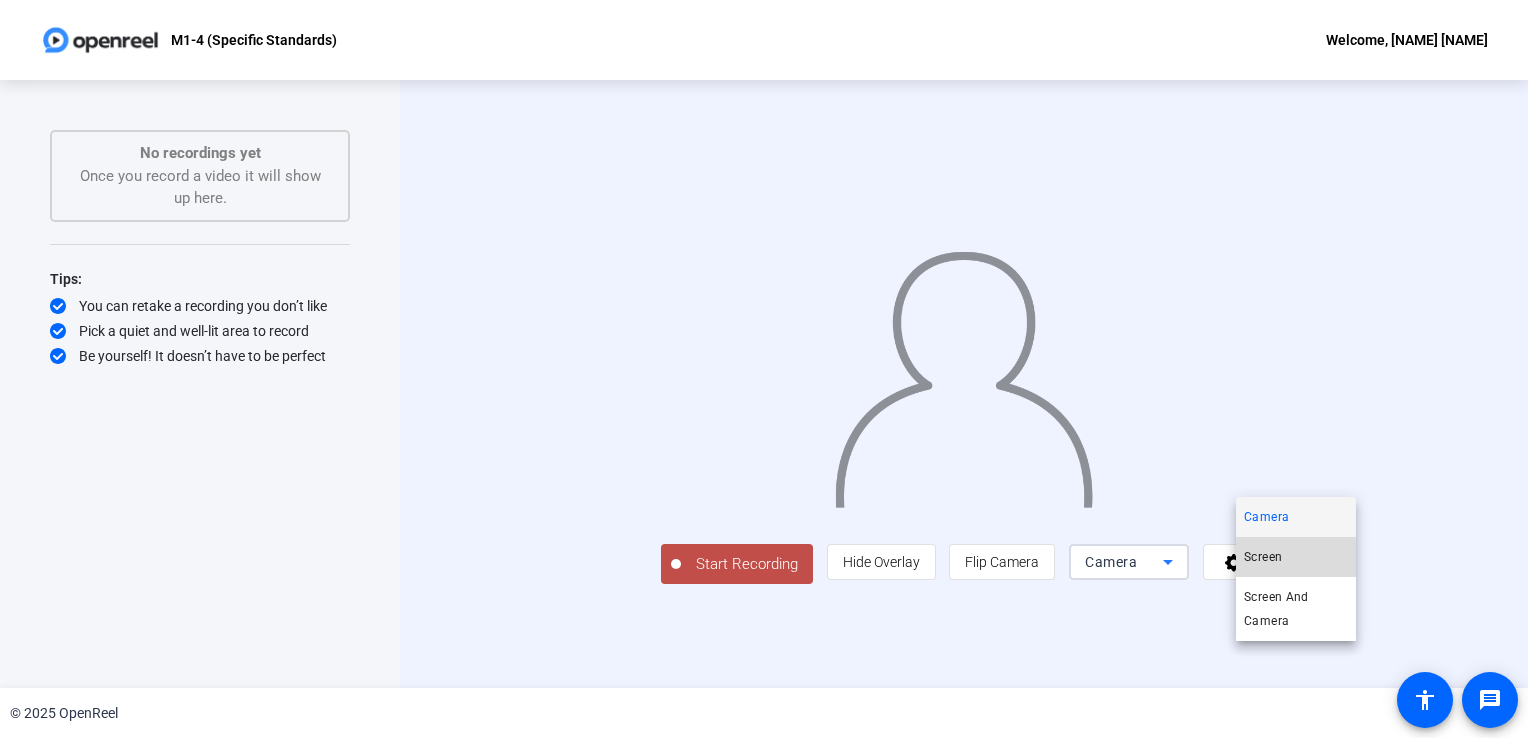 click on "Screen" at bounding box center [1263, 557] 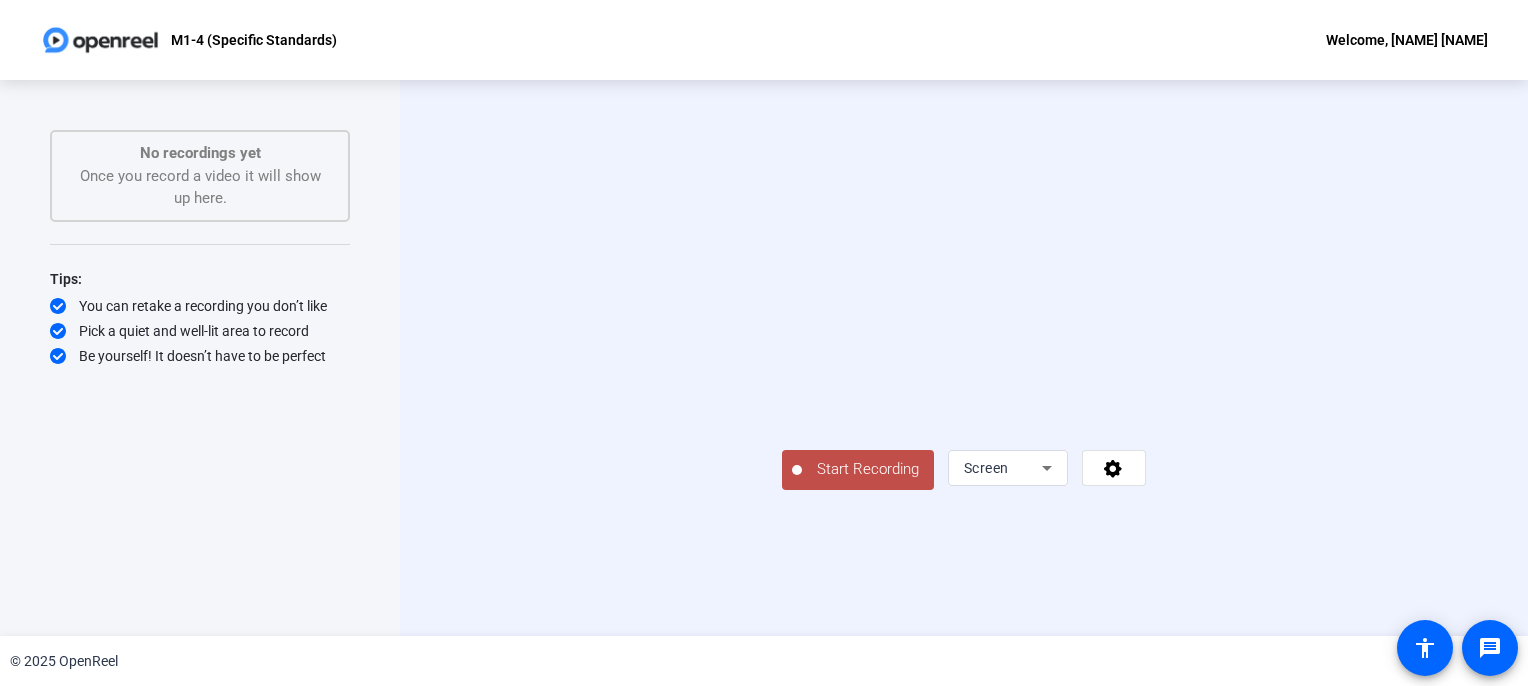 click on "Start Recording" 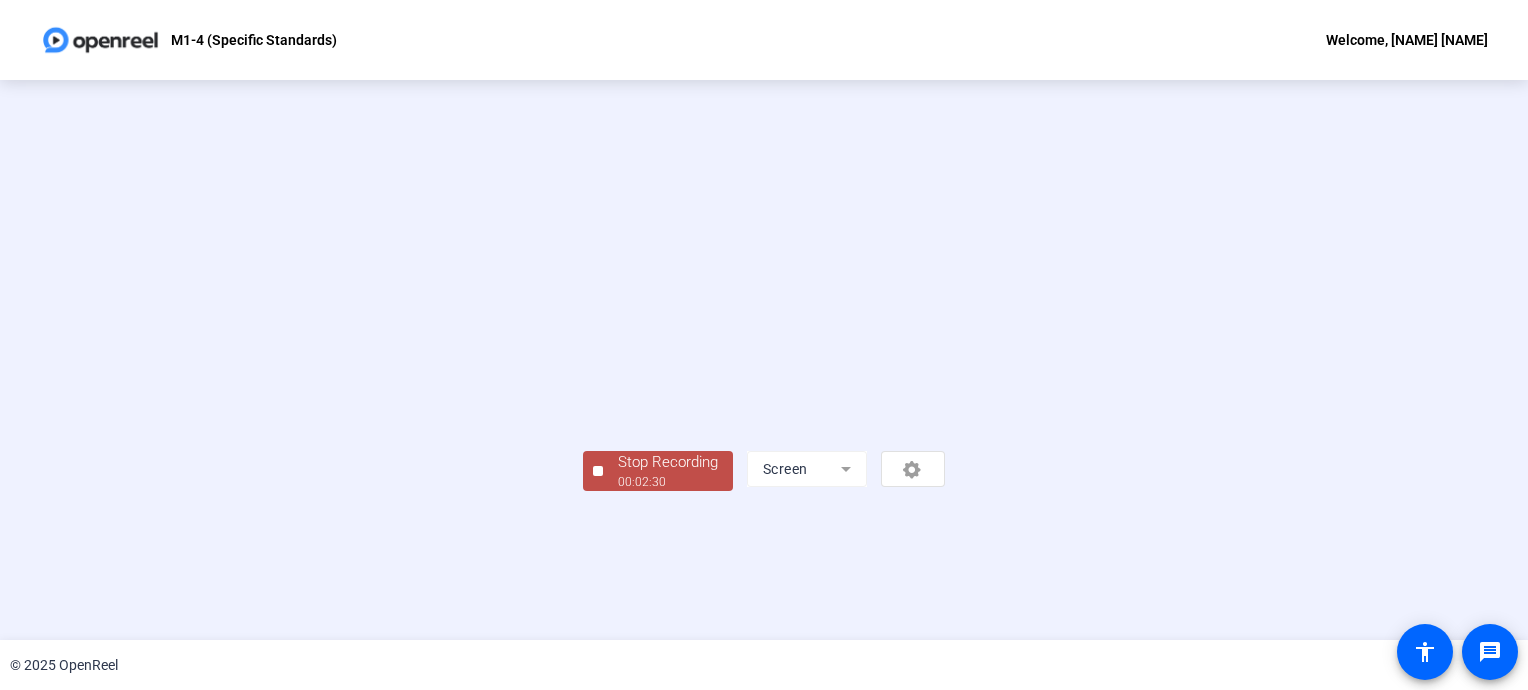 scroll, scrollTop: 80, scrollLeft: 0, axis: vertical 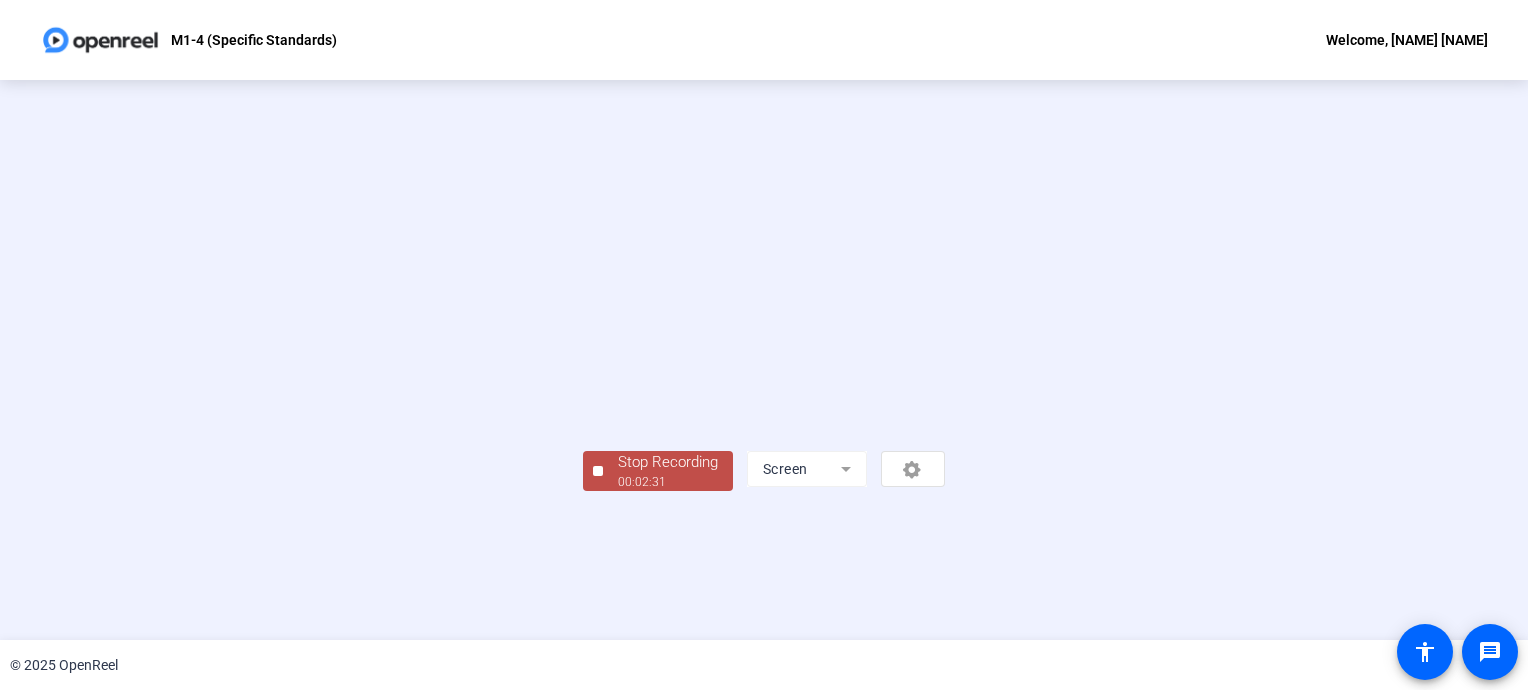 click on "Stop Recording" 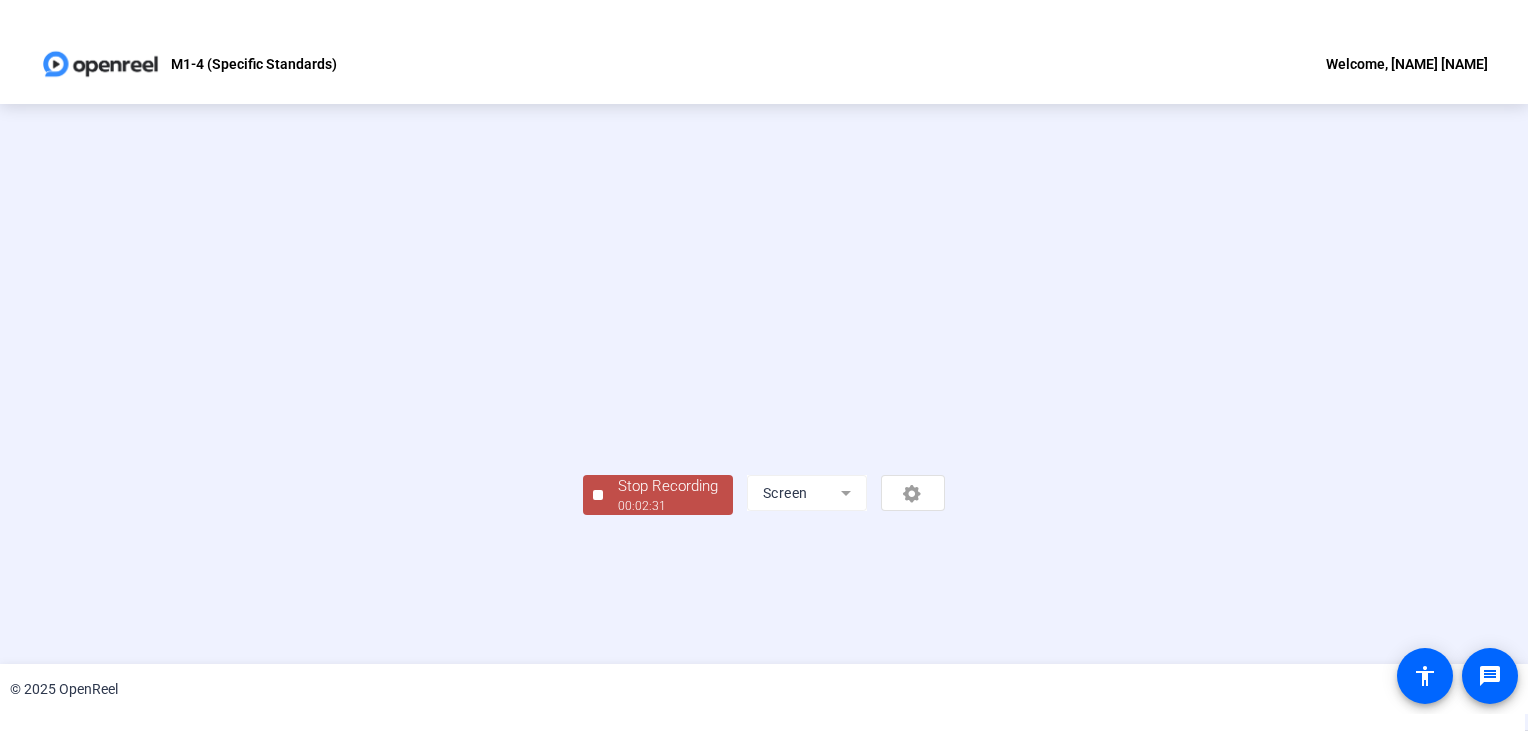 scroll, scrollTop: 0, scrollLeft: 0, axis: both 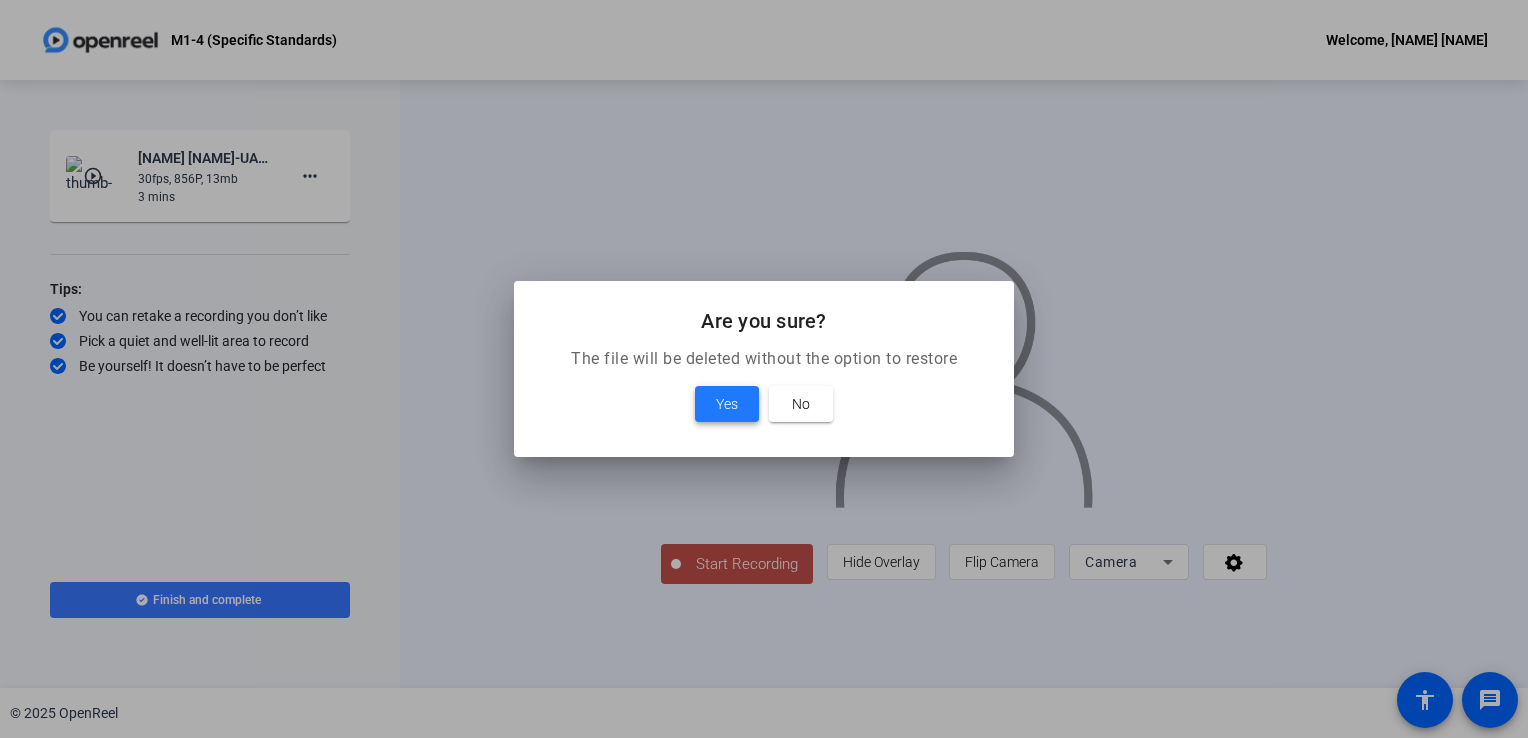 click on "Yes" at bounding box center (727, 404) 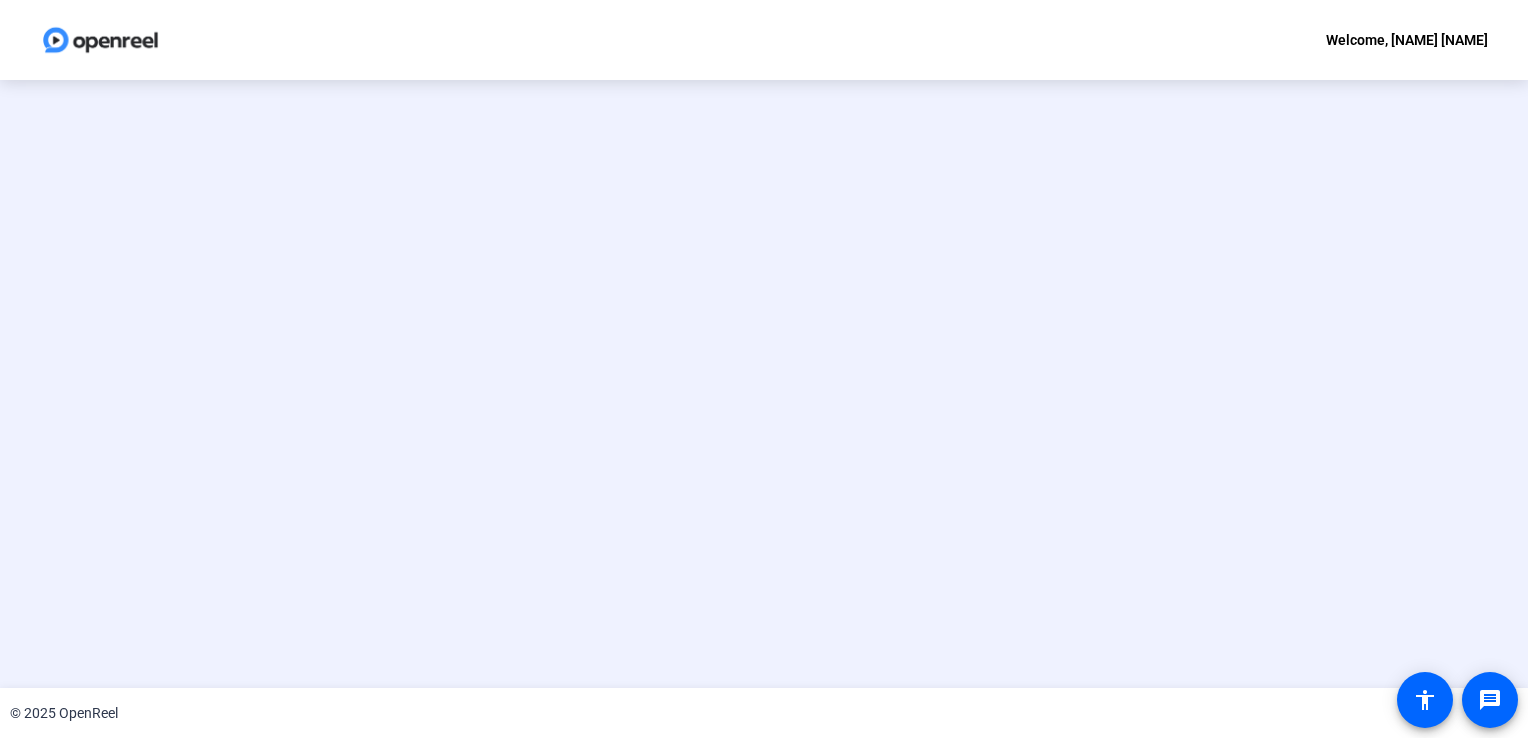 scroll, scrollTop: 0, scrollLeft: 0, axis: both 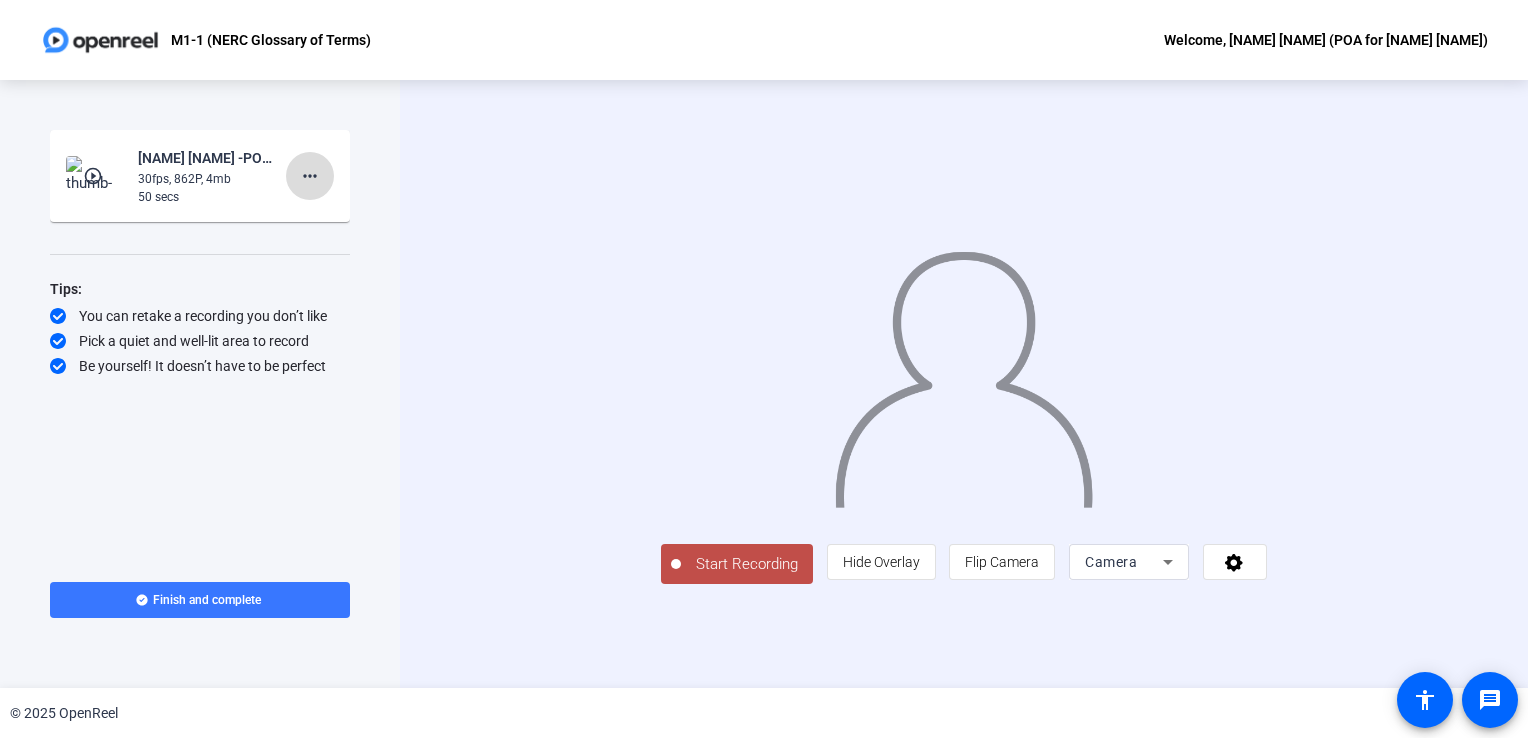 click on "more_horiz" 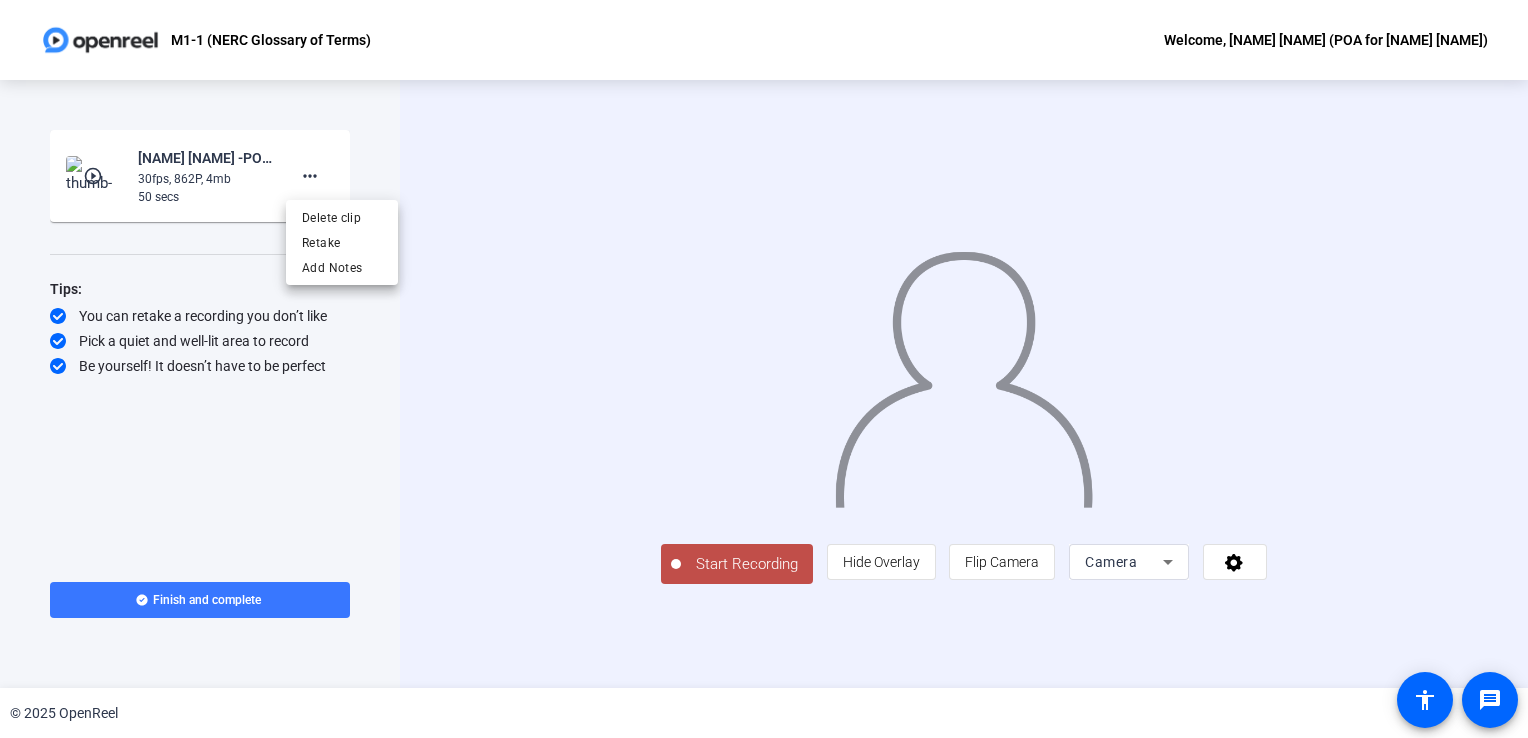 click at bounding box center (764, 369) 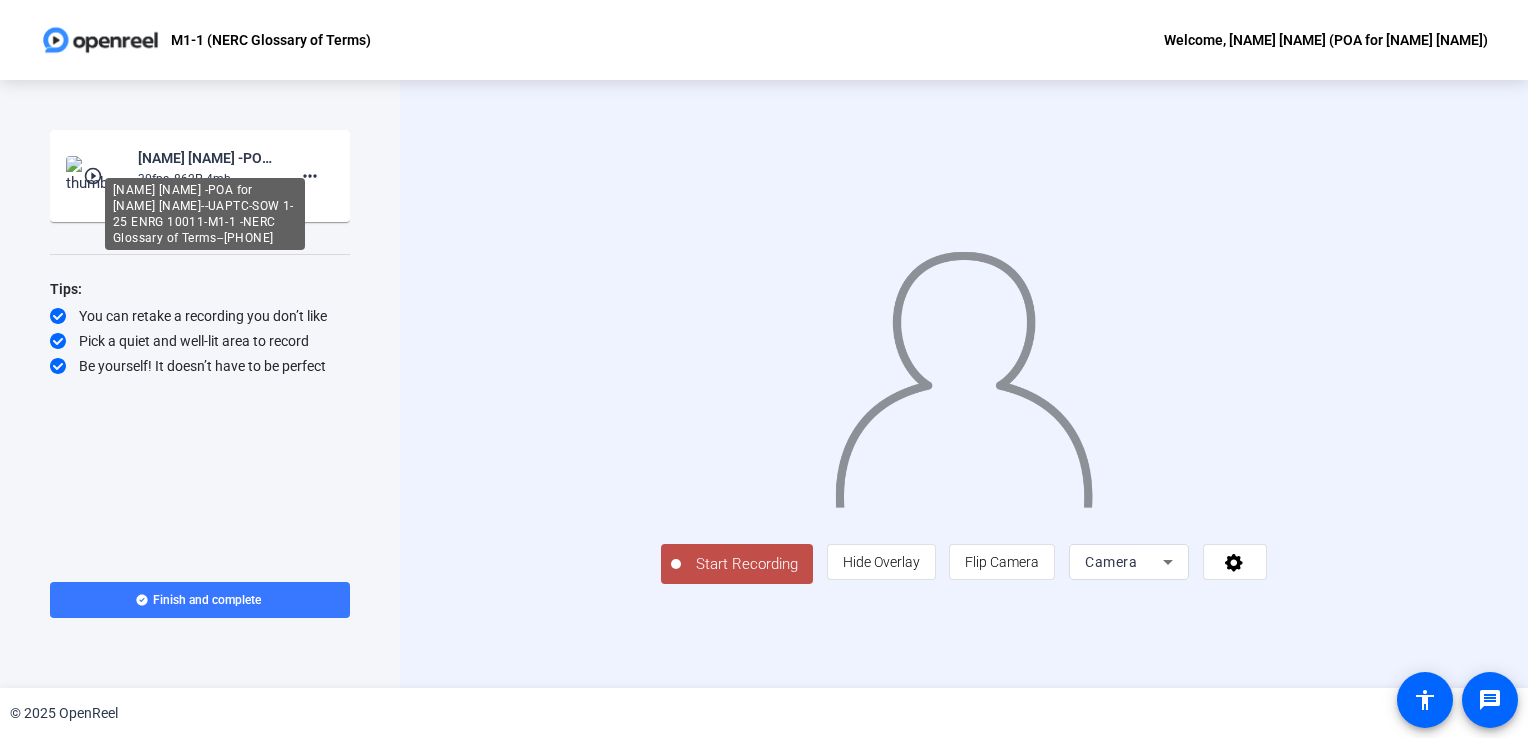 click on "[FIRST] [LAST] -POA for [FIRST] [LAST]--UAPTC-SOW 1-25 ENRG 10011-M1-1 -NERC Glossary of Terms--1754343271510-screen" 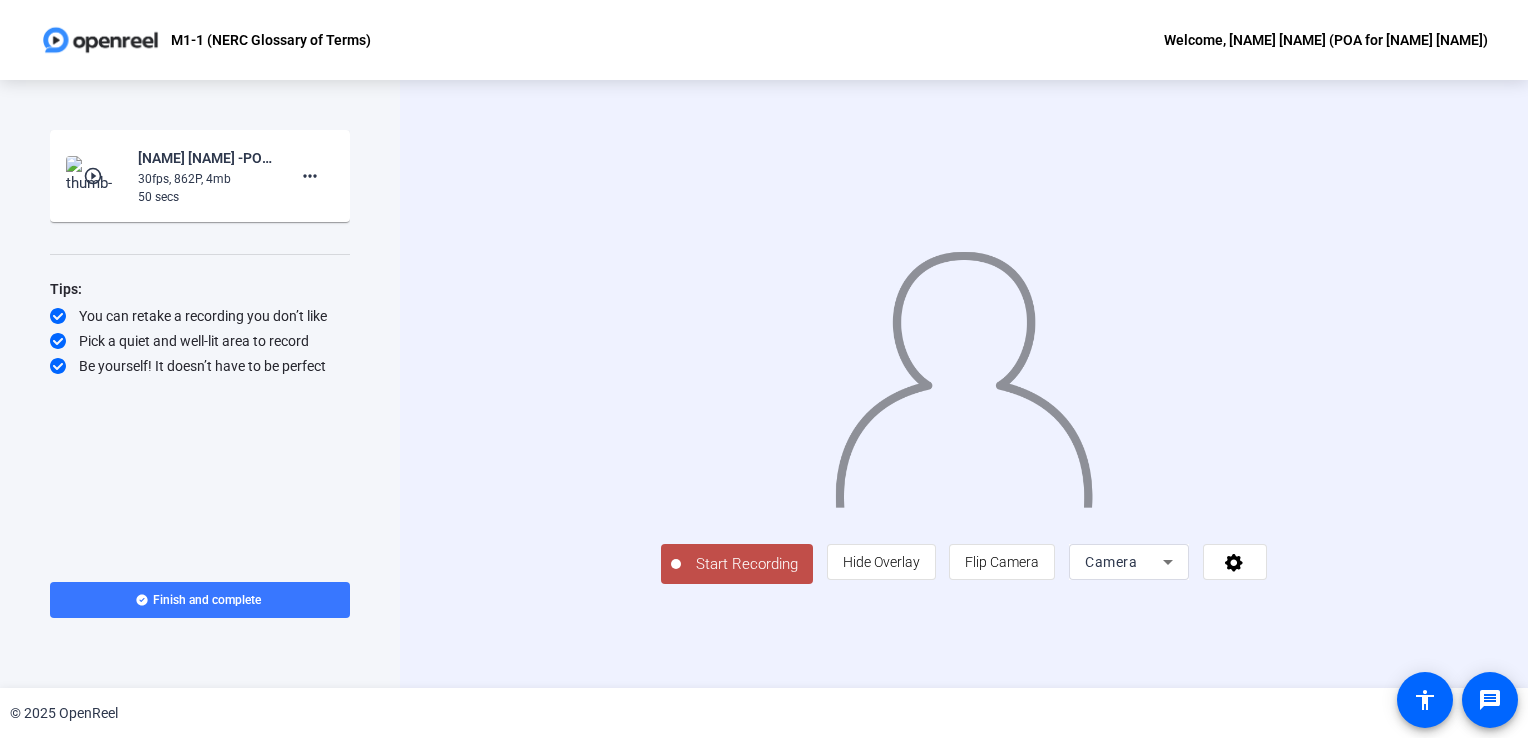 click on "play_circle_outline" 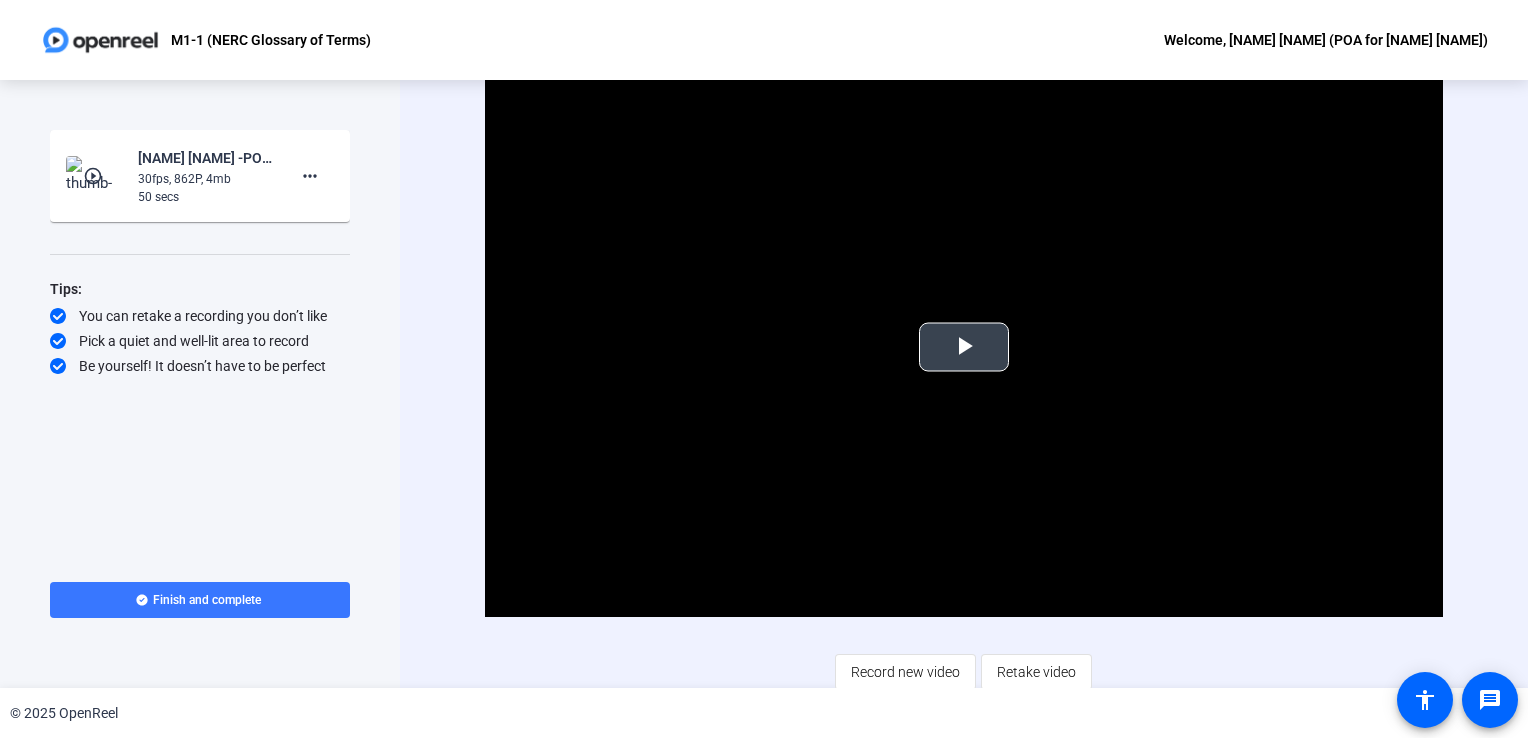 click at bounding box center [964, 347] 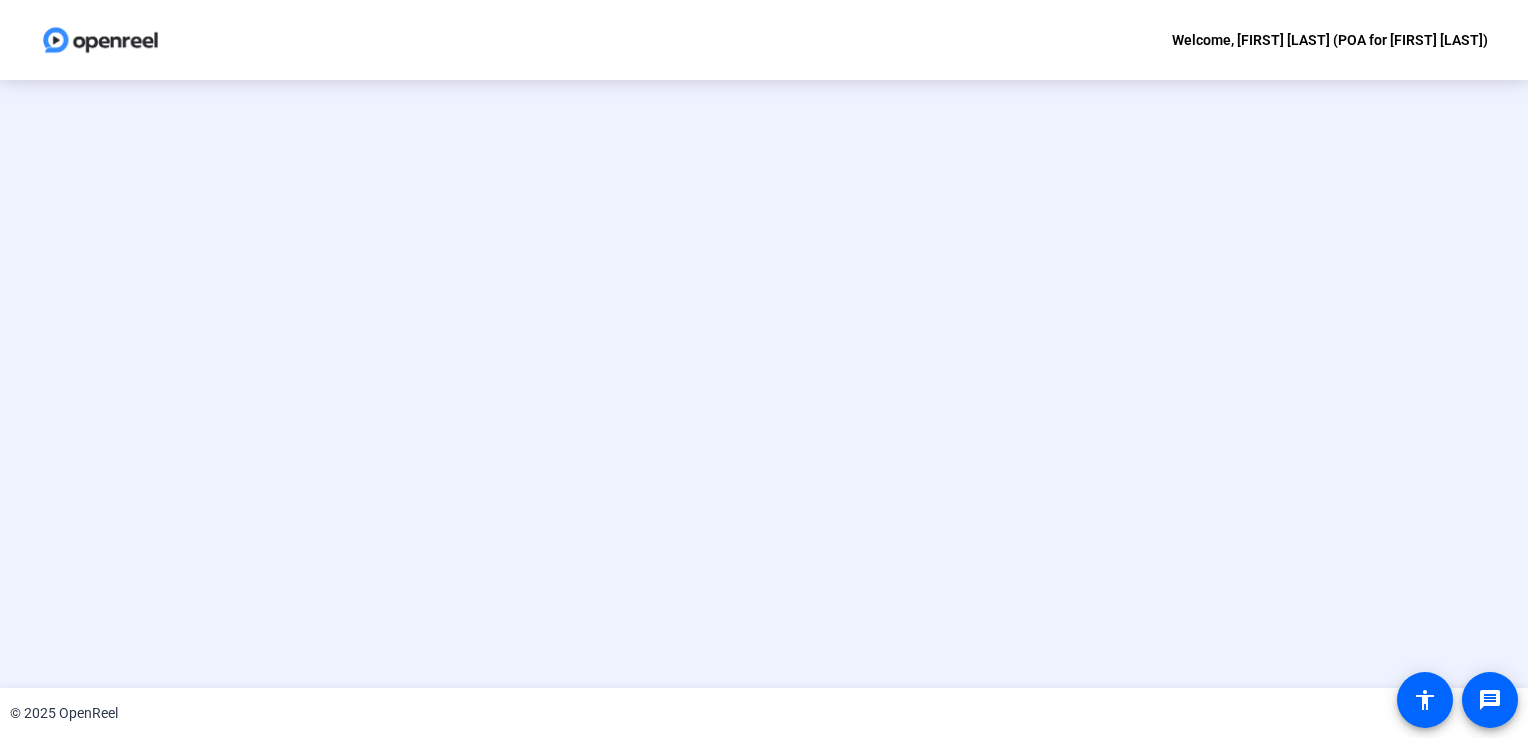 scroll, scrollTop: 0, scrollLeft: 0, axis: both 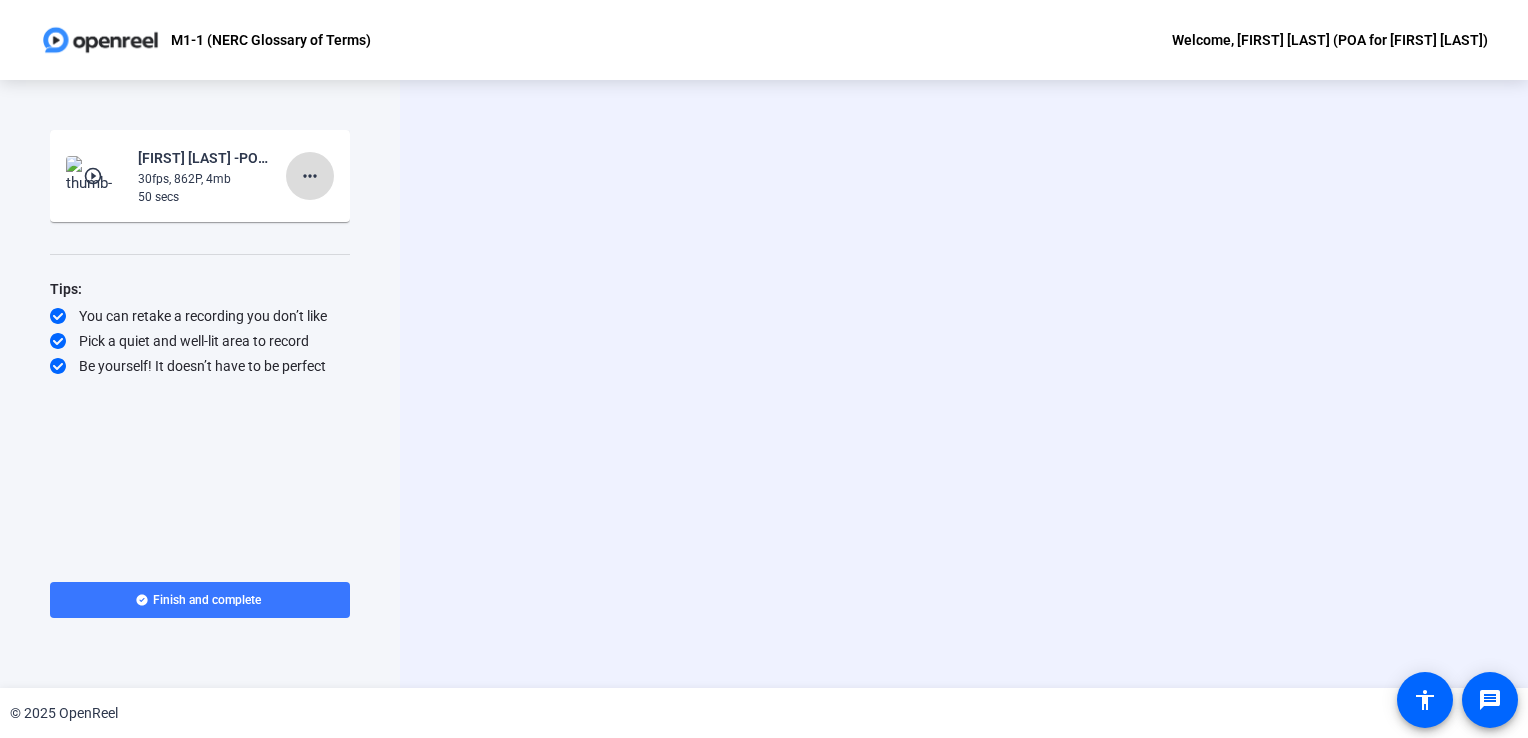 click on "more_horiz" 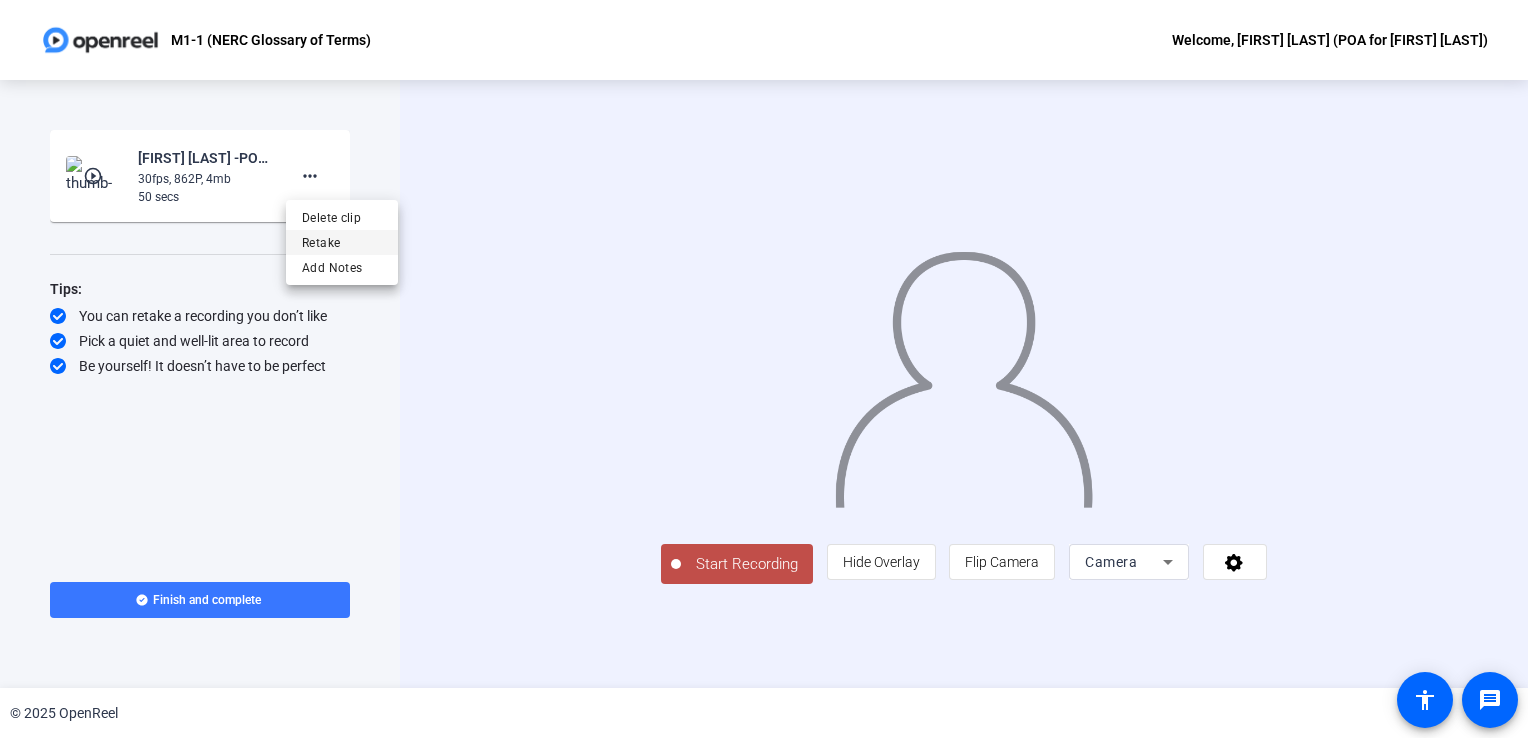 click on "Retake" at bounding box center [342, 243] 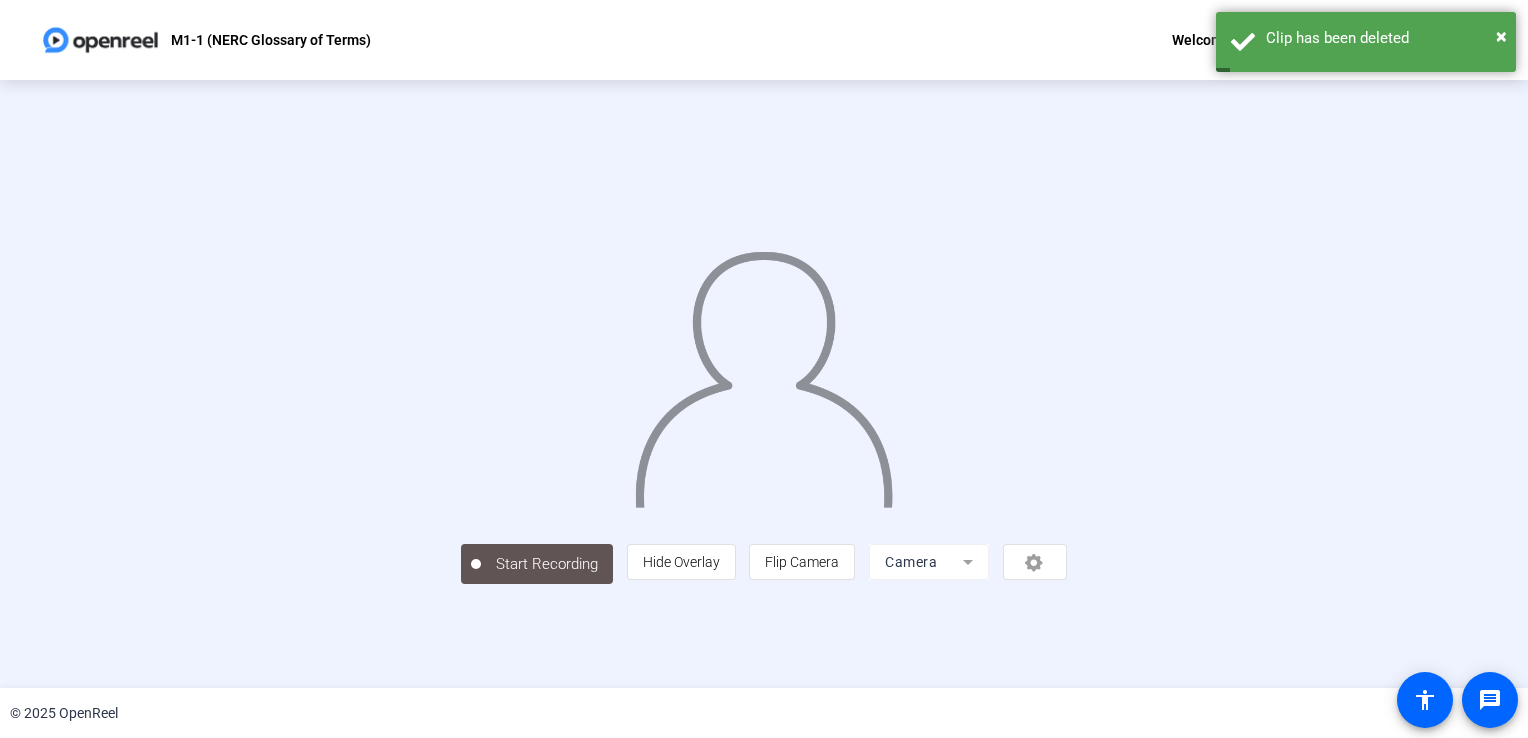 scroll, scrollTop: 56, scrollLeft: 0, axis: vertical 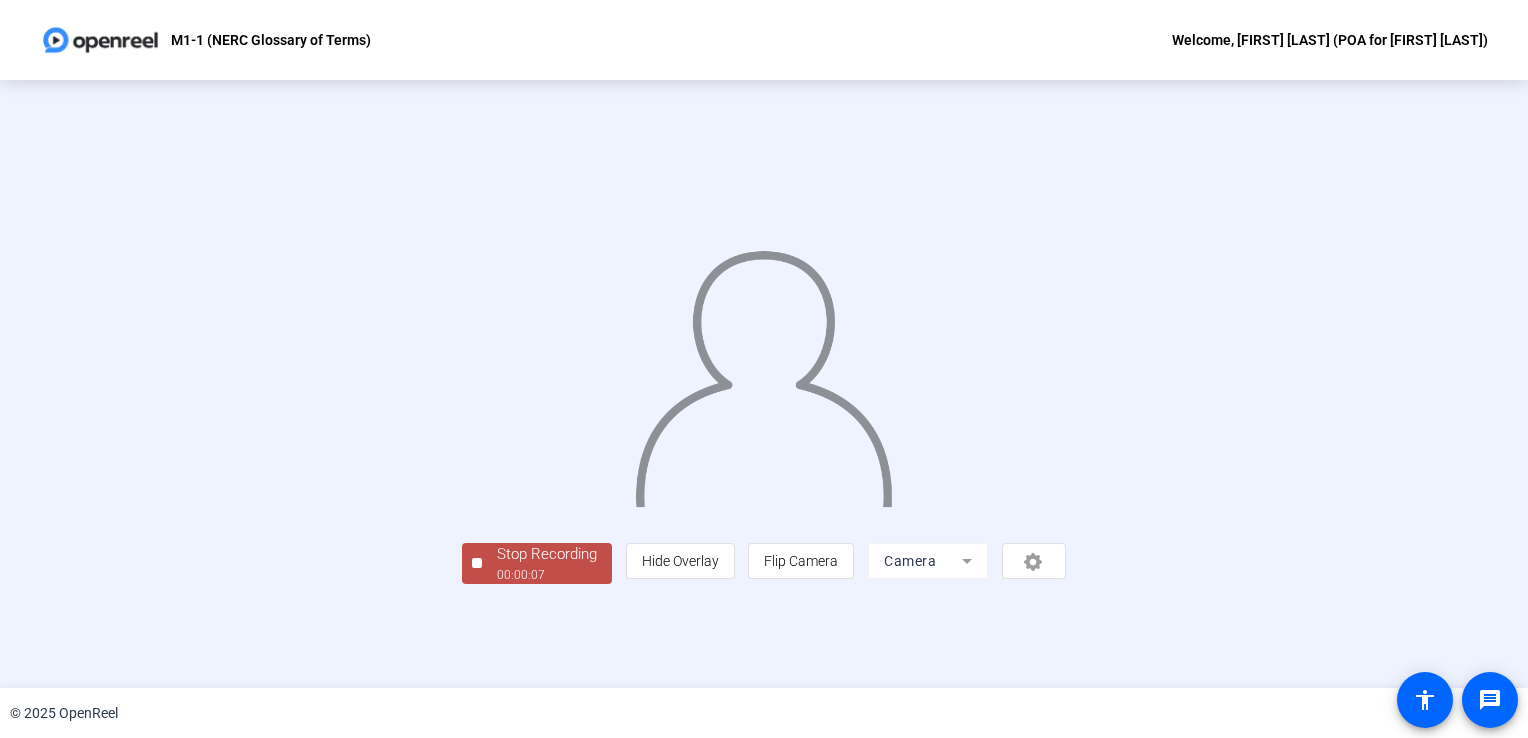 click on "Stop Recording" 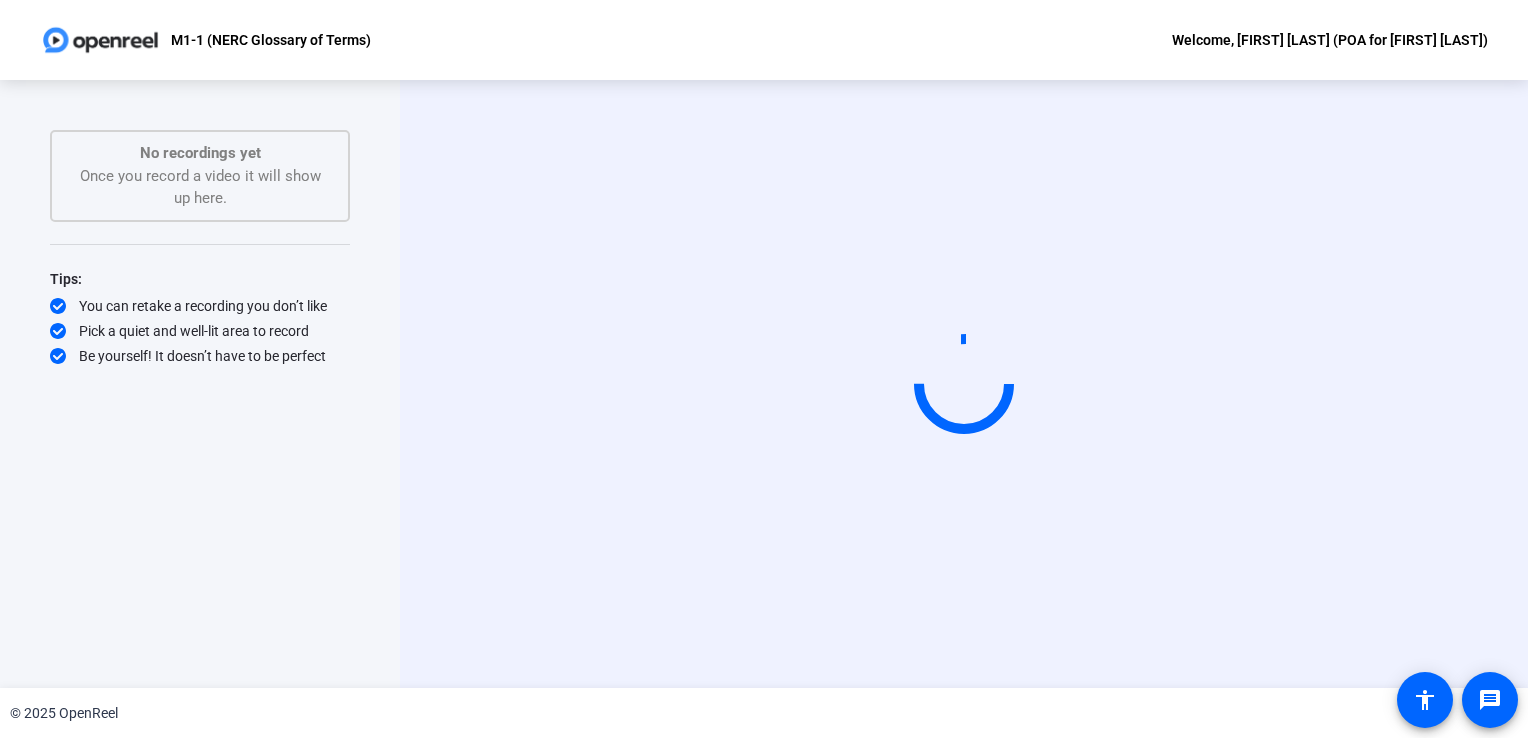 scroll, scrollTop: 0, scrollLeft: 0, axis: both 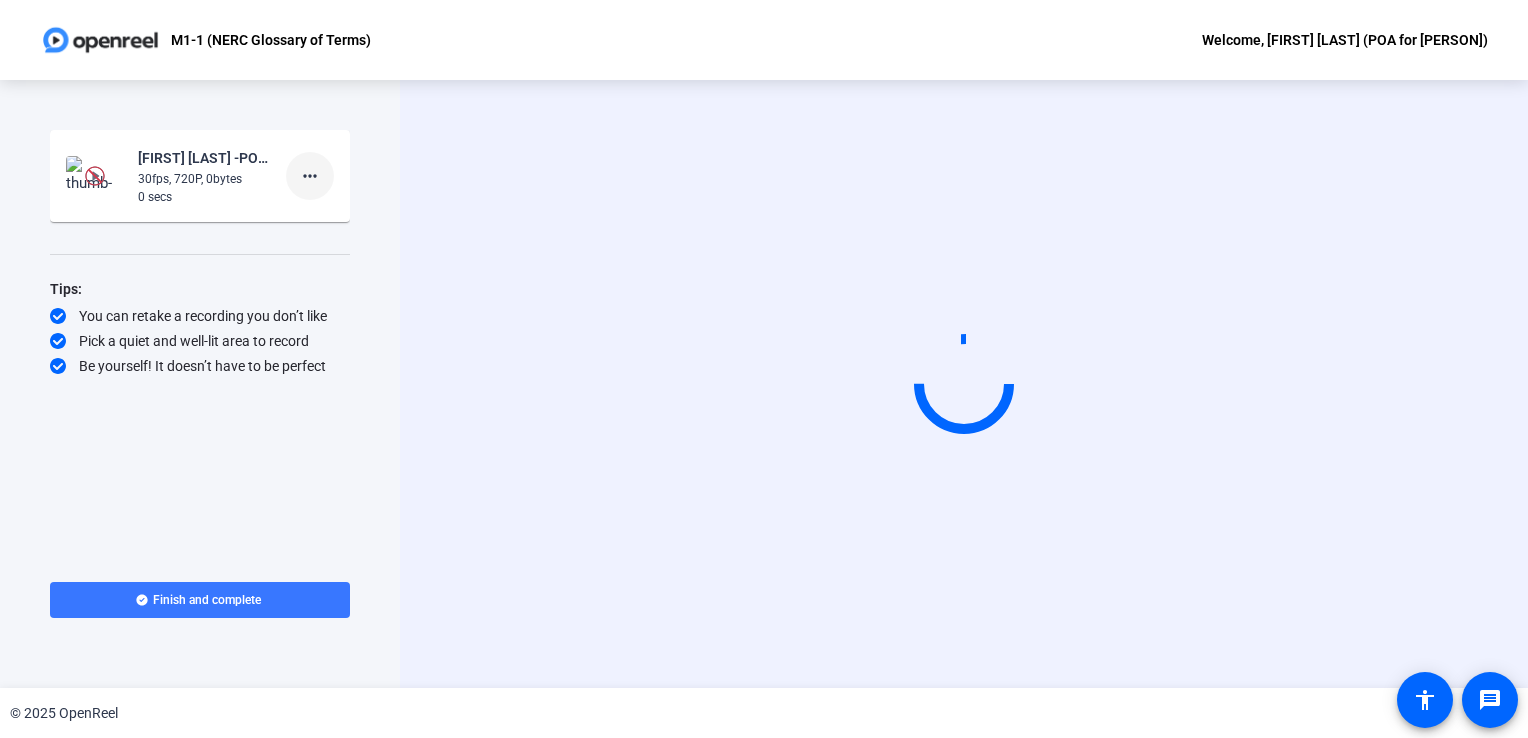 click on "more_horiz" 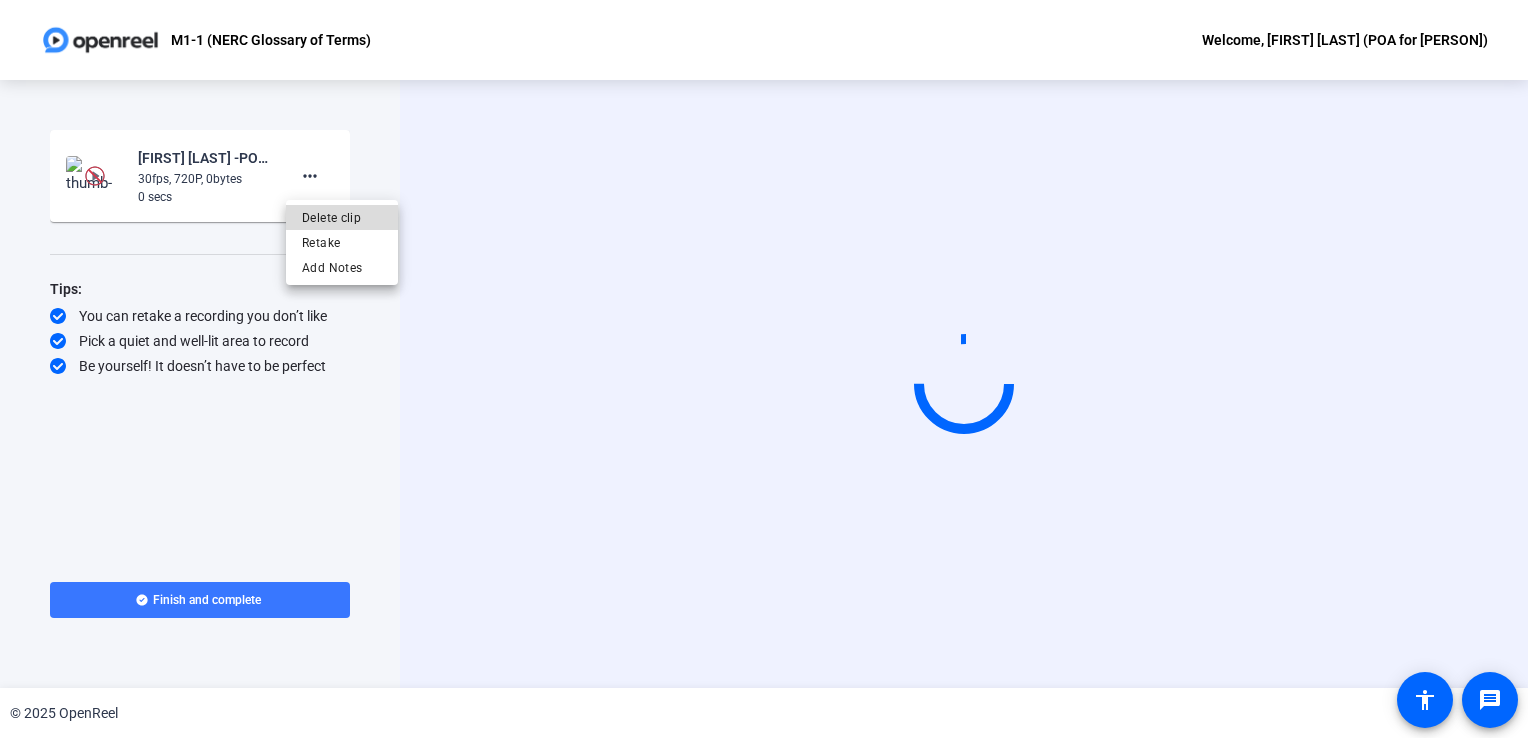 click on "Delete clip" at bounding box center [342, 218] 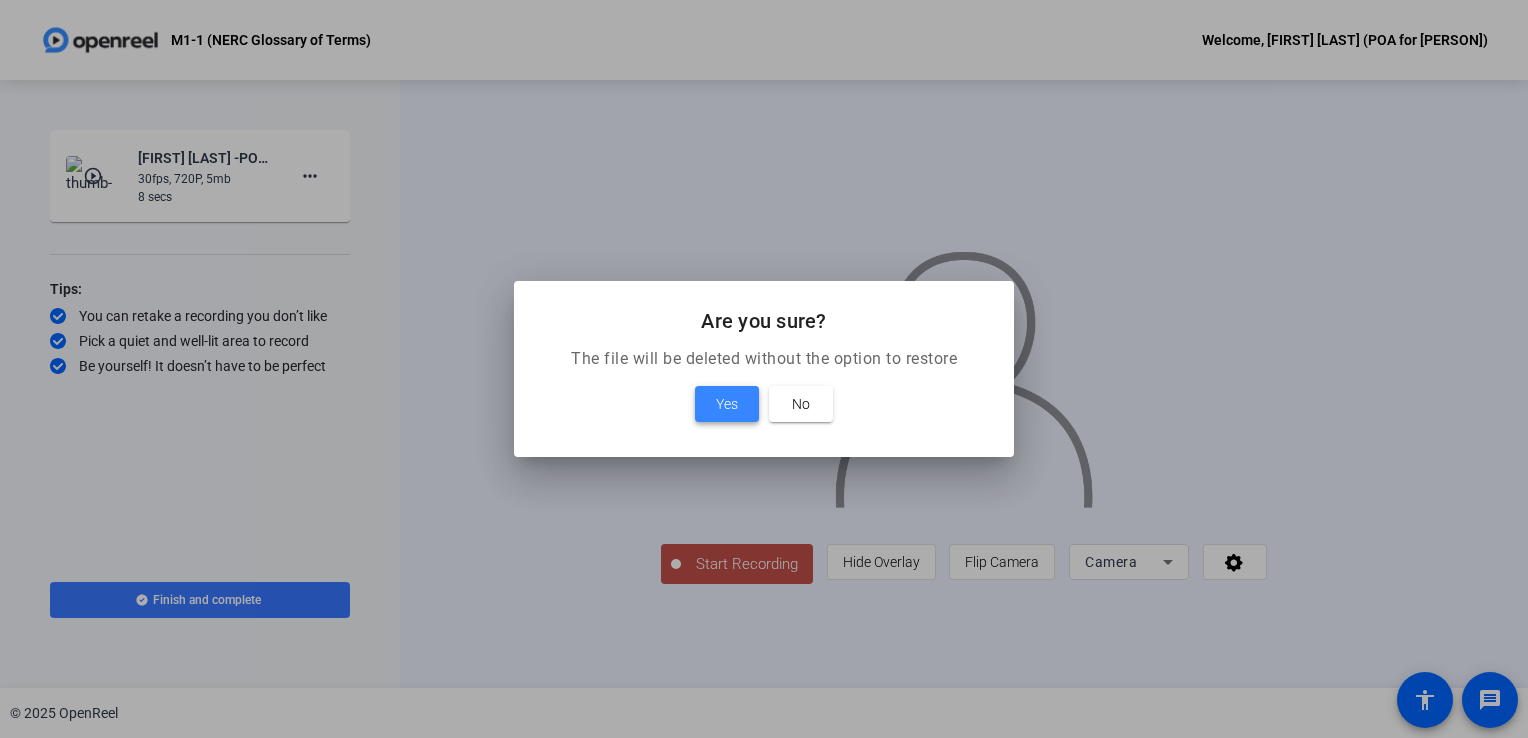 click on "Yes" at bounding box center [727, 404] 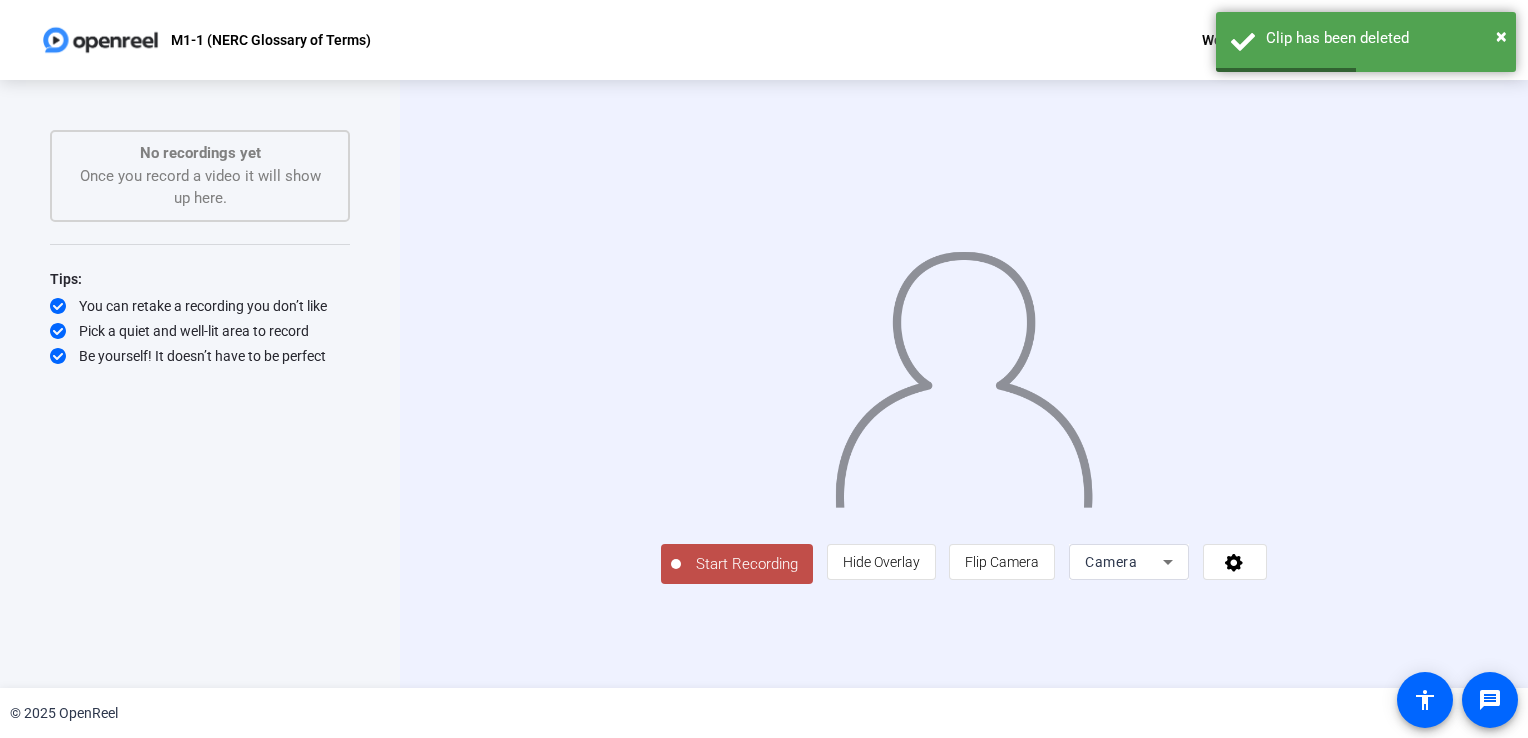 click on "Camera" at bounding box center (1111, 562) 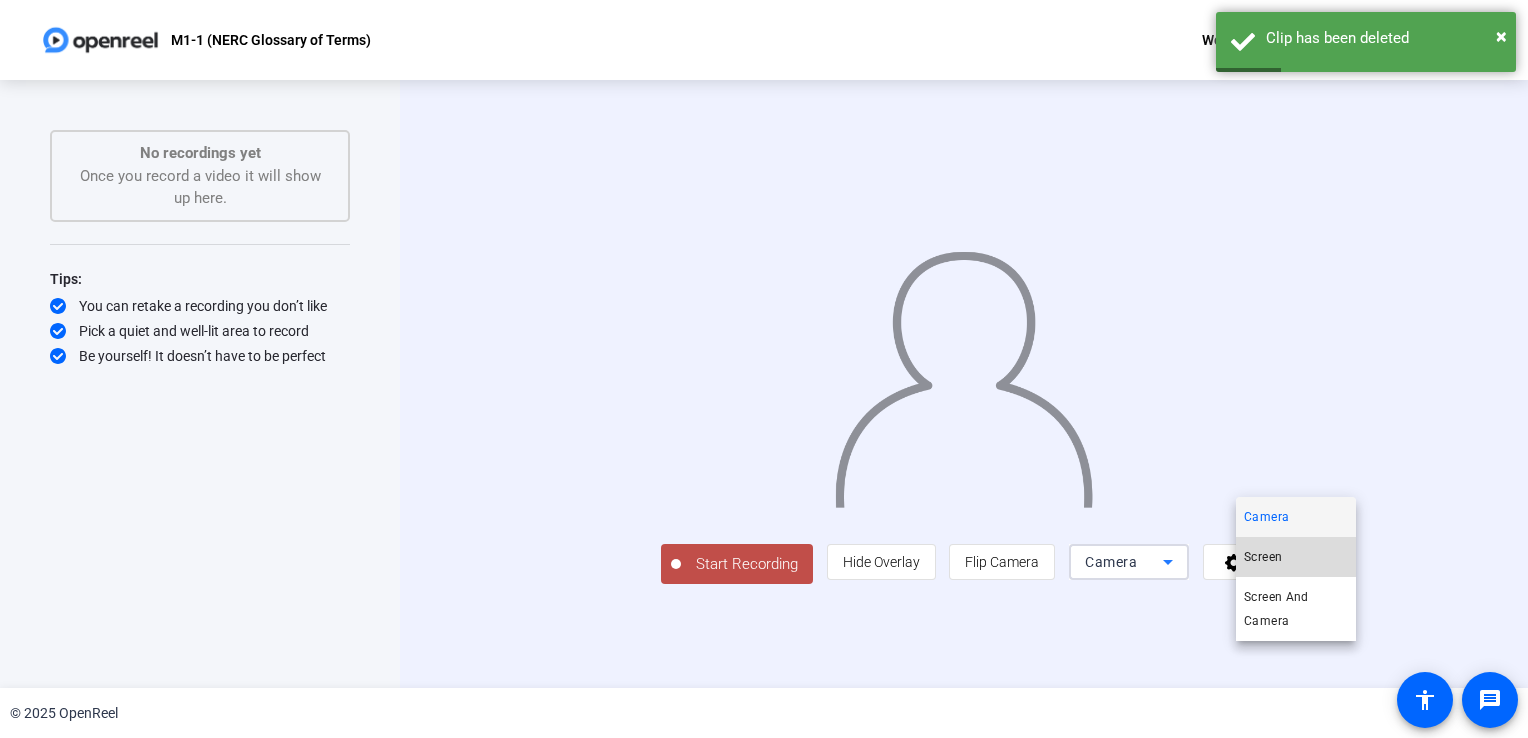 click on "Screen" at bounding box center [1263, 557] 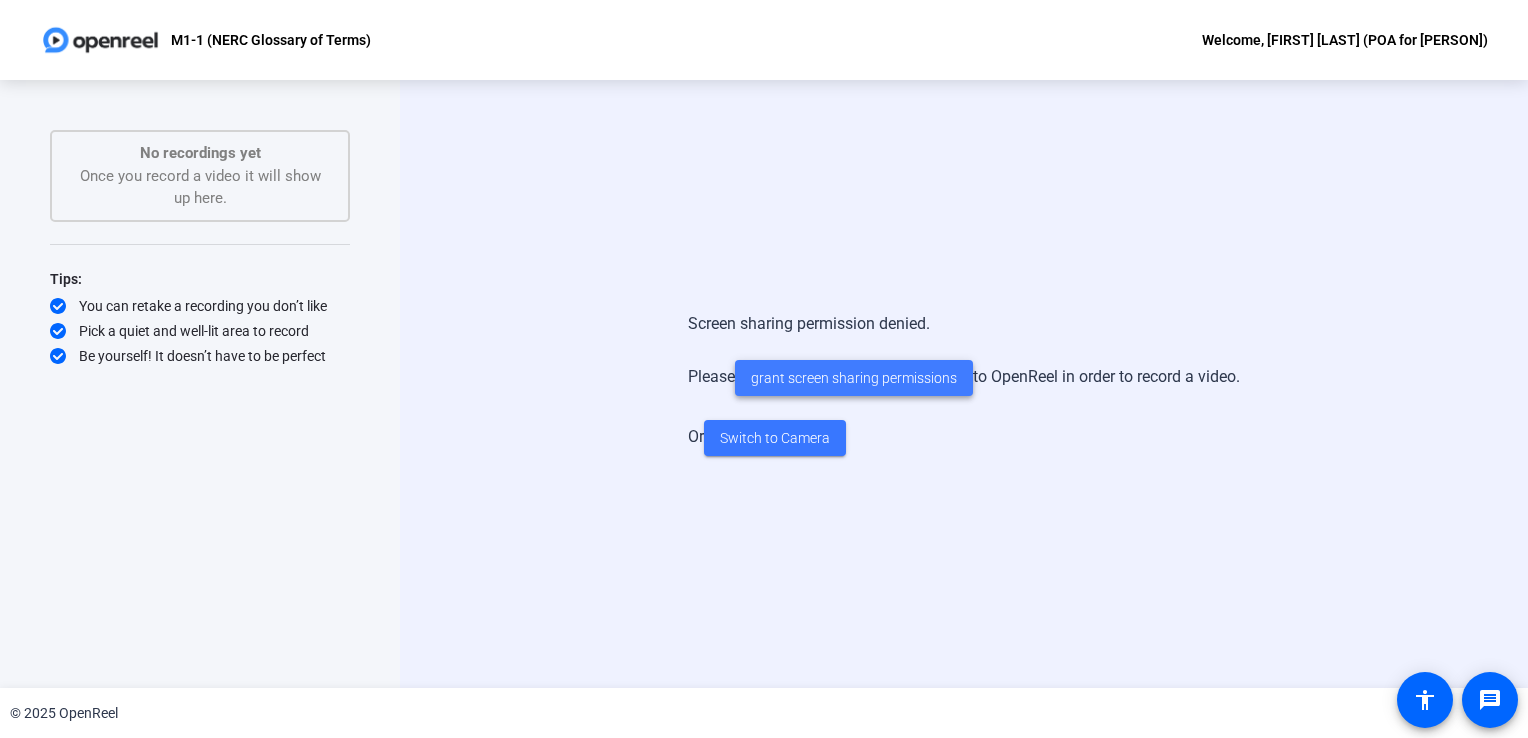 click on "grant screen sharing permissions" 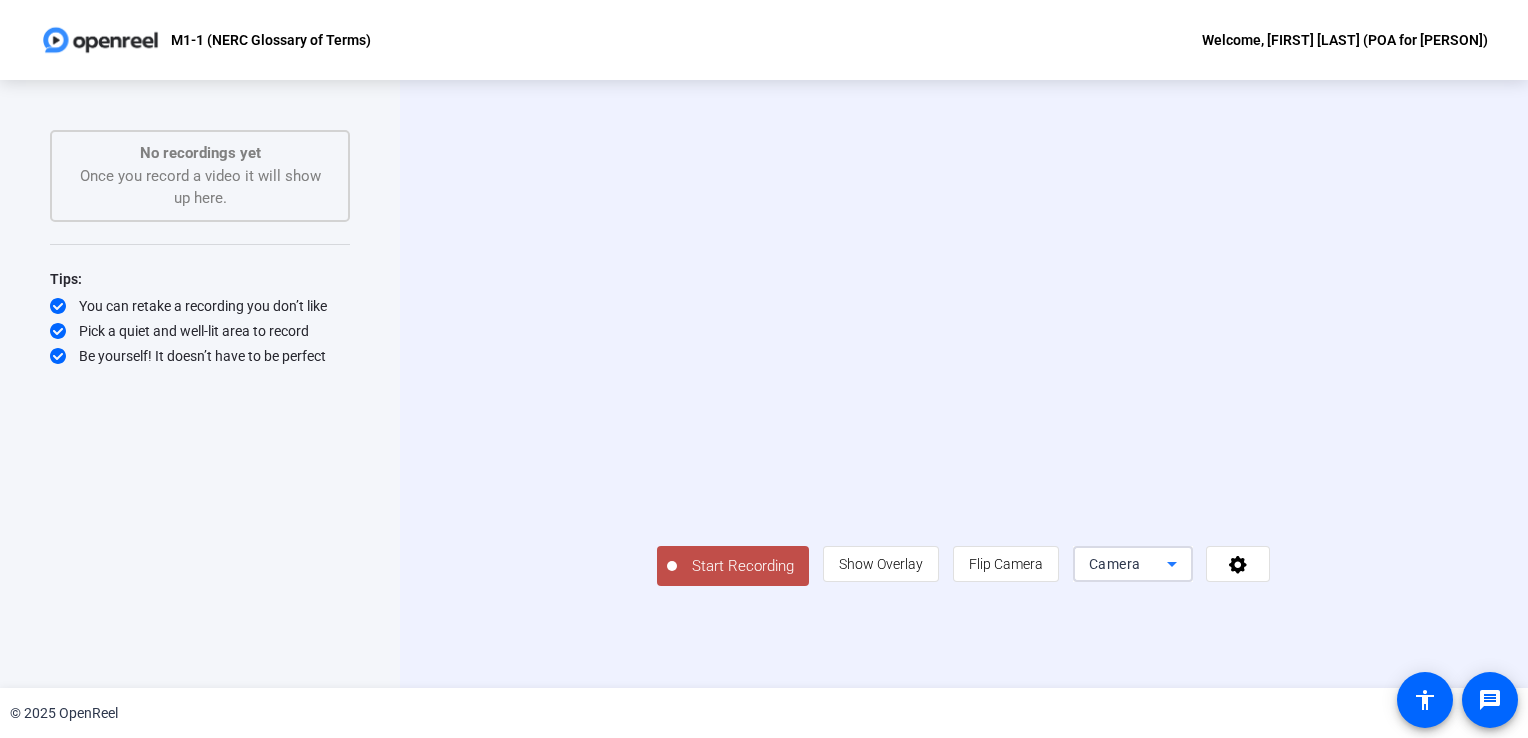 click on "Camera" at bounding box center [1115, 564] 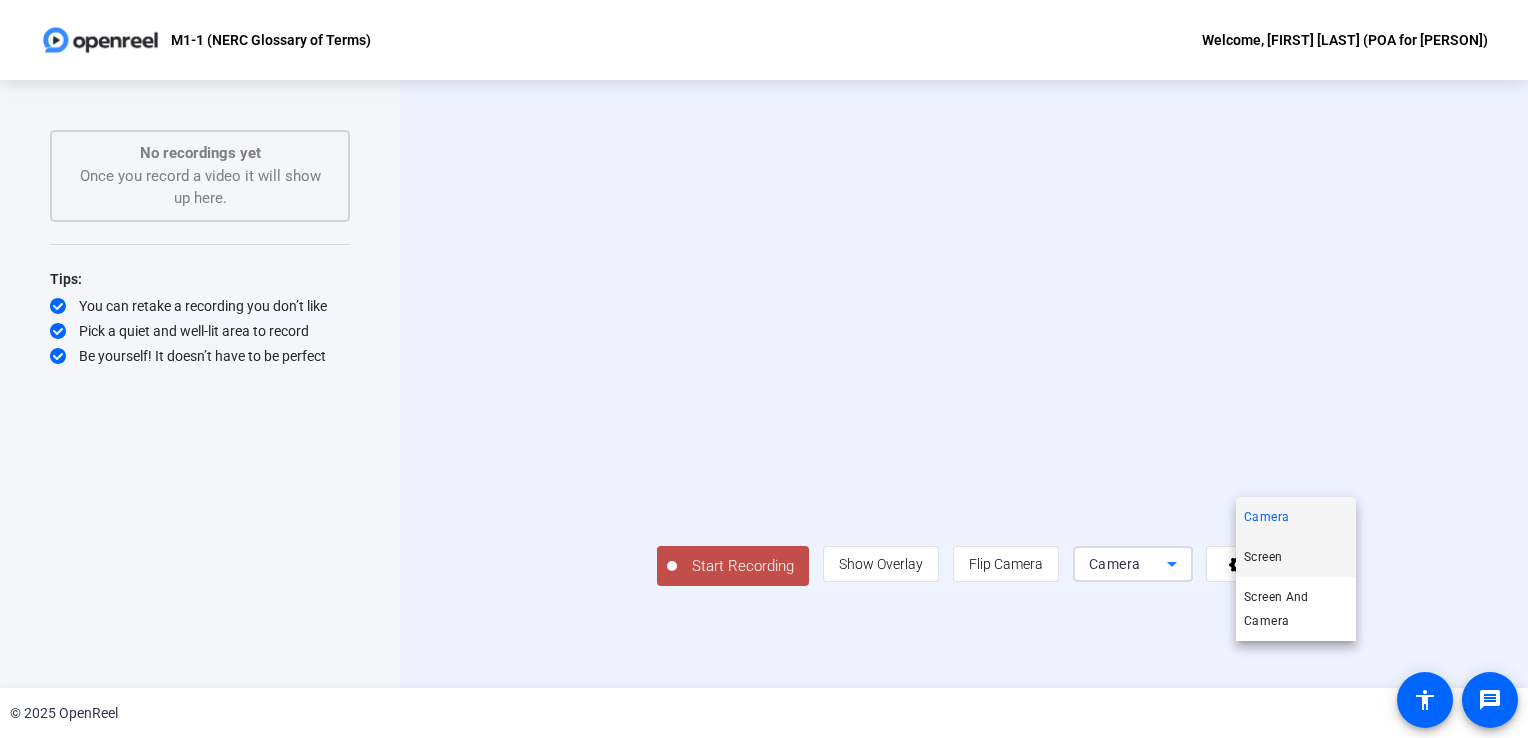 click on "Screen" at bounding box center [1263, 557] 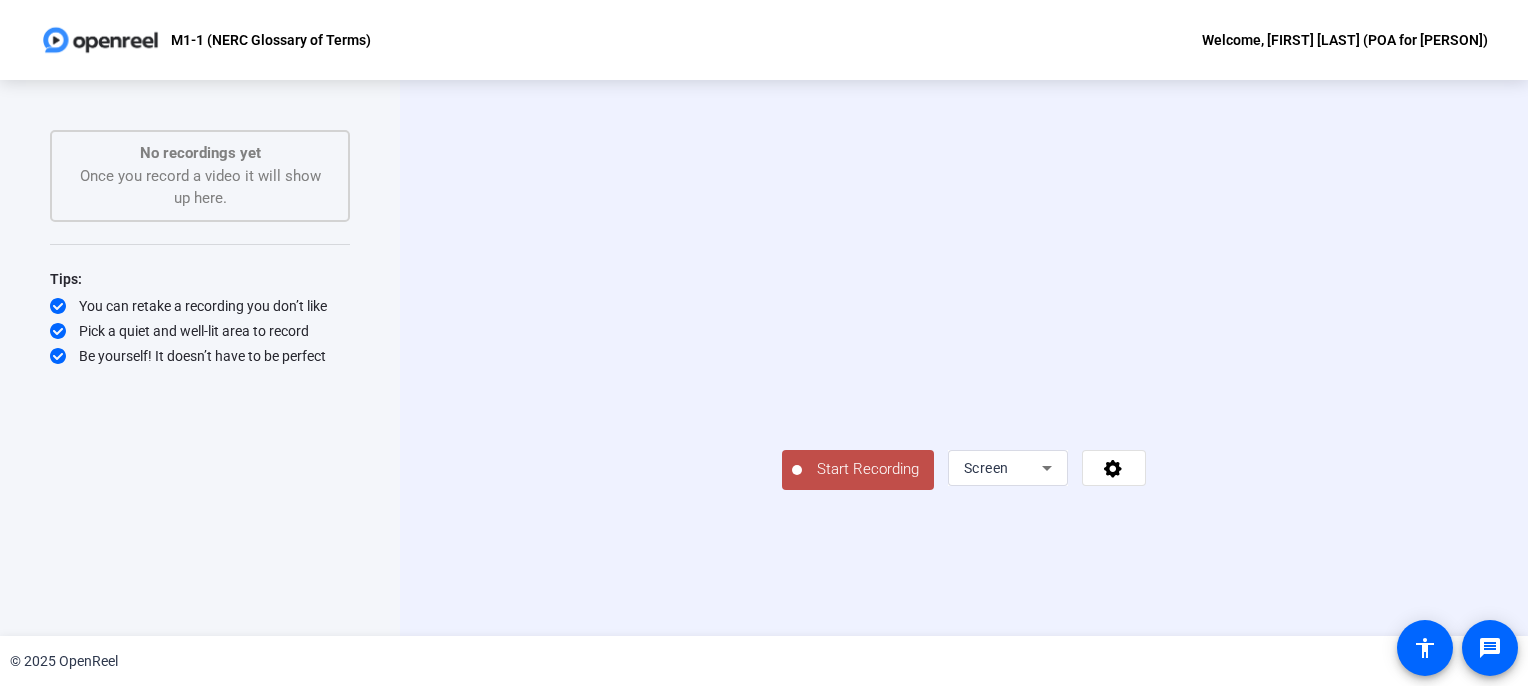 scroll, scrollTop: 36, scrollLeft: 0, axis: vertical 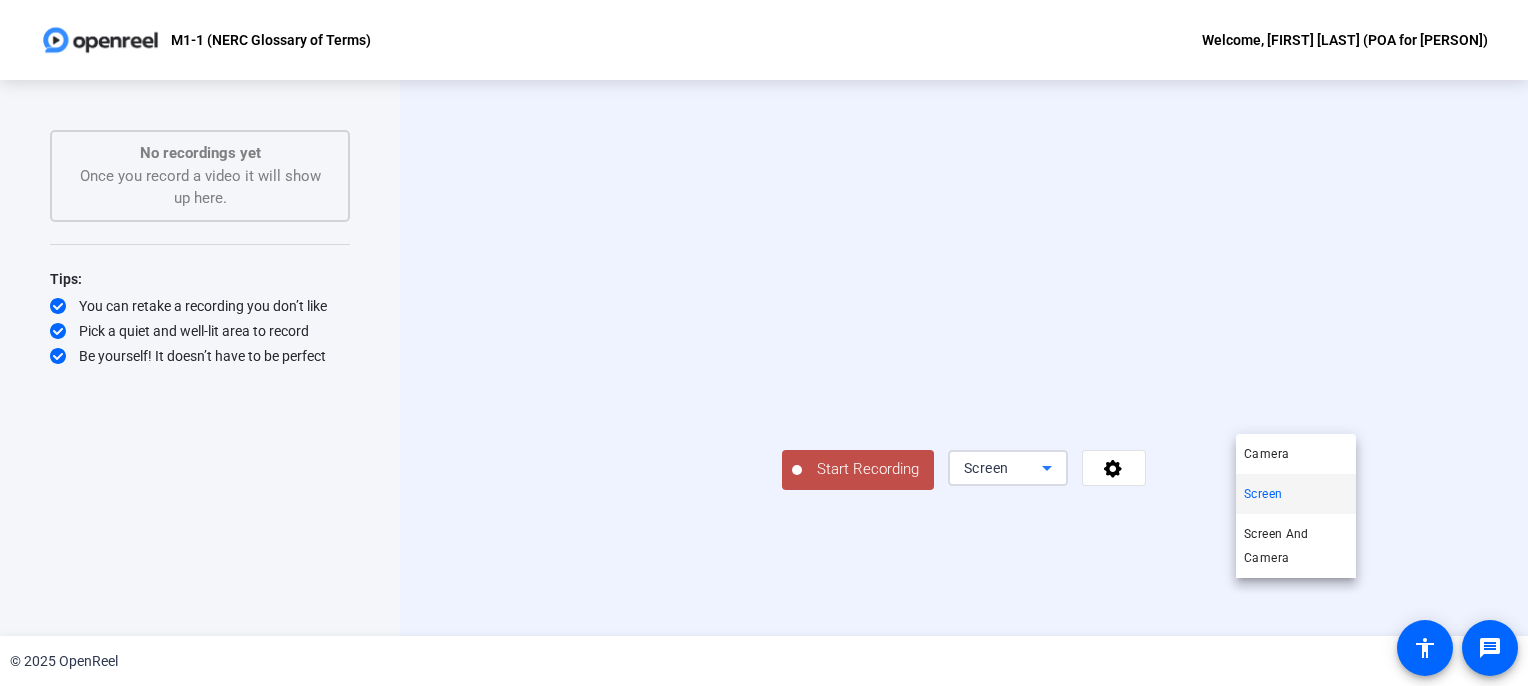 click at bounding box center (764, 343) 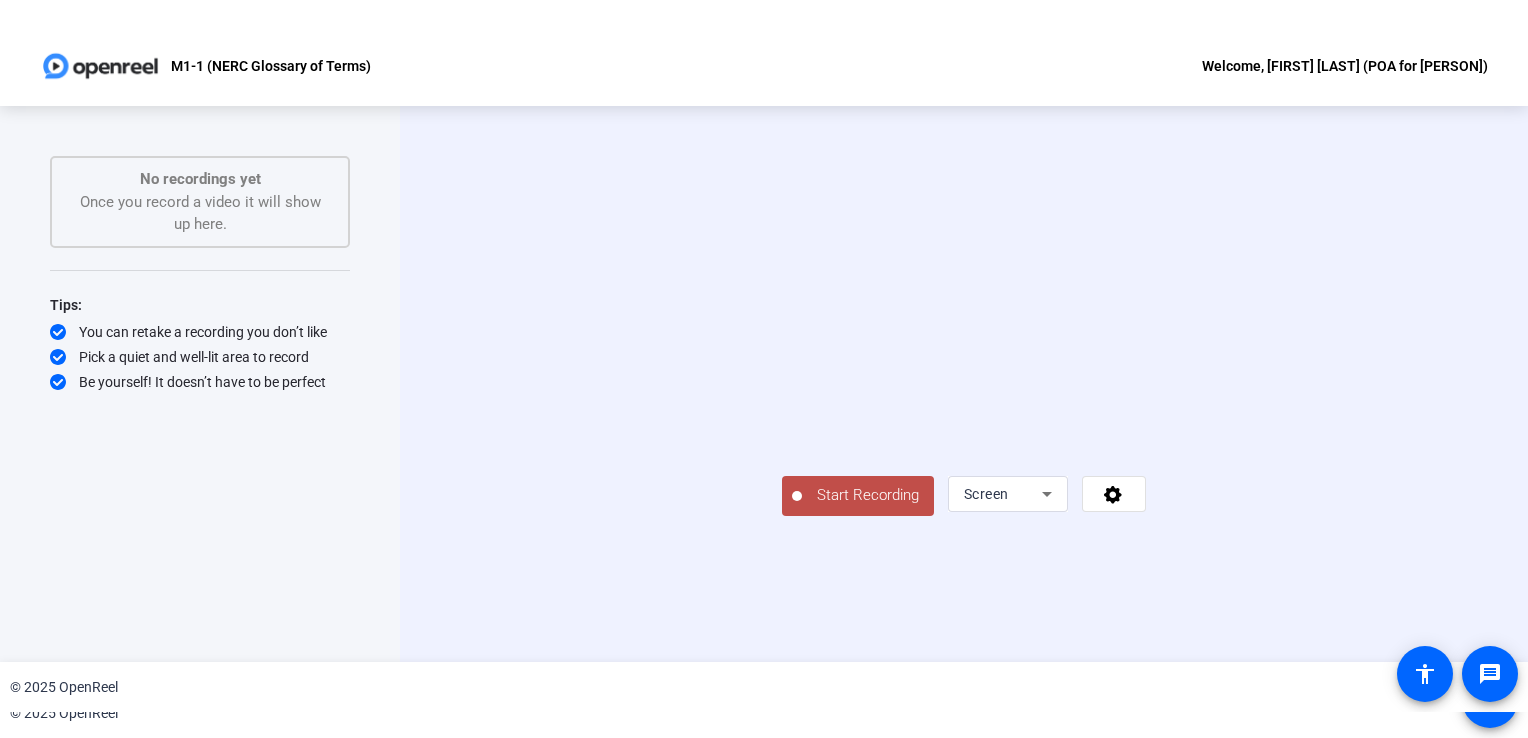 scroll, scrollTop: 0, scrollLeft: 0, axis: both 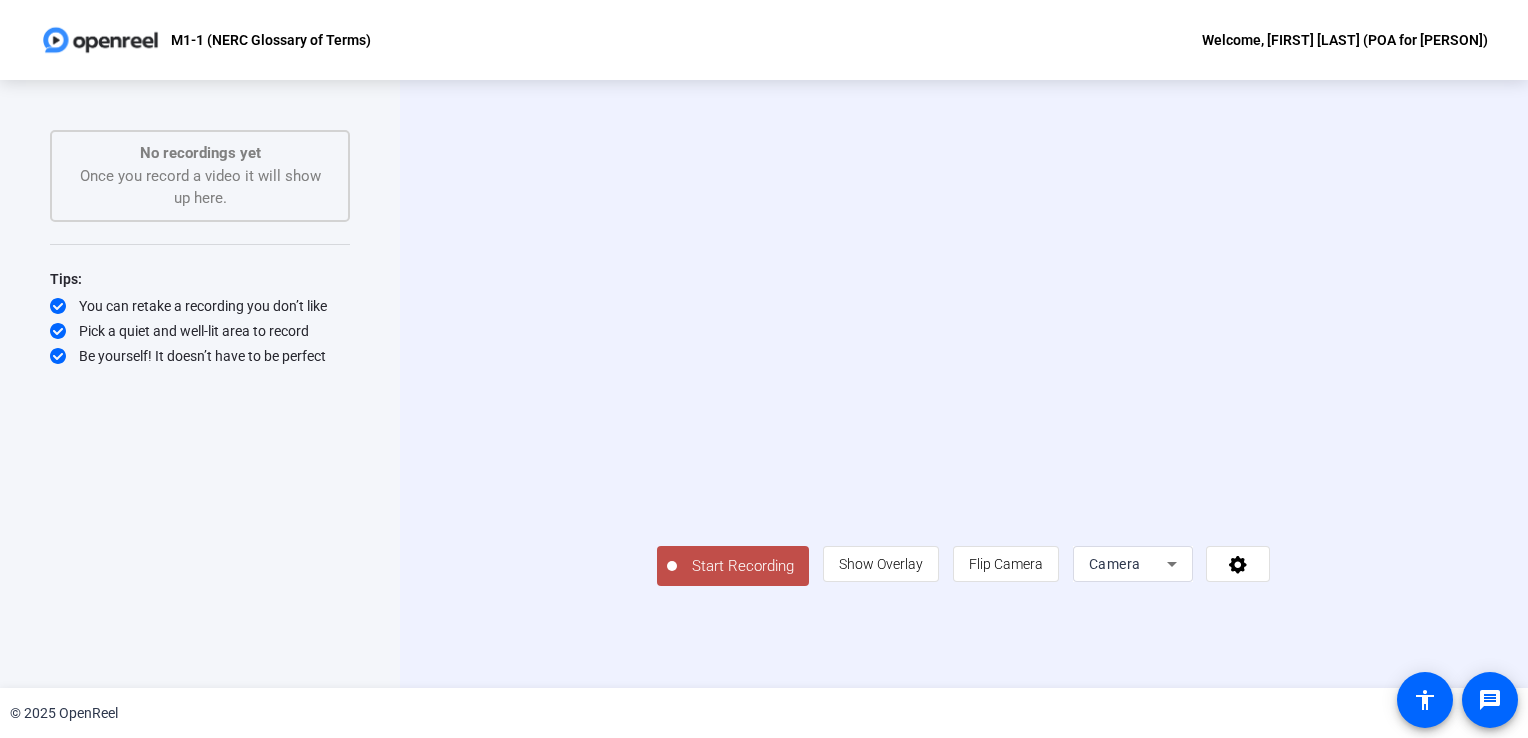 click on "Camera" at bounding box center [1115, 564] 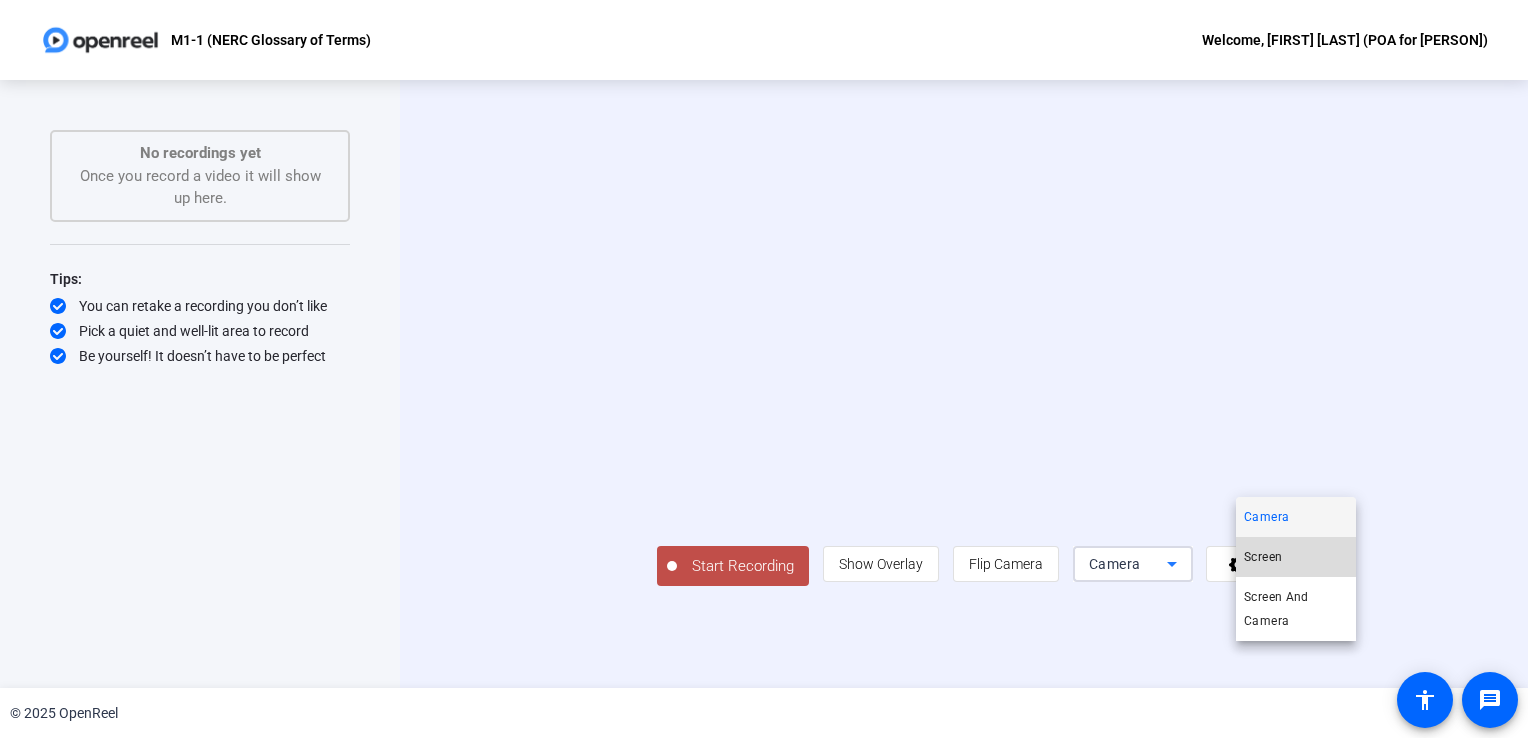 click on "Screen" at bounding box center (1263, 557) 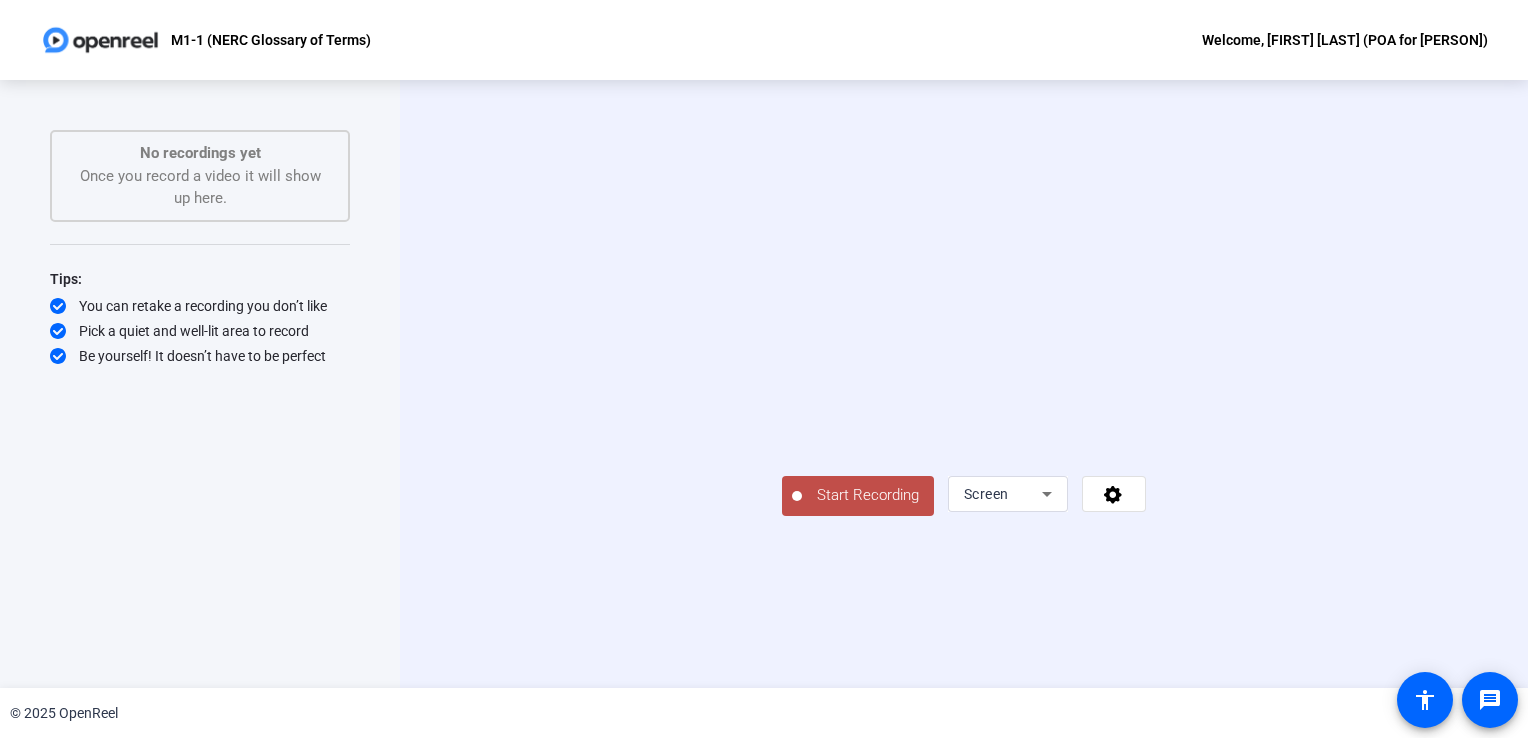 click on "Start Recording" 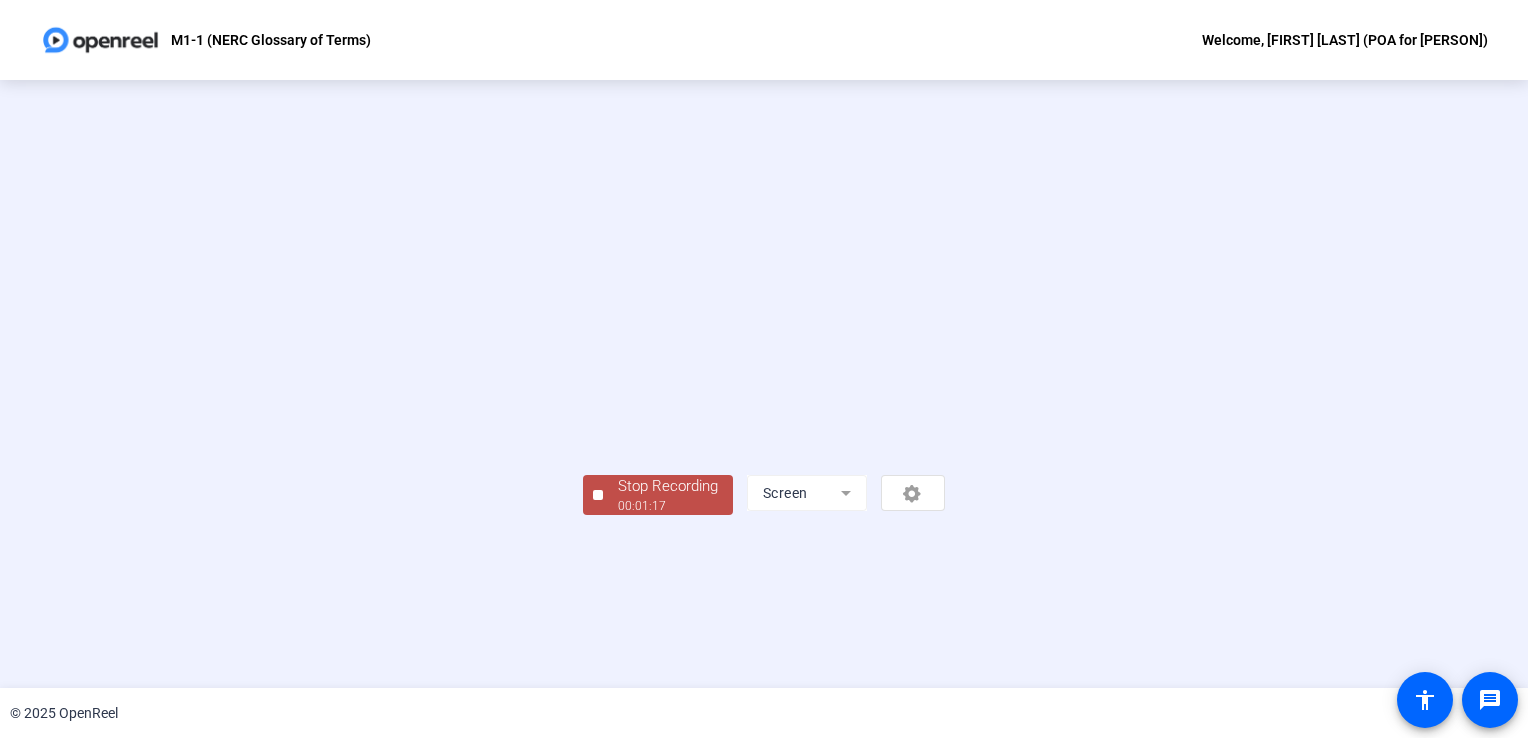 scroll, scrollTop: 56, scrollLeft: 0, axis: vertical 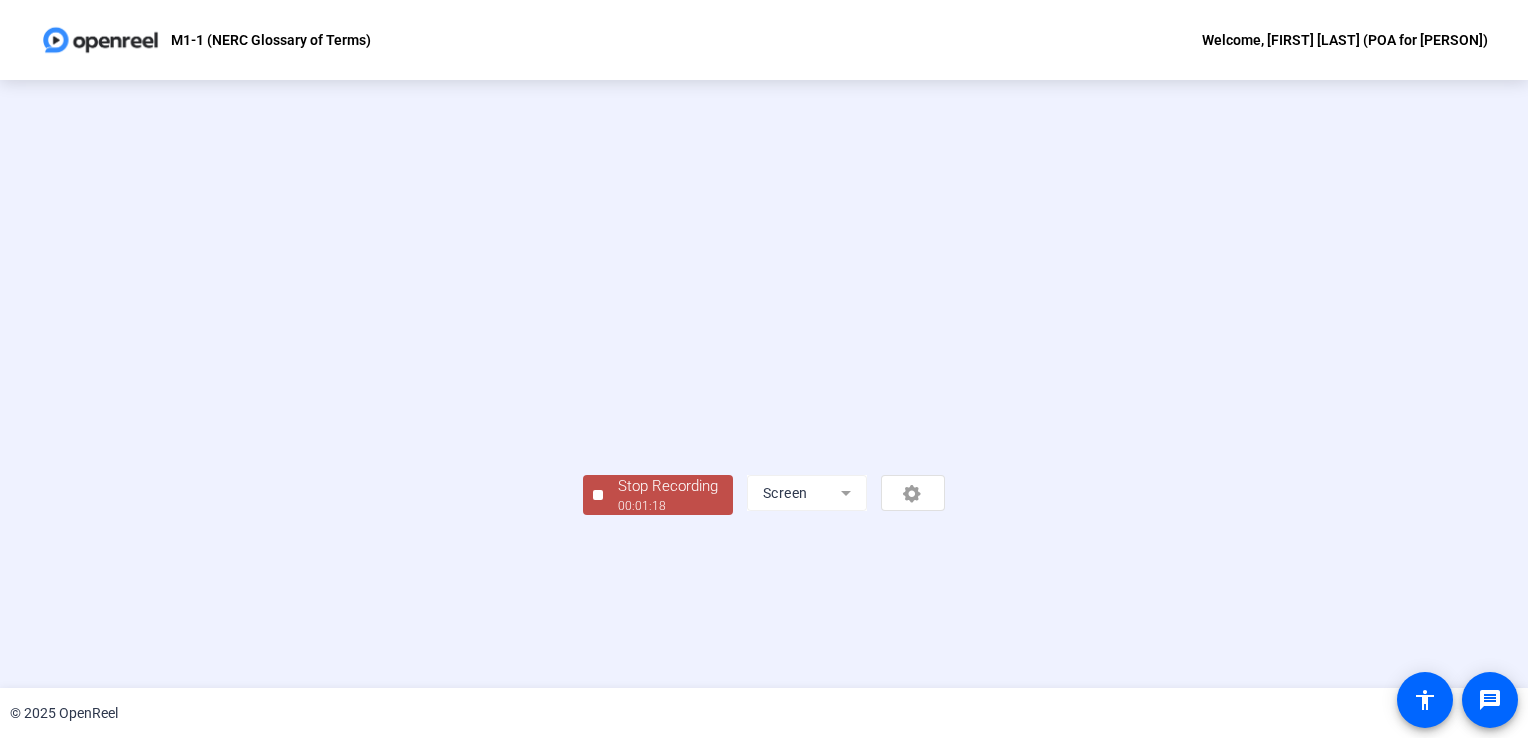 click on "Stop Recording" 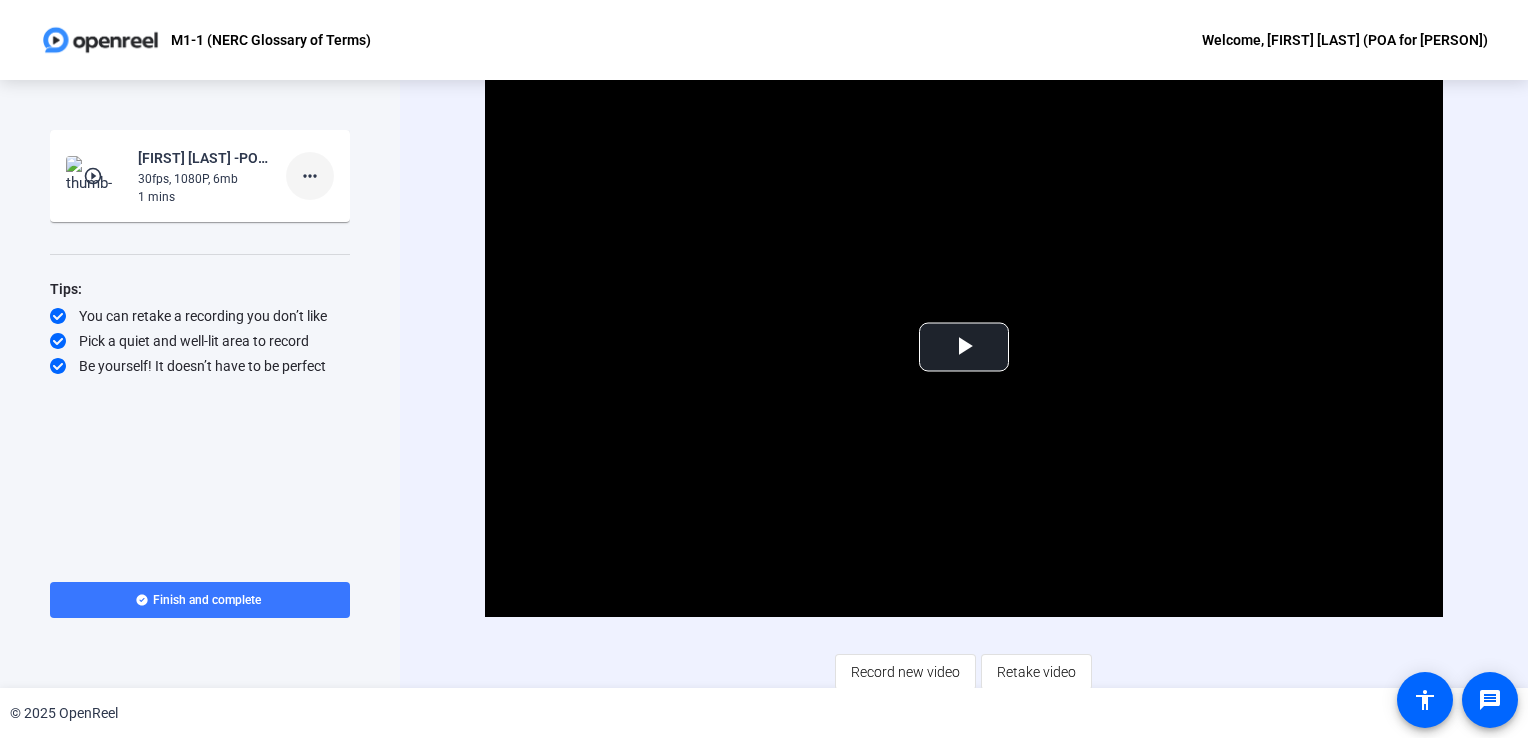 click on "more_horiz" 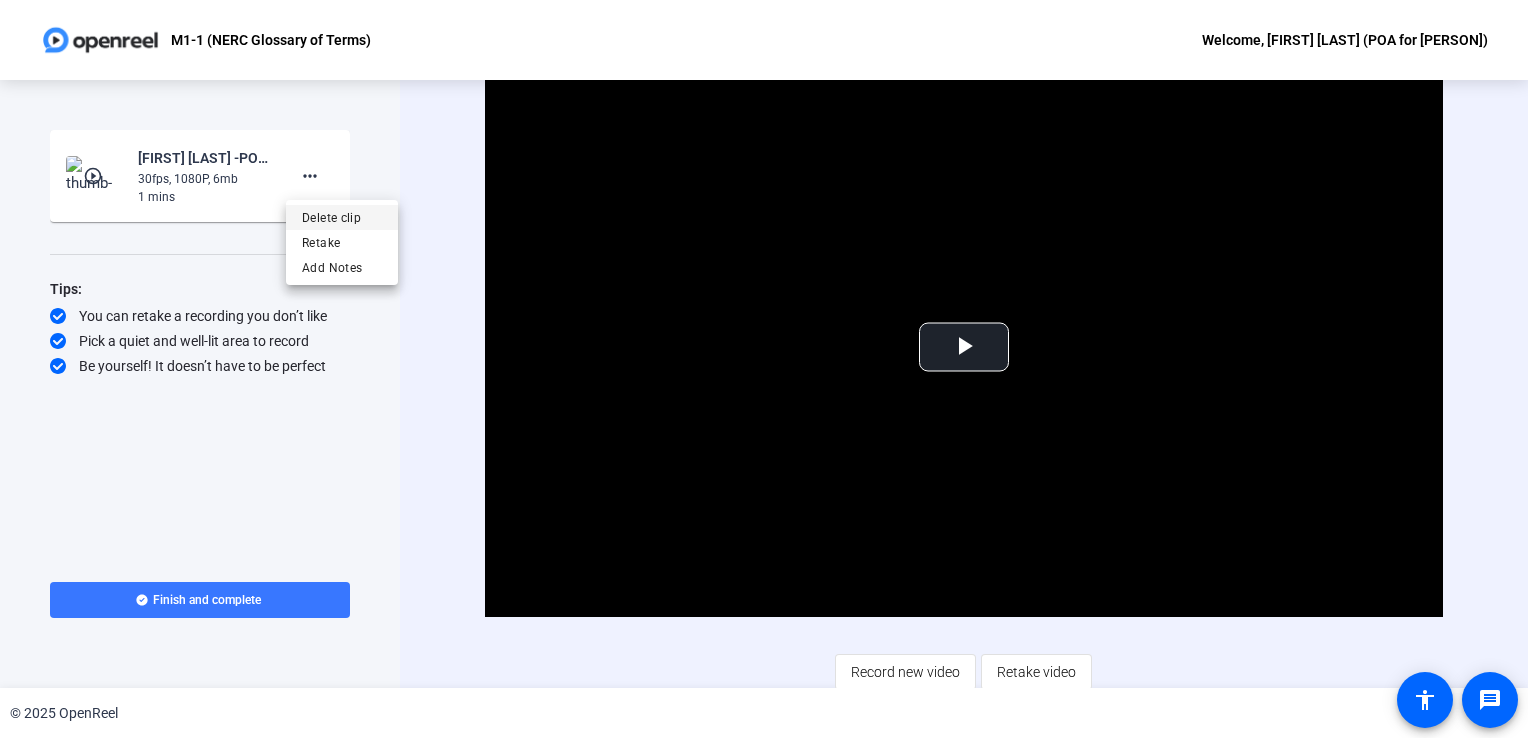 click on "Delete clip" at bounding box center [342, 218] 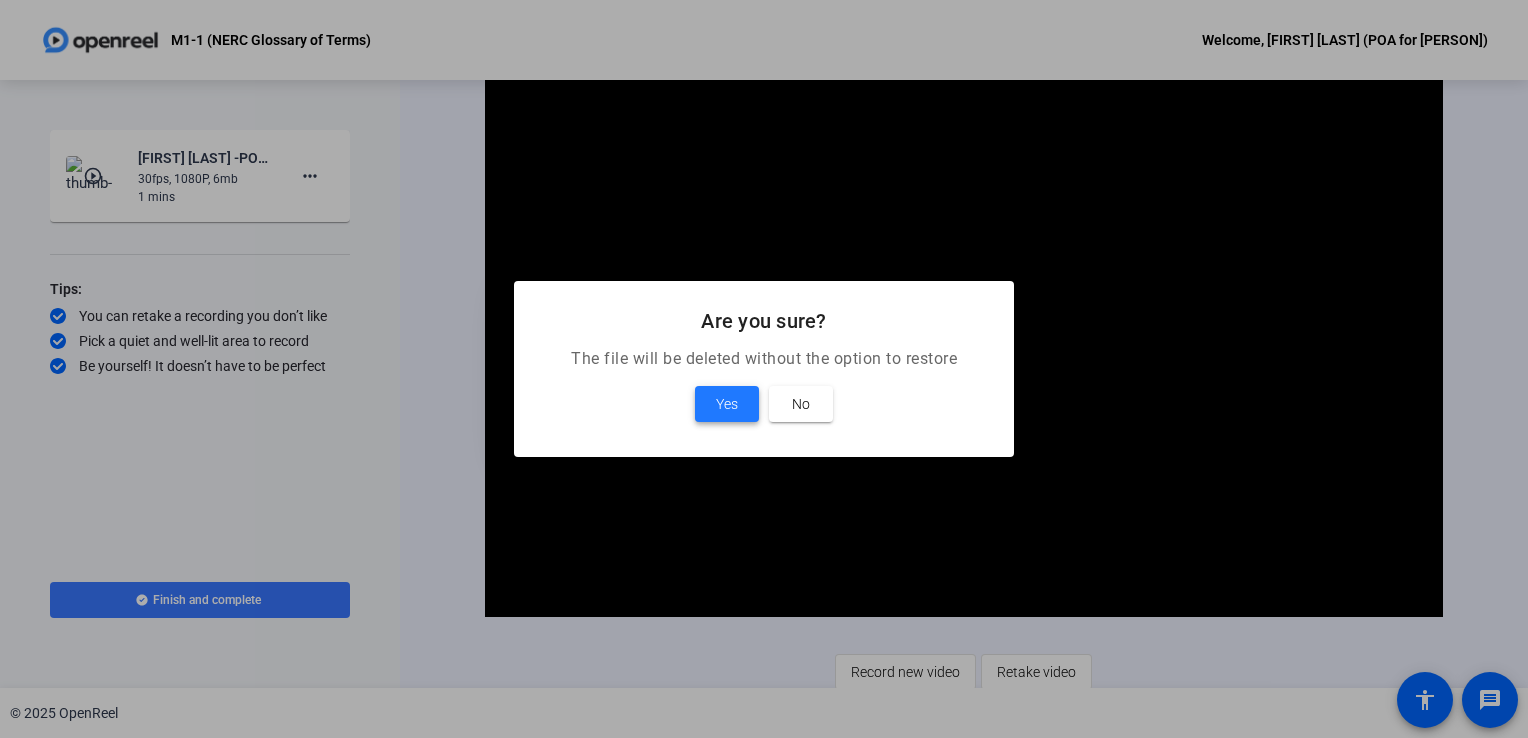 click on "Yes" at bounding box center (727, 404) 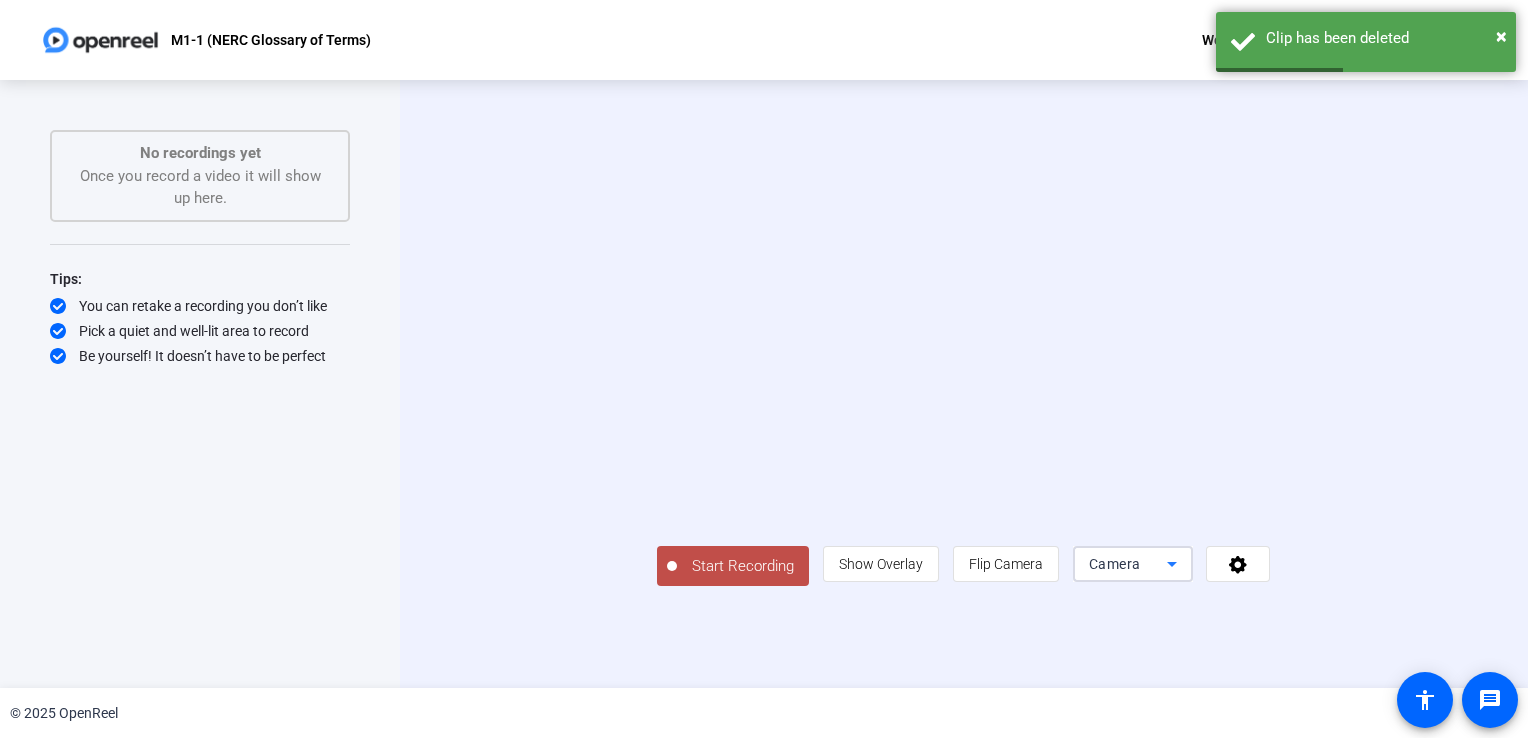 click on "Camera" at bounding box center (1115, 564) 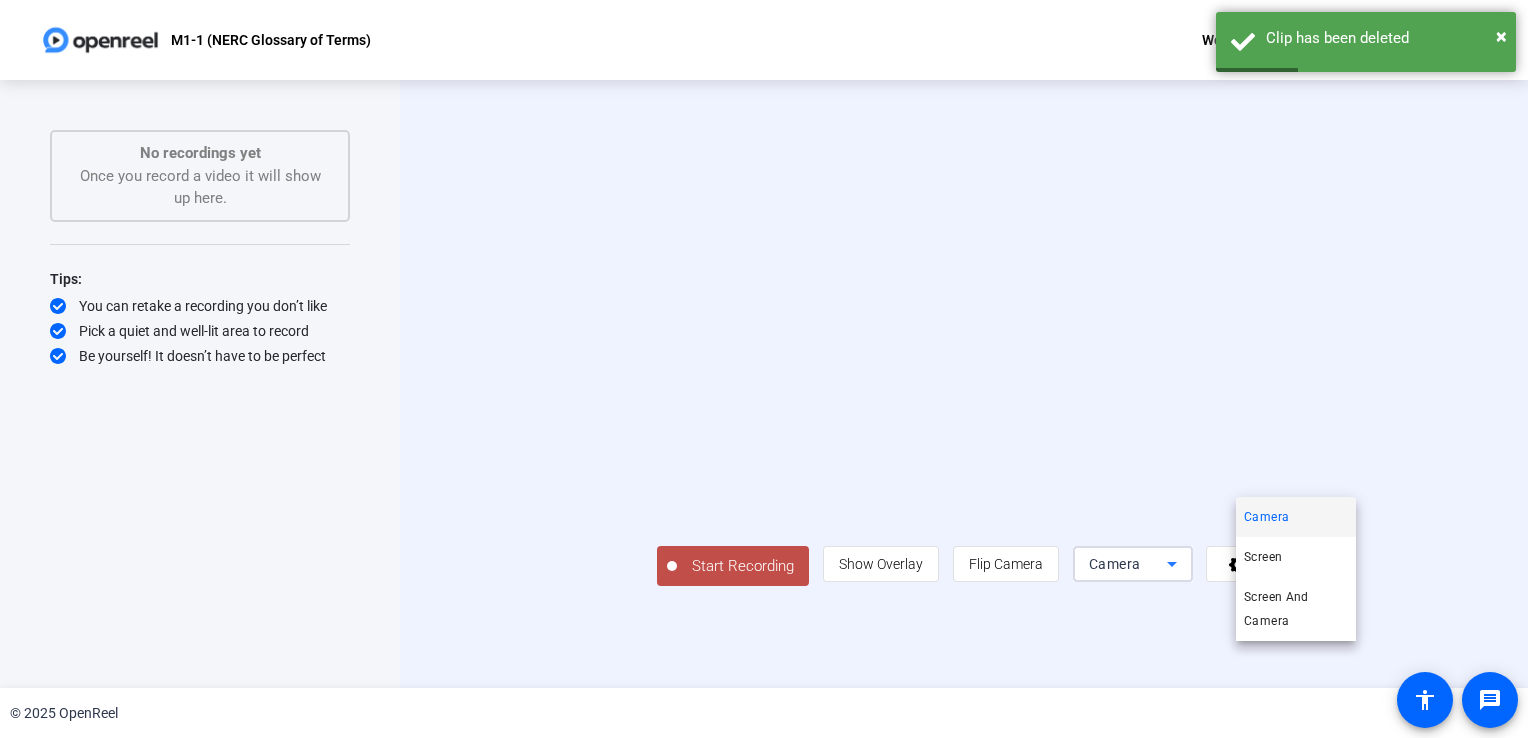 click on "Screen" at bounding box center [1263, 557] 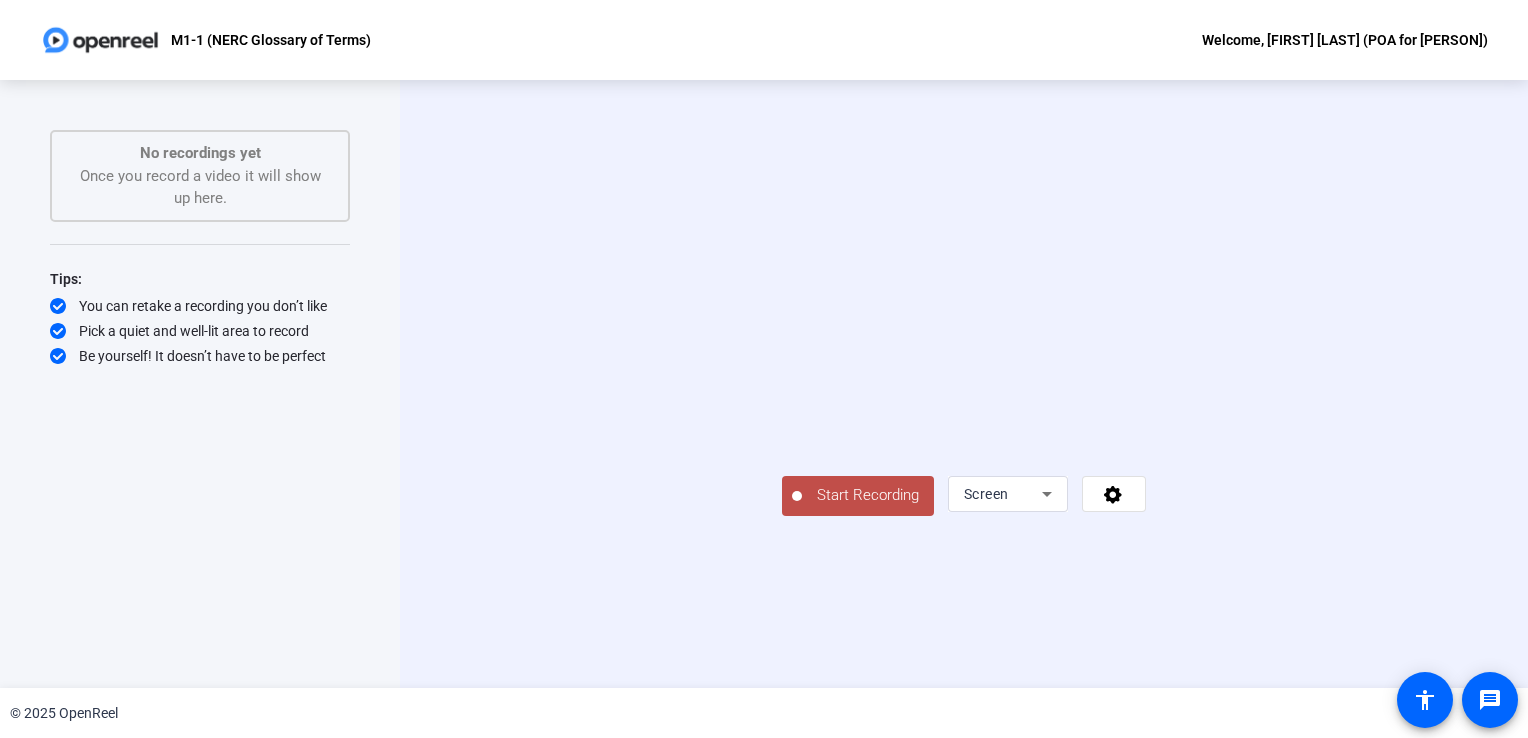 click on "Start Recording" 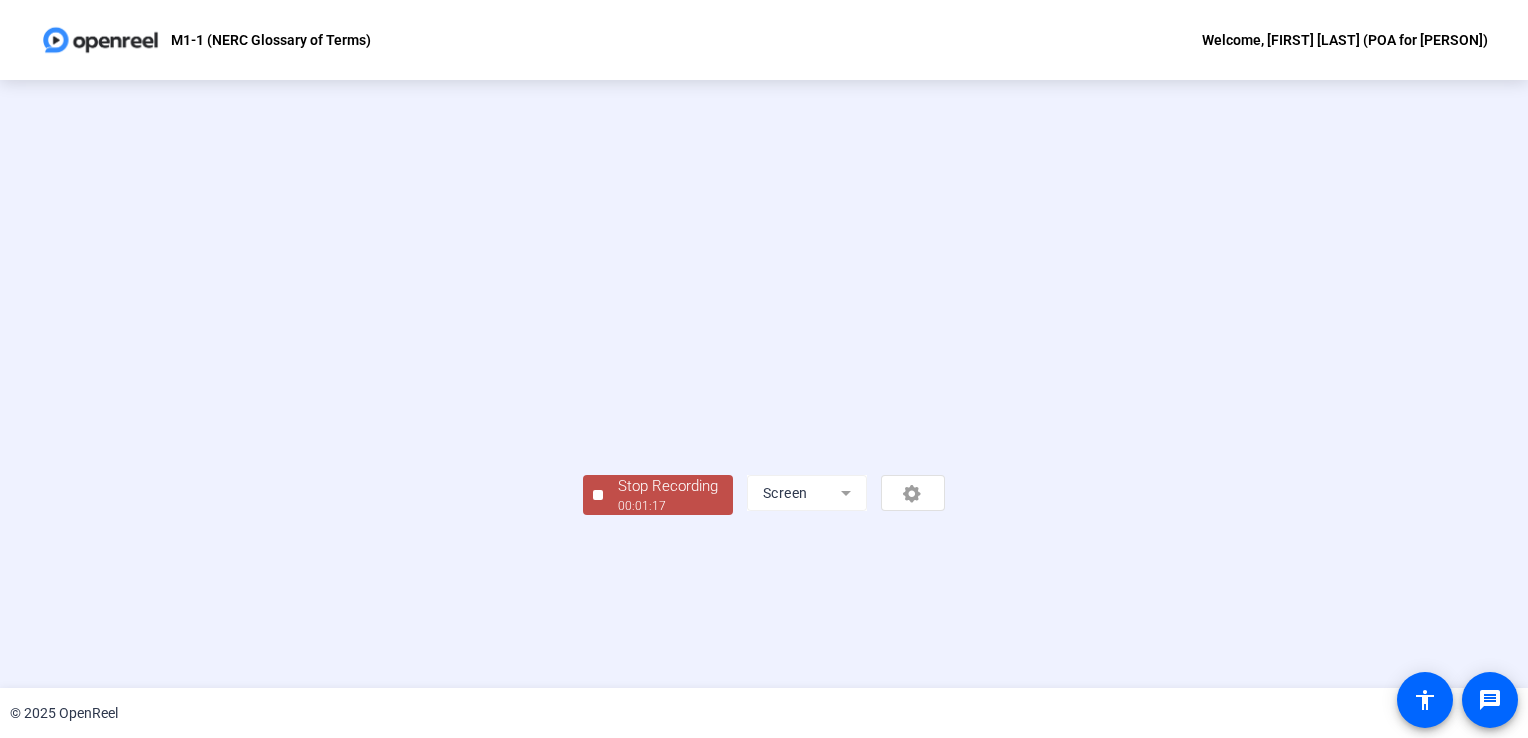 scroll, scrollTop: 56, scrollLeft: 0, axis: vertical 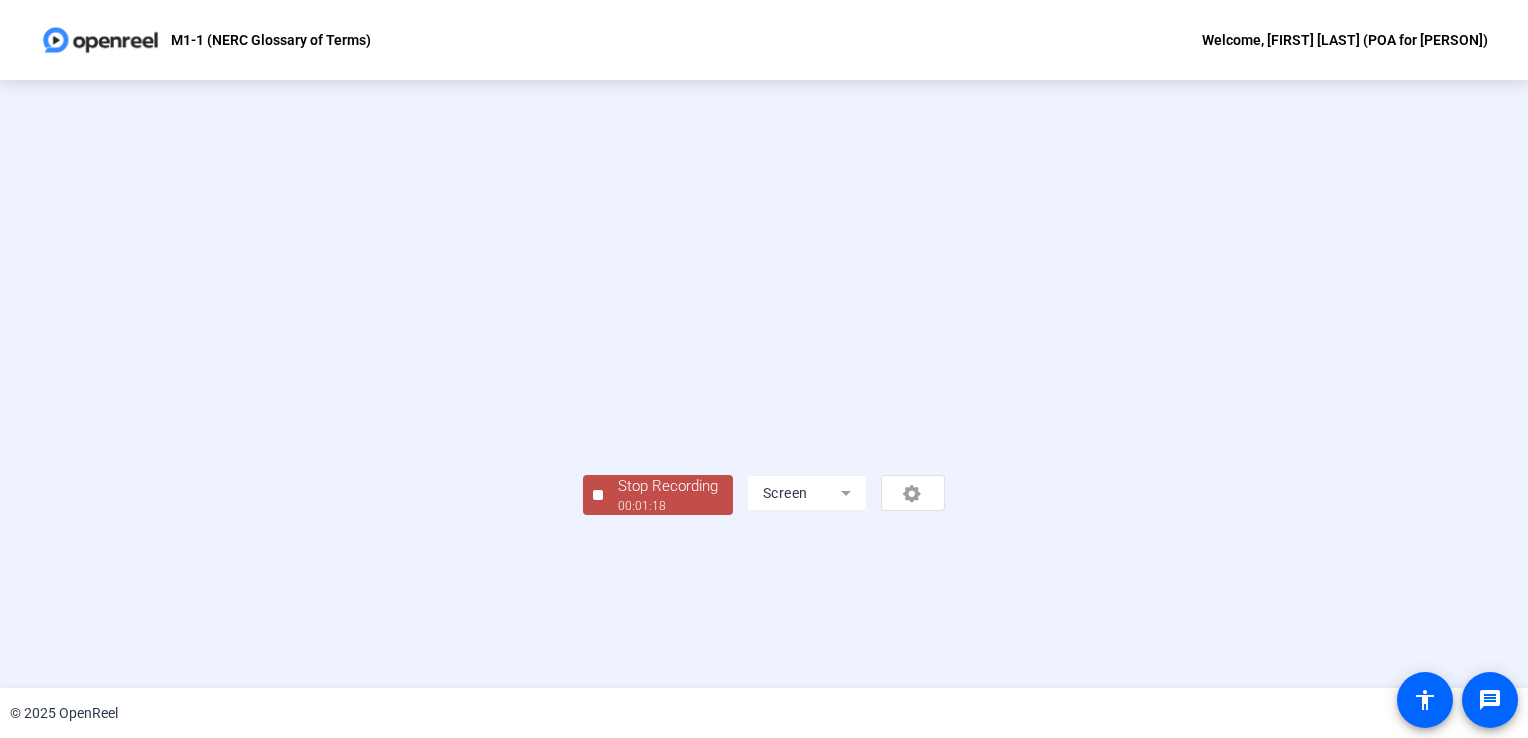 click on "Stop Recording" 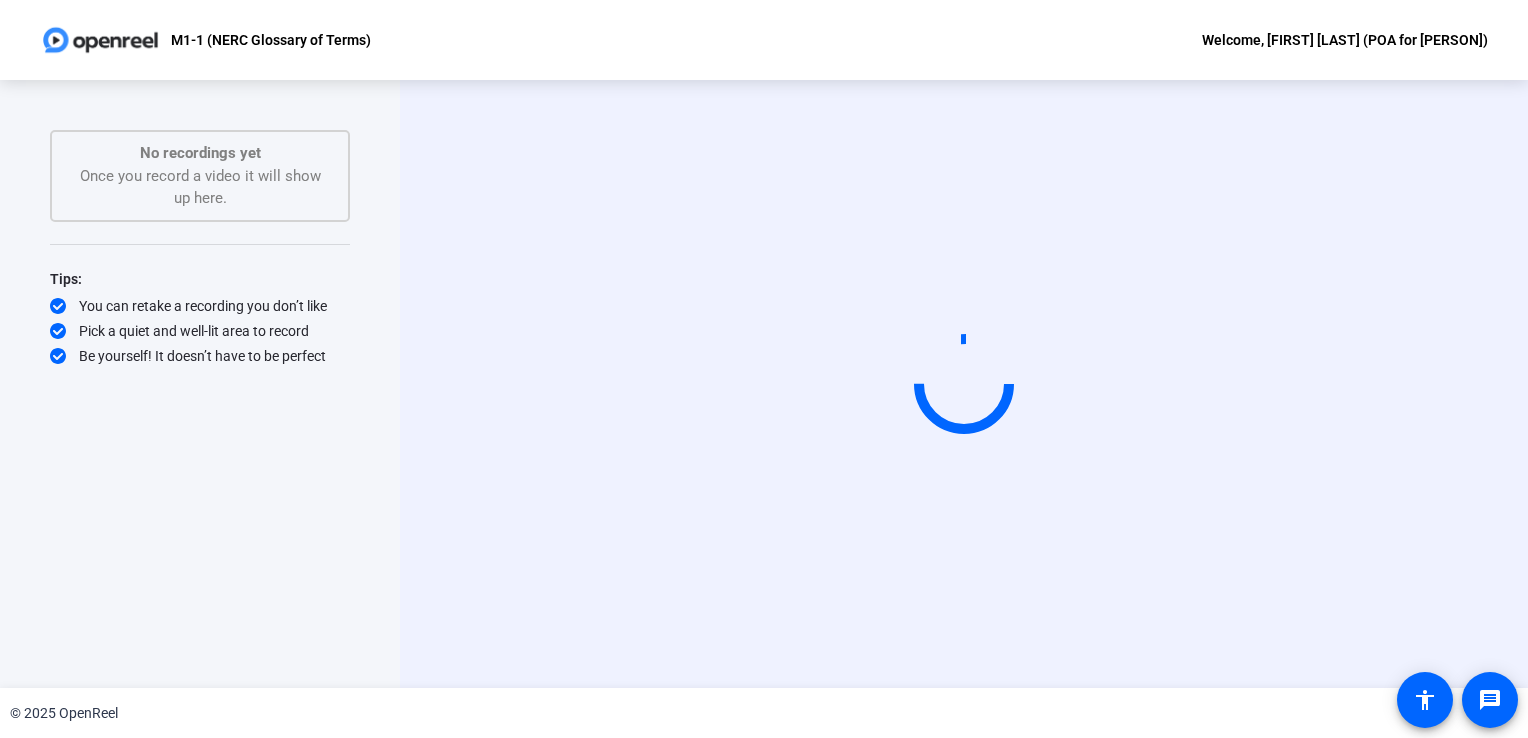 scroll, scrollTop: 0, scrollLeft: 0, axis: both 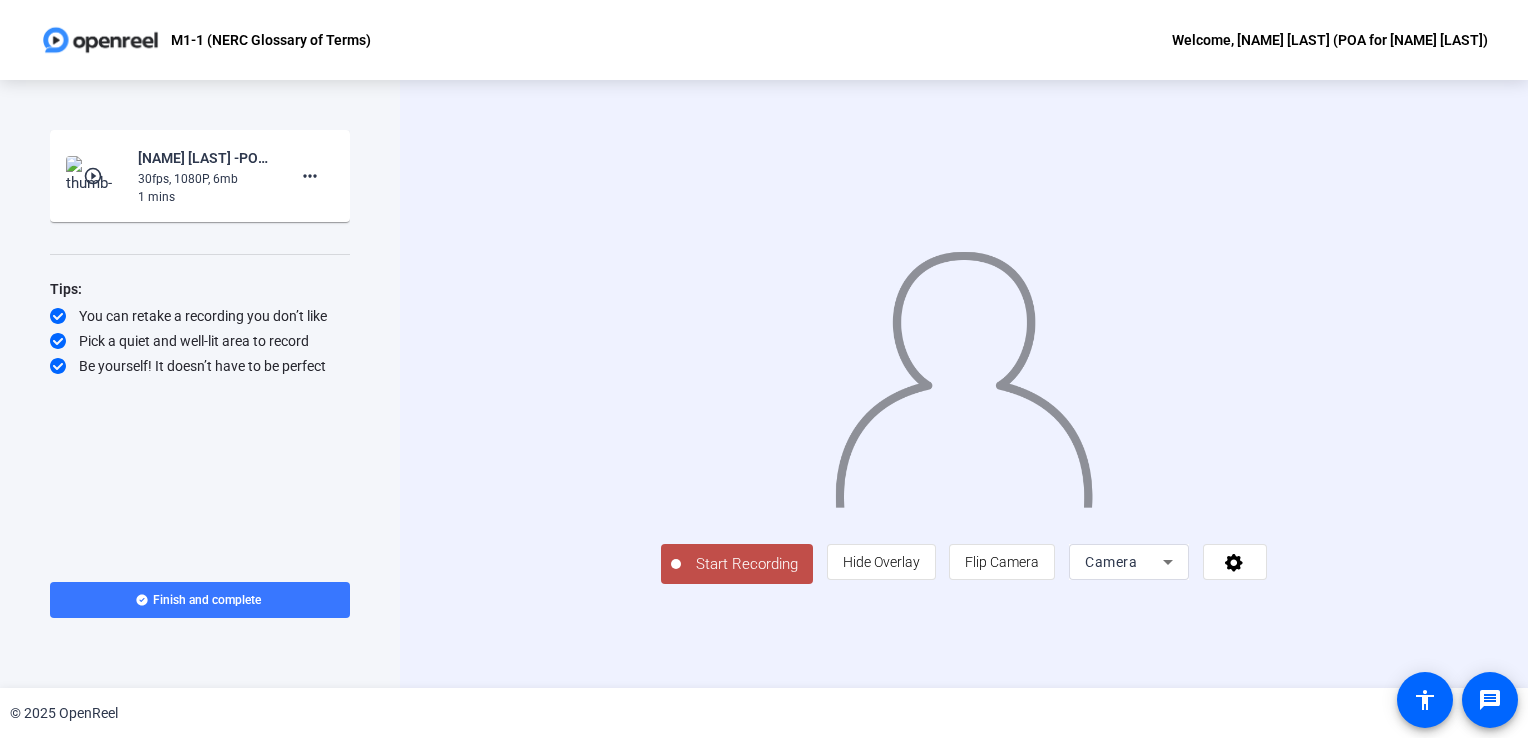 click on "play_circle_outline" 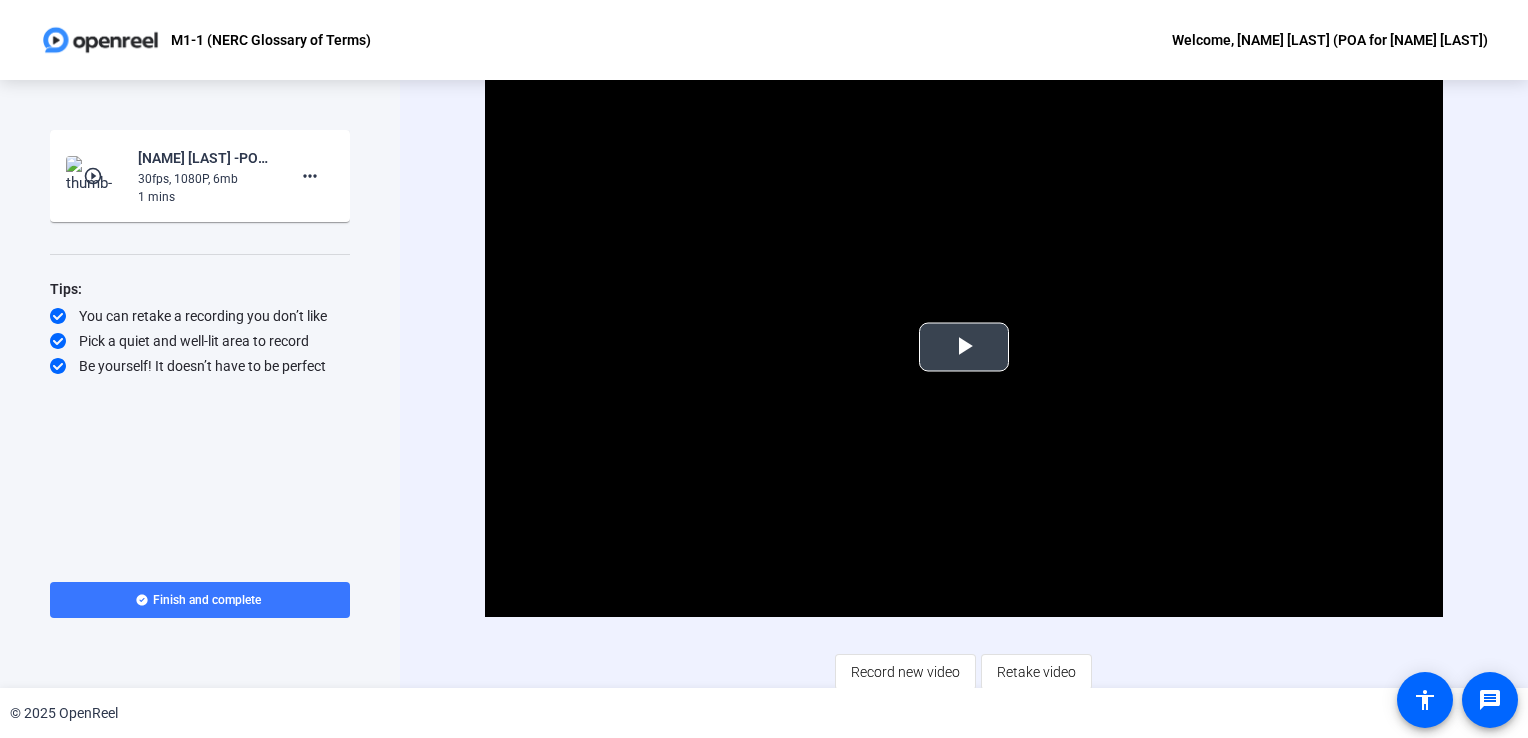 click at bounding box center [964, 347] 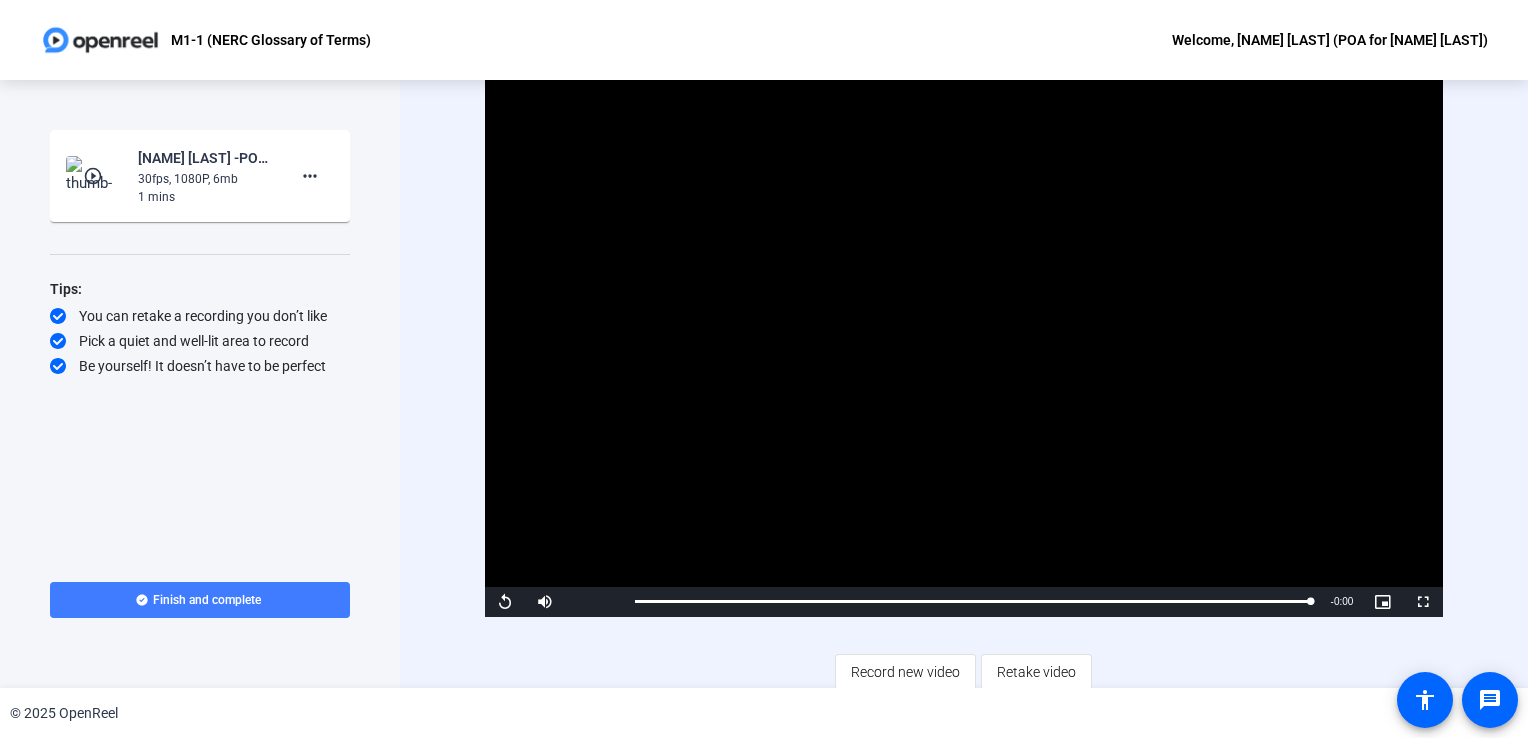click on "Finish and complete" 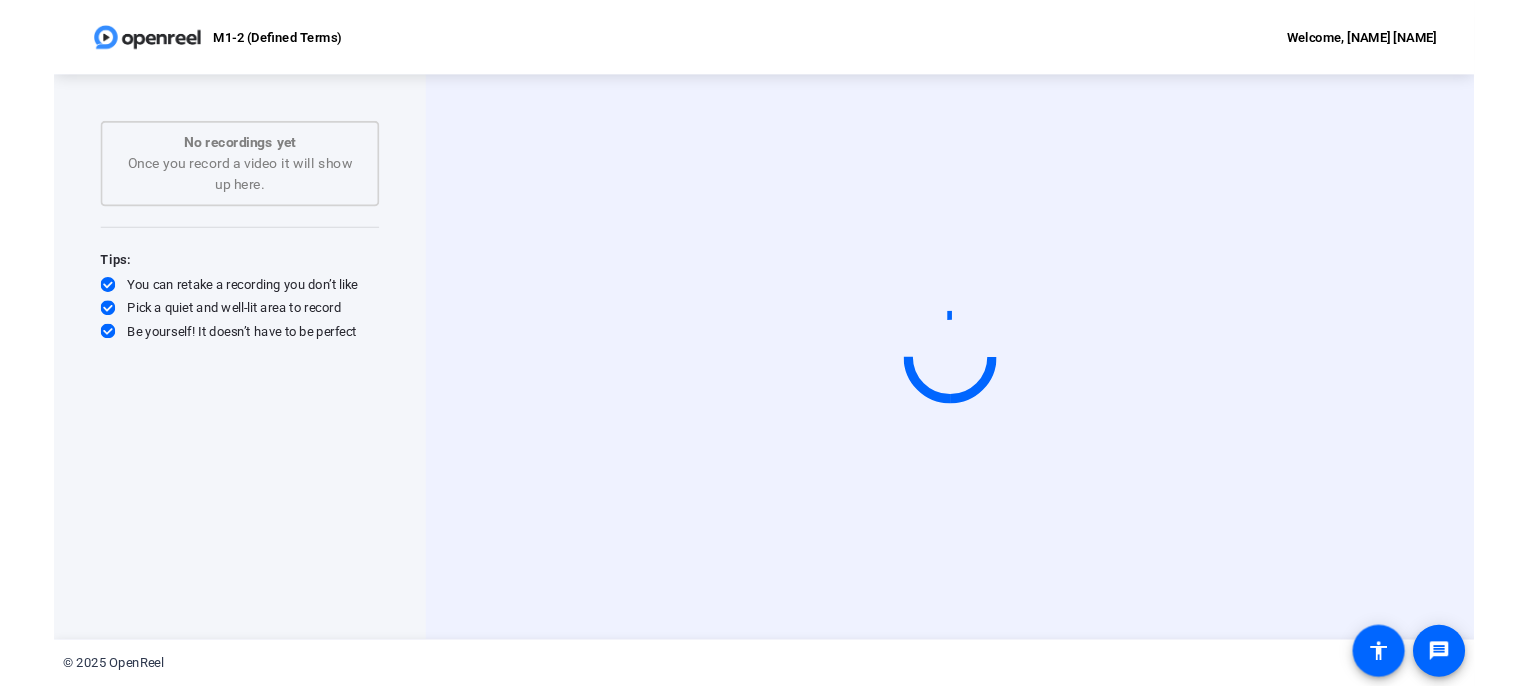 scroll, scrollTop: 0, scrollLeft: 0, axis: both 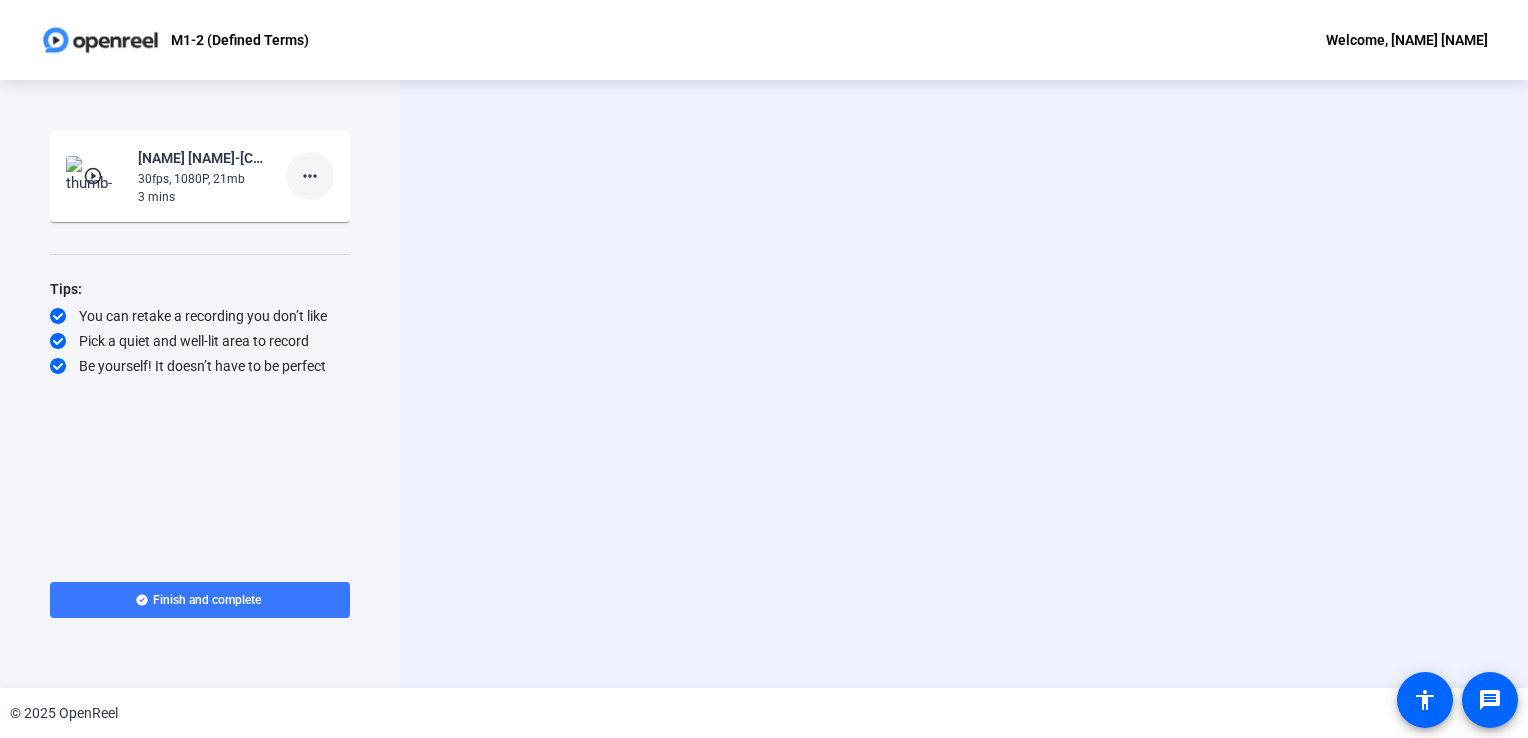 click on "more_horiz" 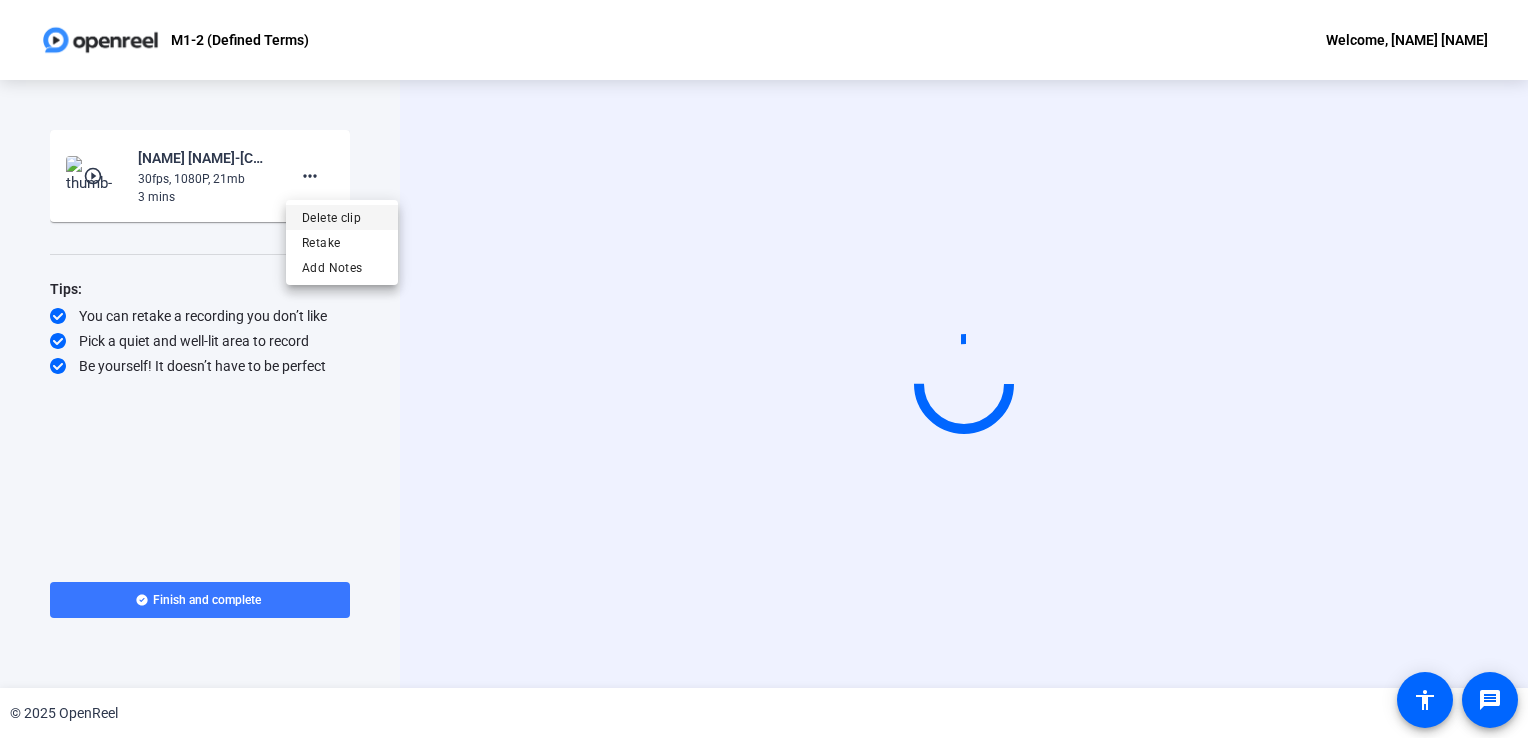 click on "Delete clip" at bounding box center (342, 218) 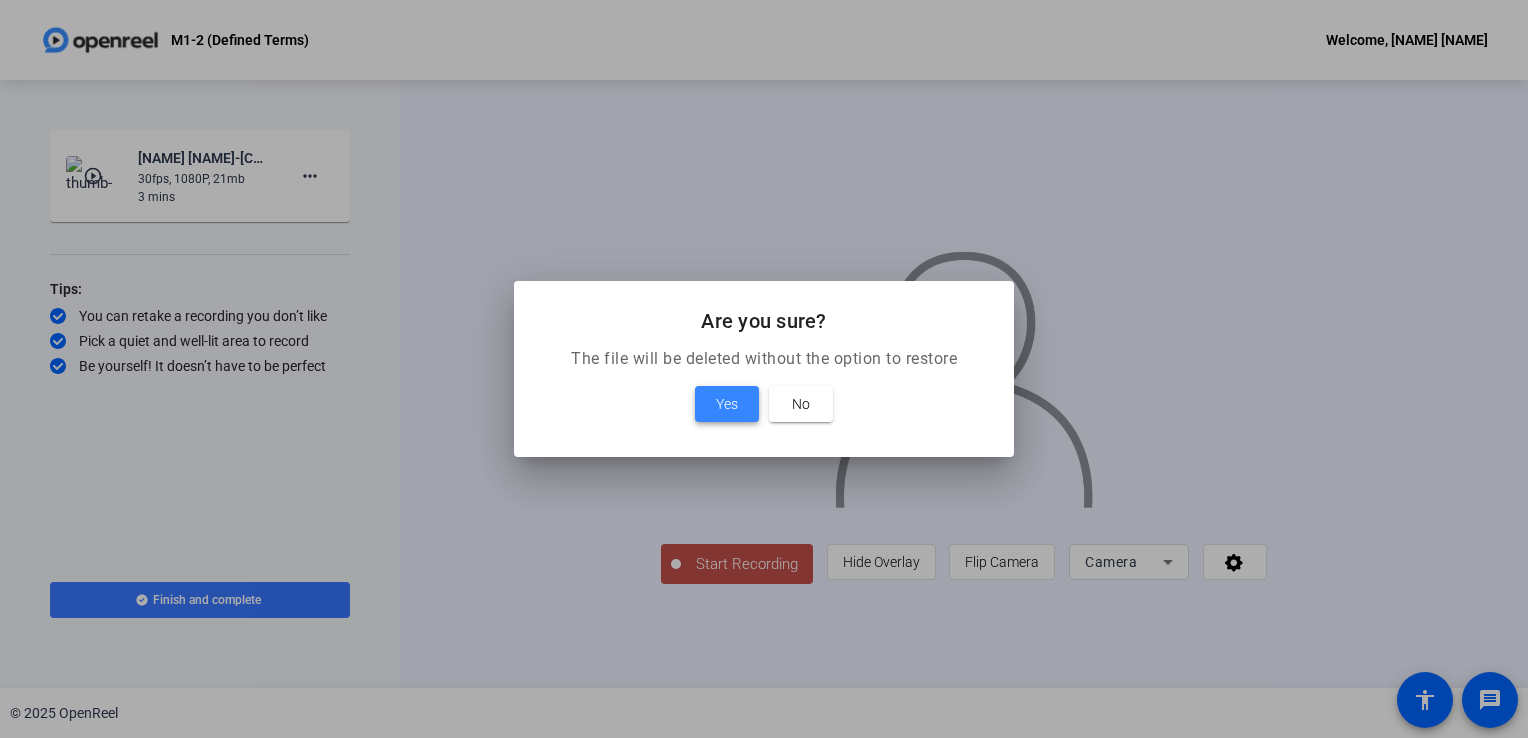 click at bounding box center (727, 404) 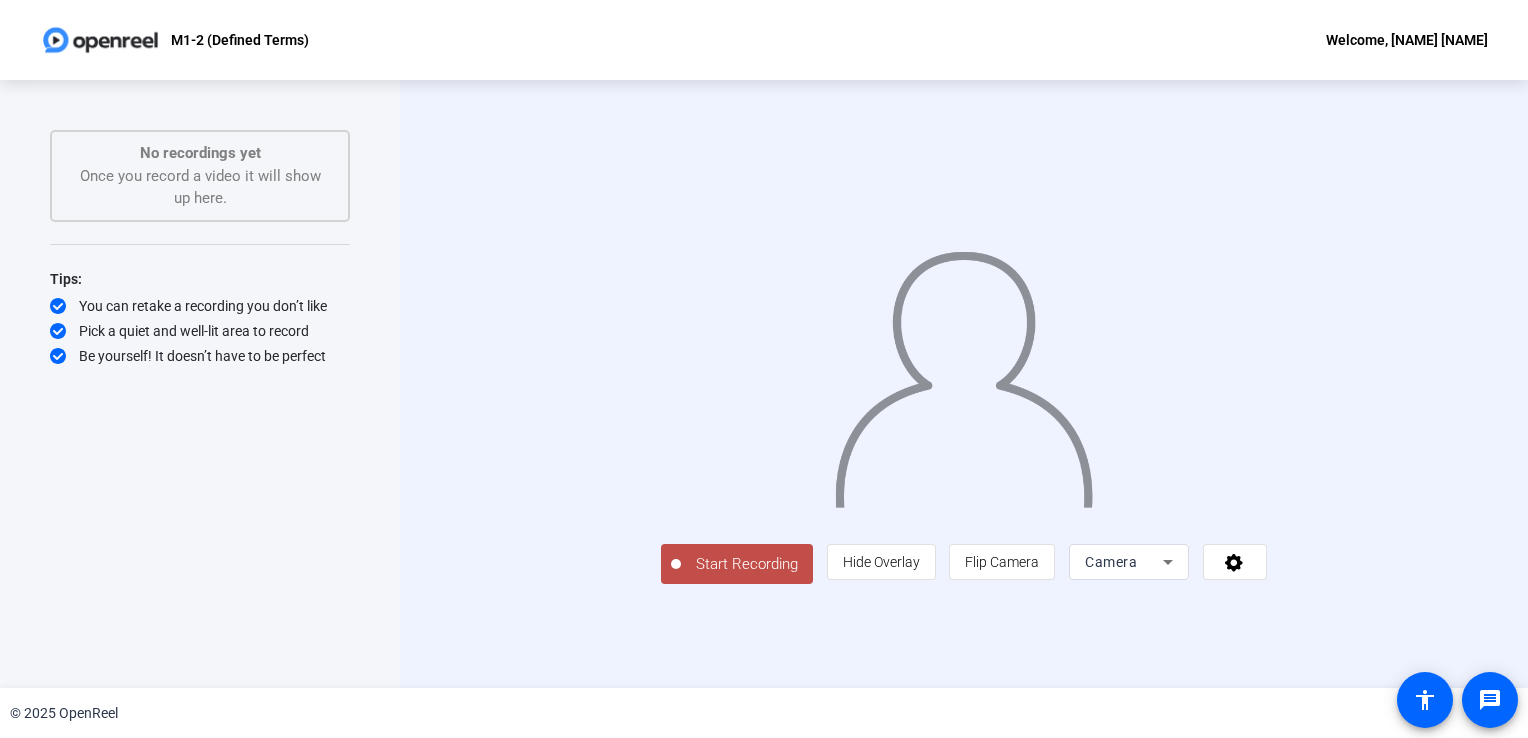 click on "Camera" at bounding box center (1111, 562) 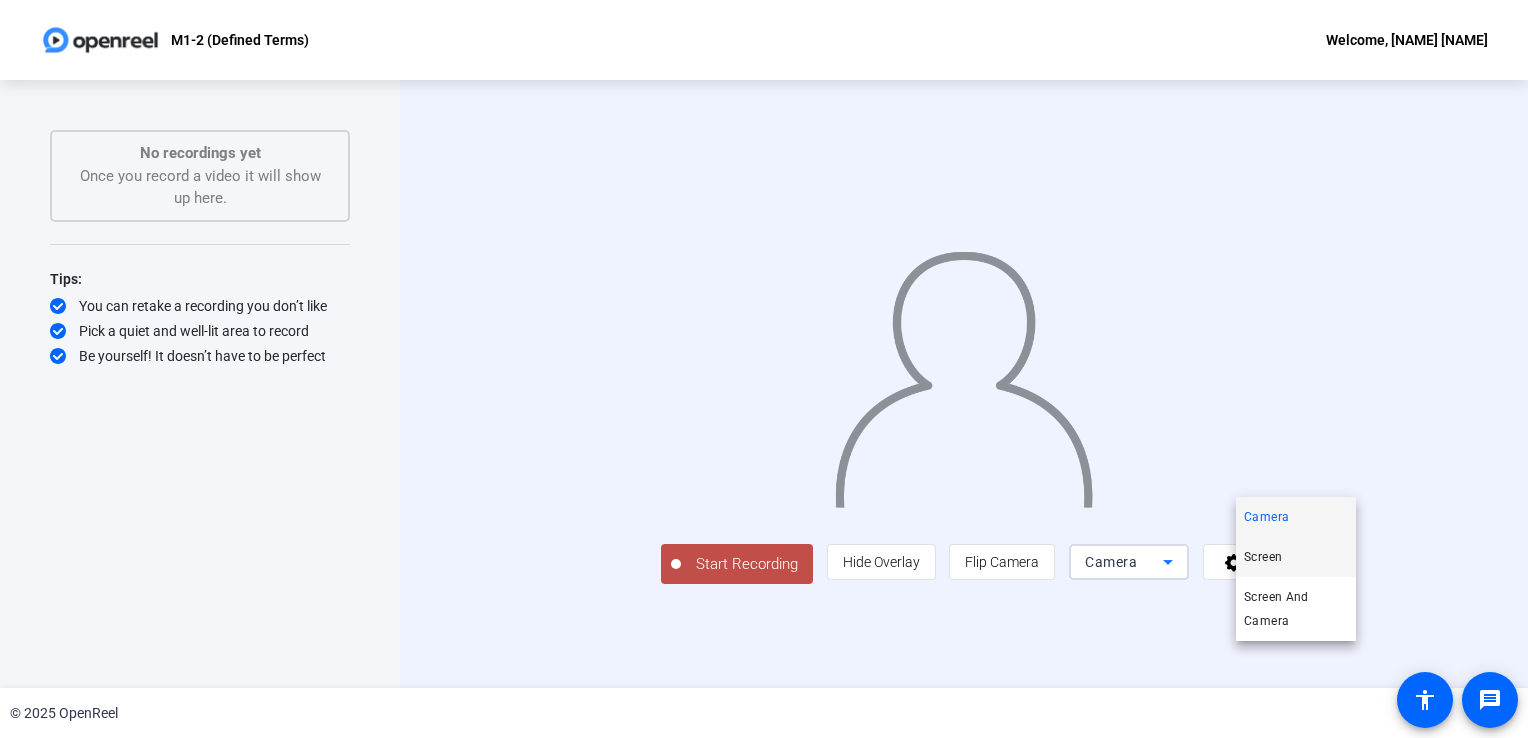 click on "Screen" at bounding box center (1296, 557) 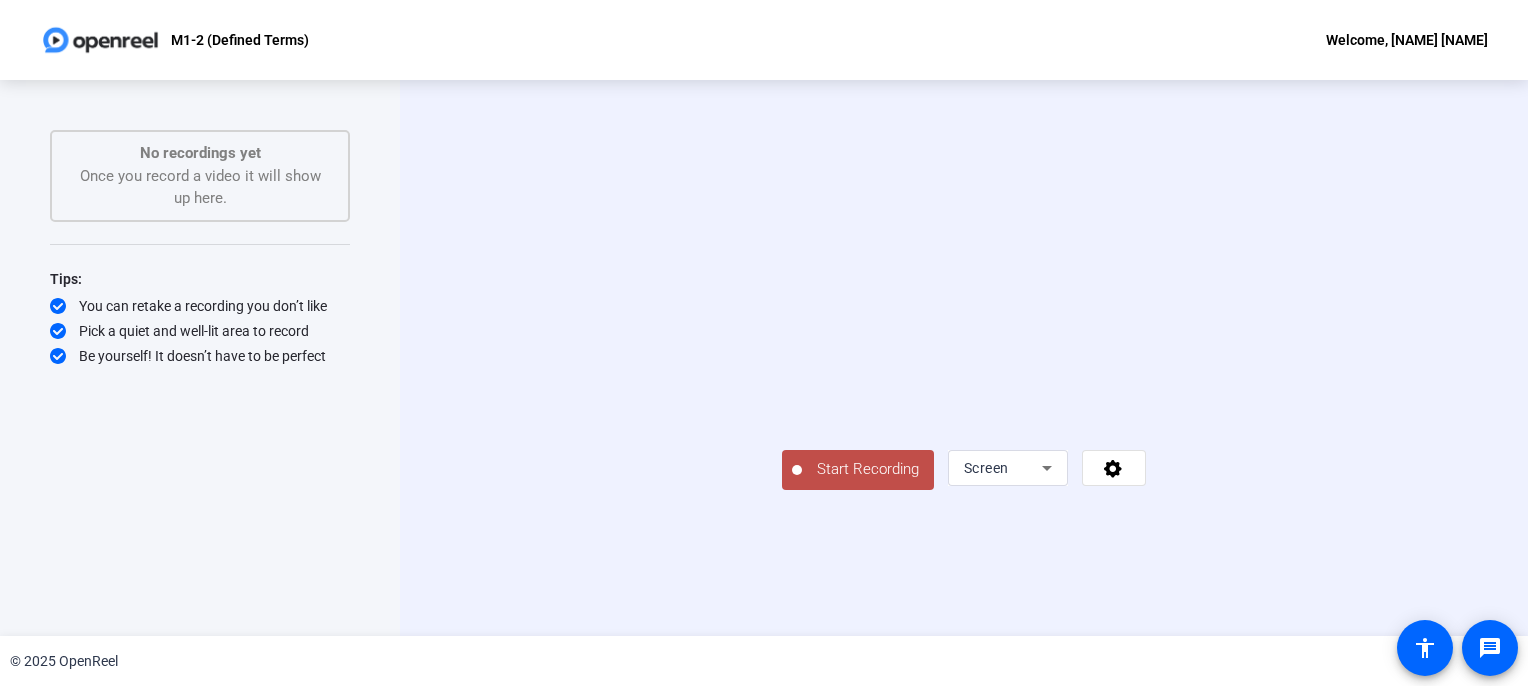 click on "Start Recording" 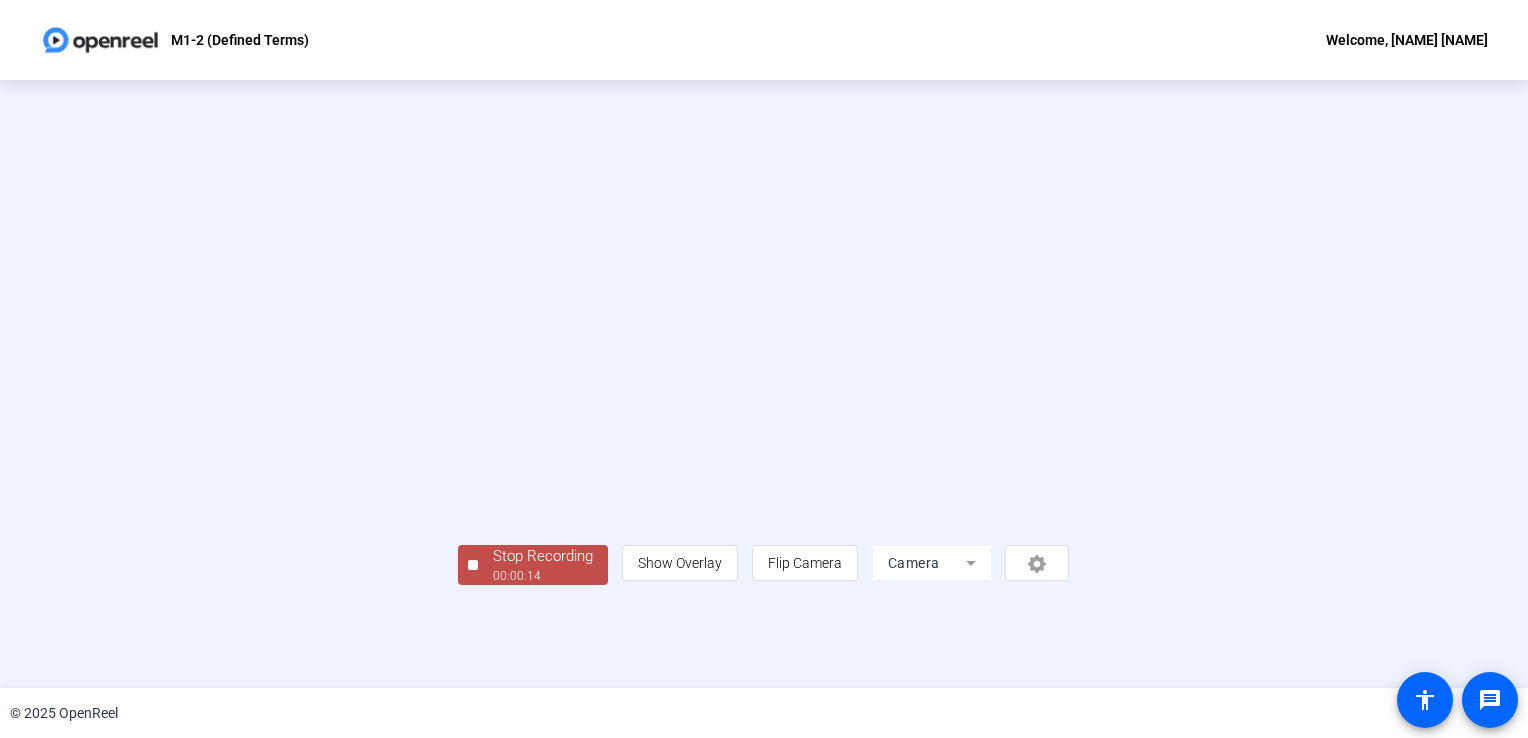 scroll, scrollTop: 56, scrollLeft: 0, axis: vertical 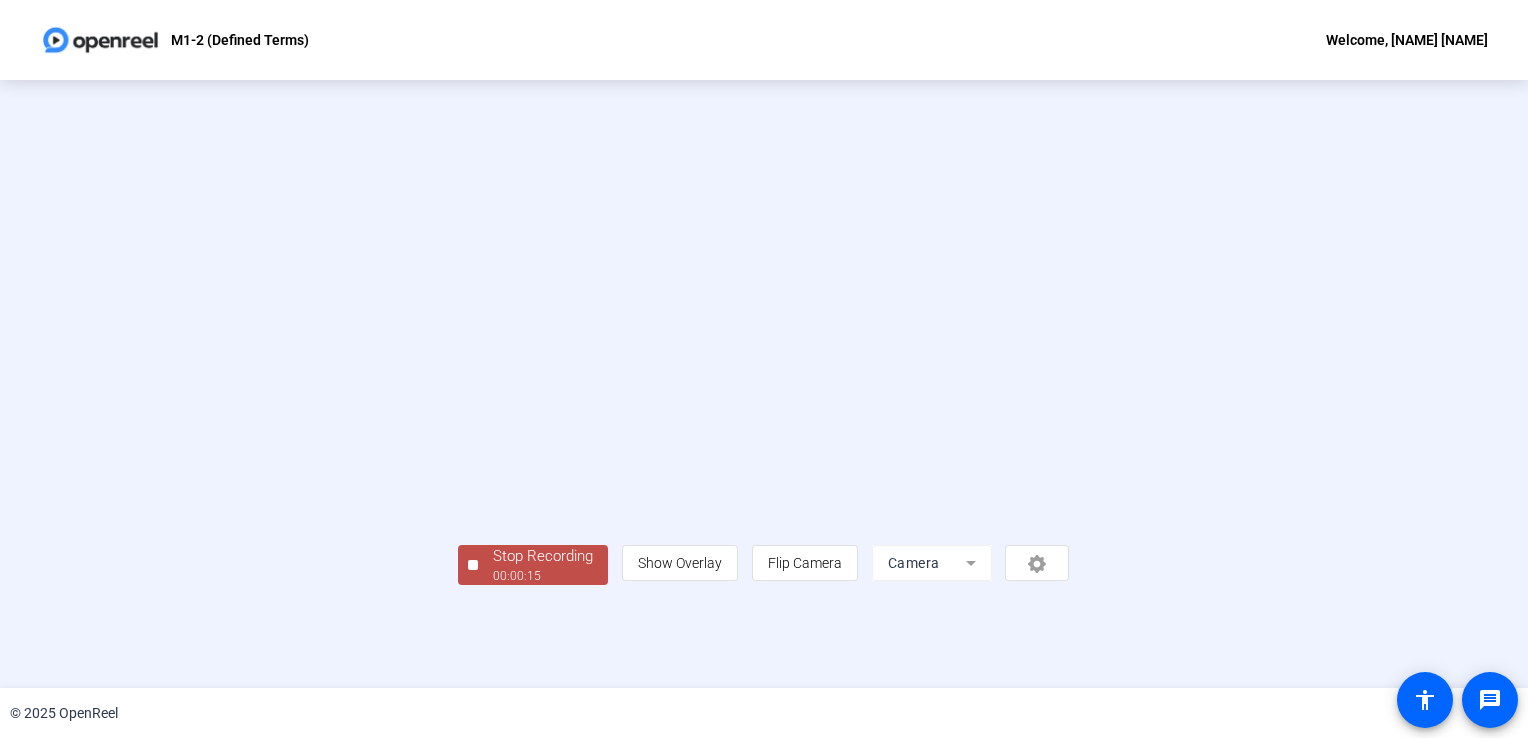 click on "Stop Recording" 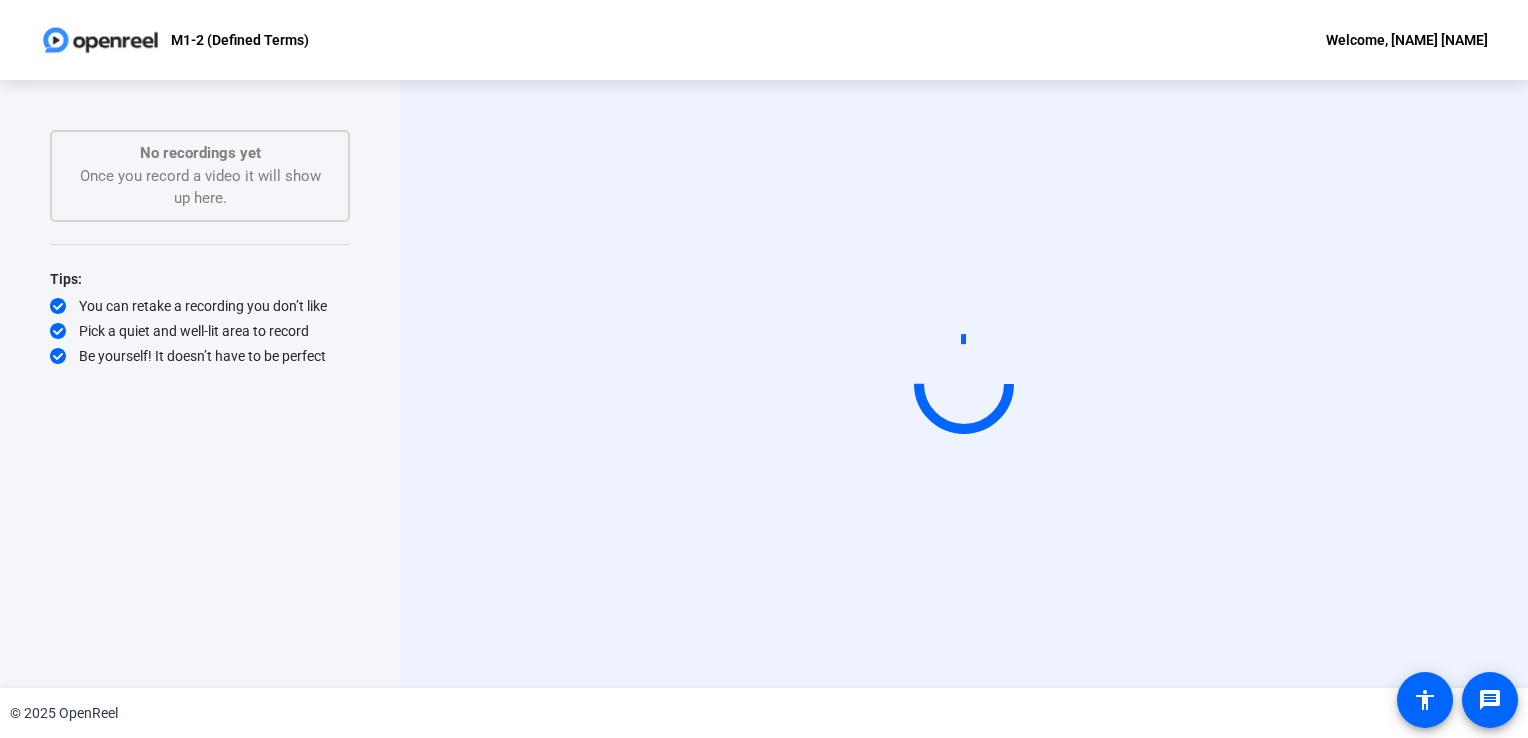 scroll, scrollTop: 0, scrollLeft: 0, axis: both 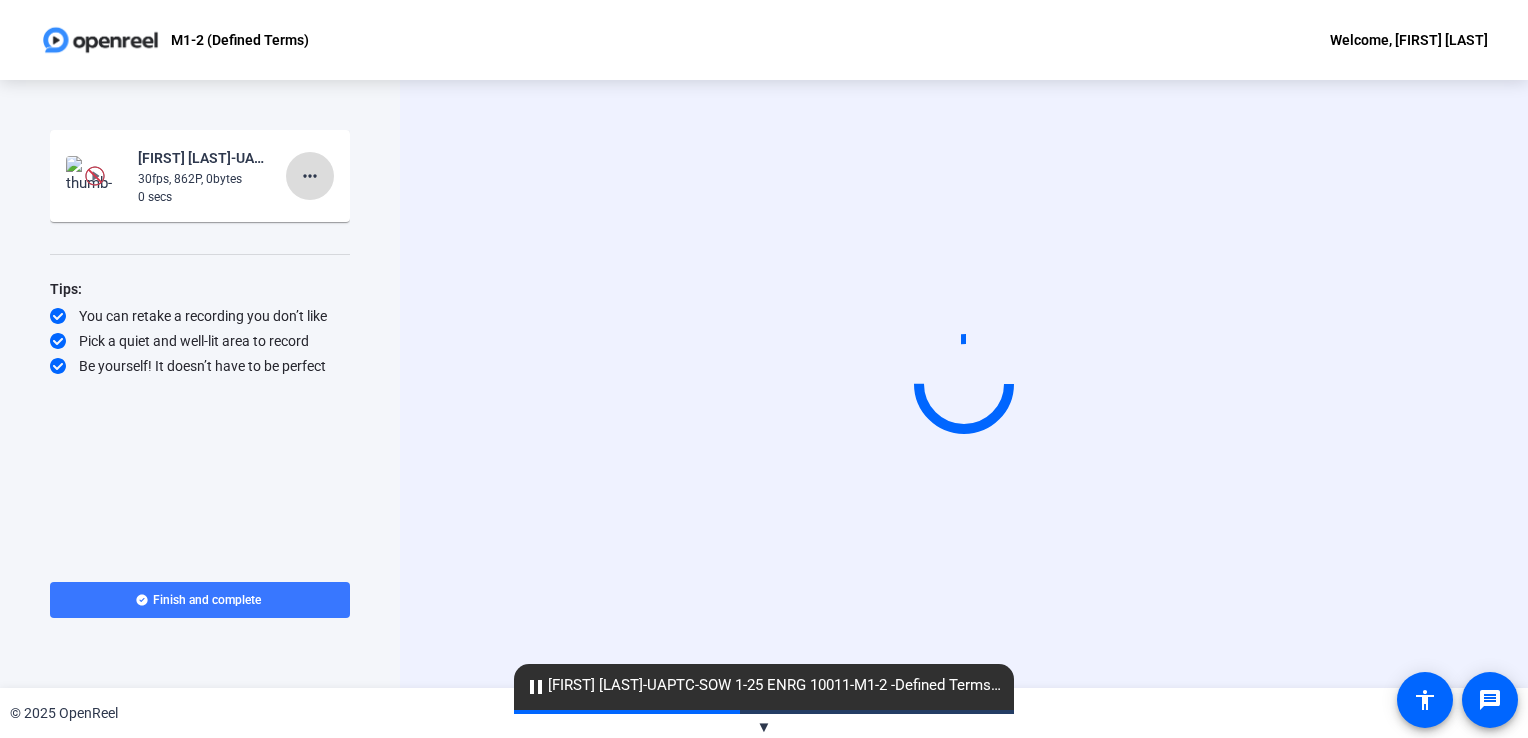 click on "more_horiz" 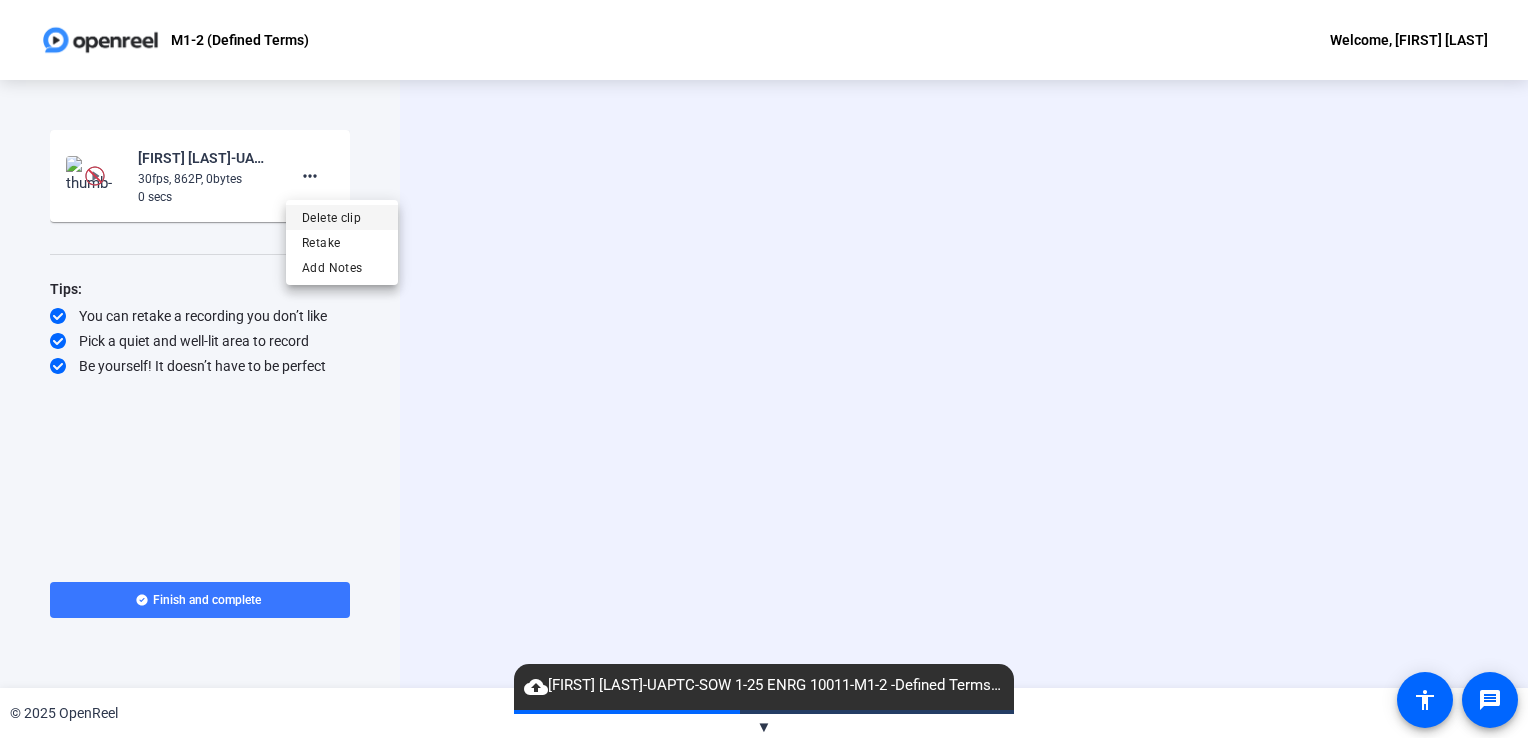 click on "Delete clip" at bounding box center [342, 218] 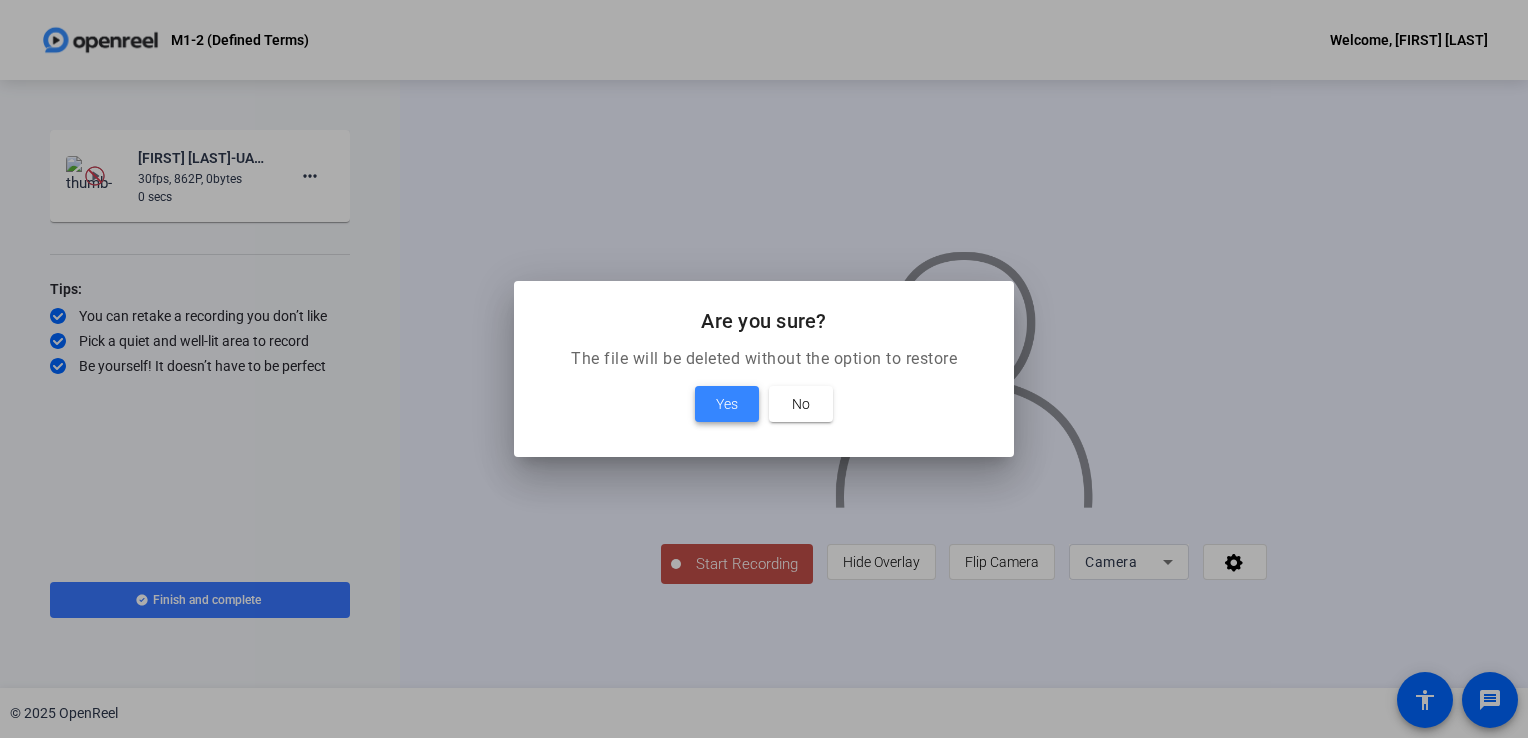 click at bounding box center (727, 404) 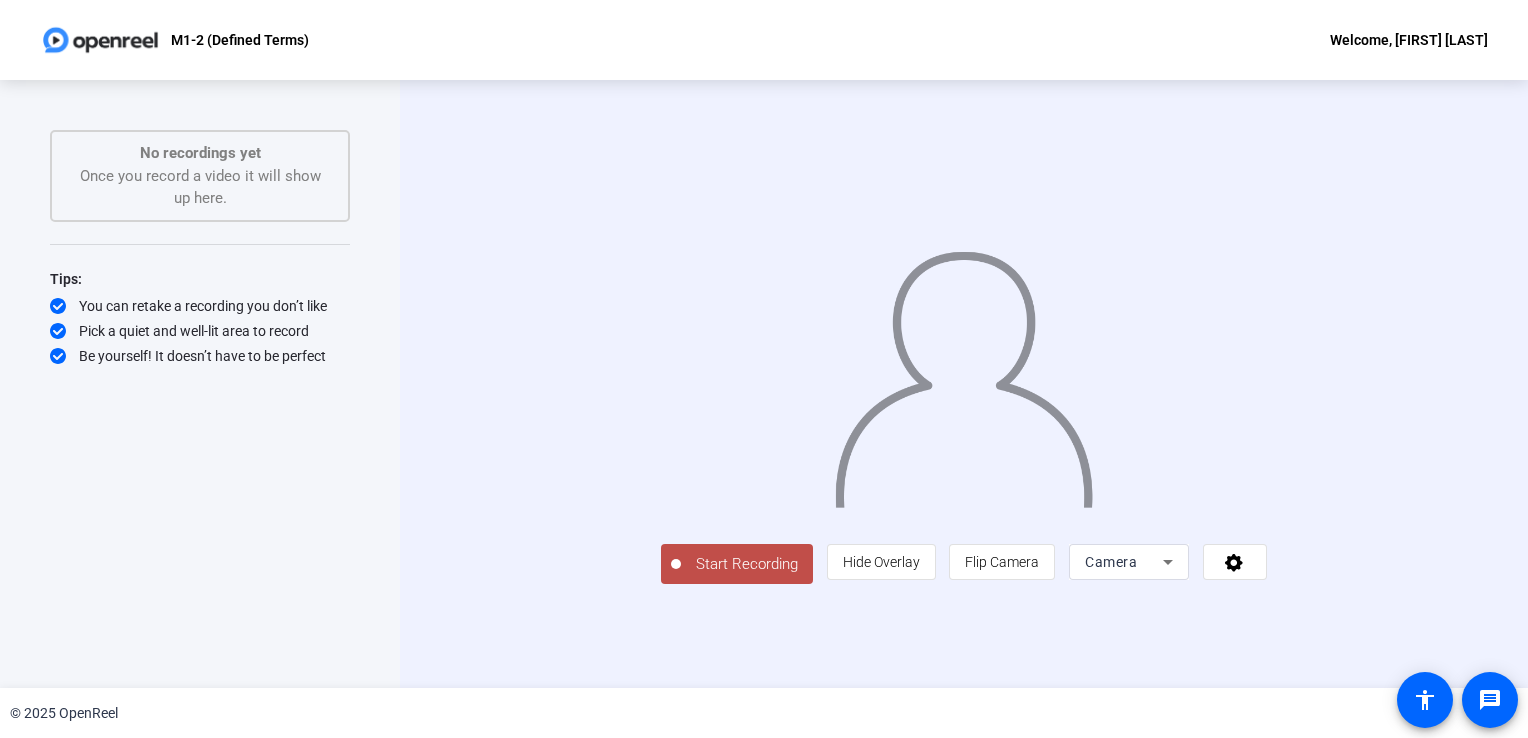 click on "Camera" at bounding box center [1124, 562] 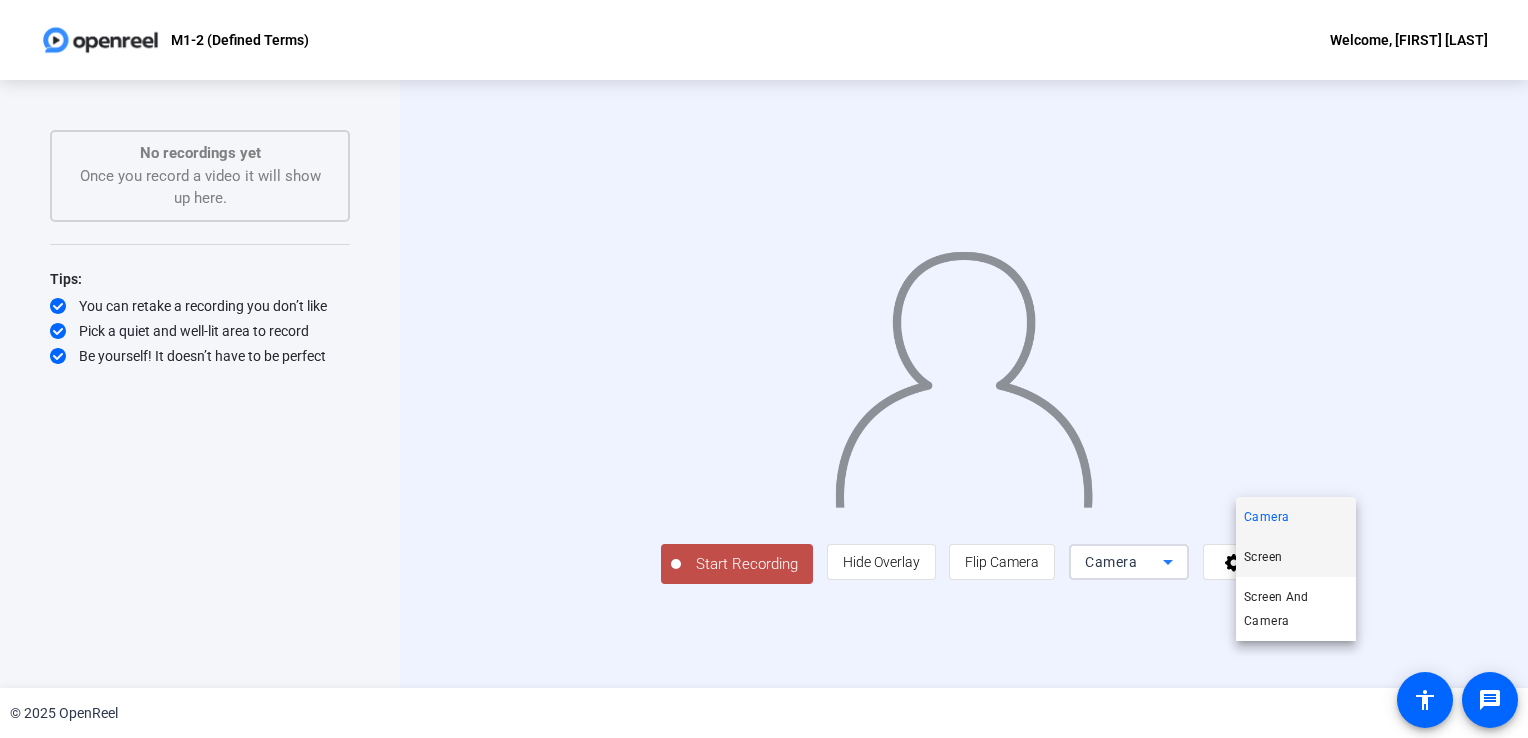click on "Screen" at bounding box center (1263, 557) 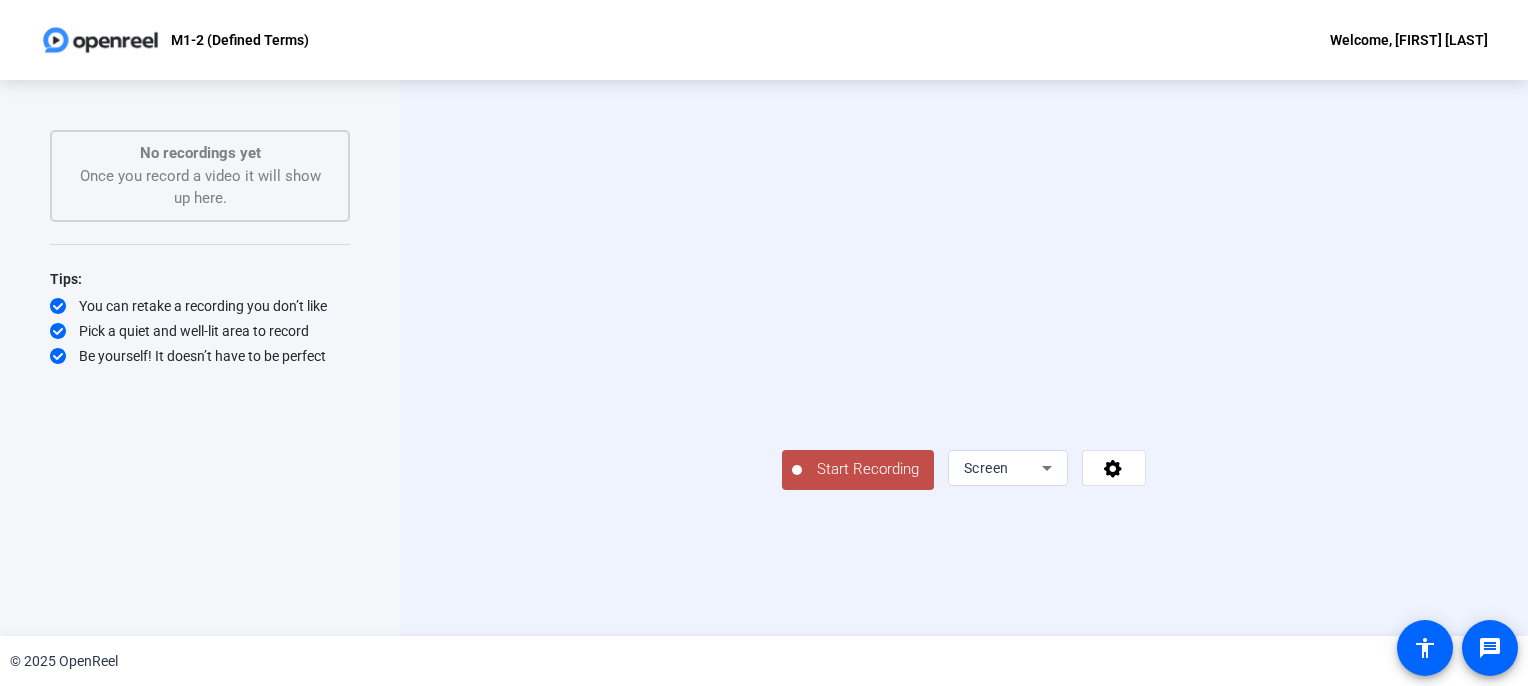 click on "Start Recording" 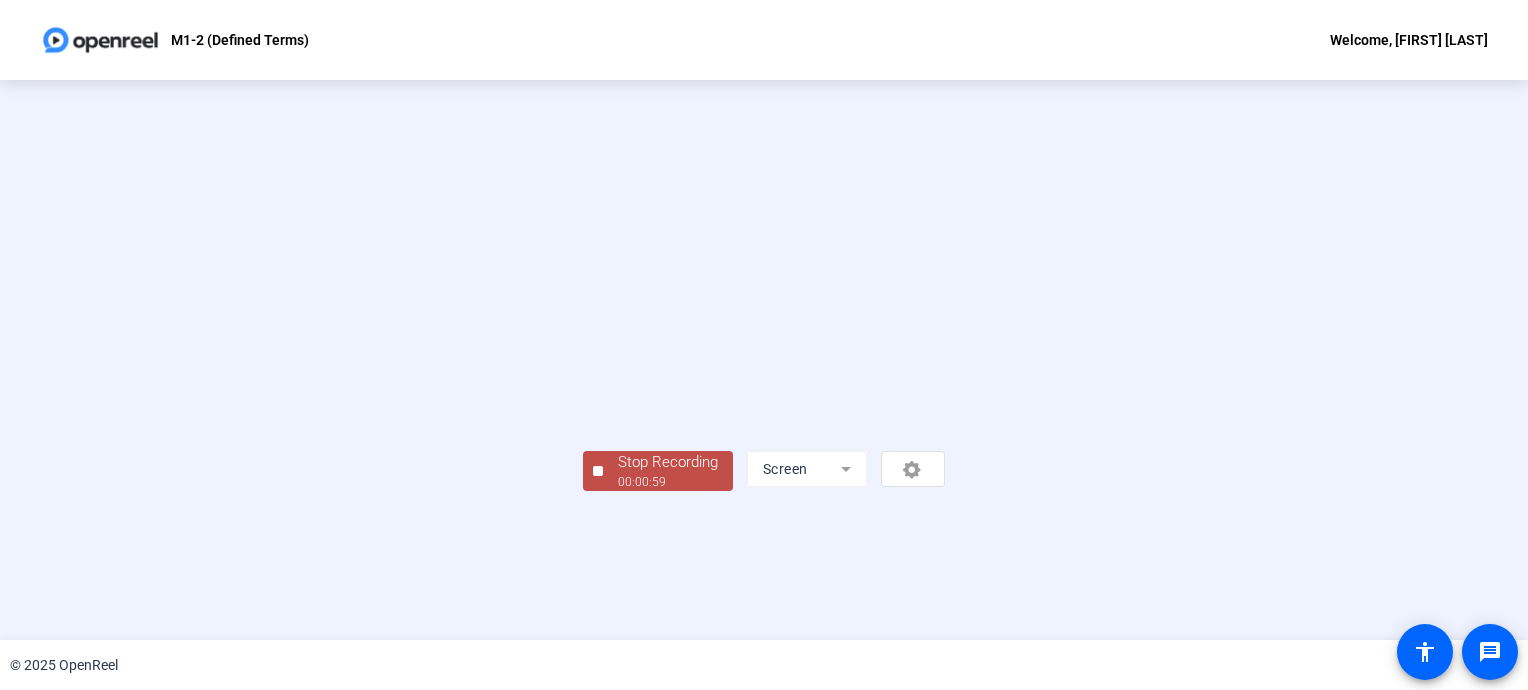 scroll, scrollTop: 80, scrollLeft: 0, axis: vertical 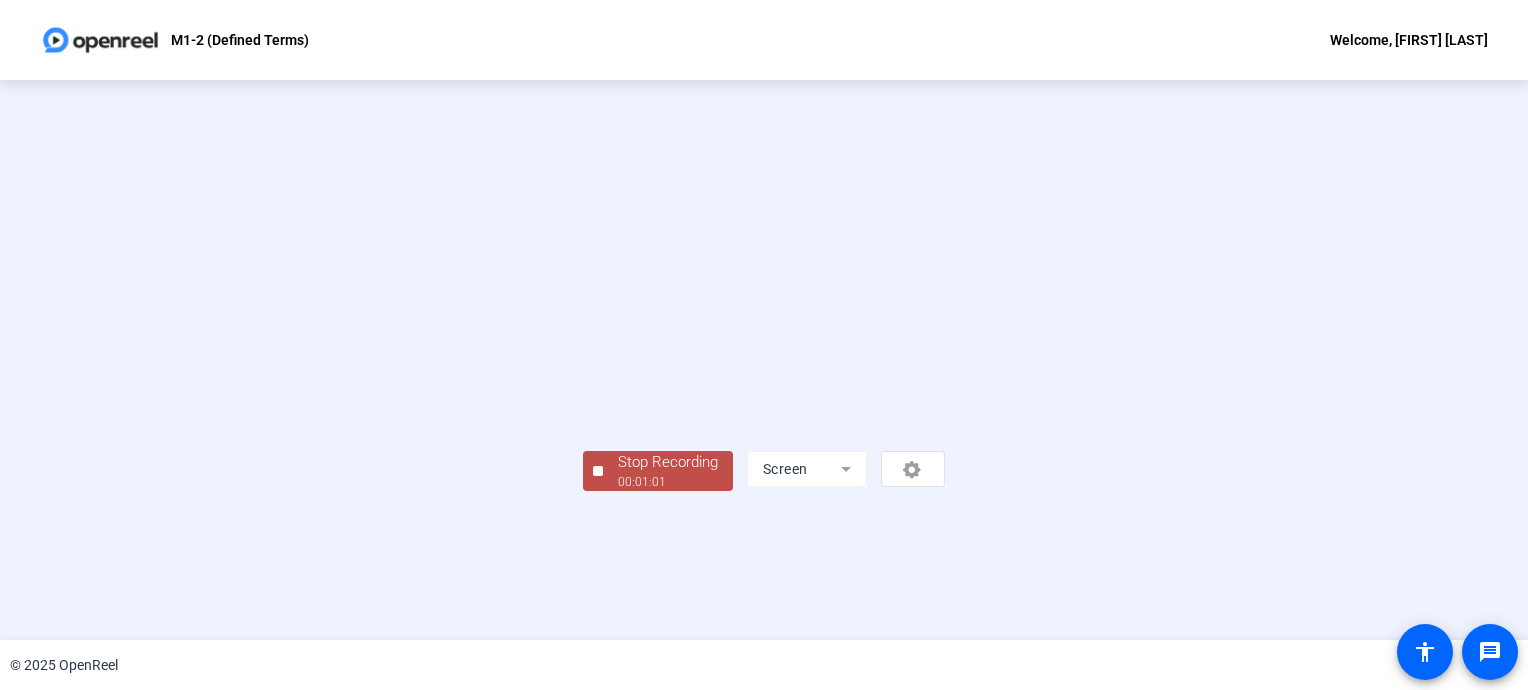 click on "Stop Recording" 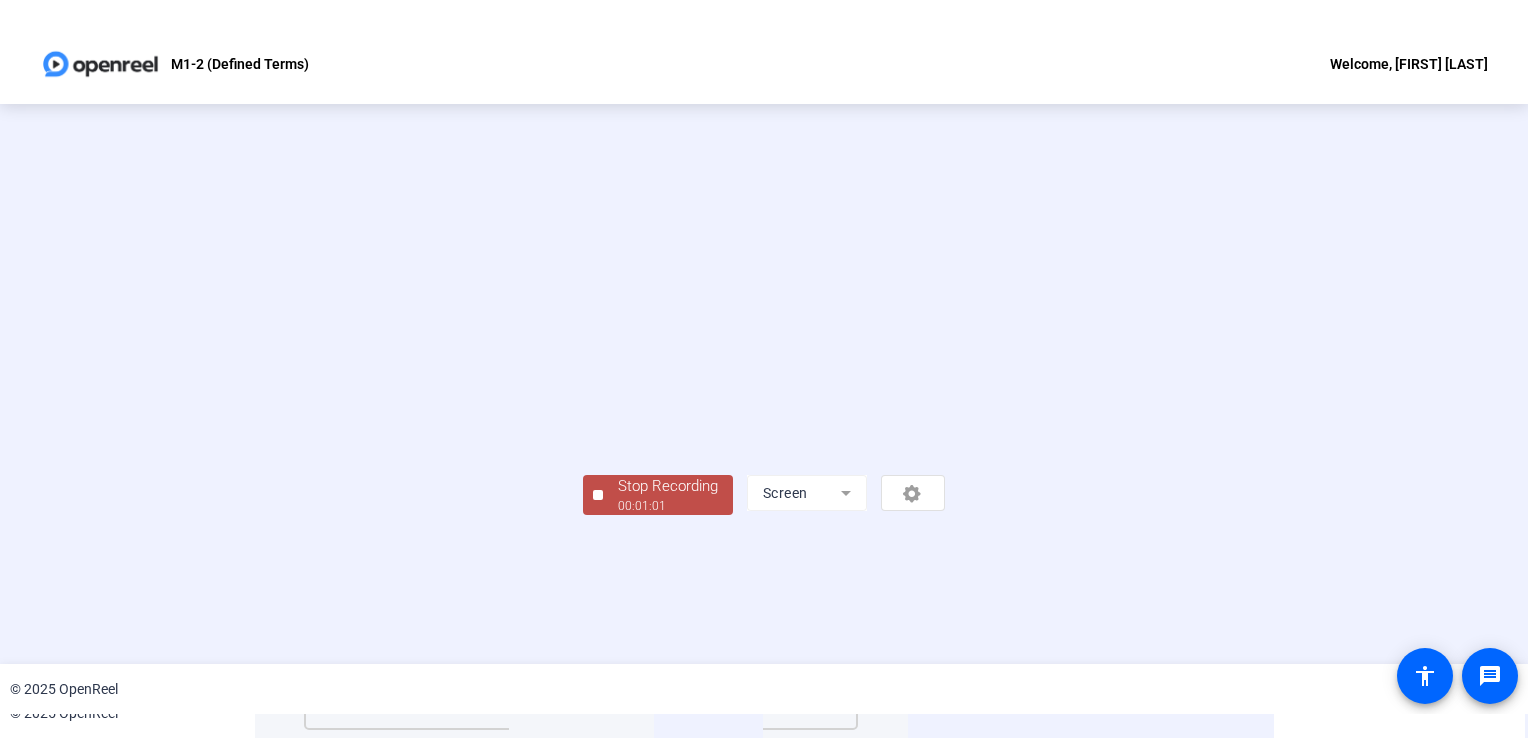scroll, scrollTop: 0, scrollLeft: 0, axis: both 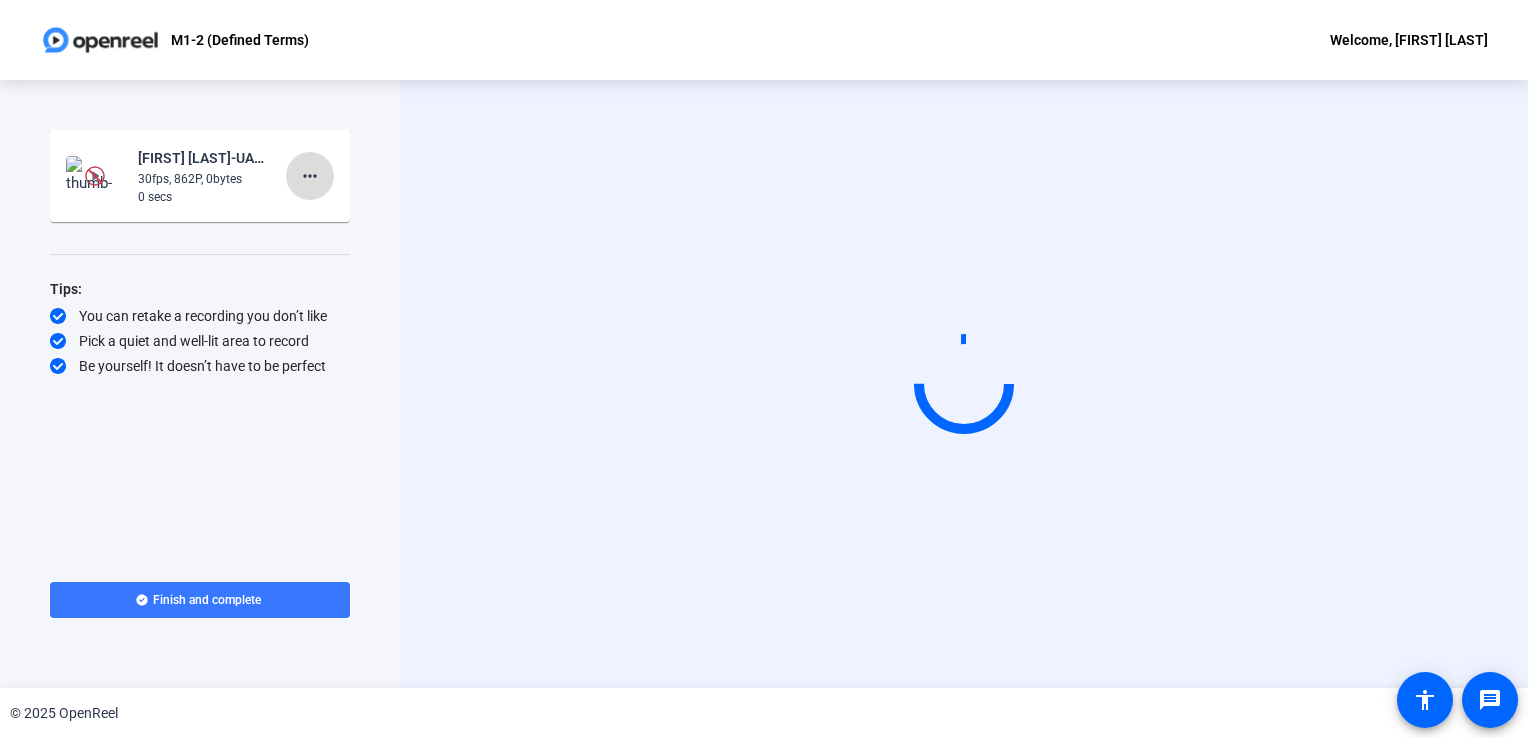 click on "more_horiz" 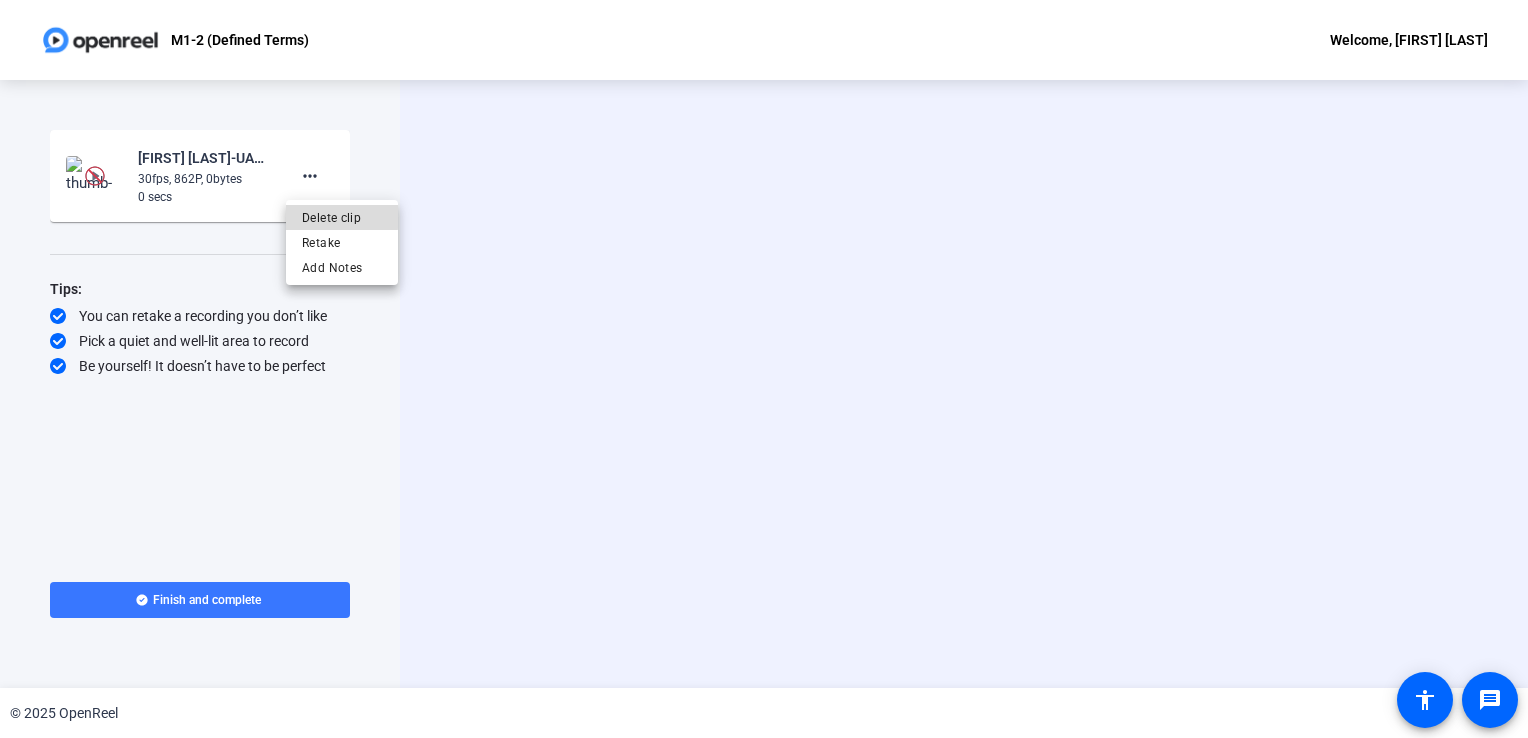 click on "Delete clip" at bounding box center (342, 218) 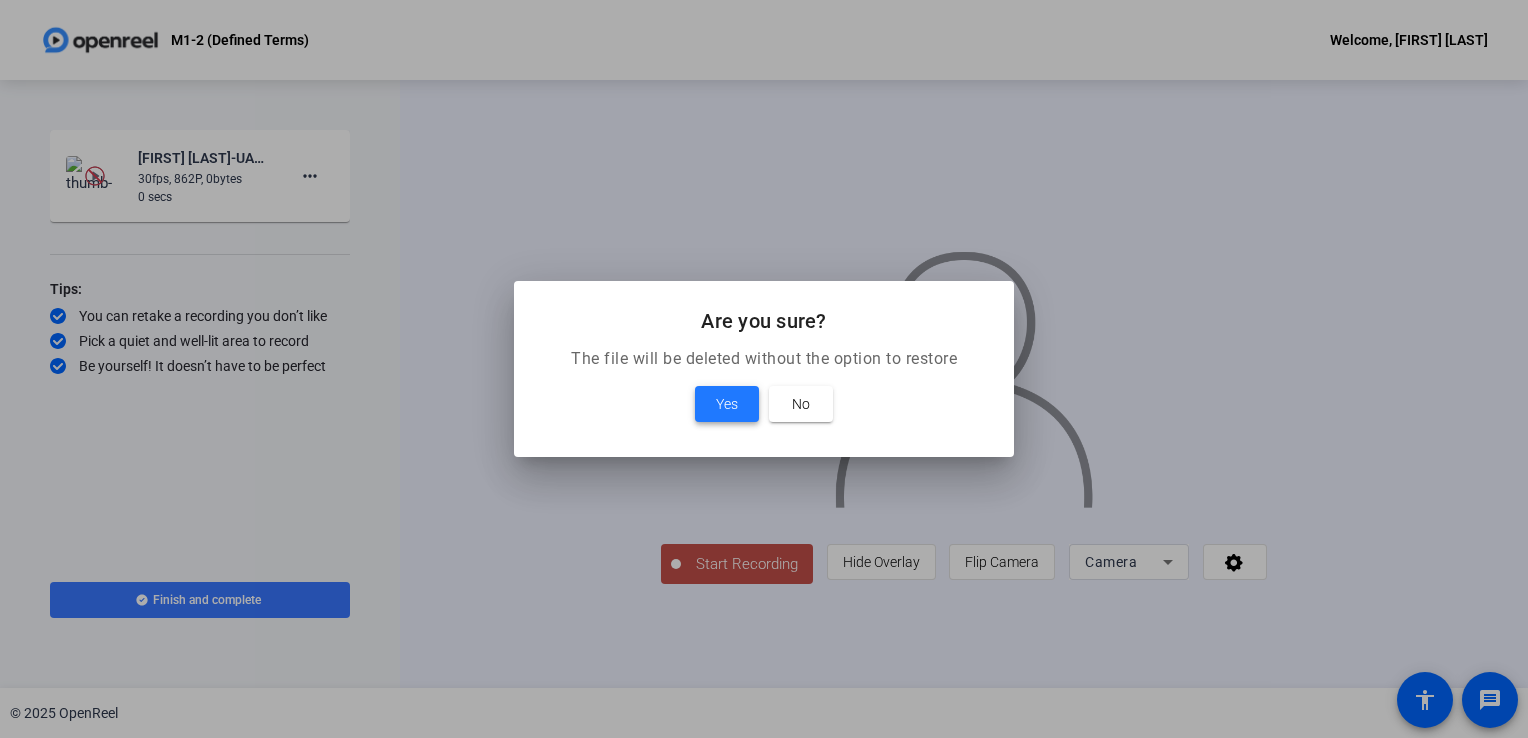 click on "Yes" at bounding box center (727, 404) 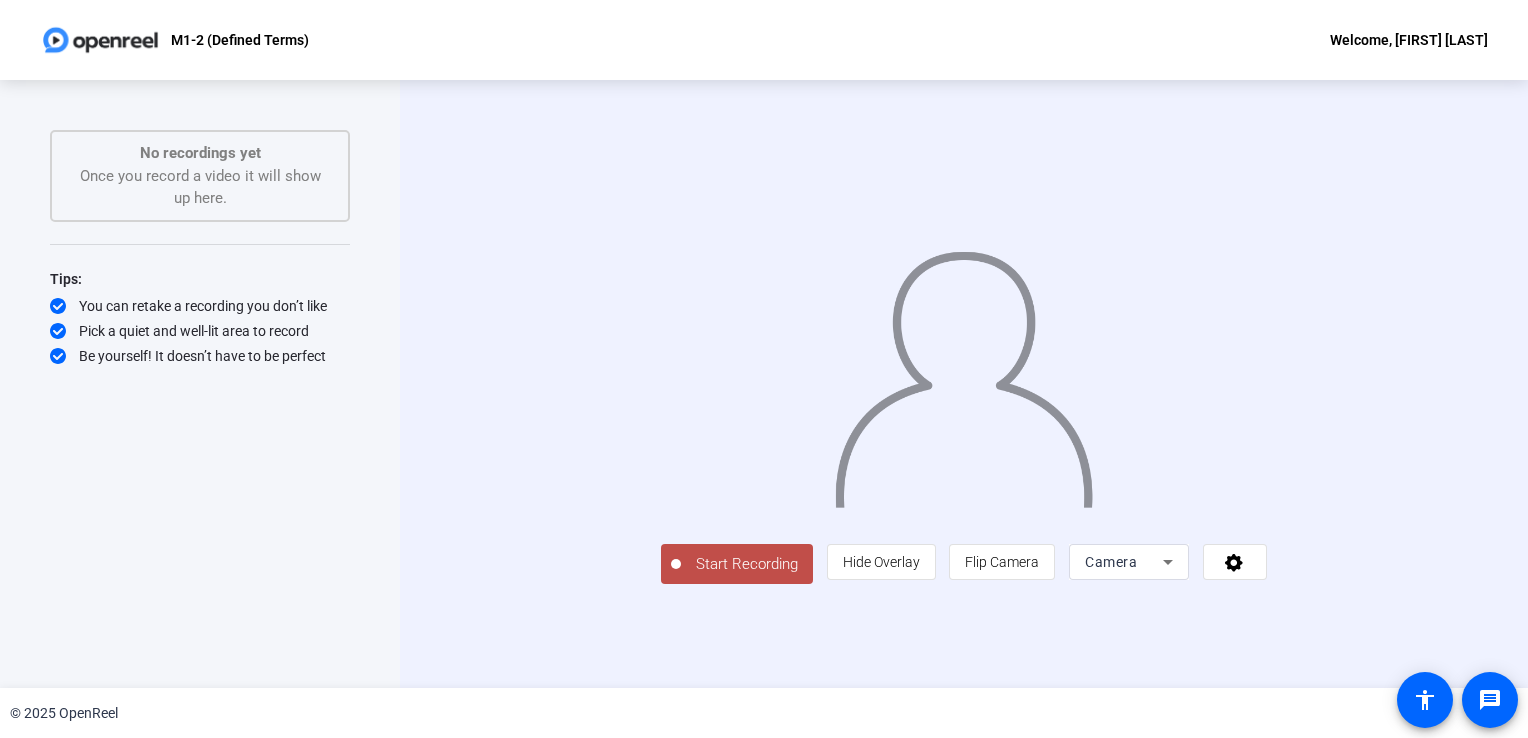 click on "Start Recording" 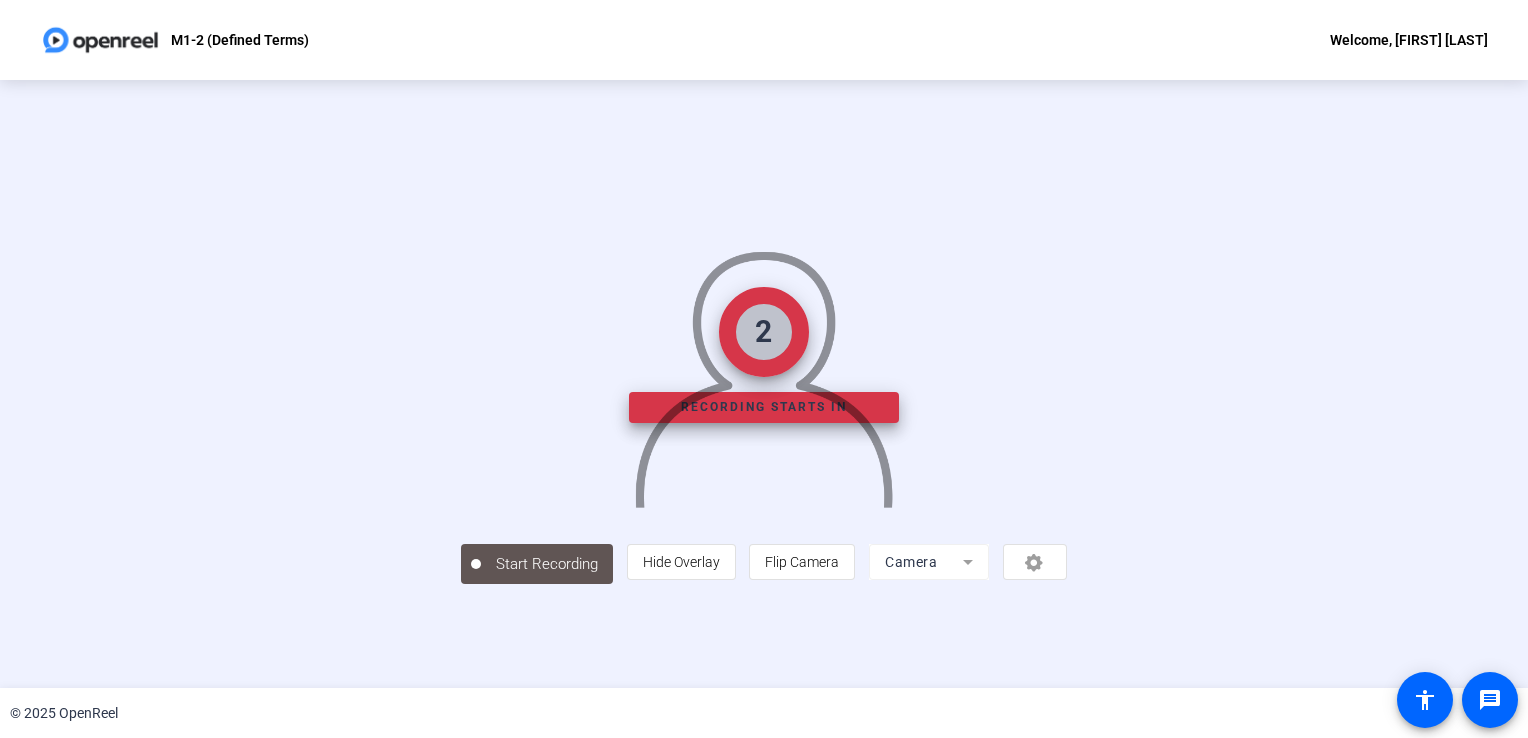 scroll, scrollTop: 56, scrollLeft: 0, axis: vertical 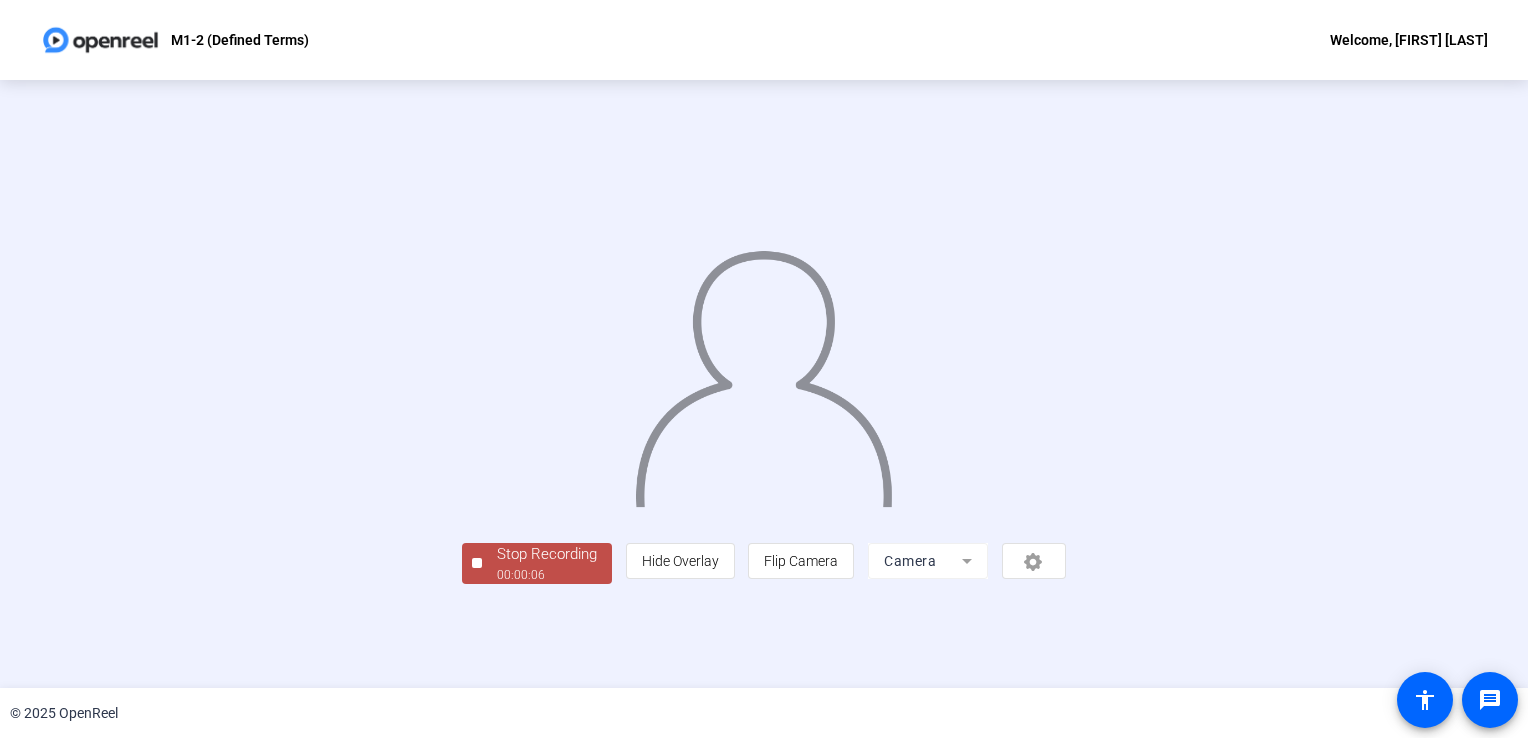 click on "Stop Recording" 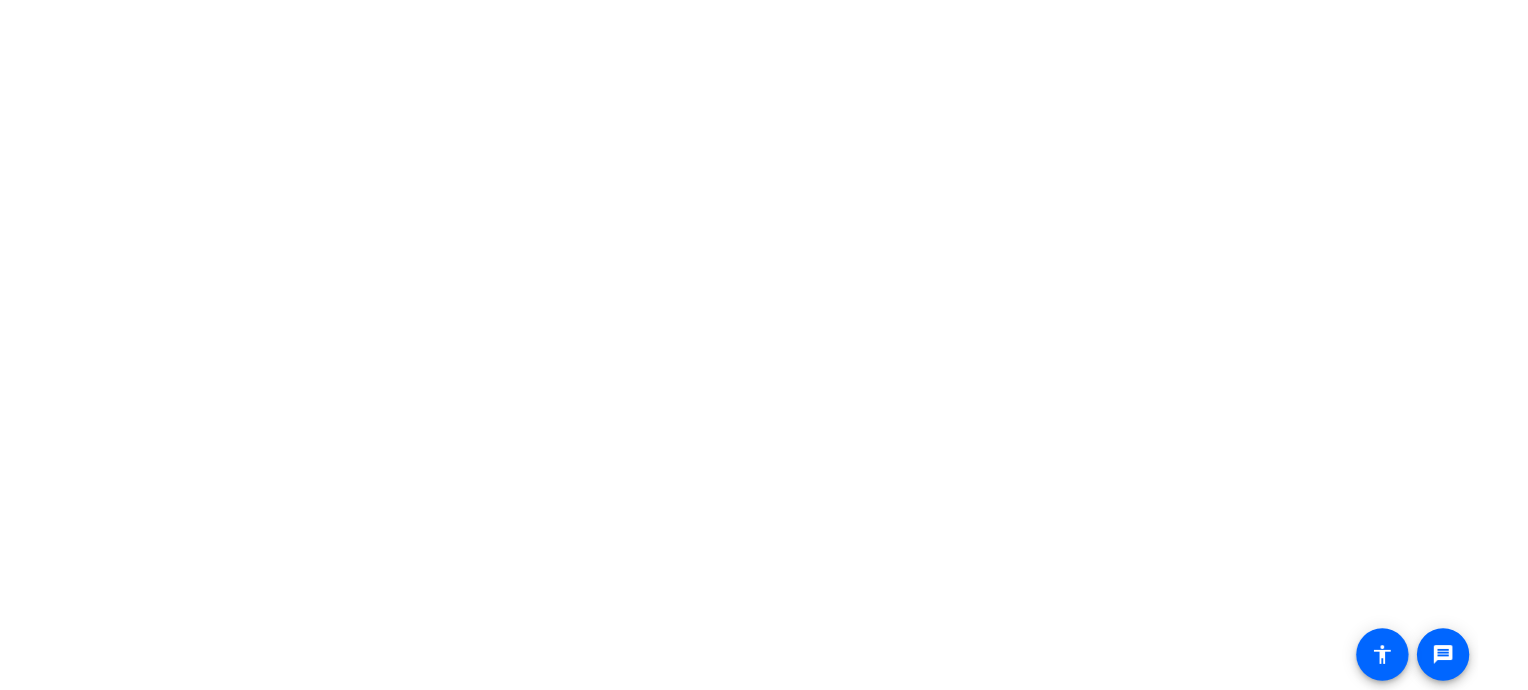 scroll, scrollTop: 0, scrollLeft: 0, axis: both 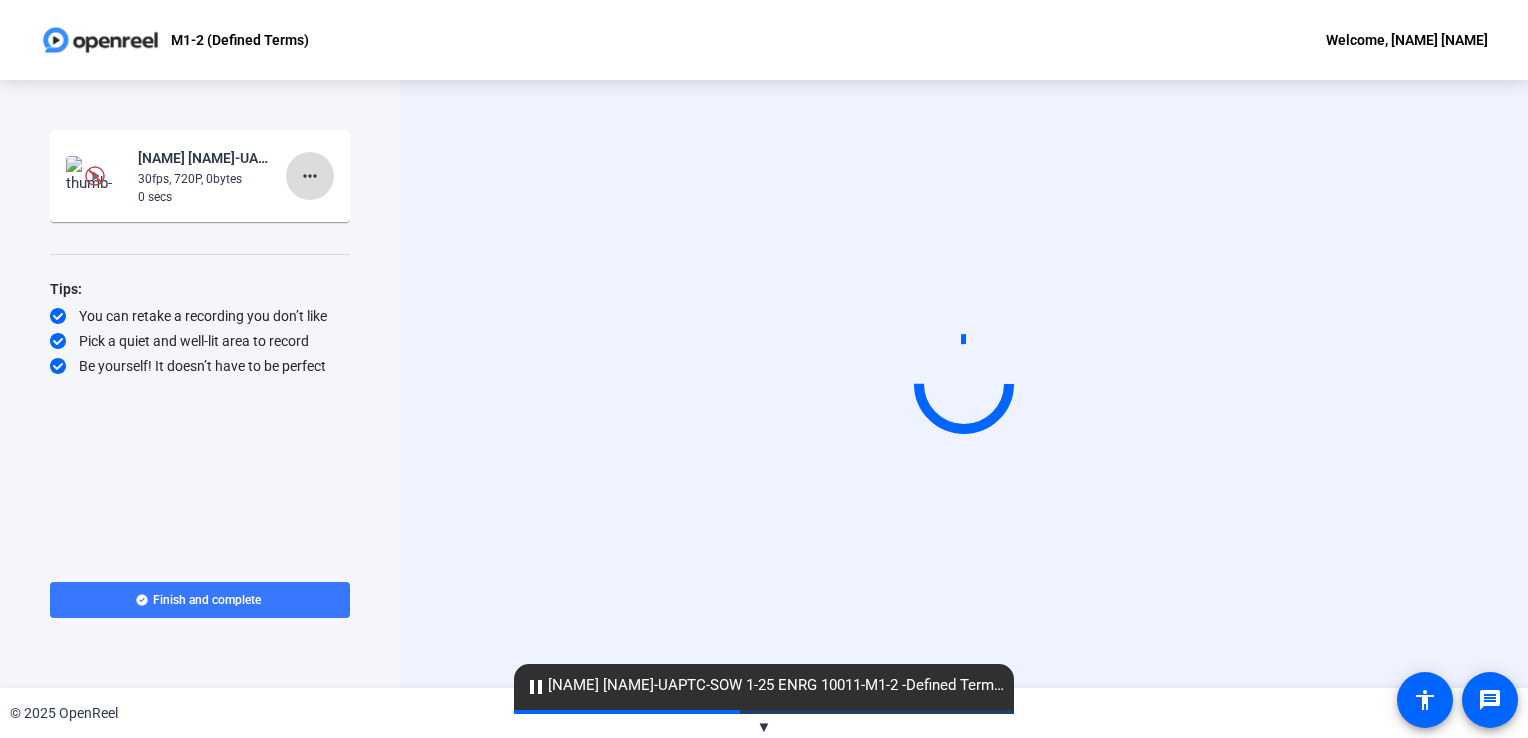 click on "more_horiz" 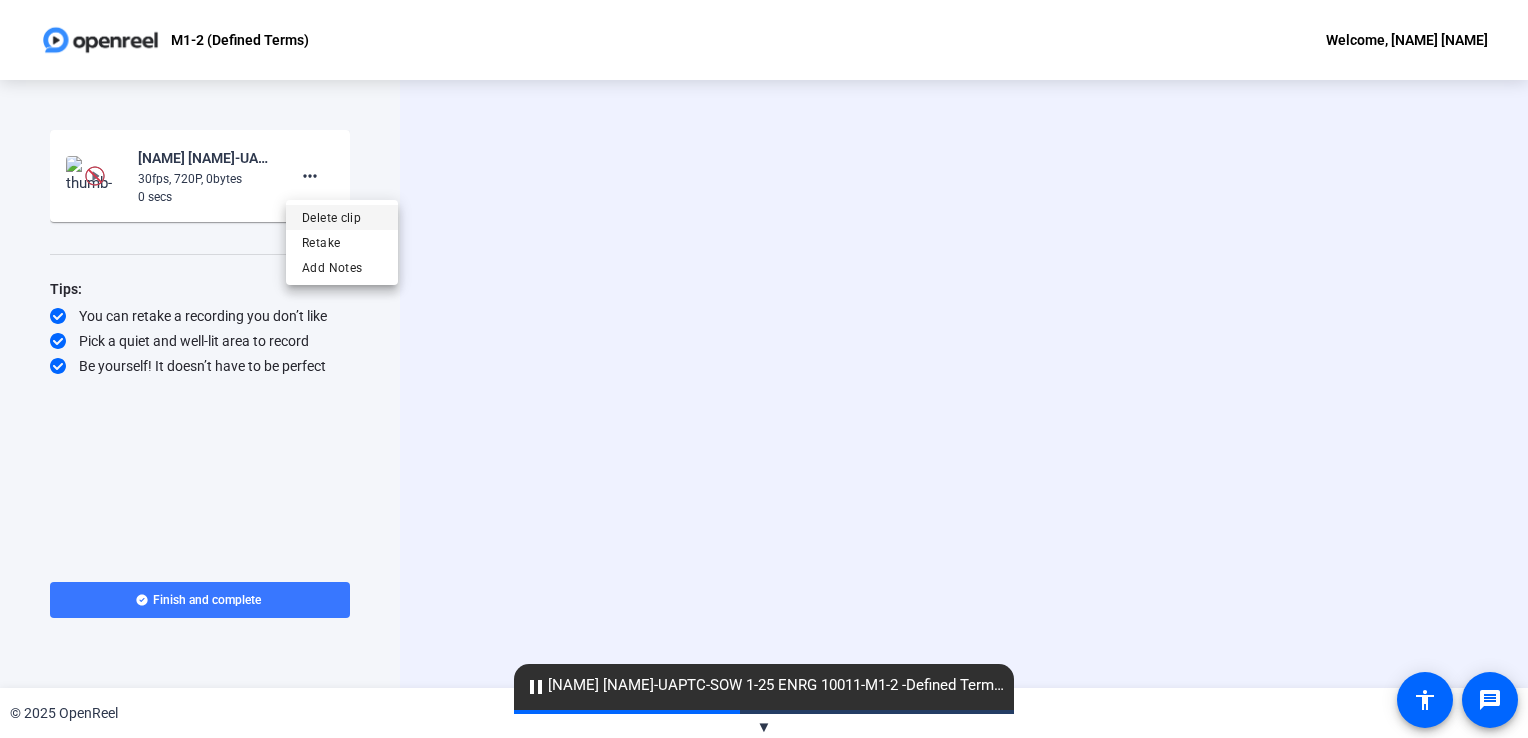 click on "Delete clip" at bounding box center [342, 218] 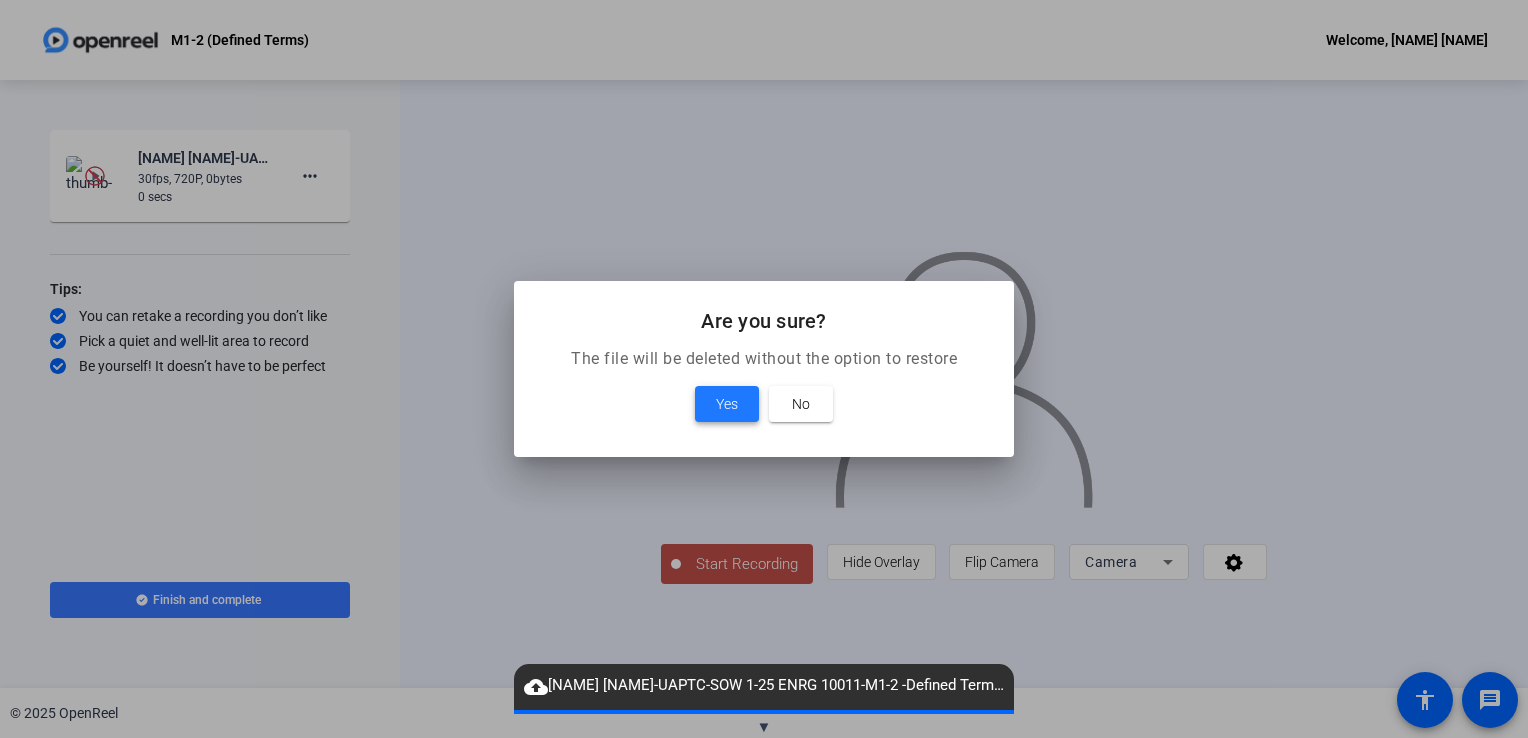 drag, startPoint x: 718, startPoint y: 397, endPoint x: 820, endPoint y: 438, distance: 109.9318 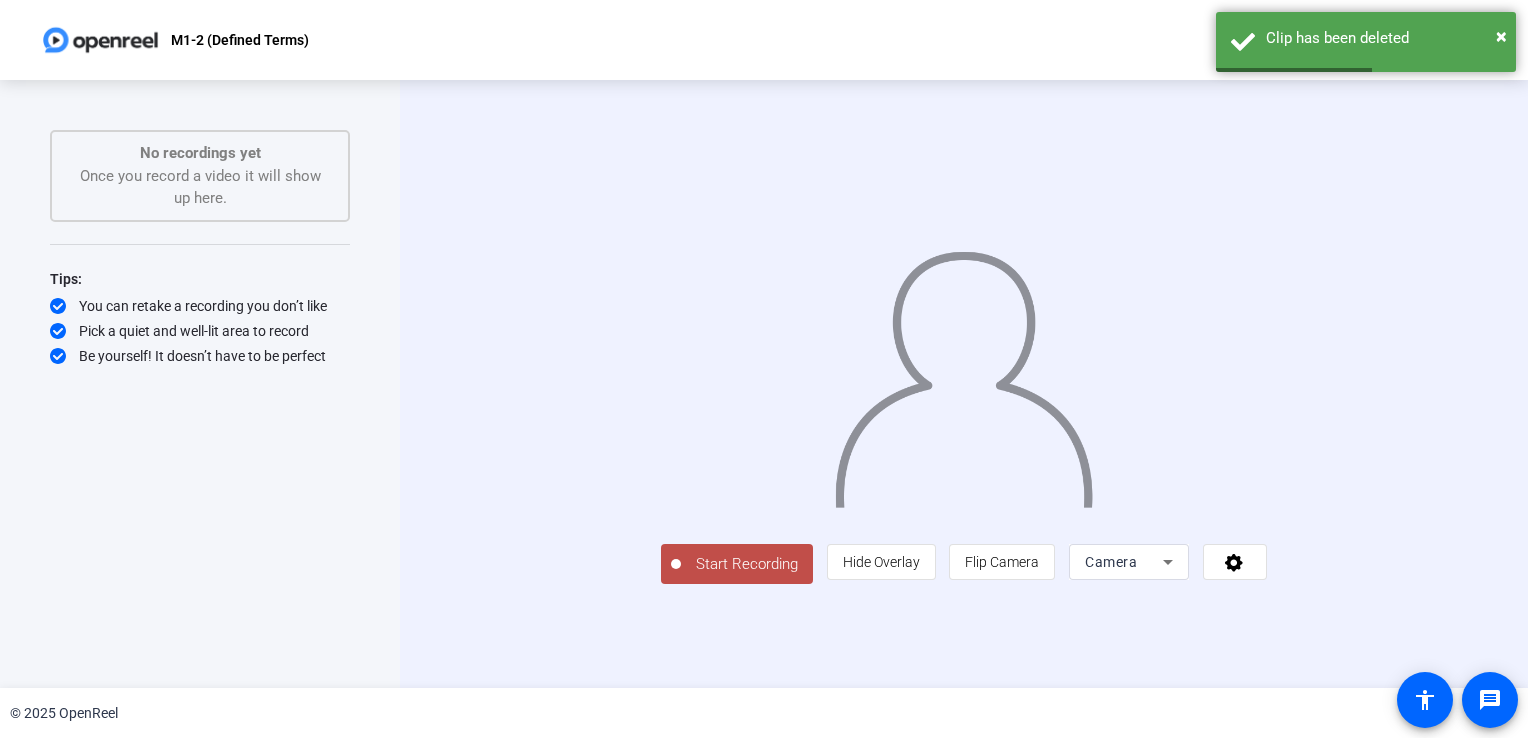 click on "Camera" at bounding box center [1111, 562] 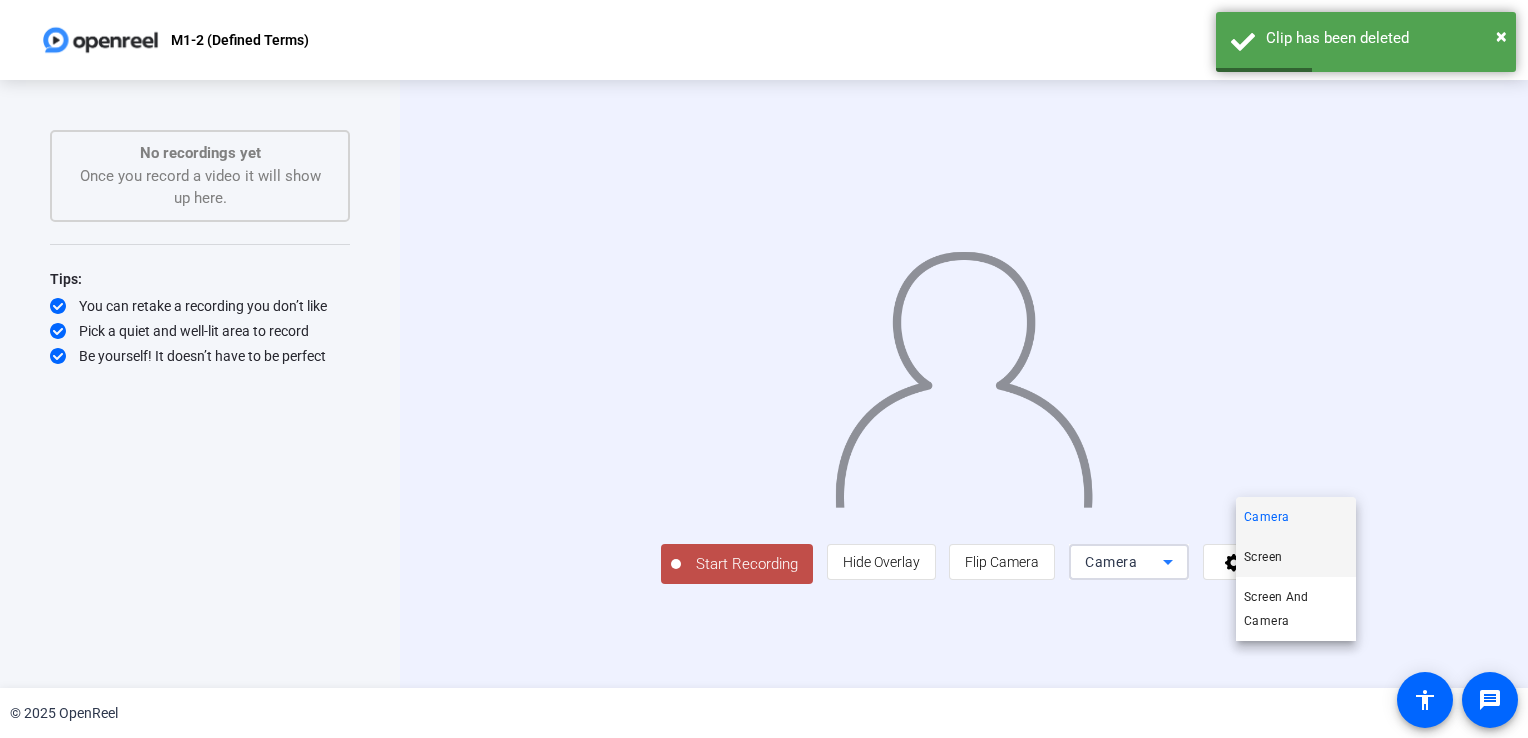 click on "Screen" at bounding box center [1263, 557] 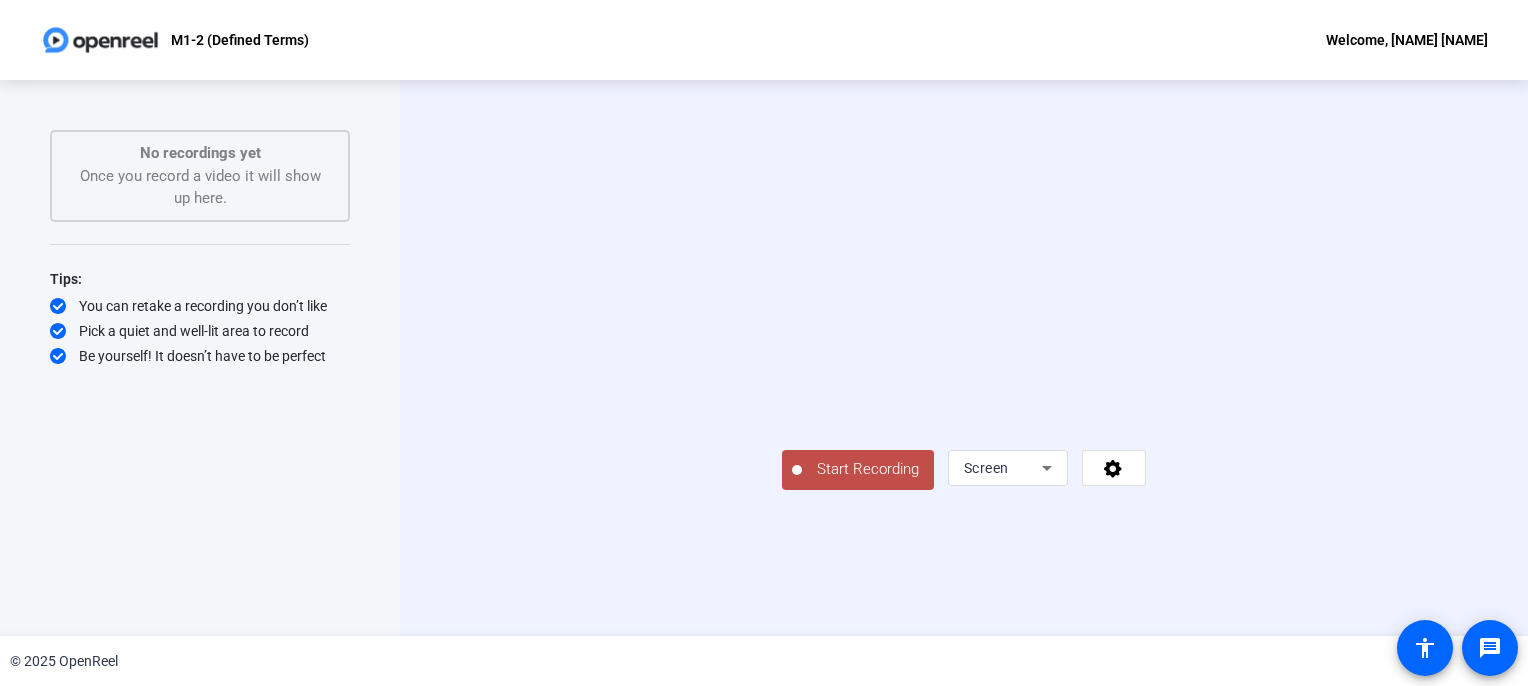 click on "Start Recording" 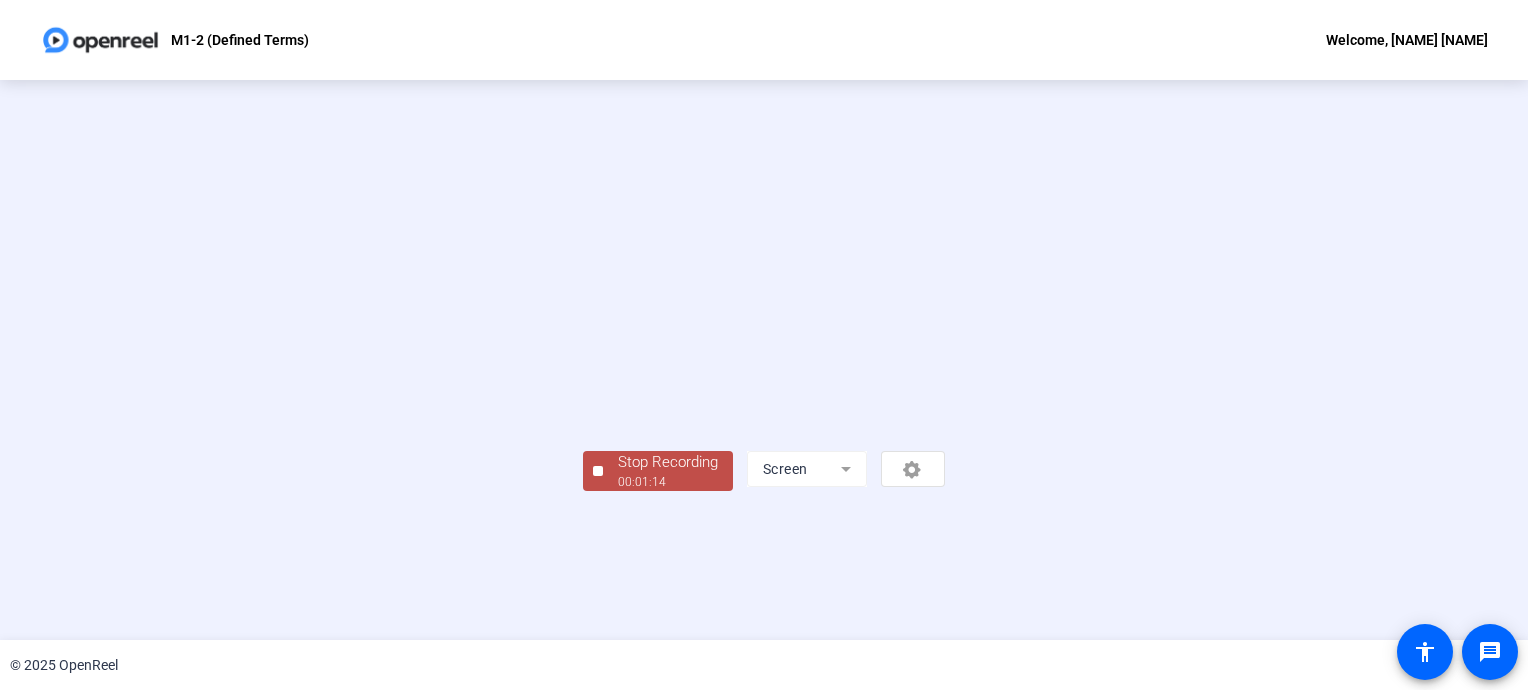 scroll, scrollTop: 80, scrollLeft: 0, axis: vertical 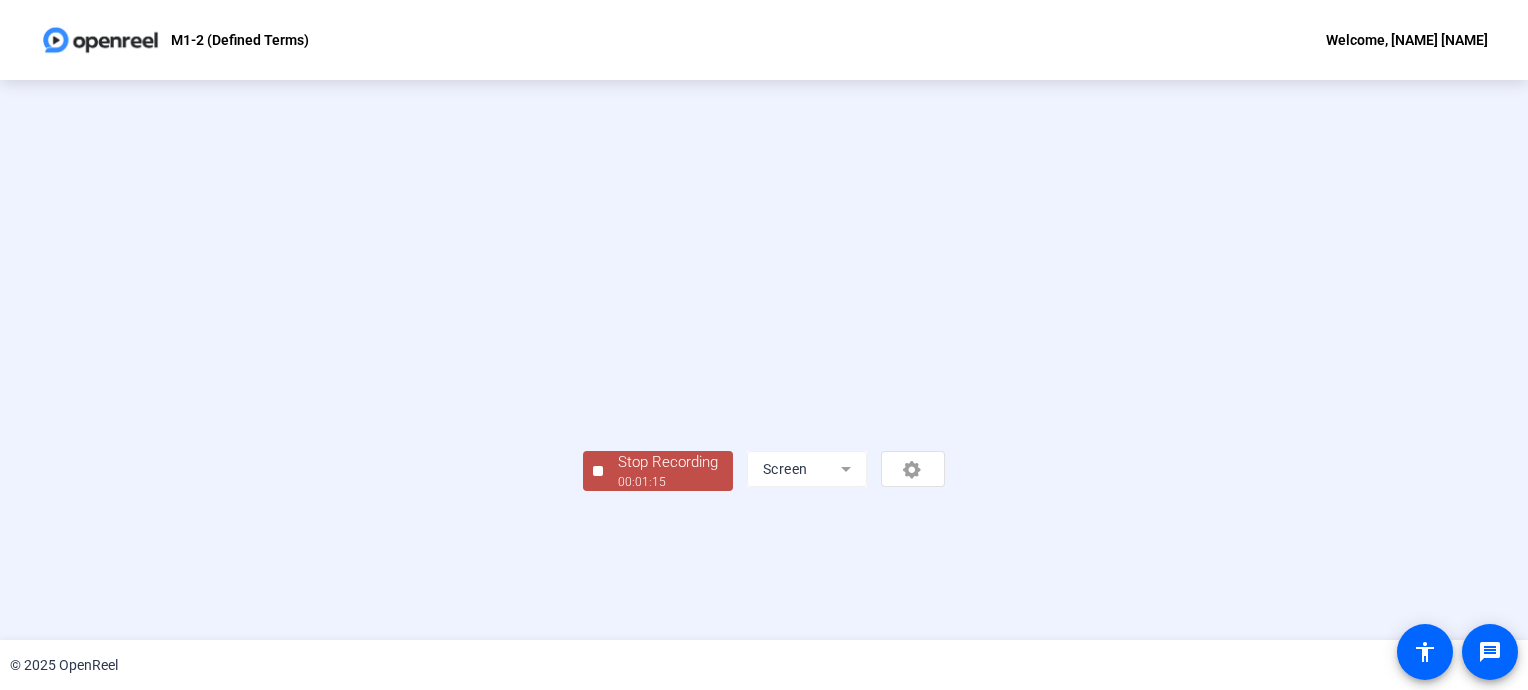 click on "Stop Recording" 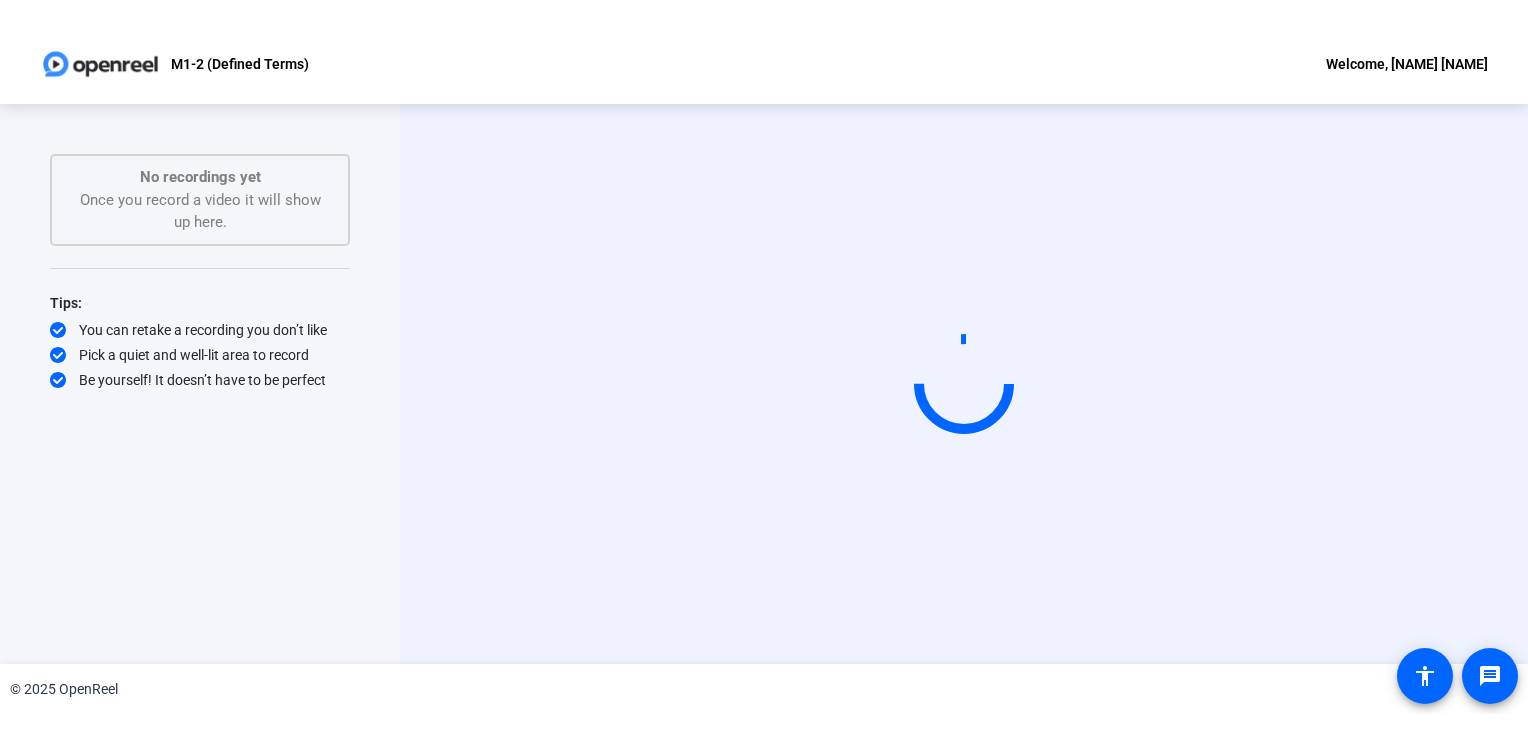 scroll, scrollTop: 0, scrollLeft: 0, axis: both 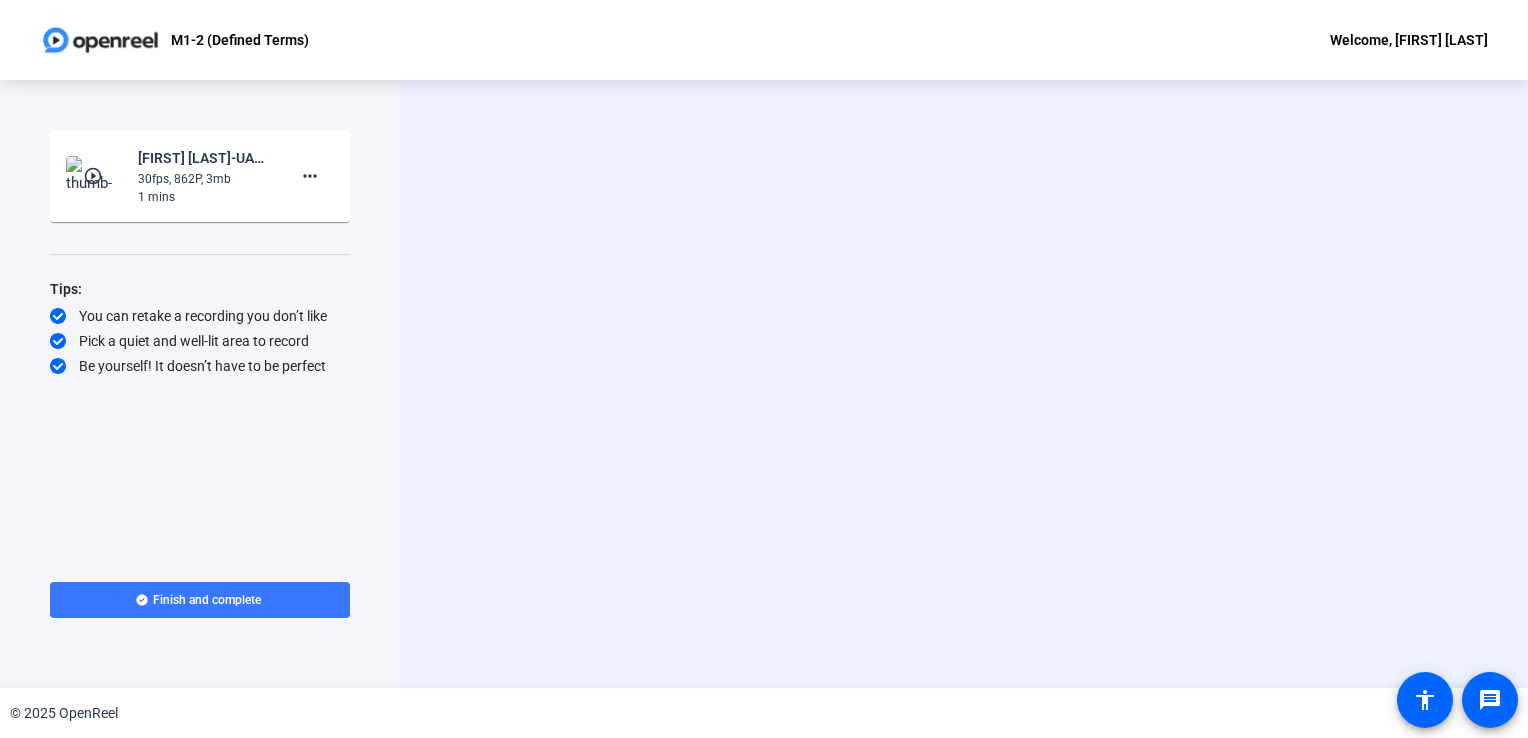 click on "play_circle_outline" 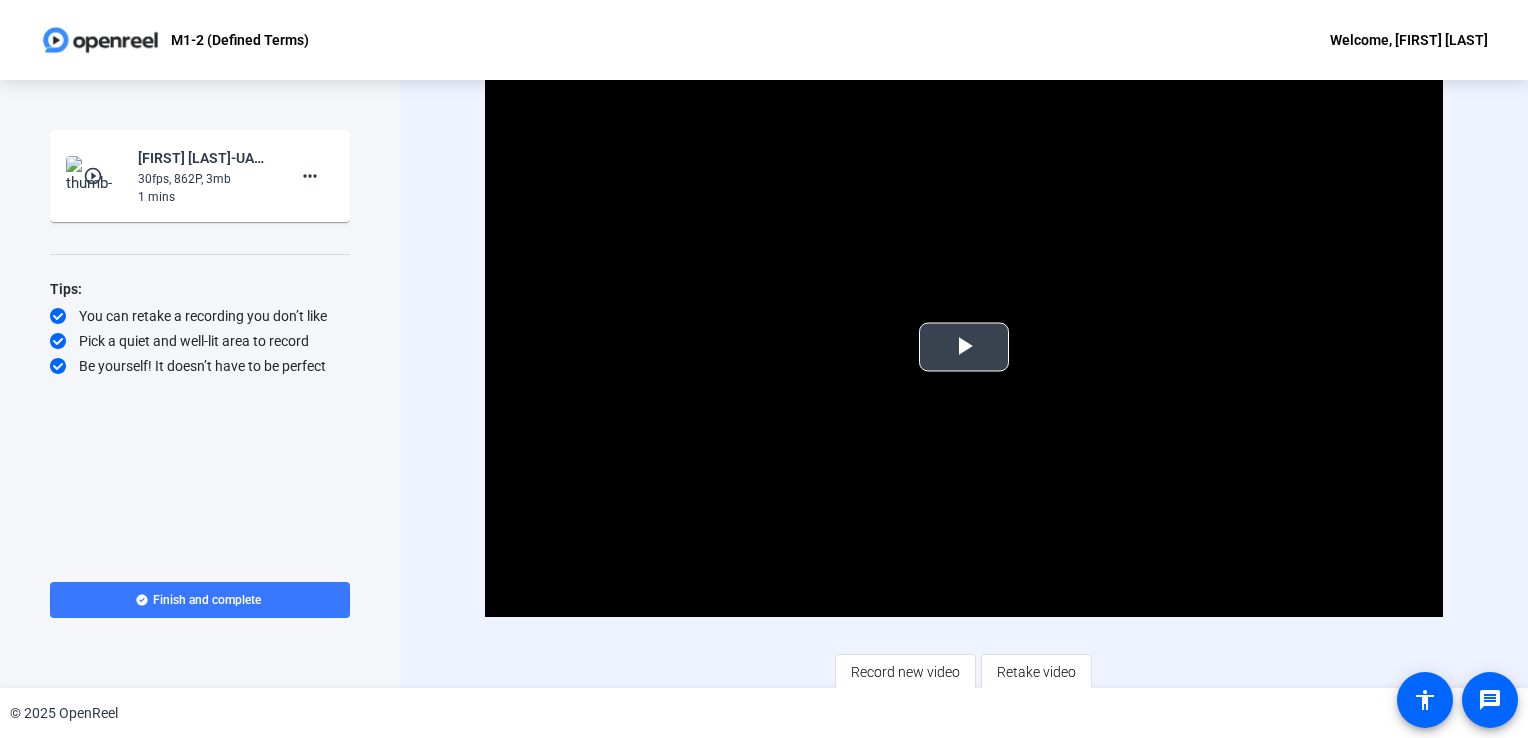 click at bounding box center (964, 347) 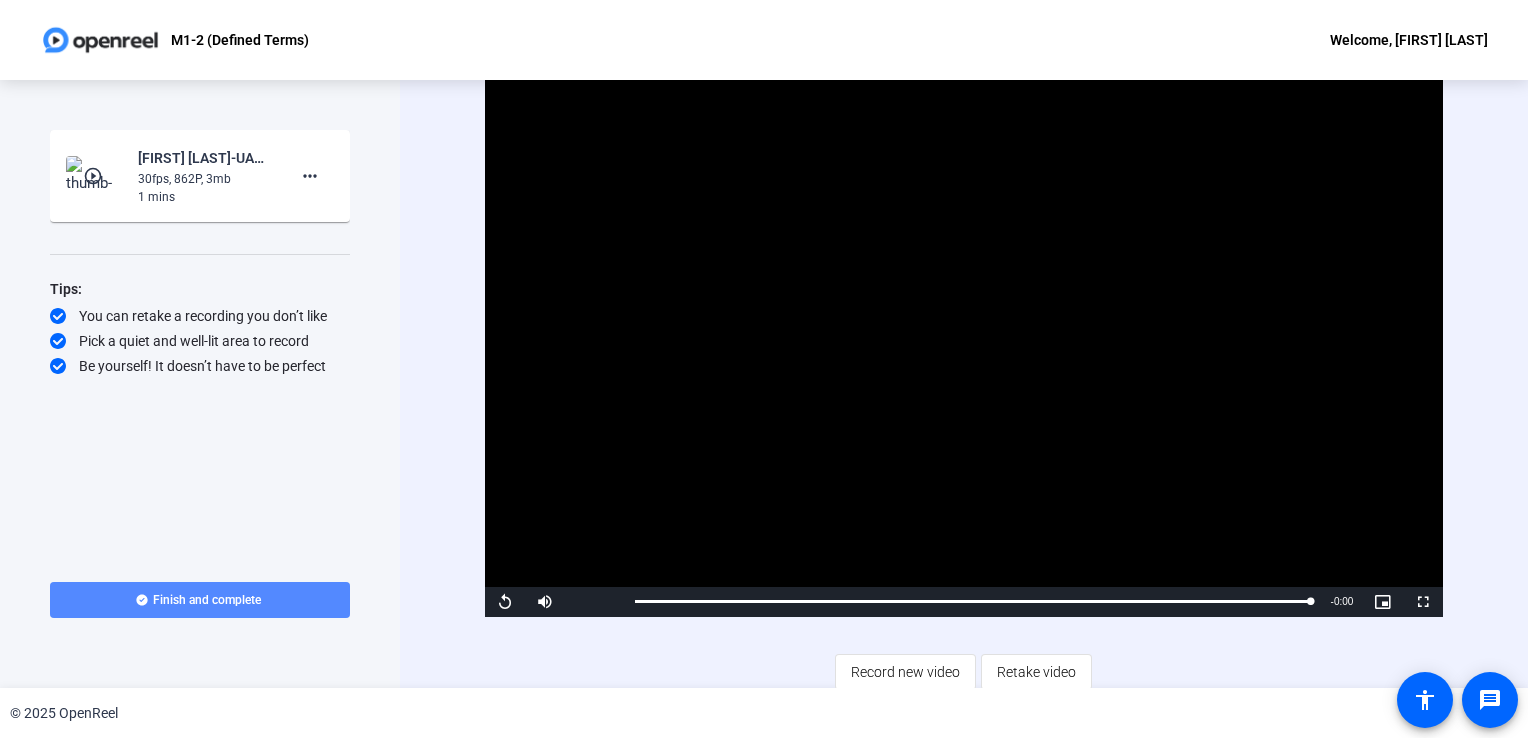 click on "Finish and complete" 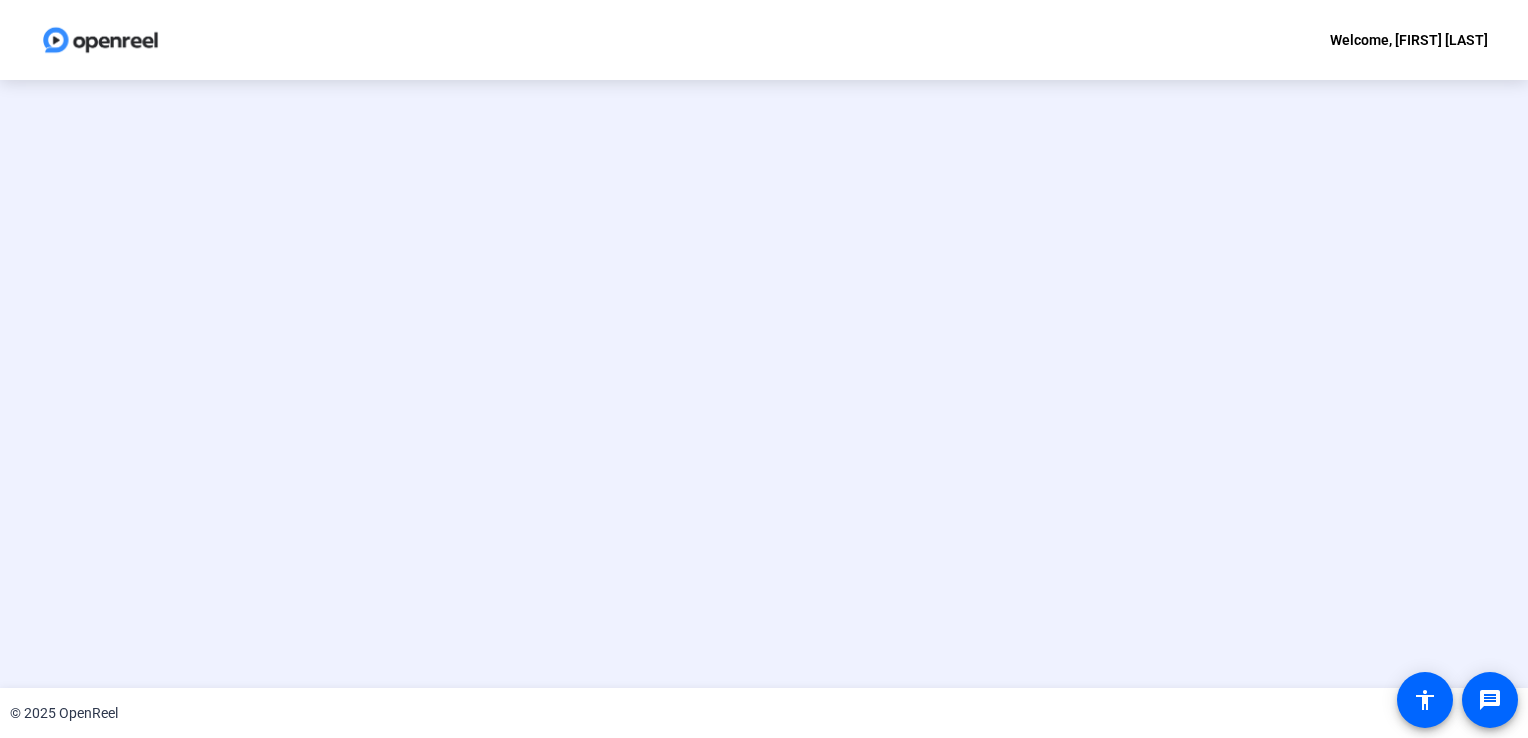 scroll, scrollTop: 0, scrollLeft: 0, axis: both 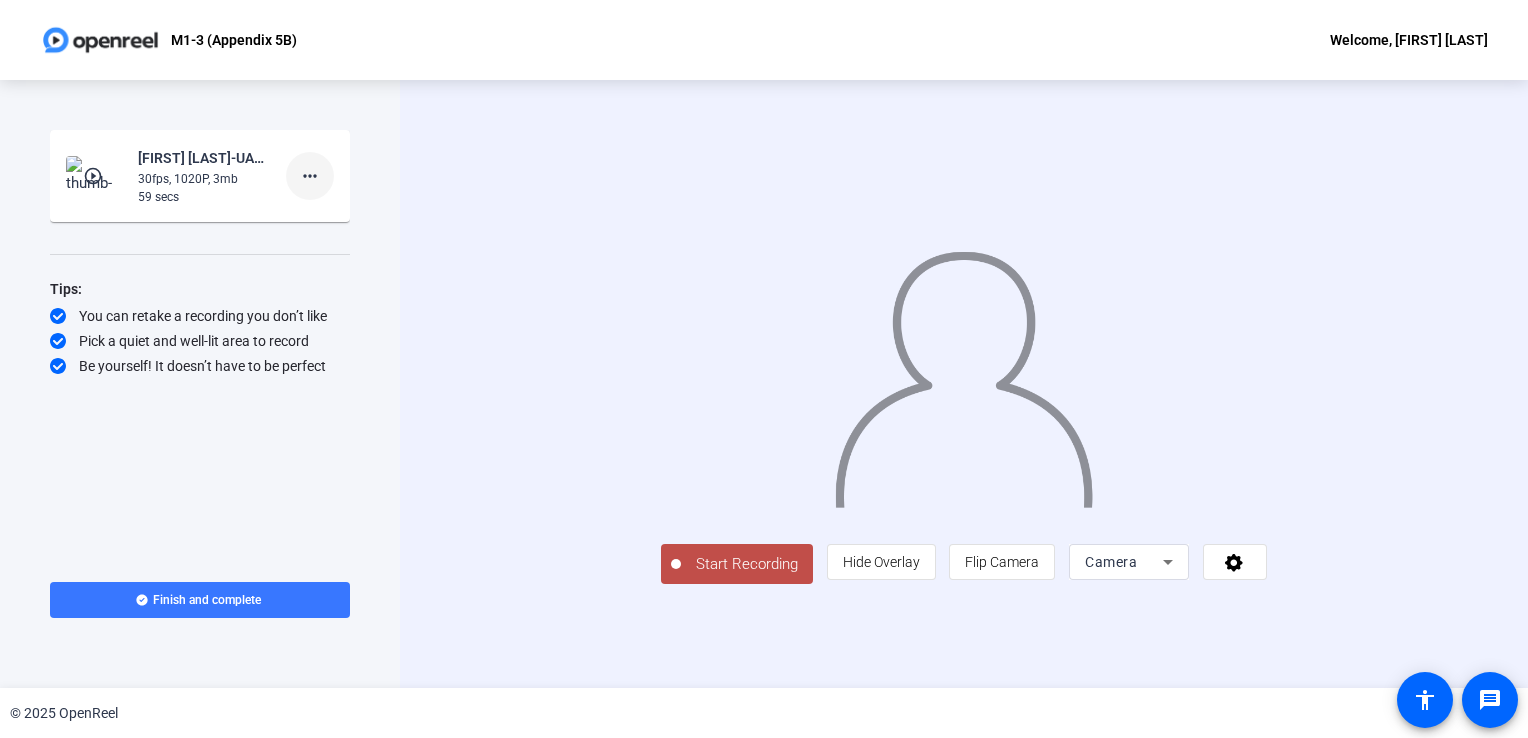 click on "more_horiz" 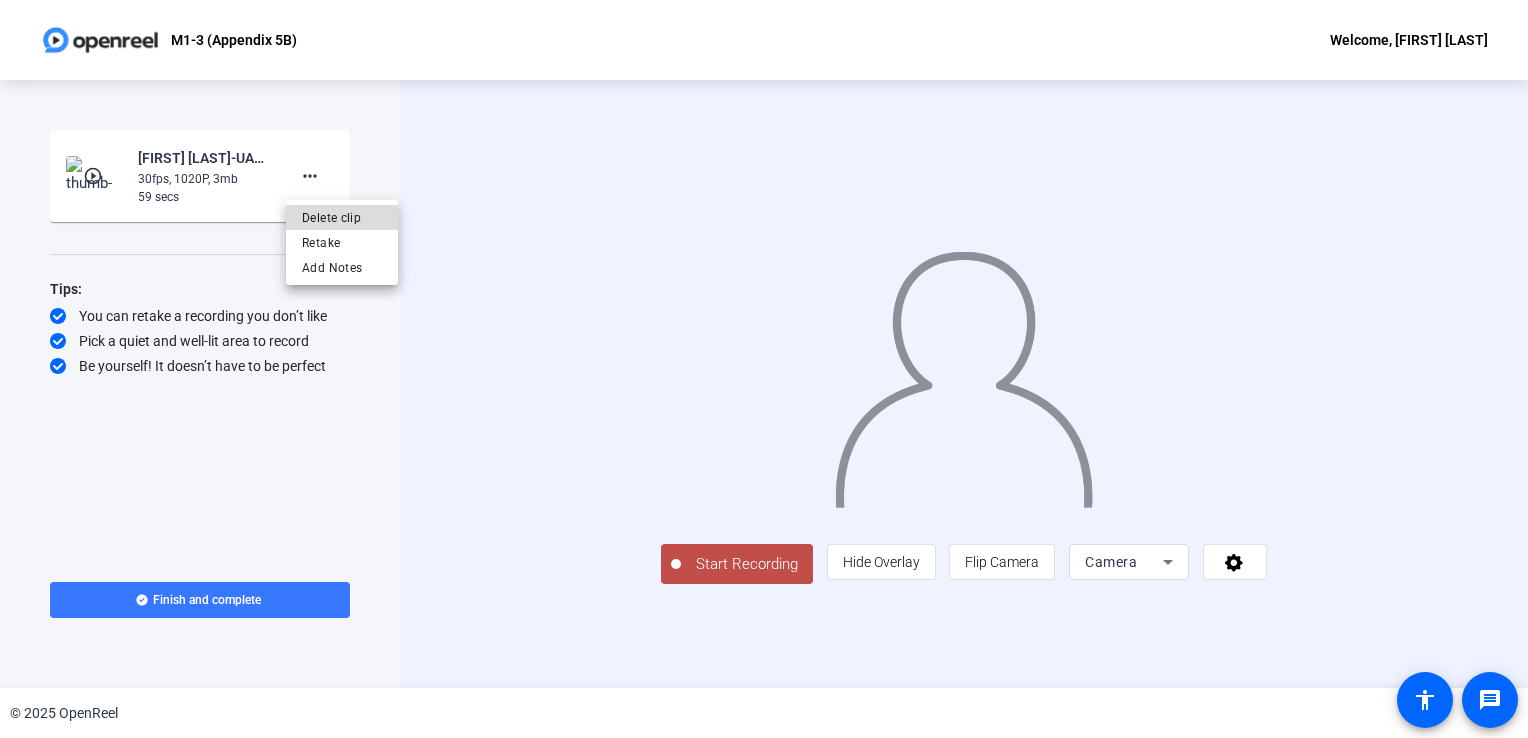 click on "Delete clip" at bounding box center (342, 218) 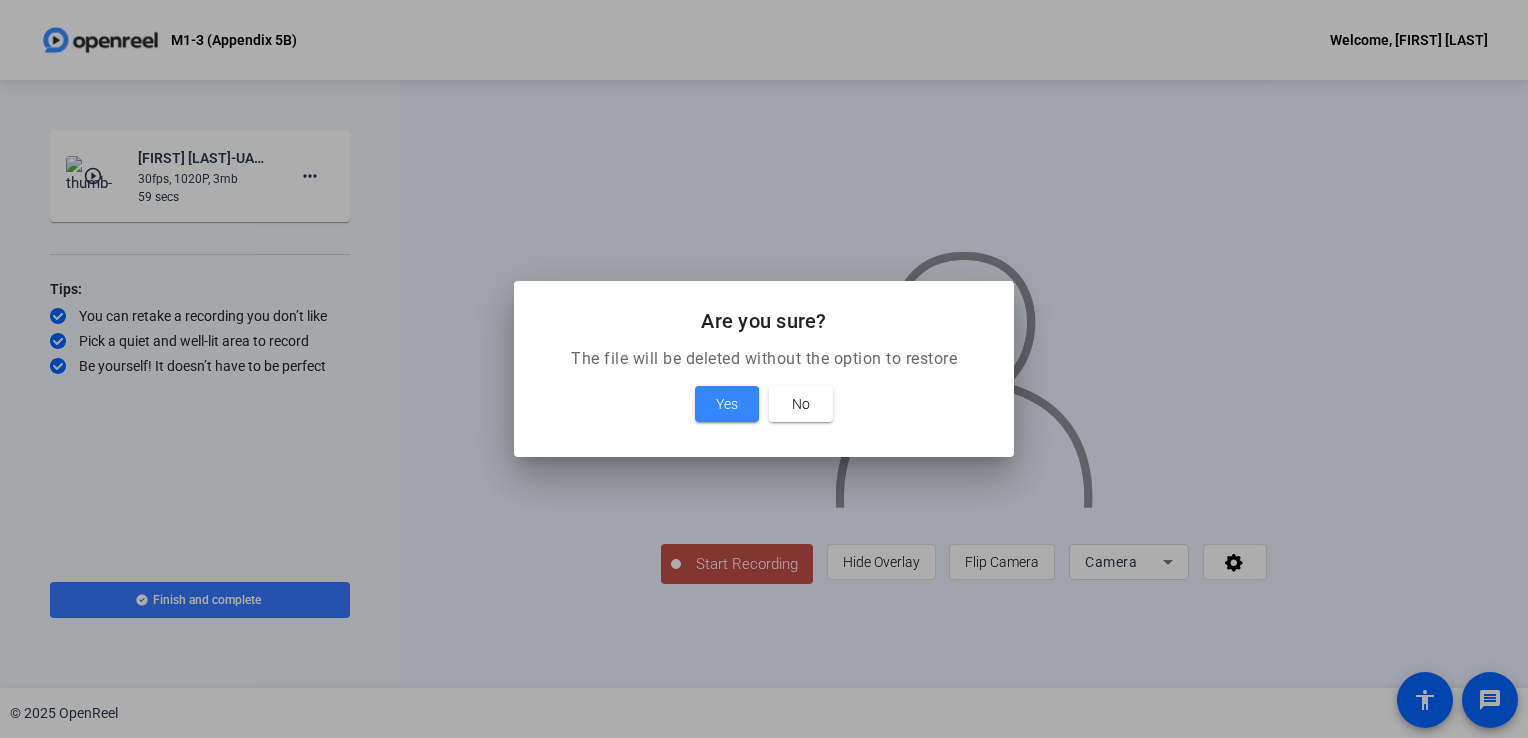 drag, startPoint x: 719, startPoint y: 410, endPoint x: 787, endPoint y: 343, distance: 95.462036 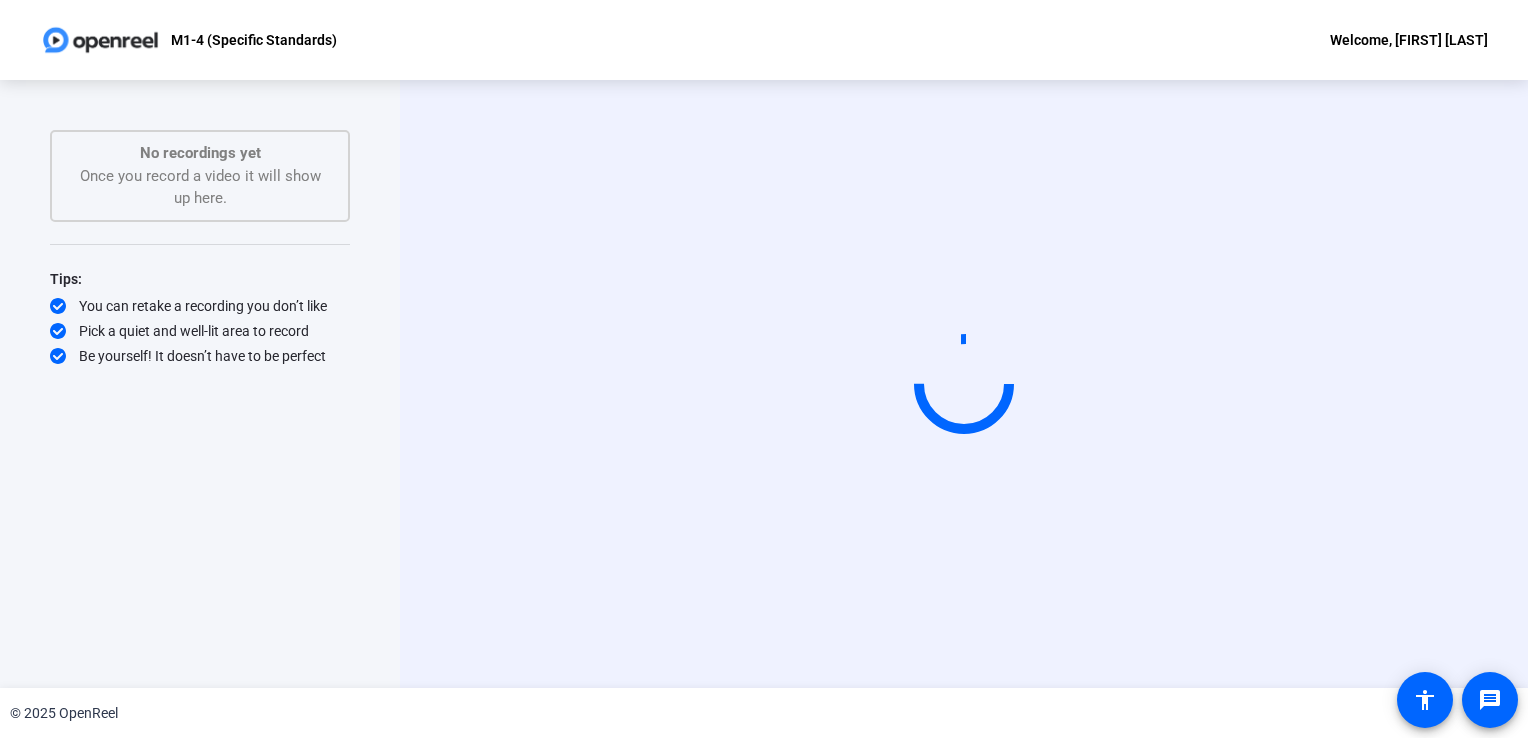 scroll, scrollTop: 0, scrollLeft: 0, axis: both 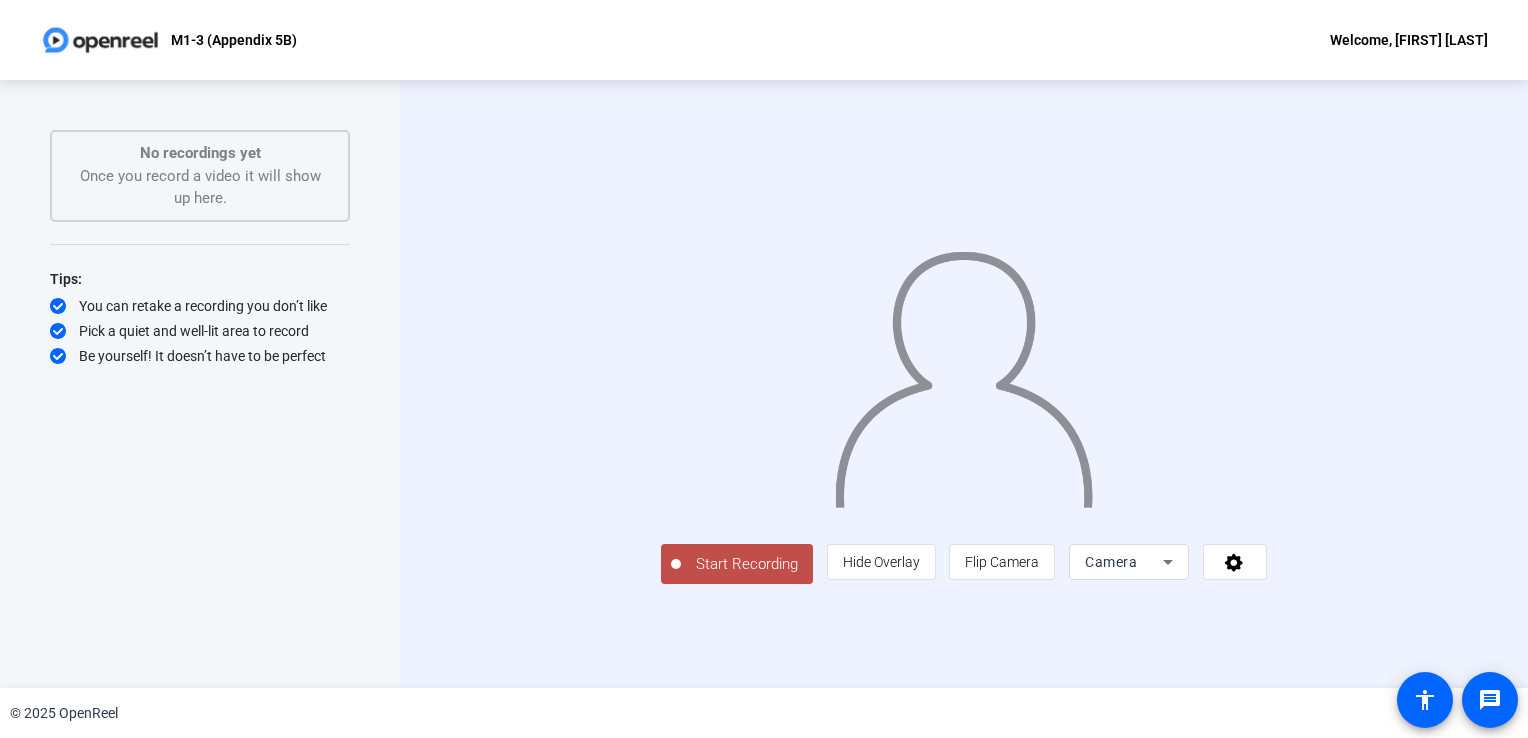 click on "Camera" at bounding box center (1111, 562) 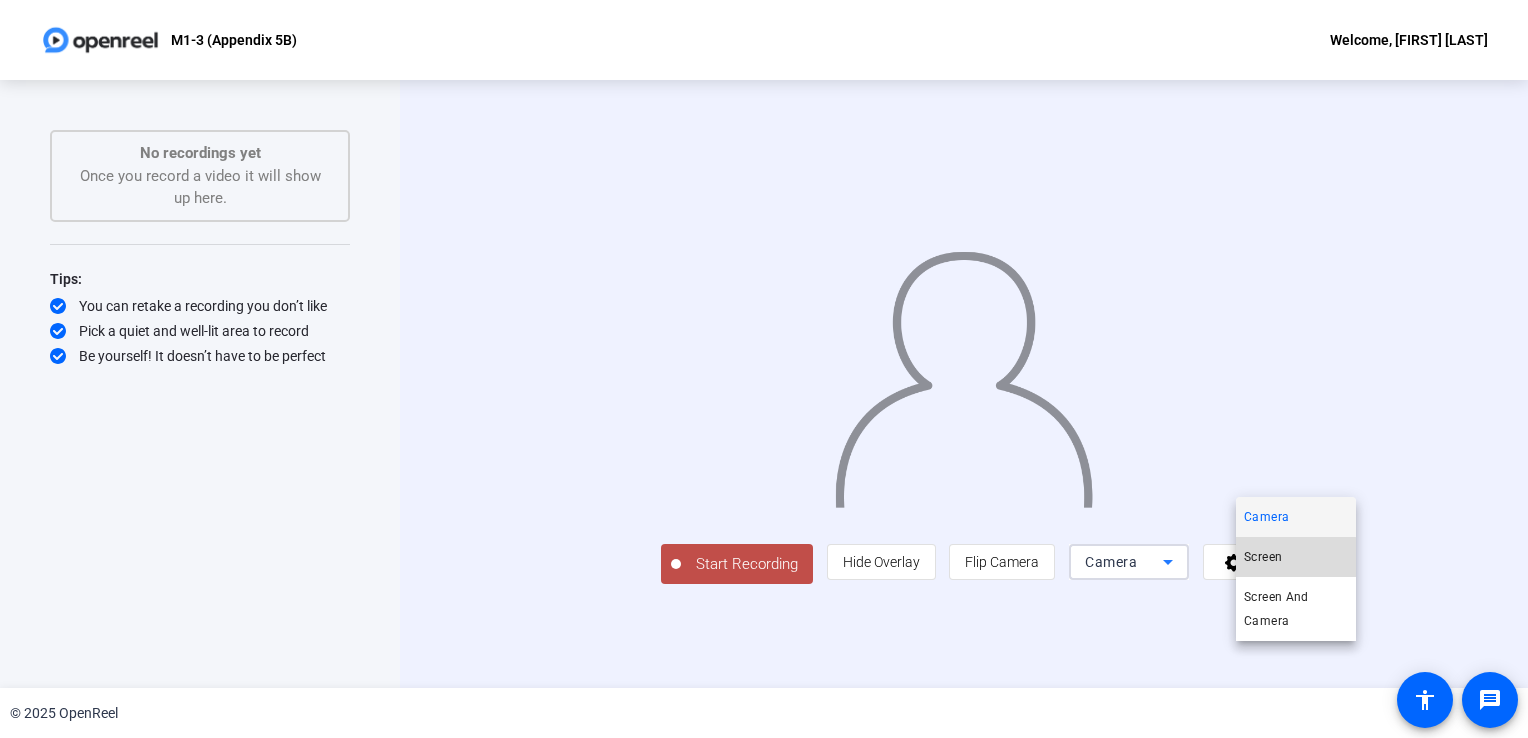 click on "Screen" at bounding box center [1263, 557] 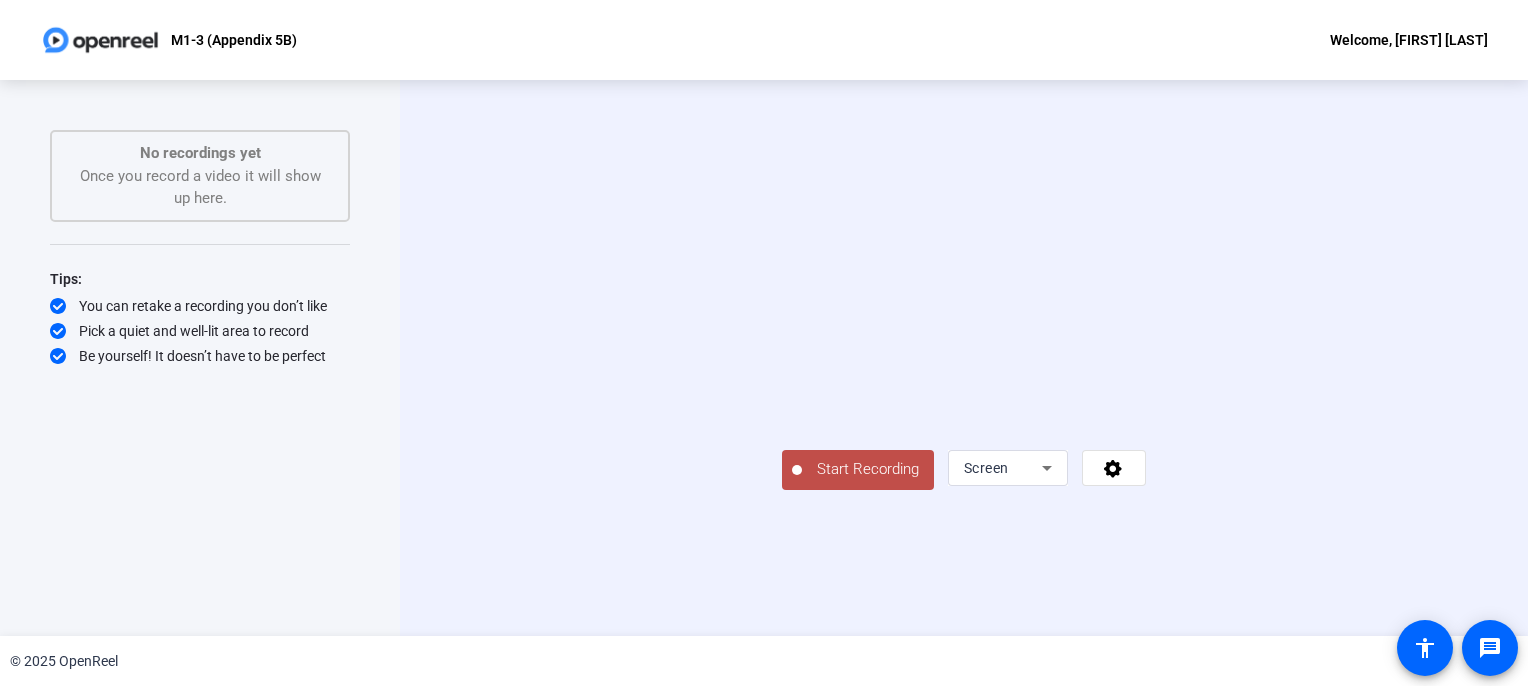 click on "Start Recording" 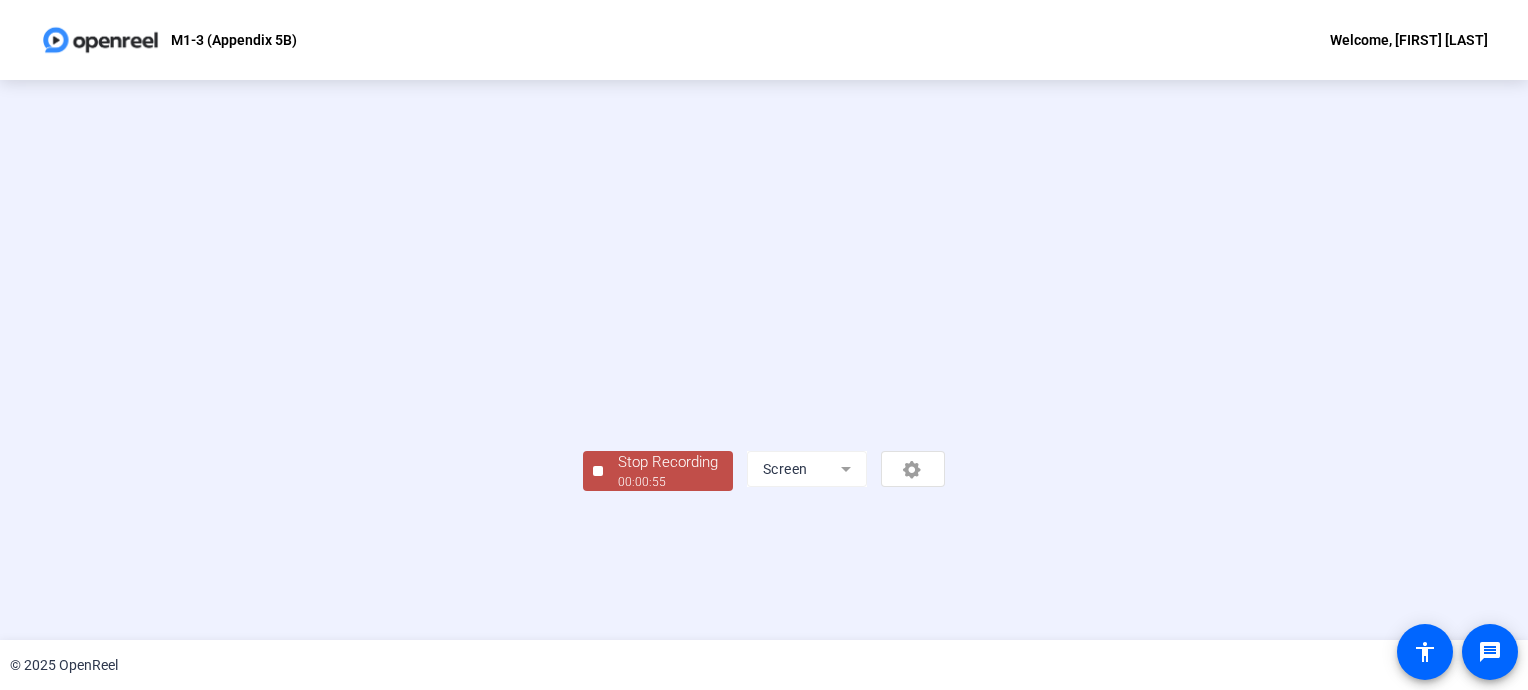 scroll, scrollTop: 80, scrollLeft: 0, axis: vertical 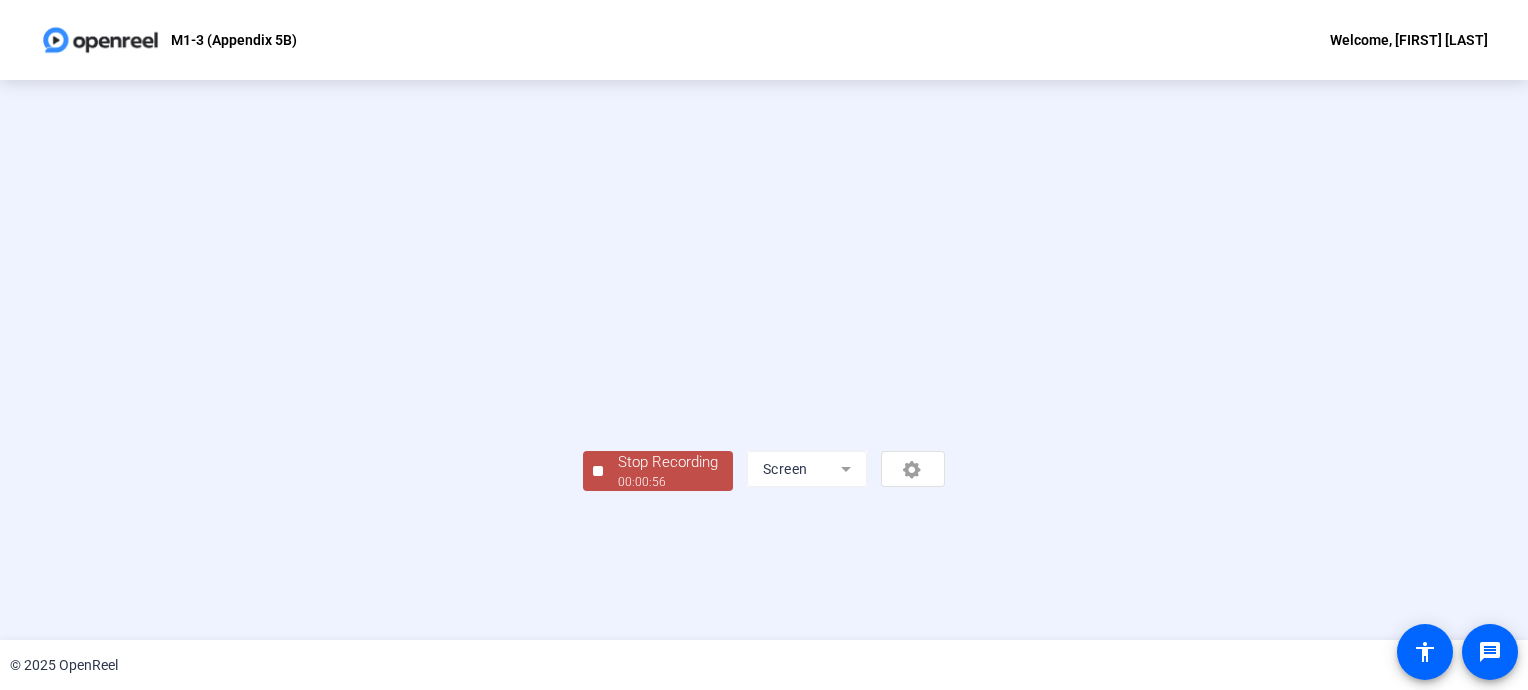 click on "Stop Recording" 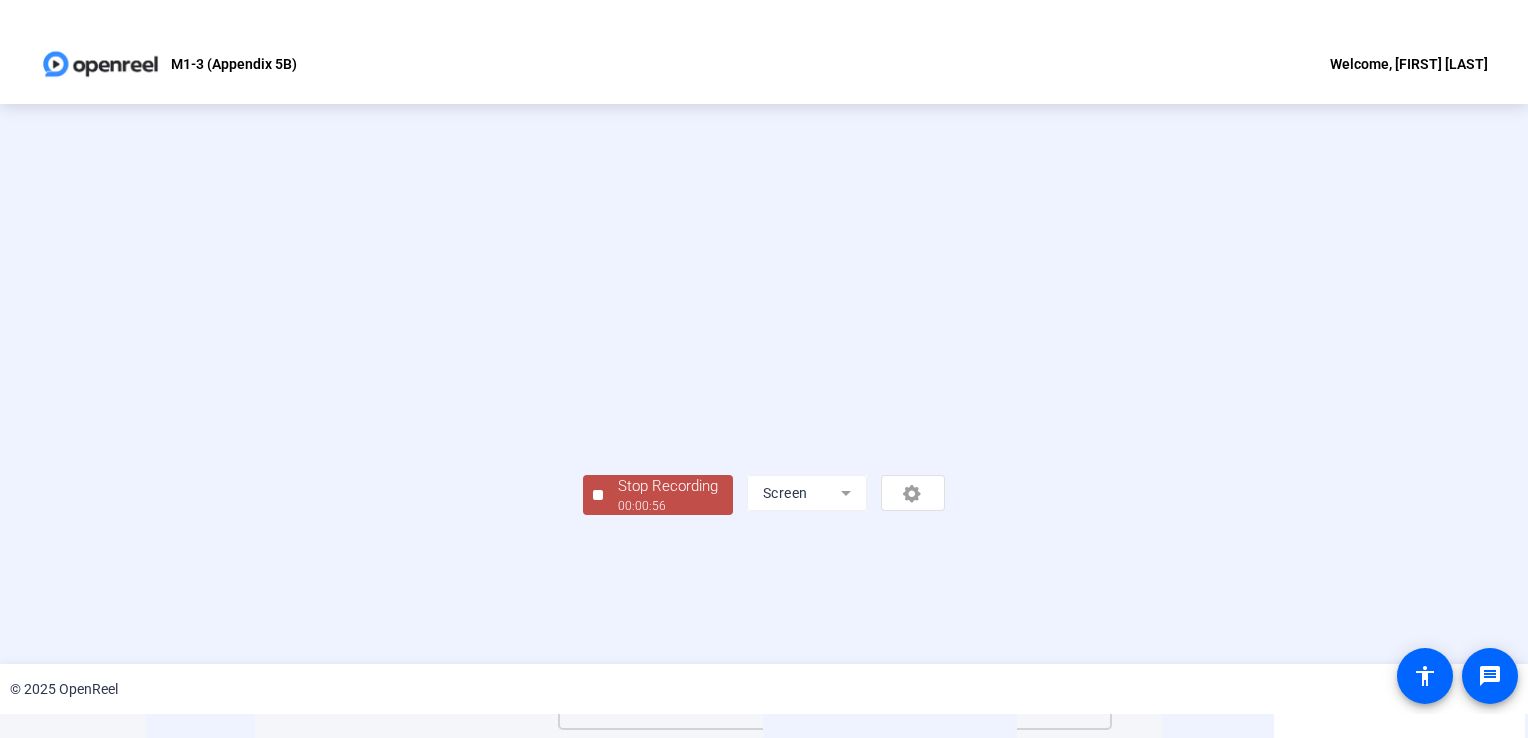 scroll, scrollTop: 0, scrollLeft: 0, axis: both 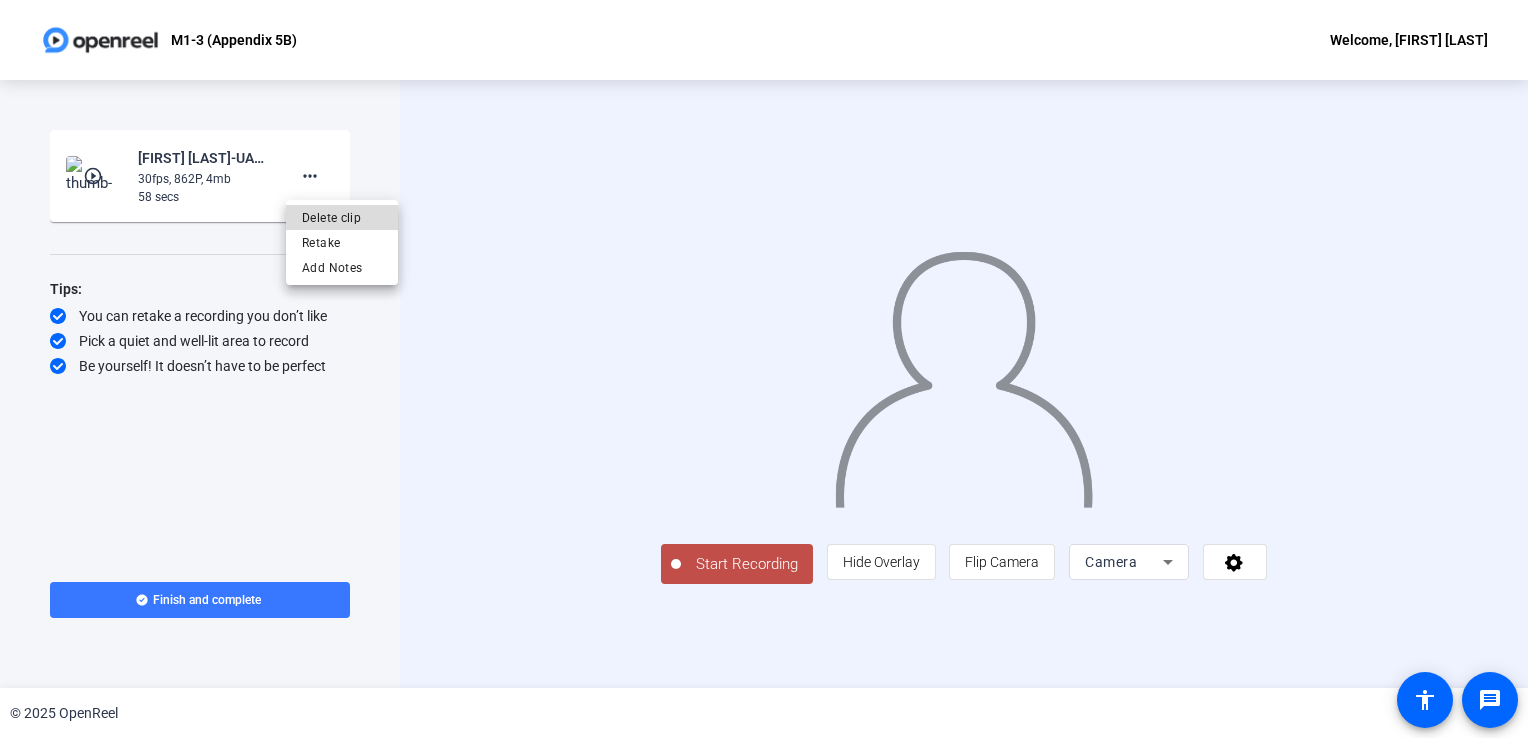 click on "Delete clip" at bounding box center [342, 218] 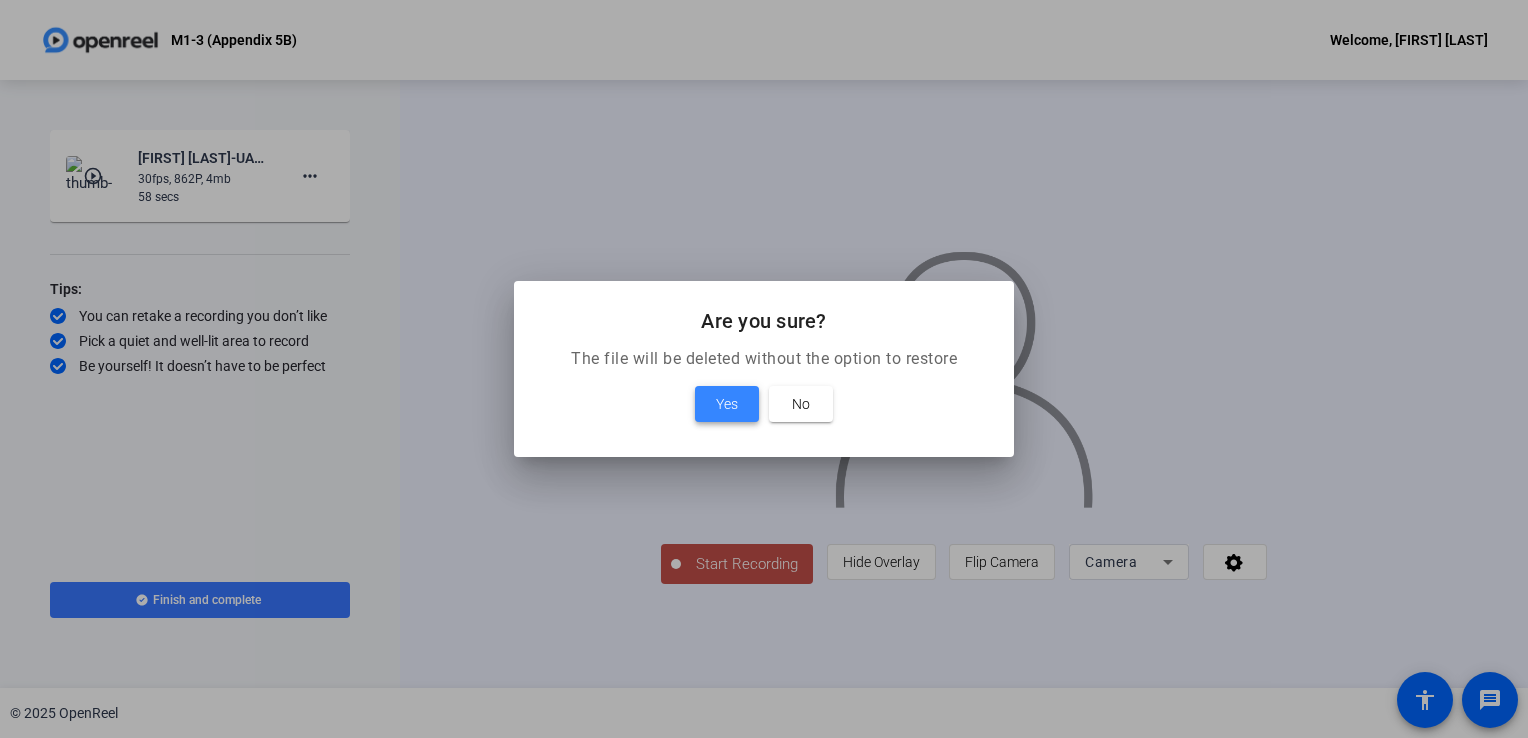 click on "Yes" at bounding box center [727, 404] 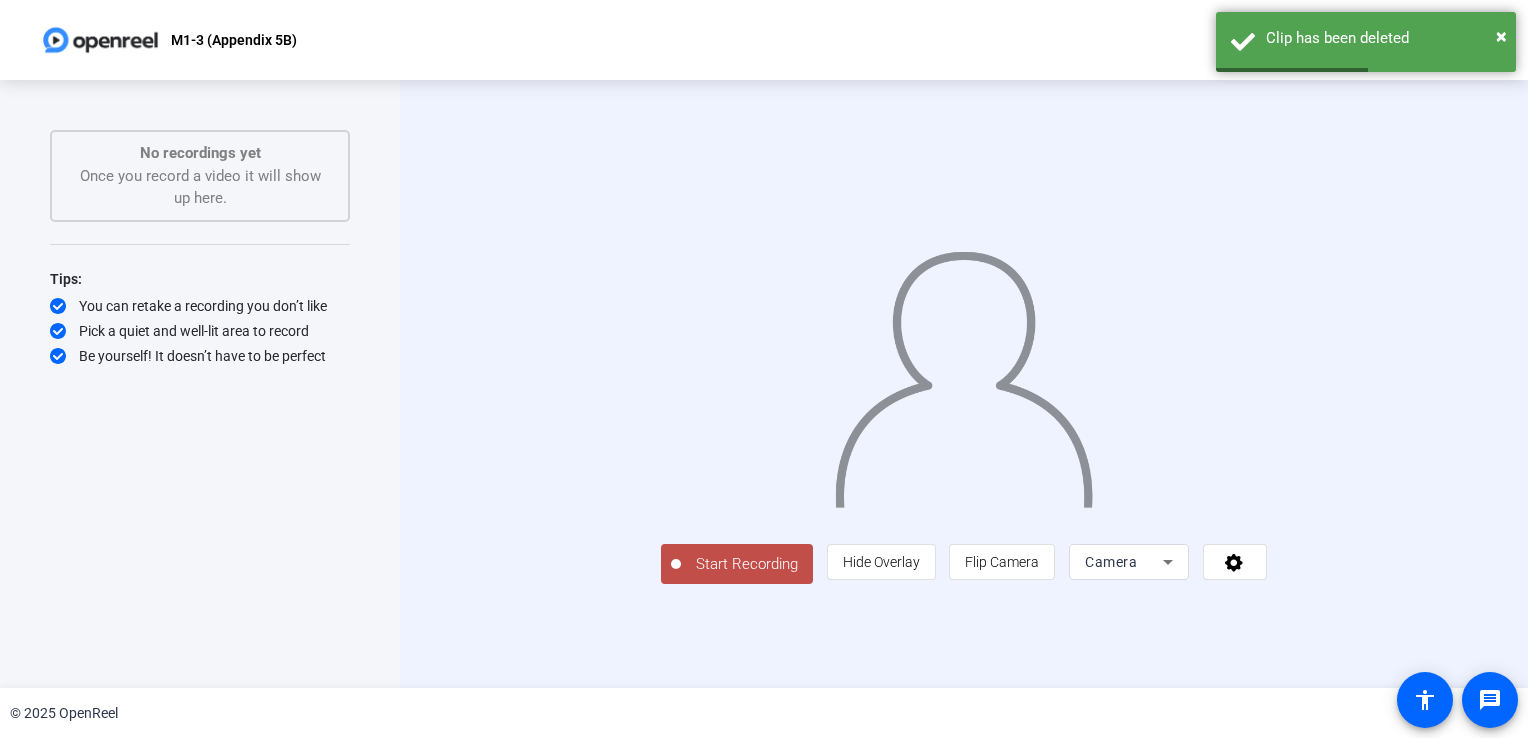 click on "Camera" at bounding box center (1111, 562) 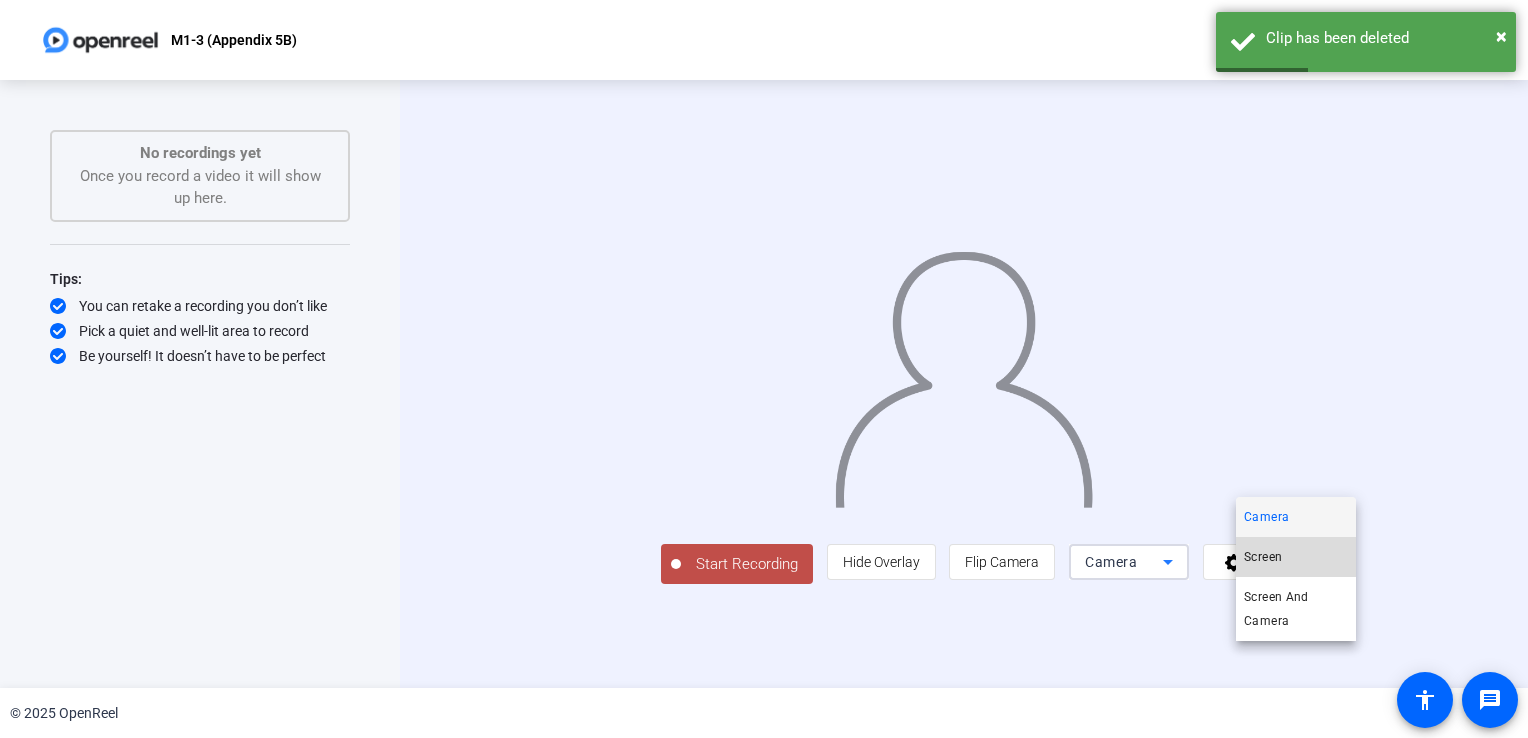 click on "Screen" at bounding box center [1263, 557] 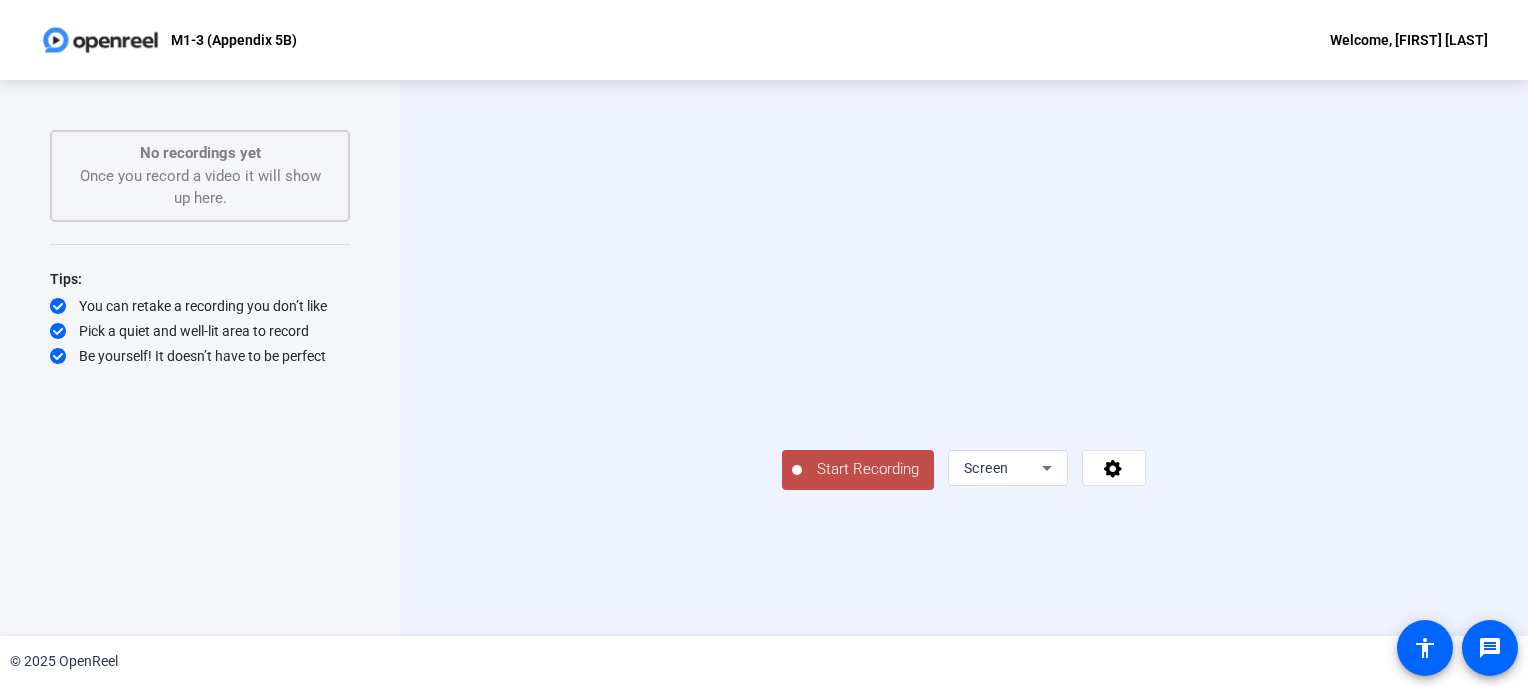 click on "Start Recording" 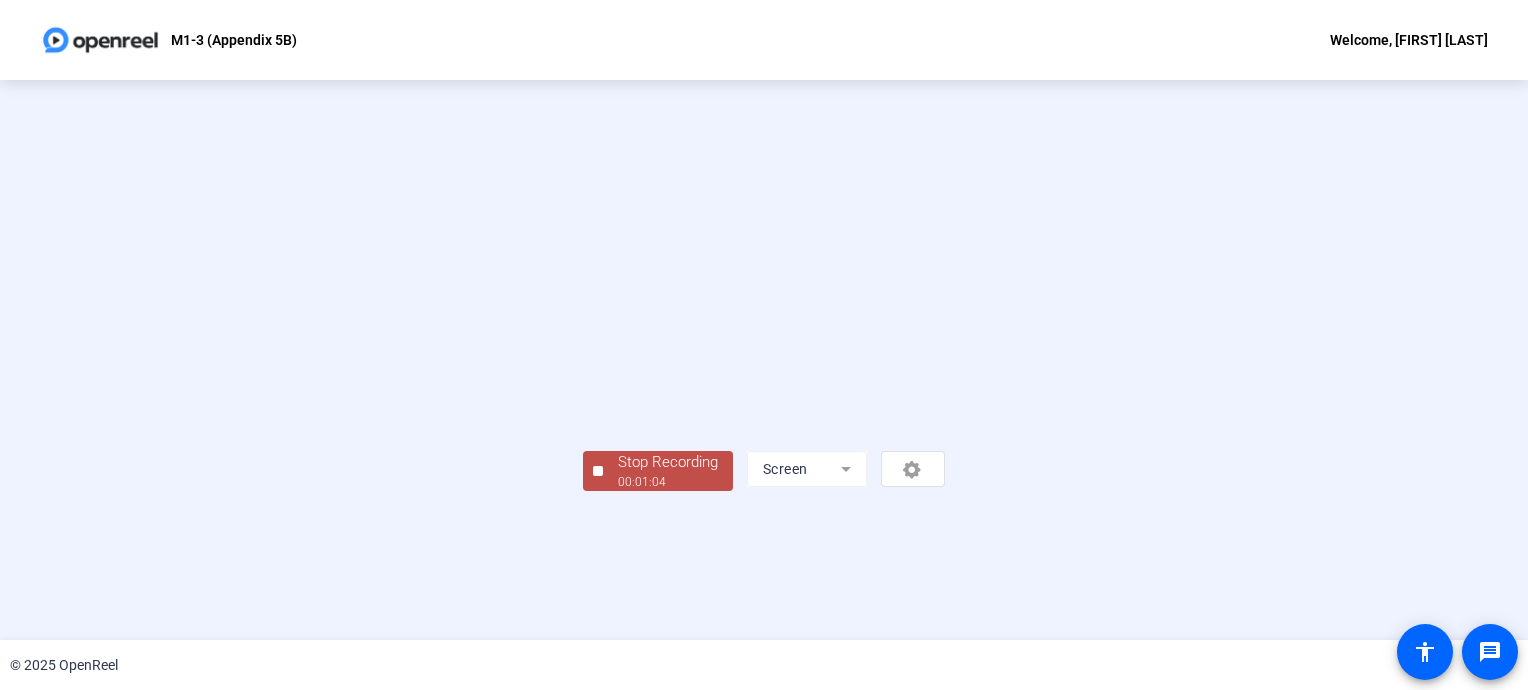 scroll, scrollTop: 80, scrollLeft: 0, axis: vertical 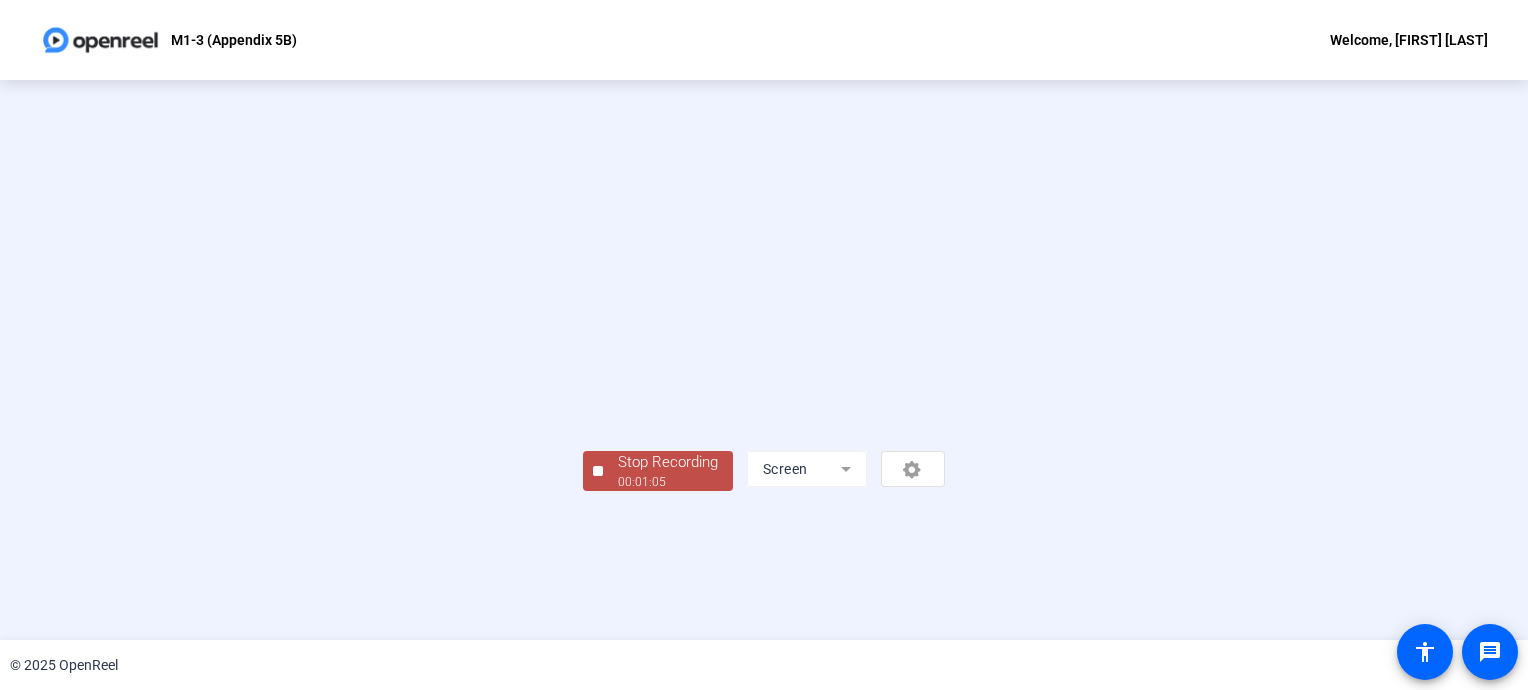 click on "Stop Recording" 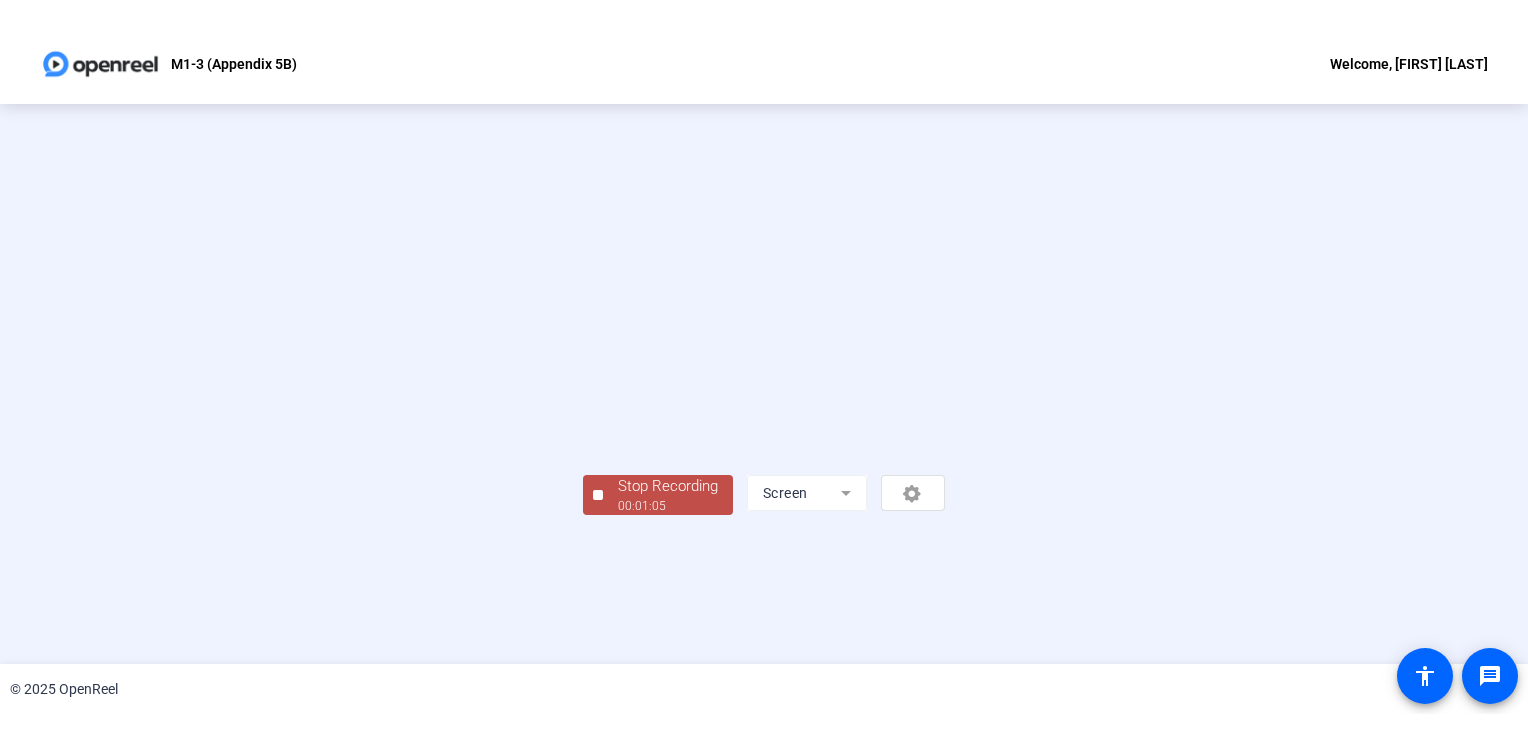 scroll, scrollTop: 0, scrollLeft: 0, axis: both 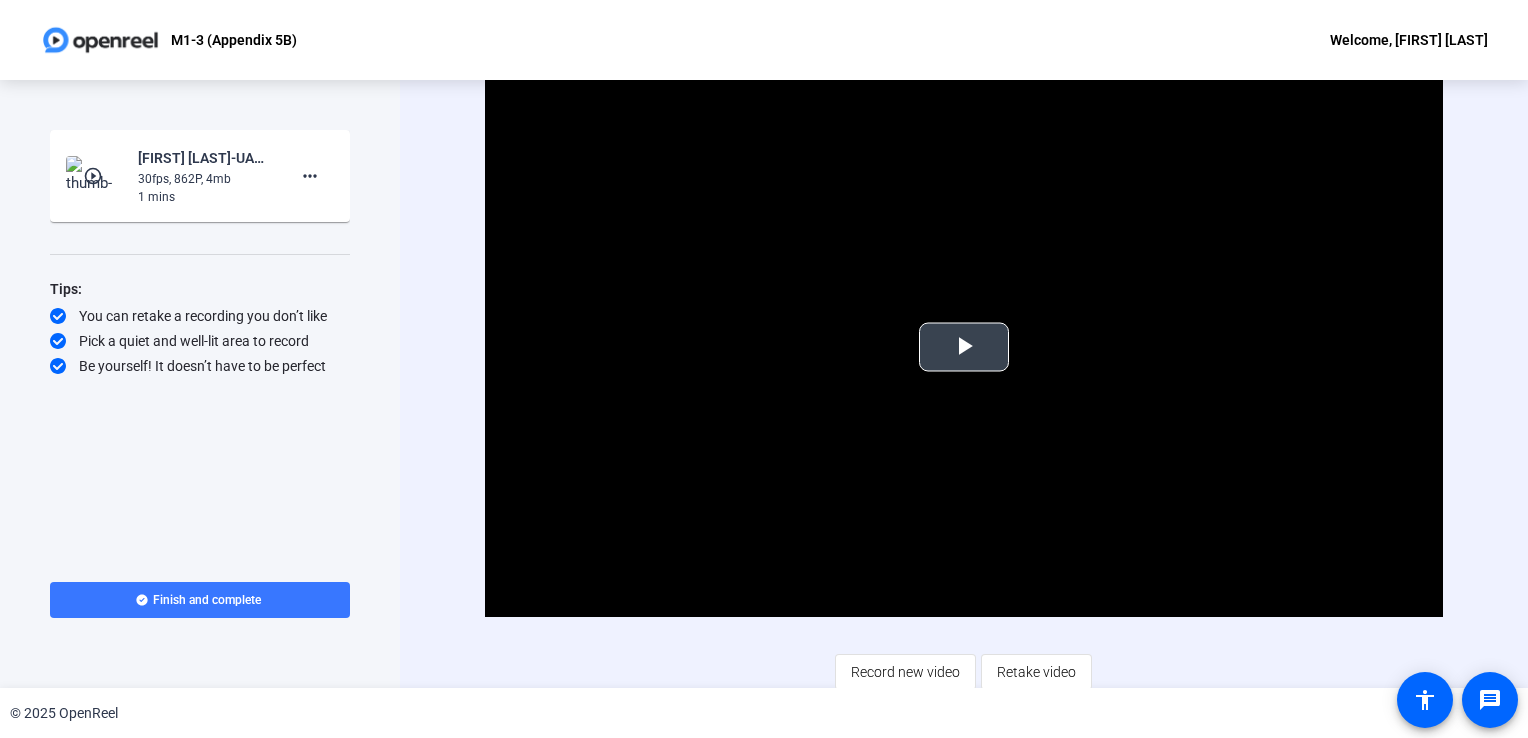 click at bounding box center [964, 347] 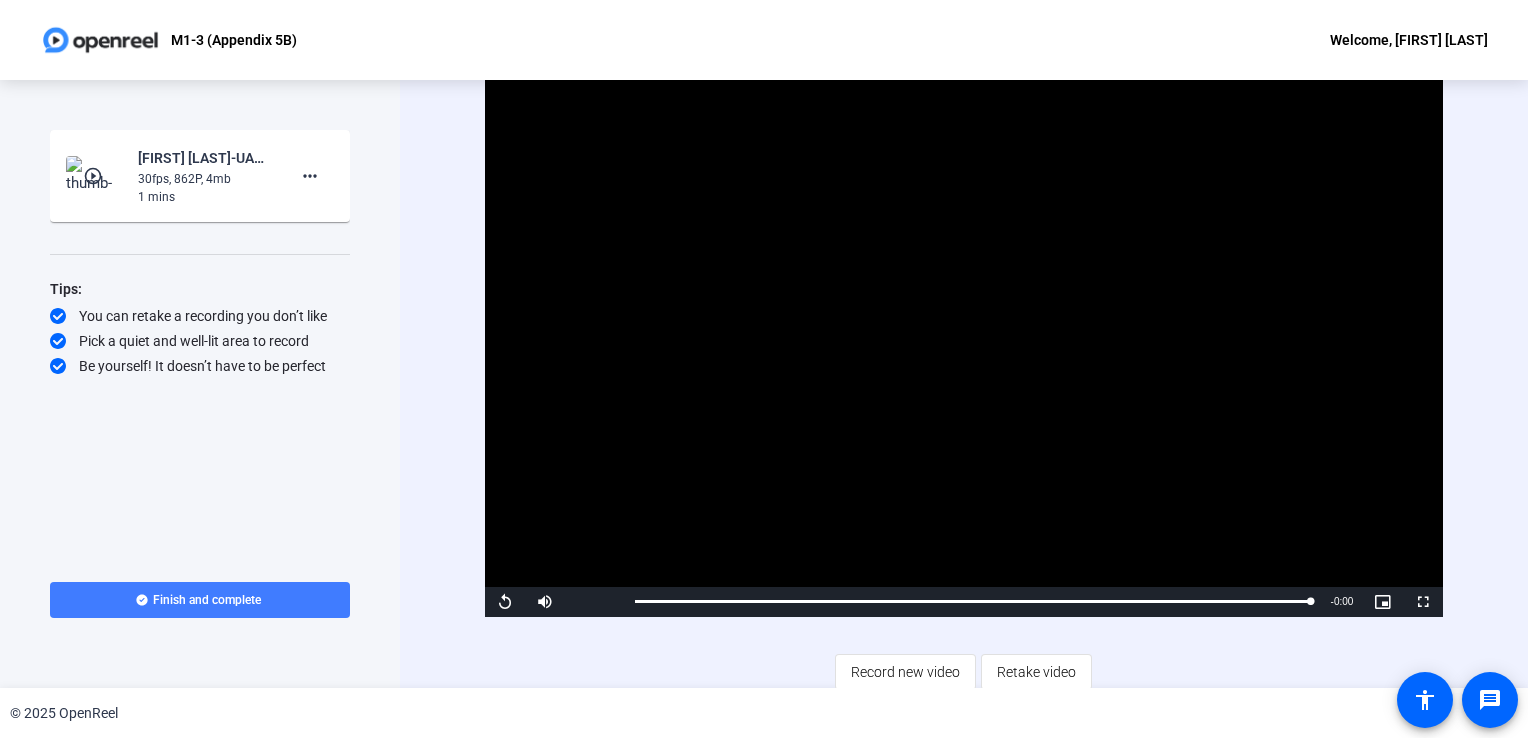 click on "Finish and complete" 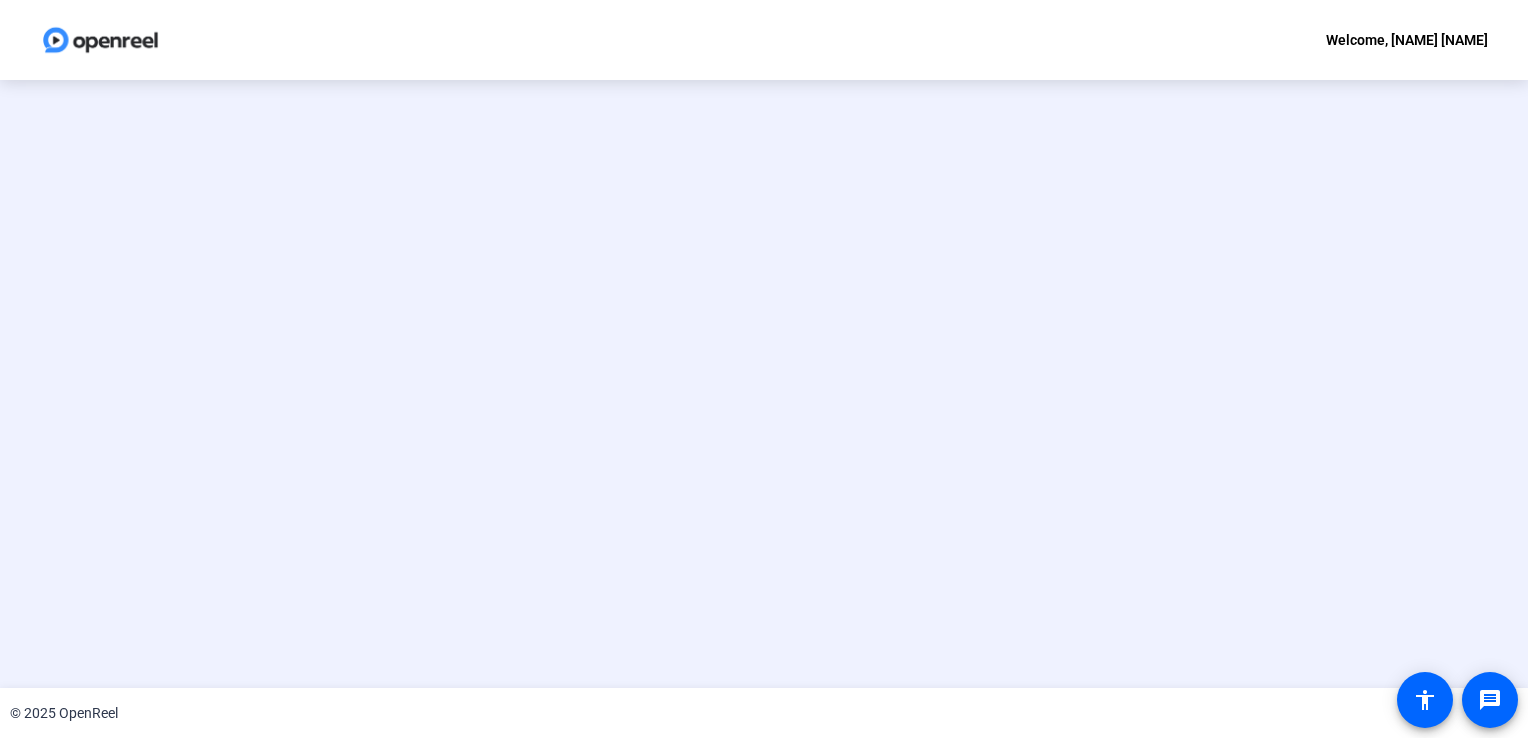 scroll, scrollTop: 0, scrollLeft: 0, axis: both 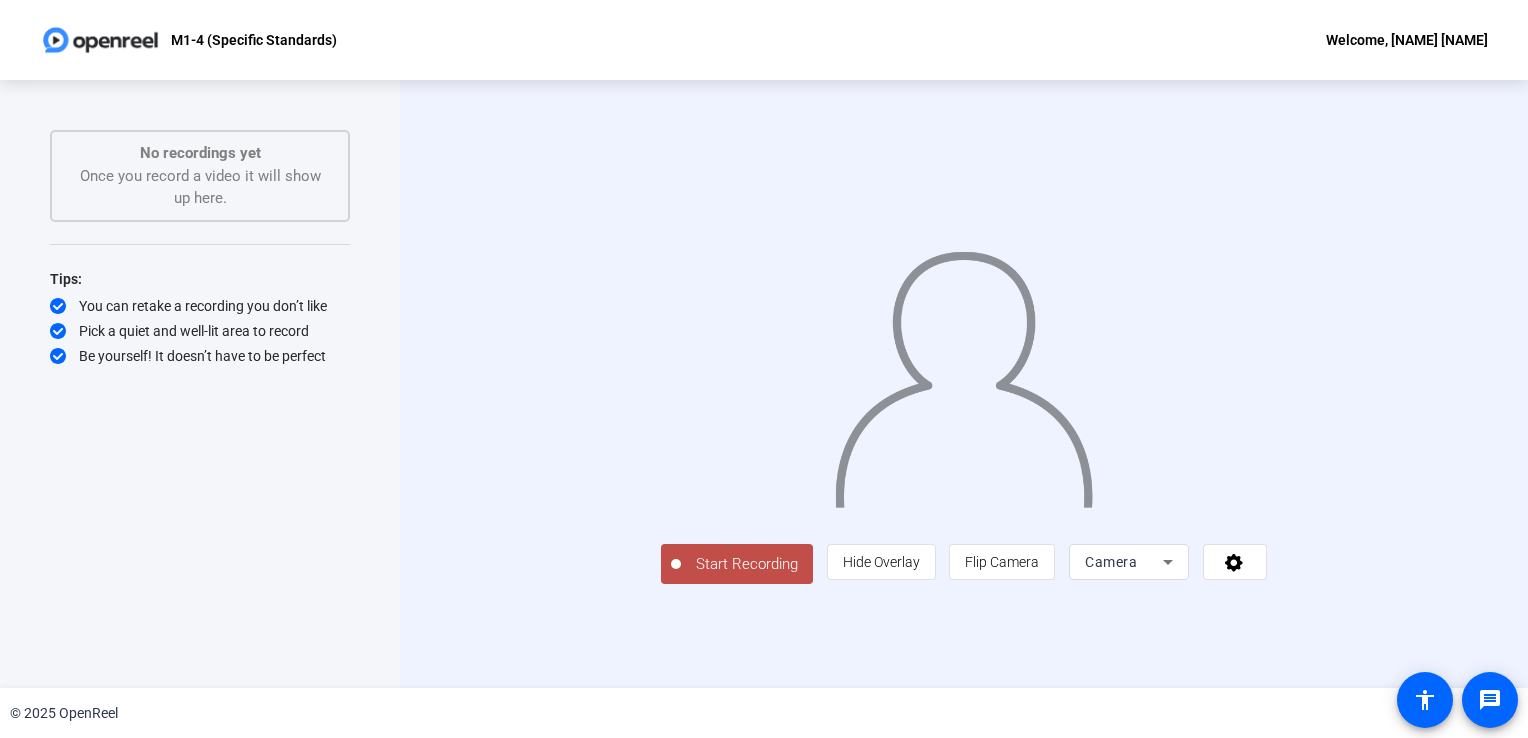 click on "Camera" at bounding box center [1111, 562] 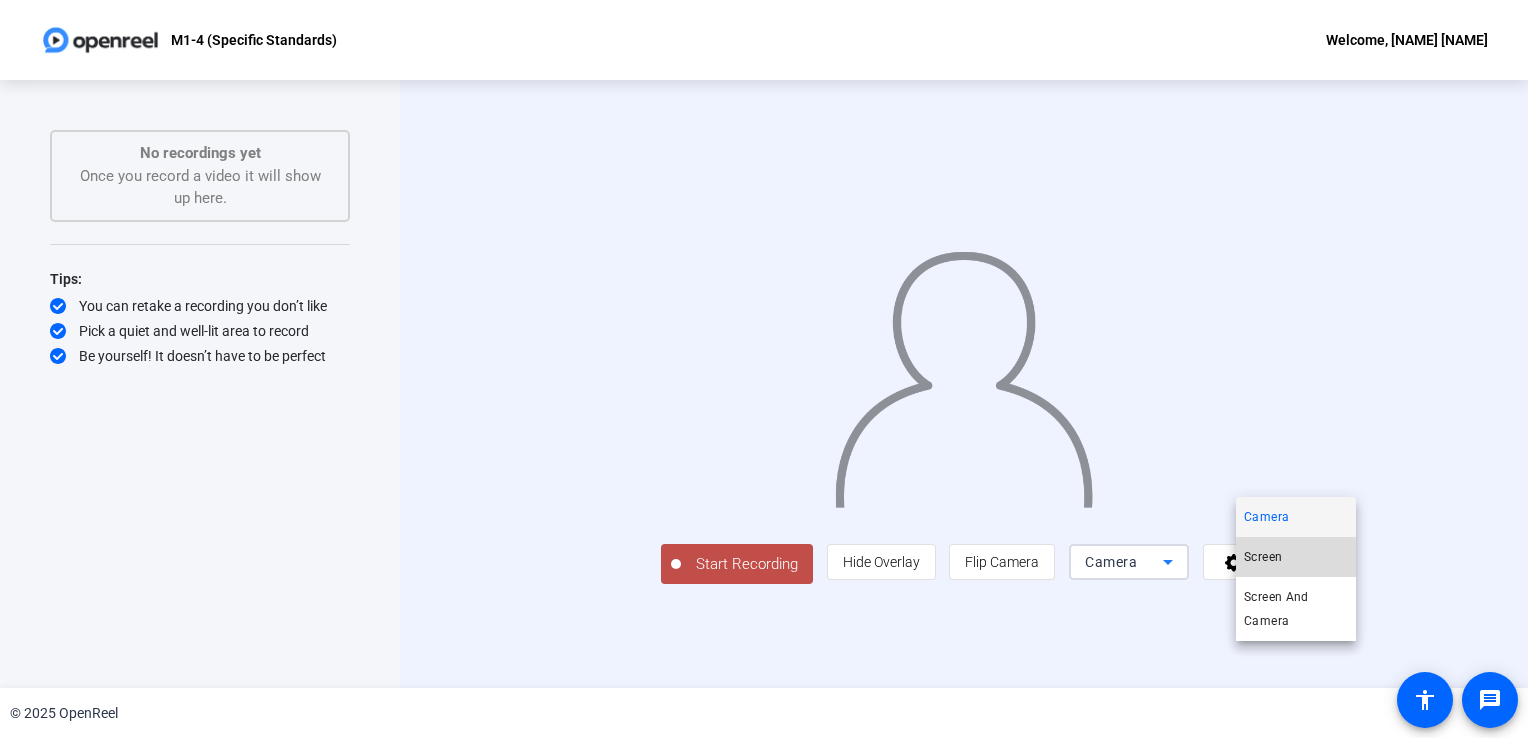 click on "Screen" at bounding box center [1263, 557] 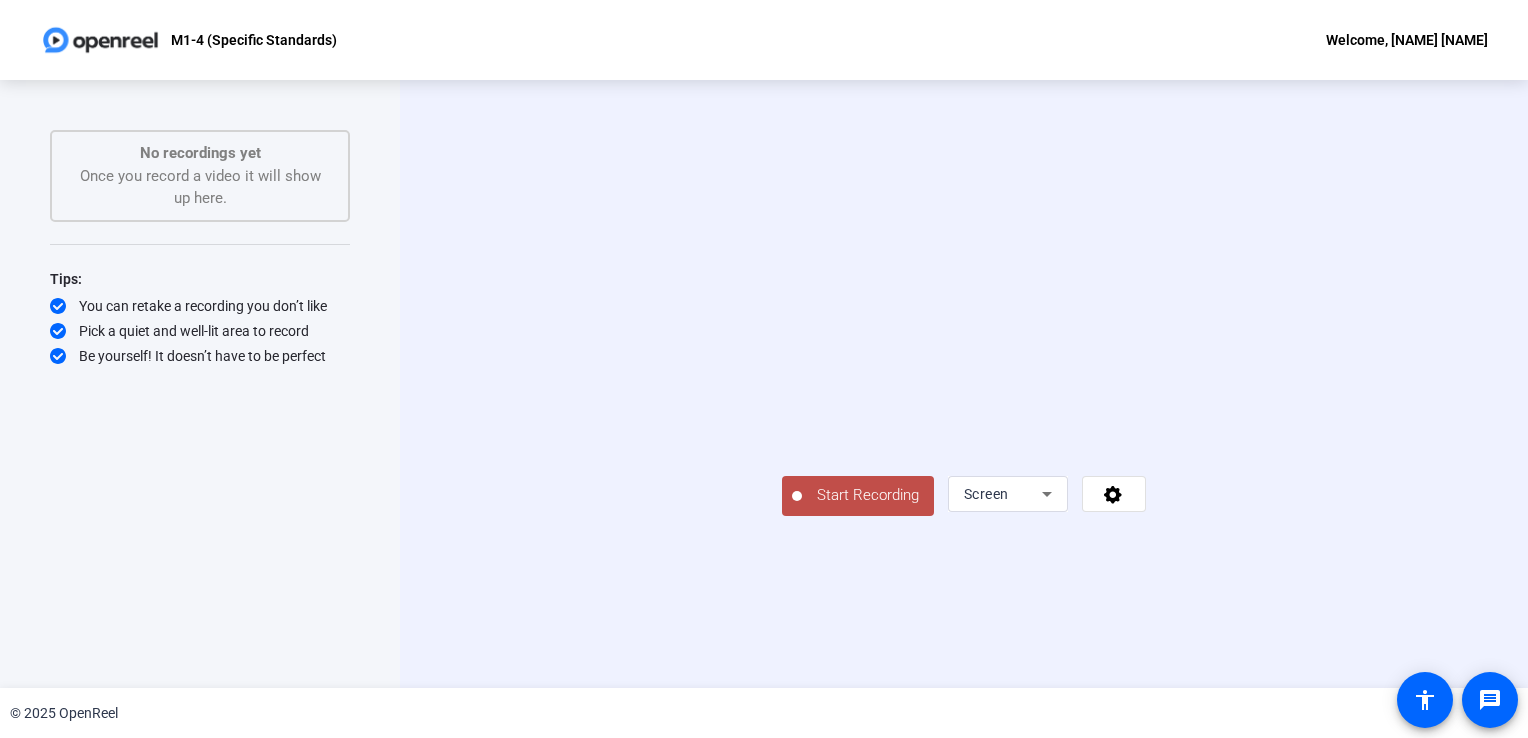 click on "Start Recording" 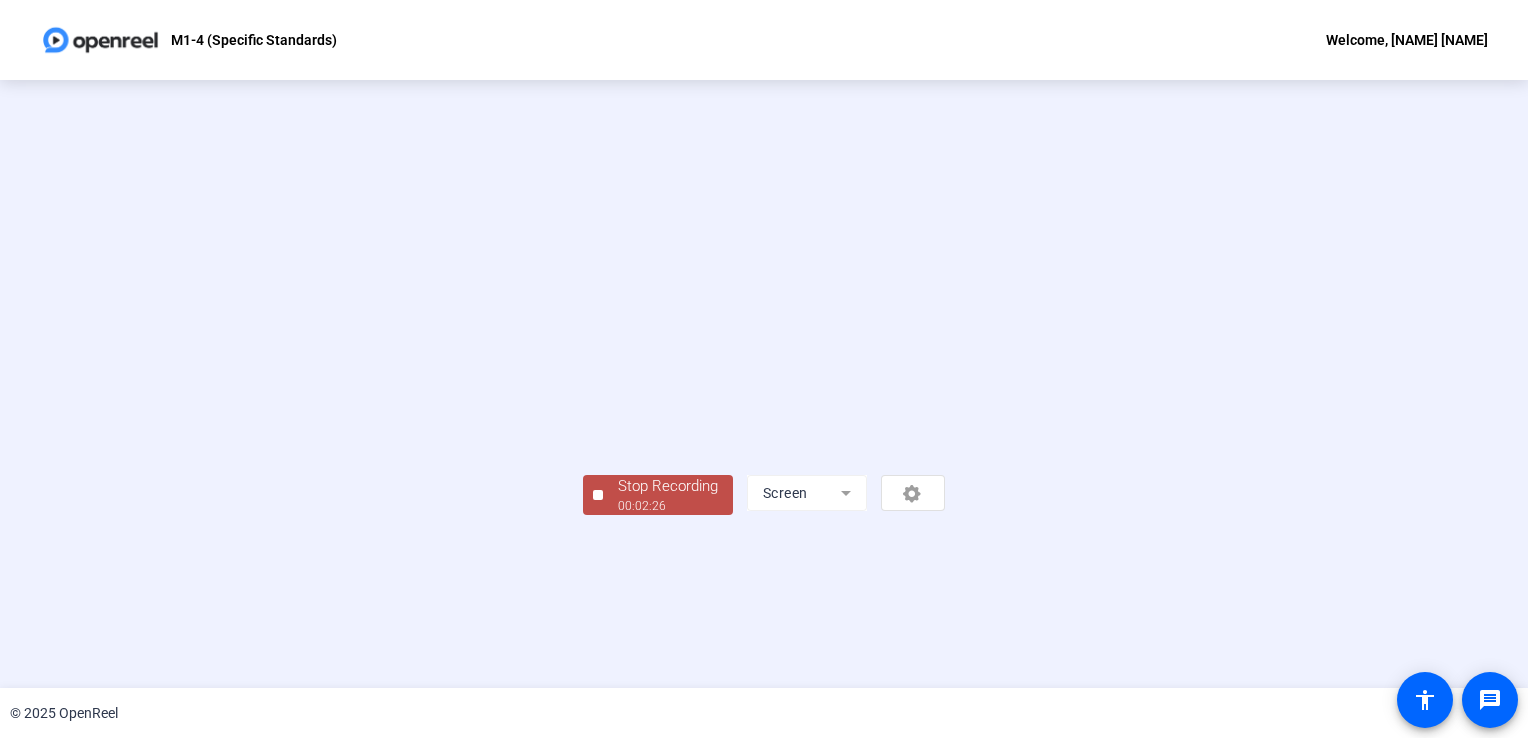 scroll, scrollTop: 56, scrollLeft: 0, axis: vertical 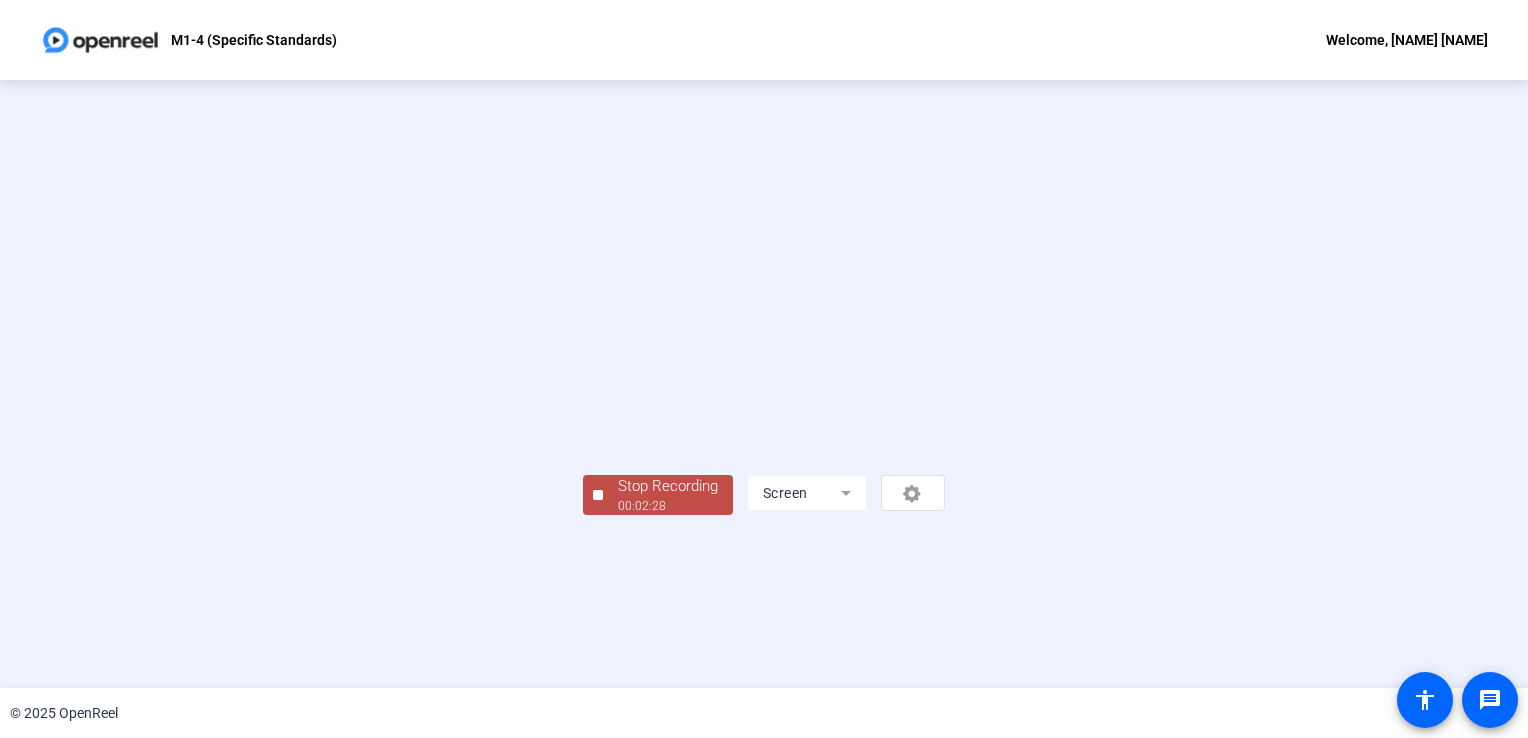 click on "Stop Recording" 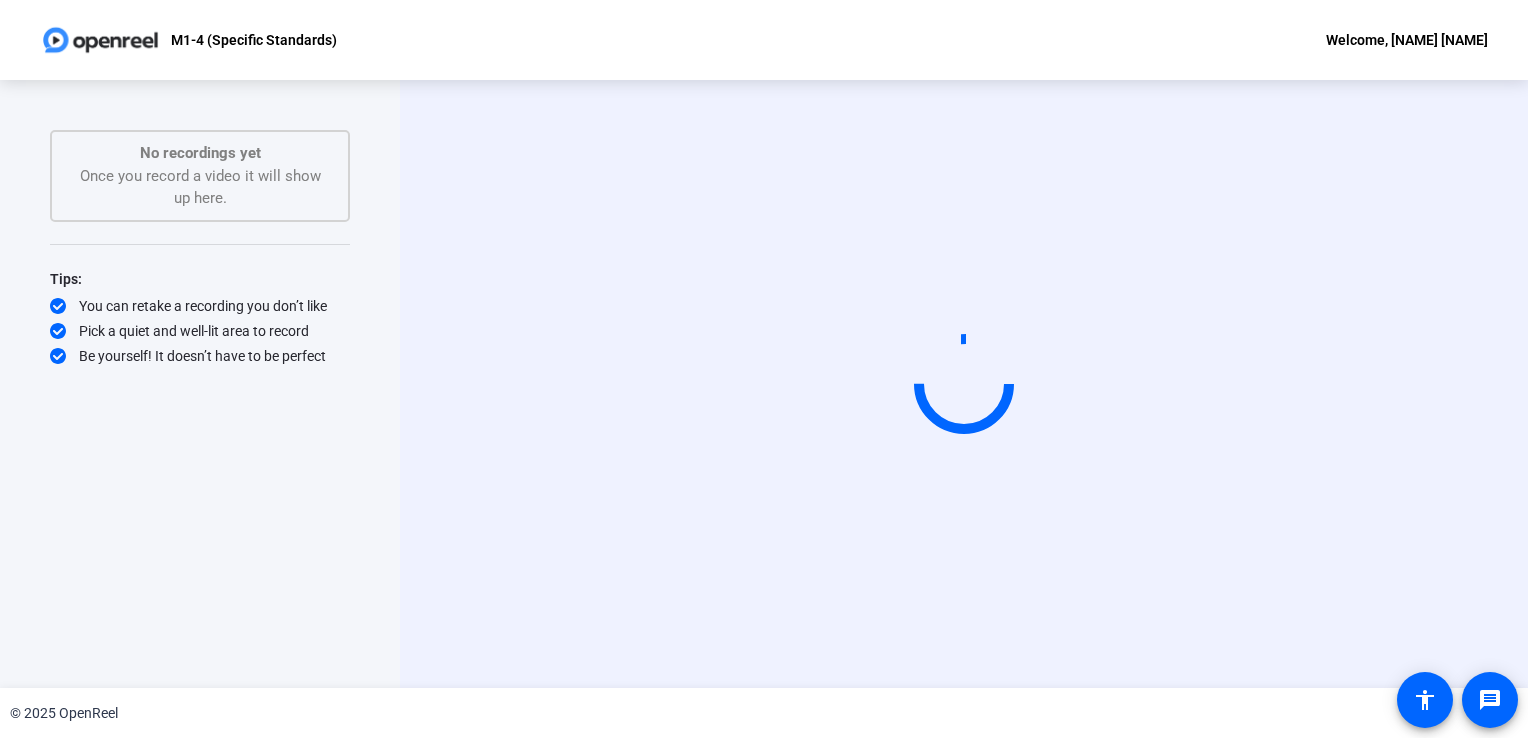 scroll, scrollTop: 0, scrollLeft: 0, axis: both 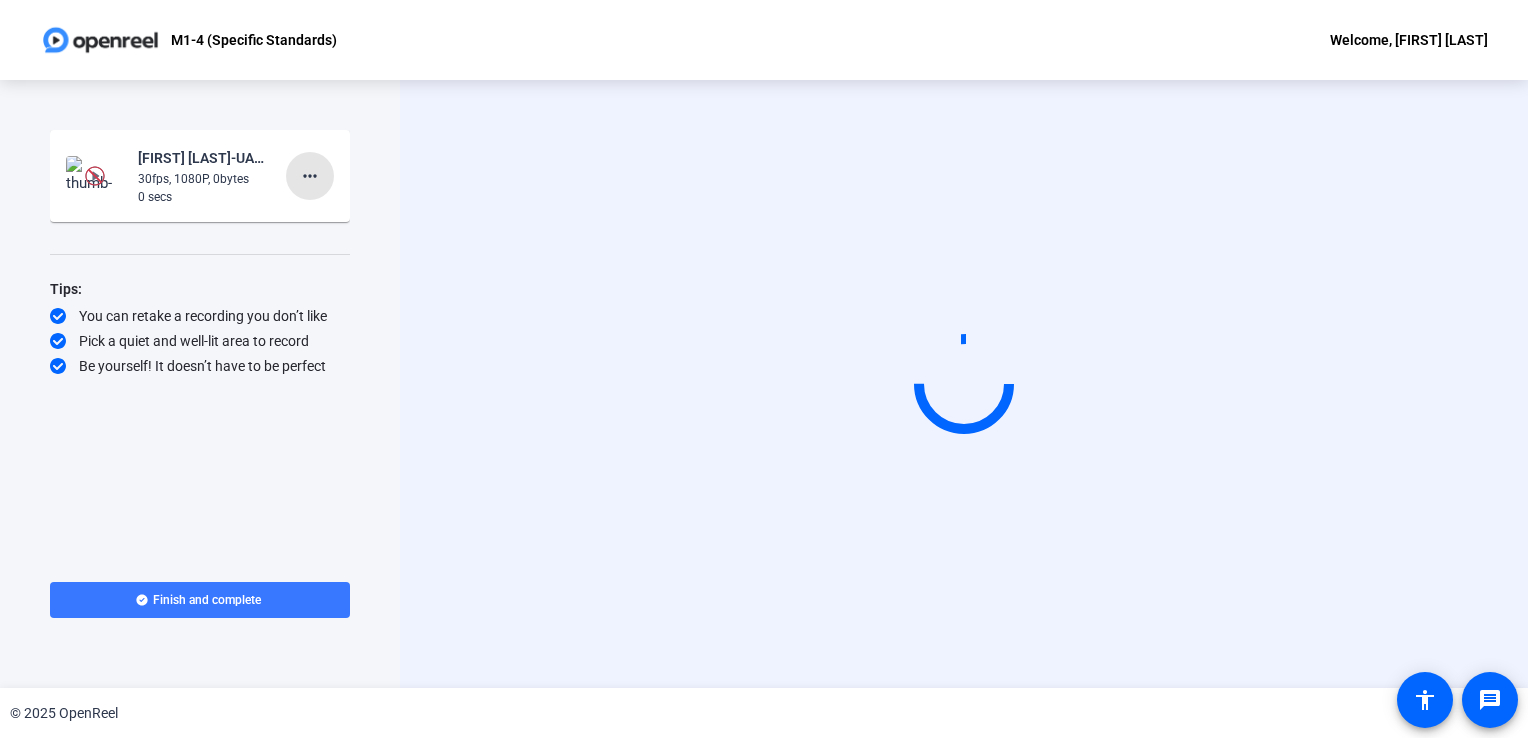 click on "more_horiz" 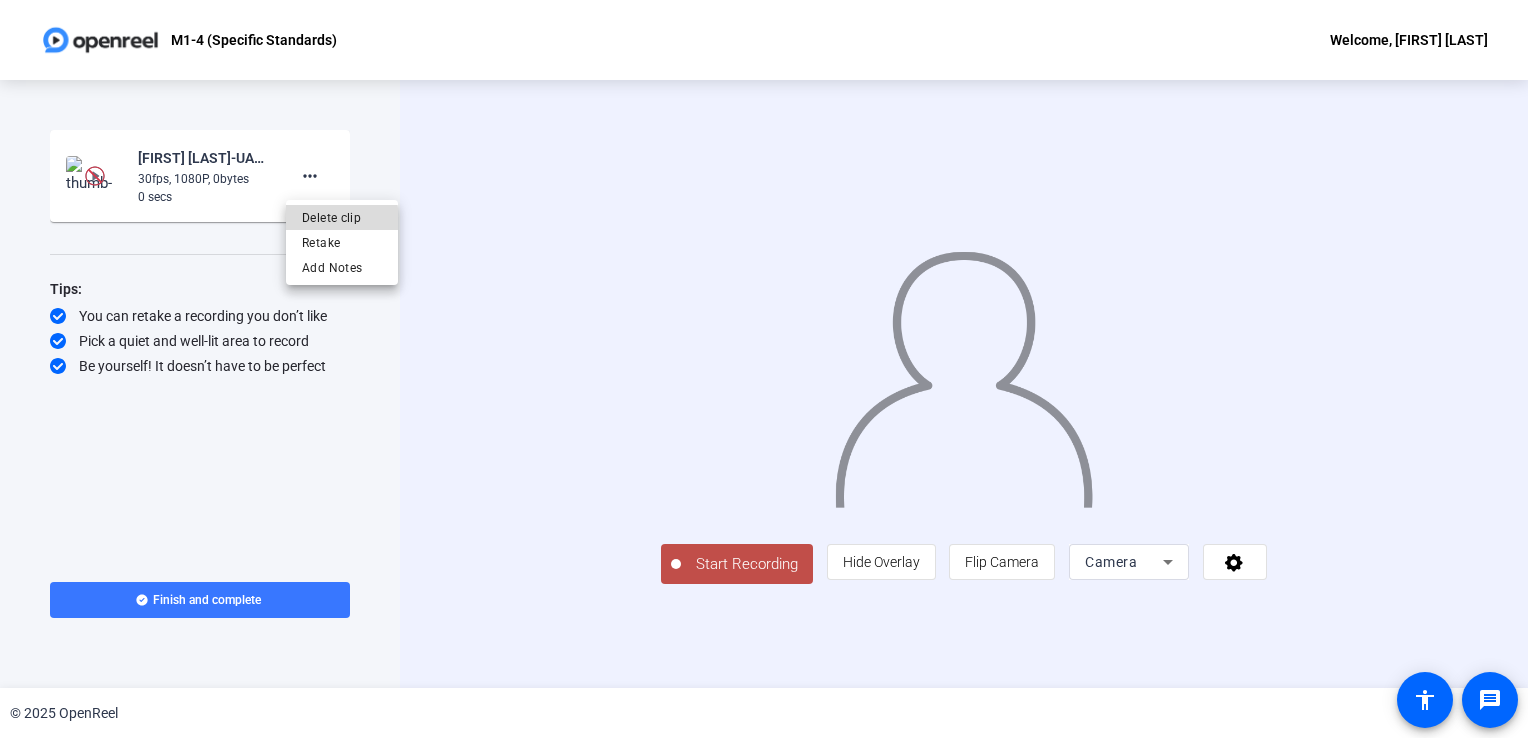 click on "Delete clip" at bounding box center (342, 218) 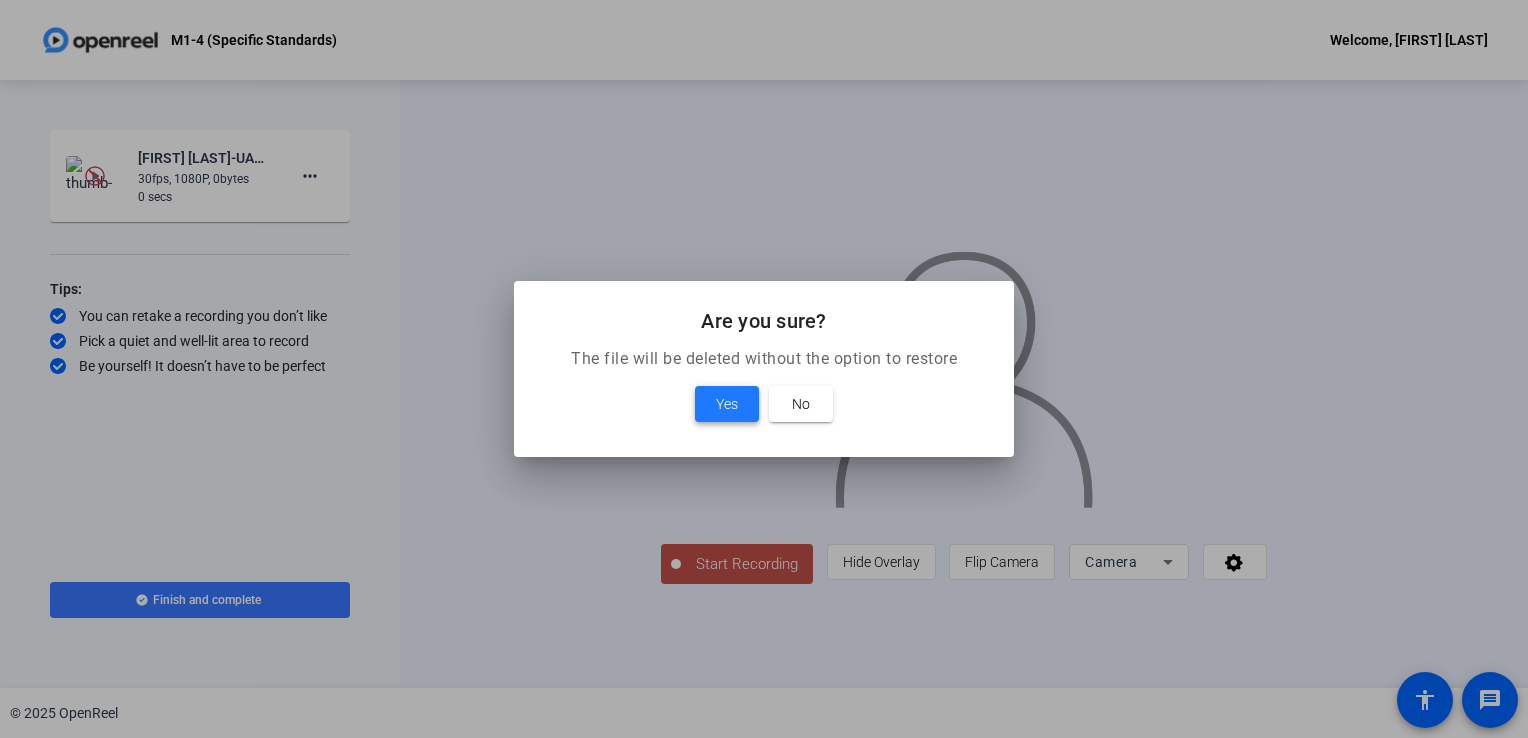 click on "Yes" at bounding box center [727, 404] 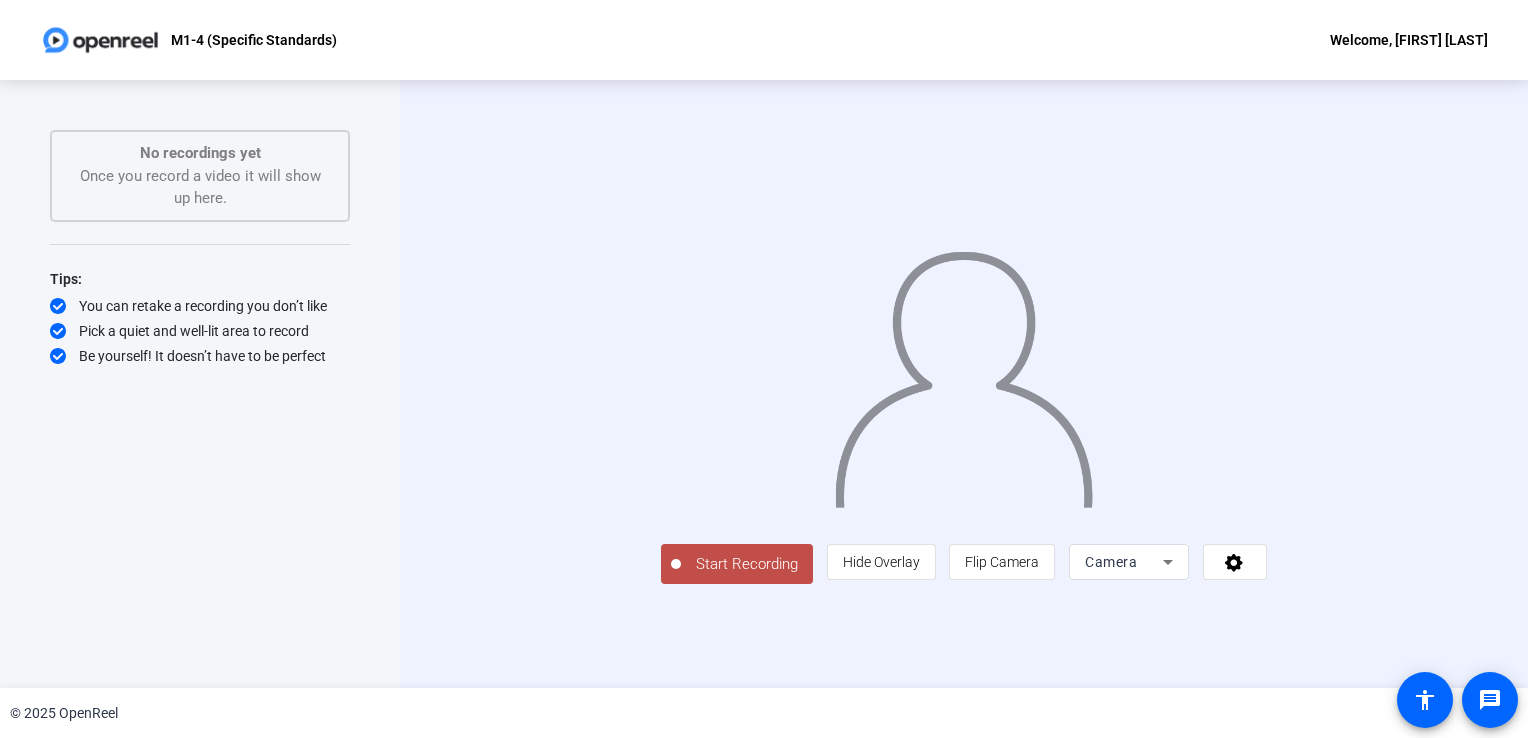 click on "Camera" at bounding box center (1111, 562) 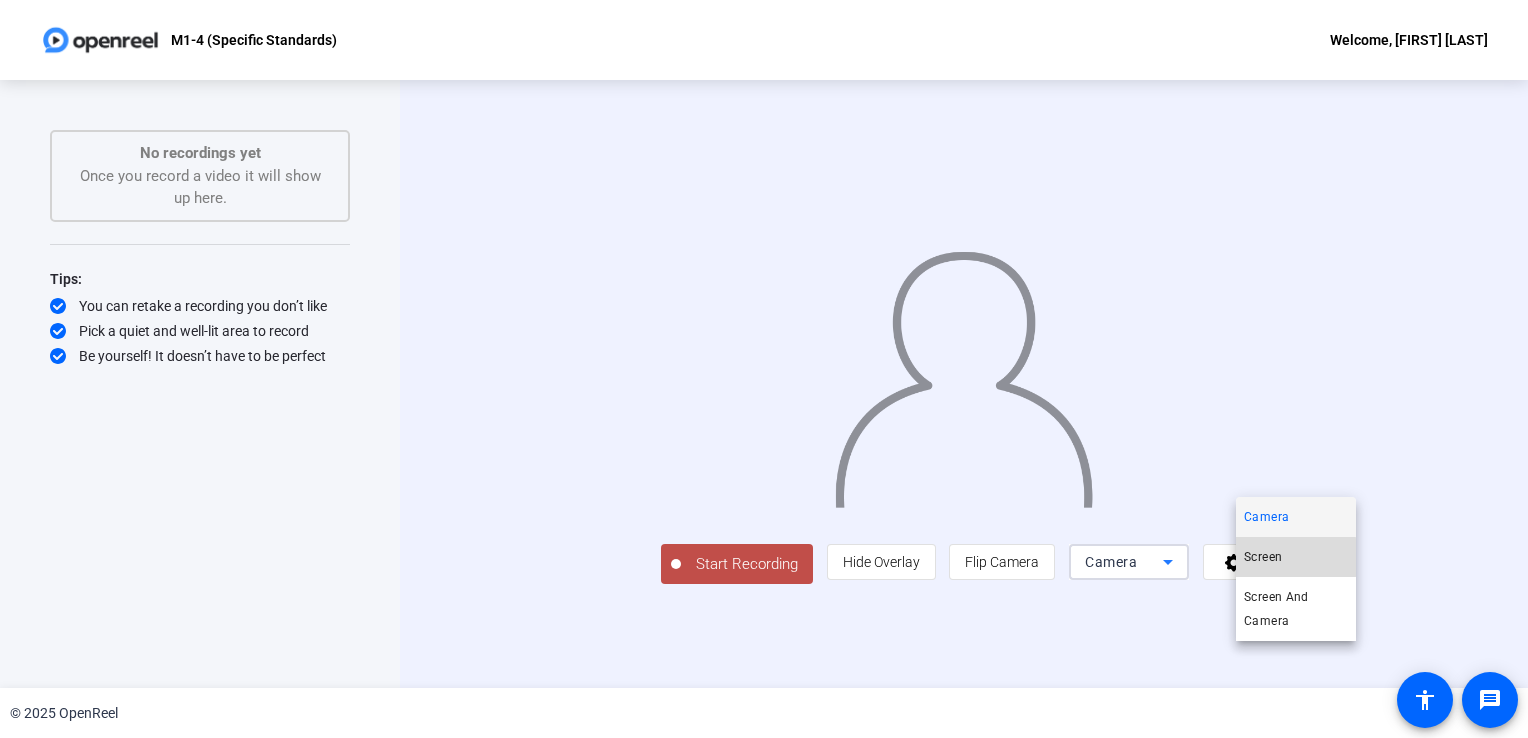 click on "Screen" at bounding box center [1263, 557] 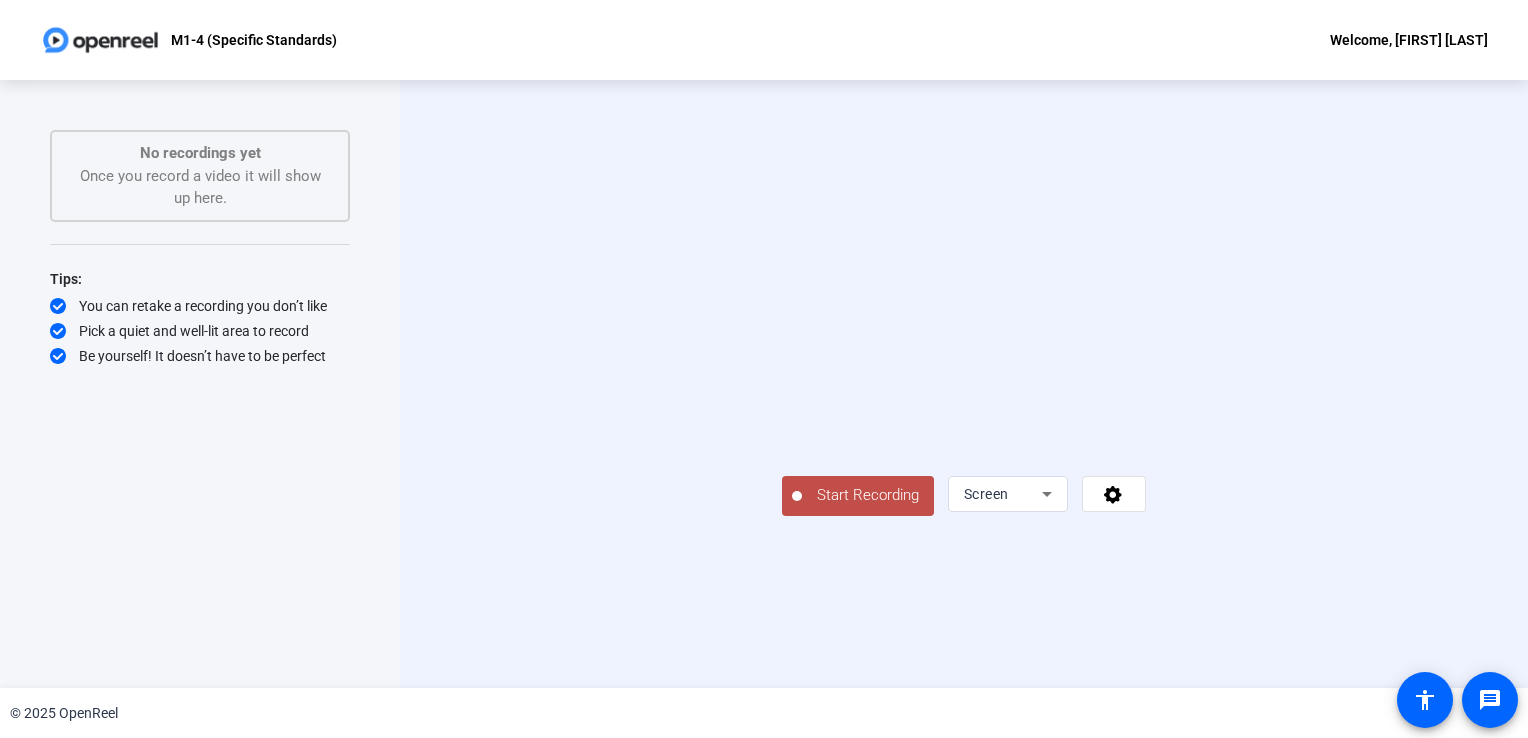 click on "Start Recording" 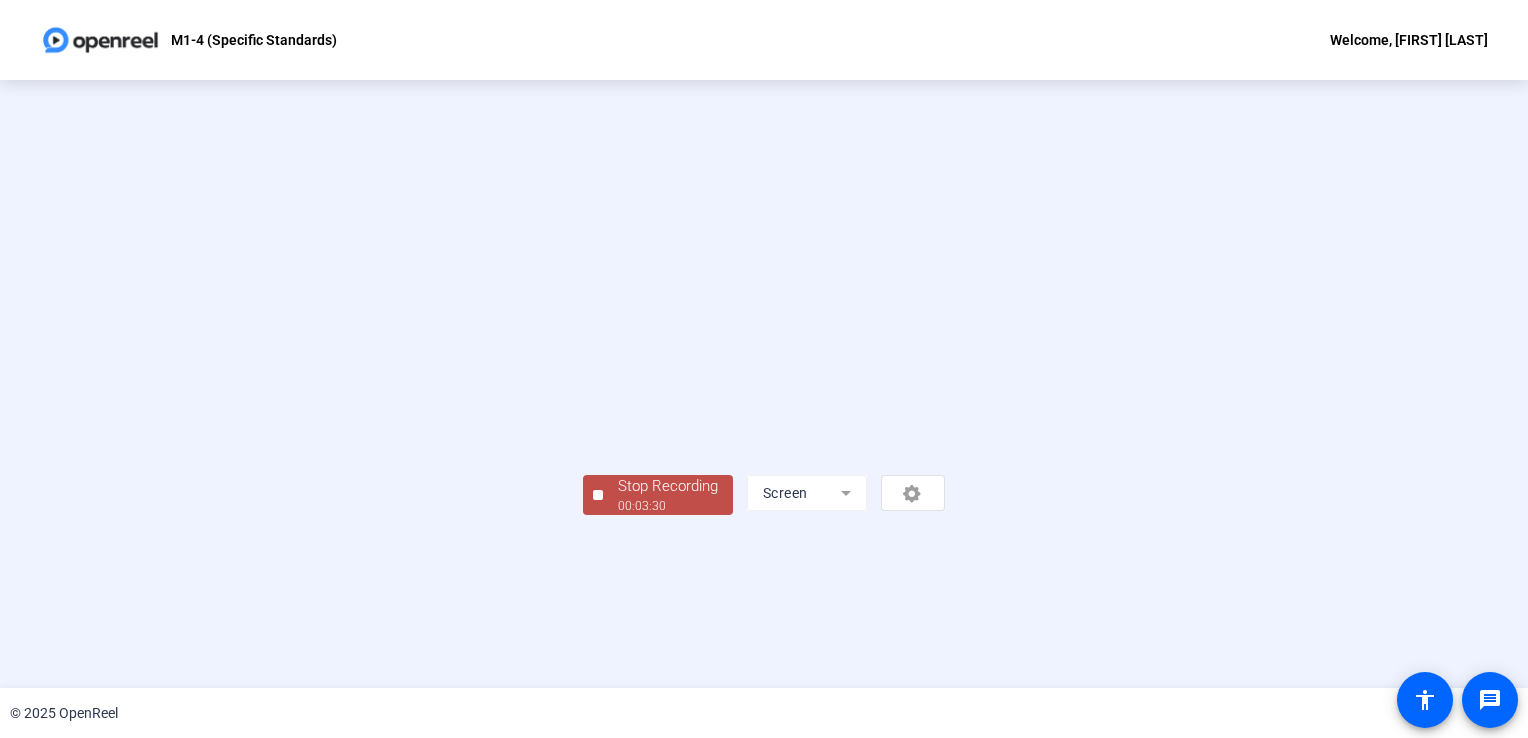 scroll, scrollTop: 56, scrollLeft: 0, axis: vertical 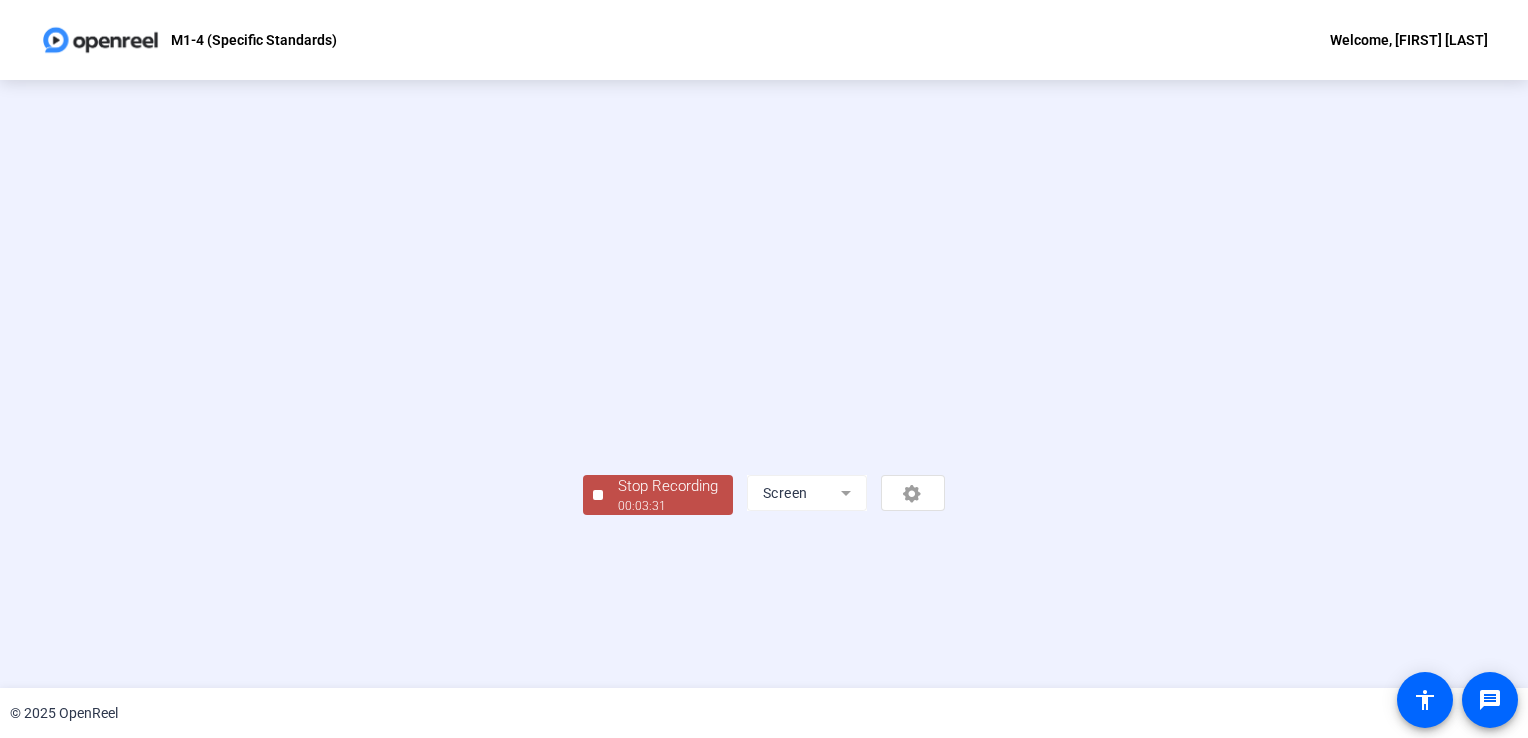 click on "Stop Recording  00:03:31" 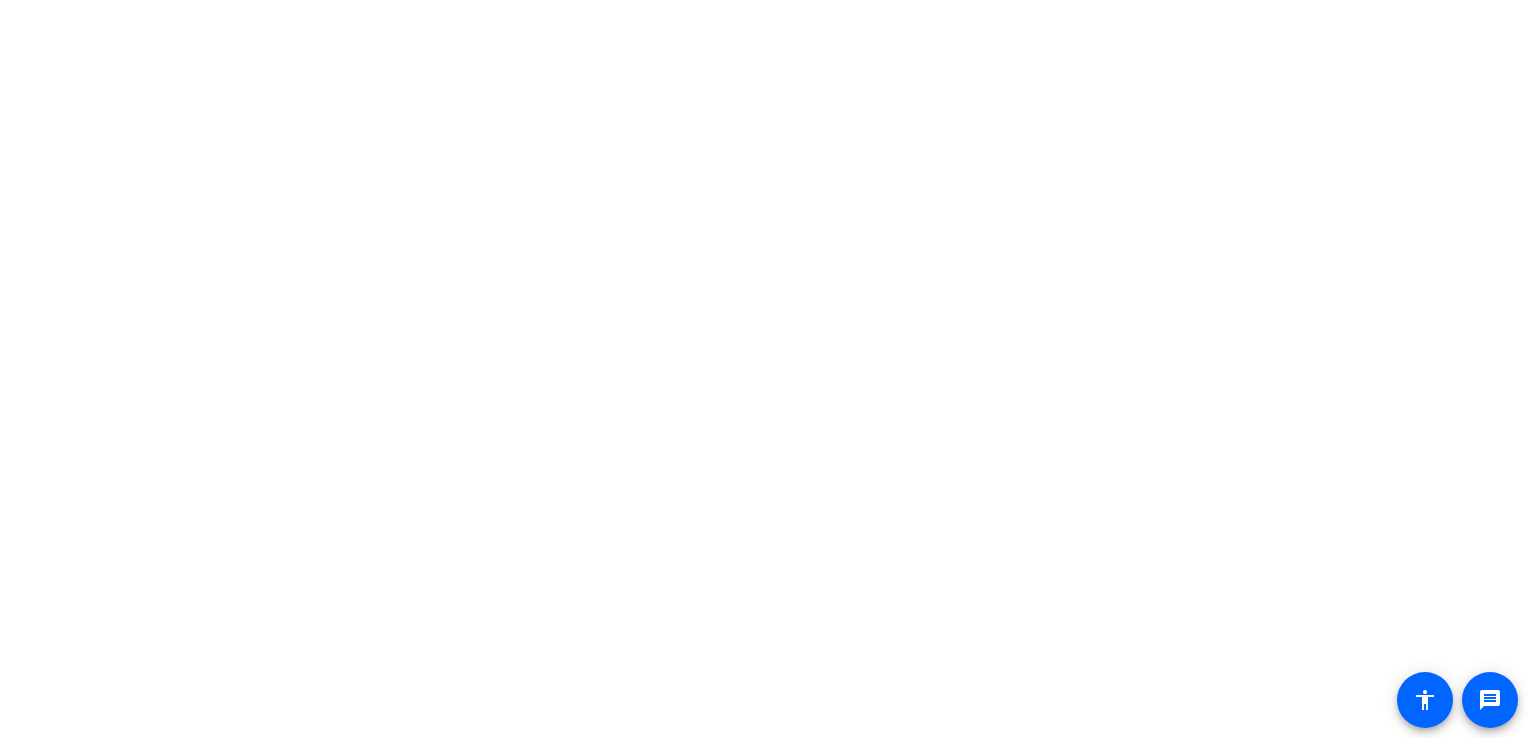 scroll, scrollTop: 0, scrollLeft: 0, axis: both 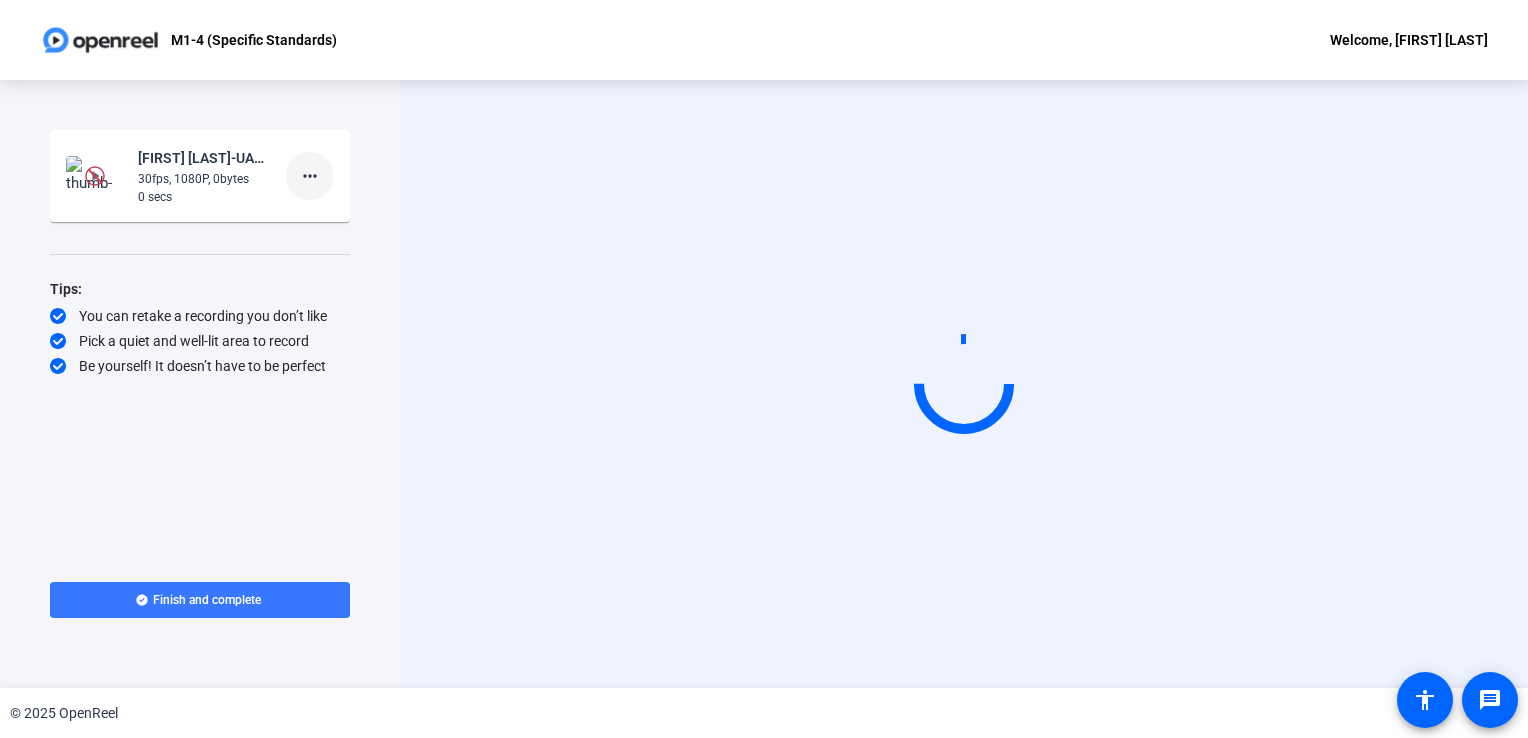 click on "more_horiz" 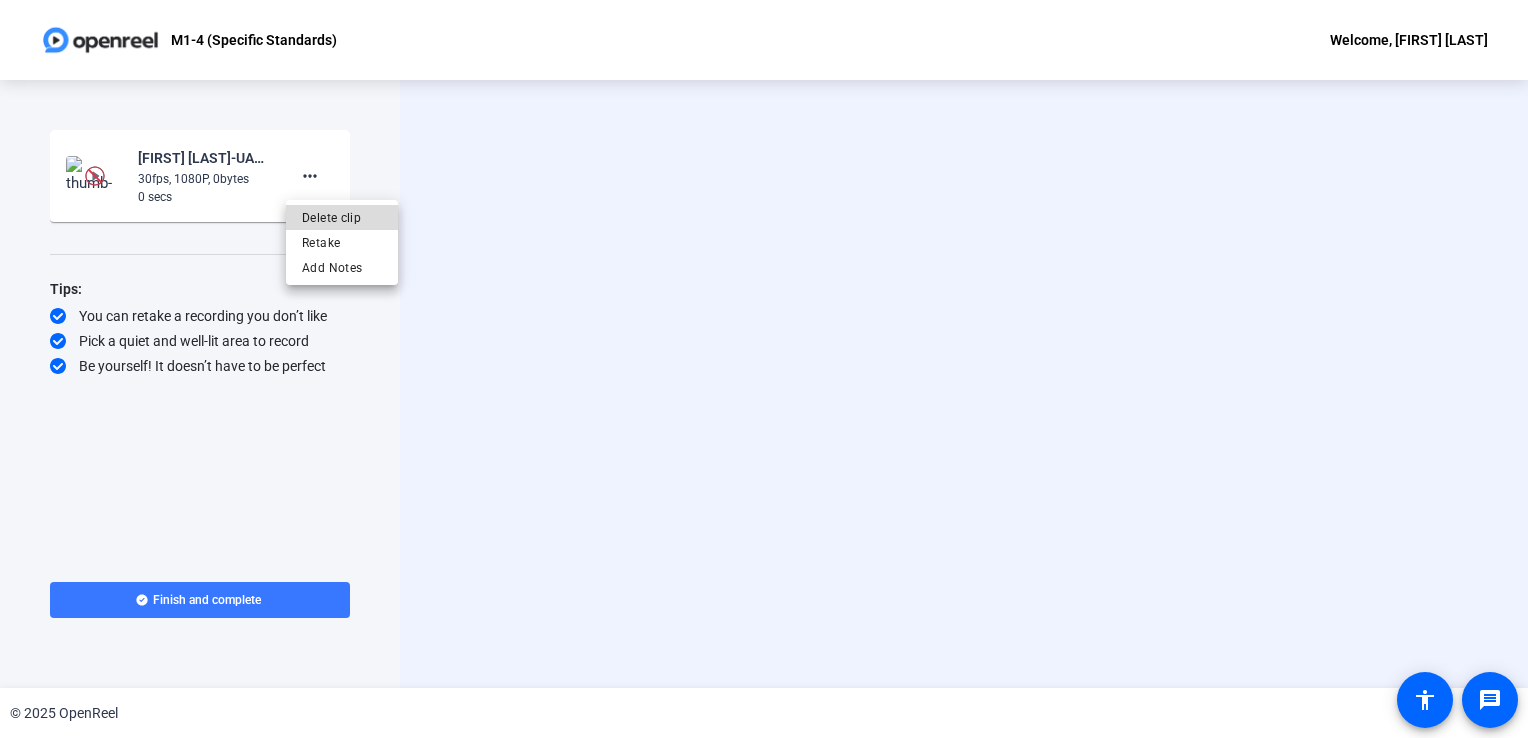 click on "Delete clip" at bounding box center (342, 218) 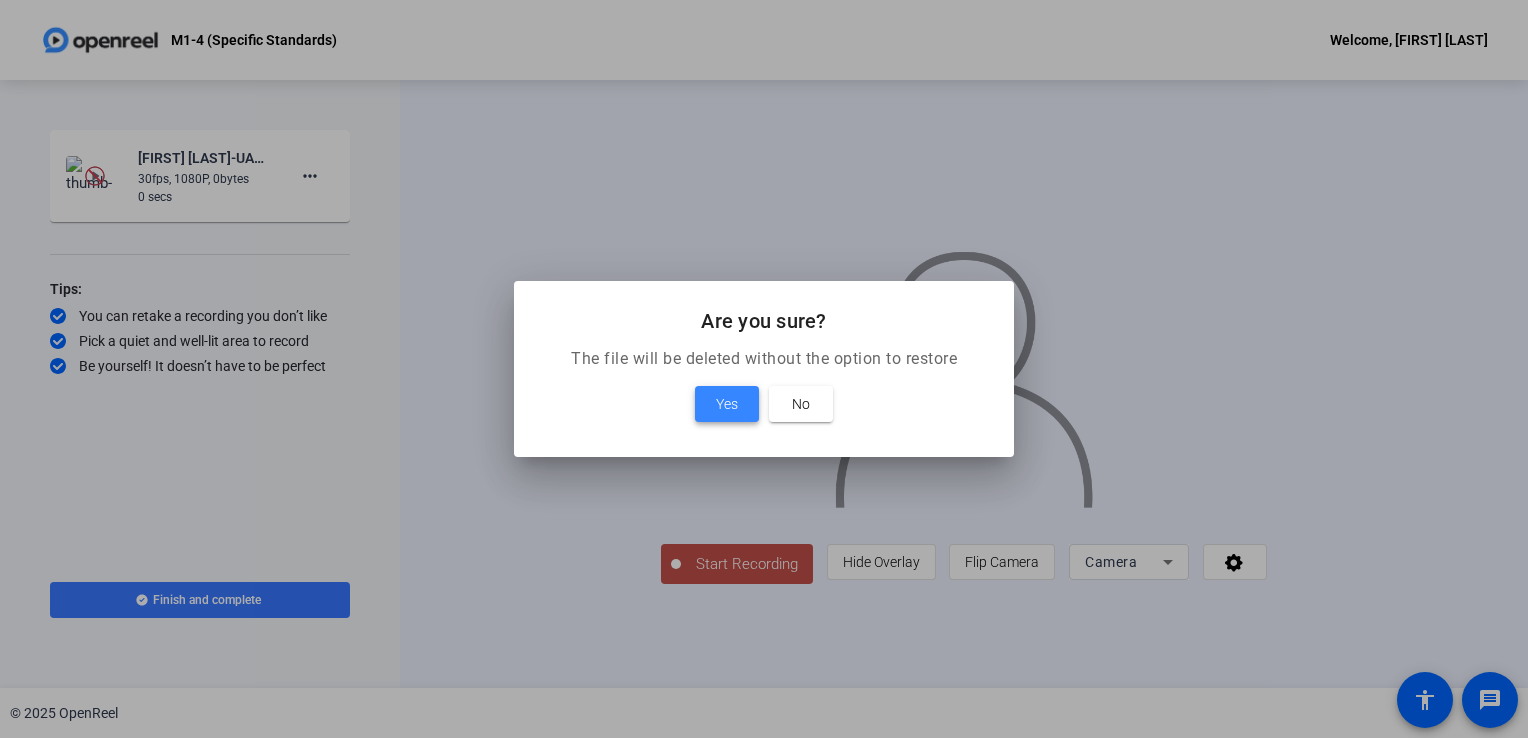 click on "Yes" at bounding box center [727, 404] 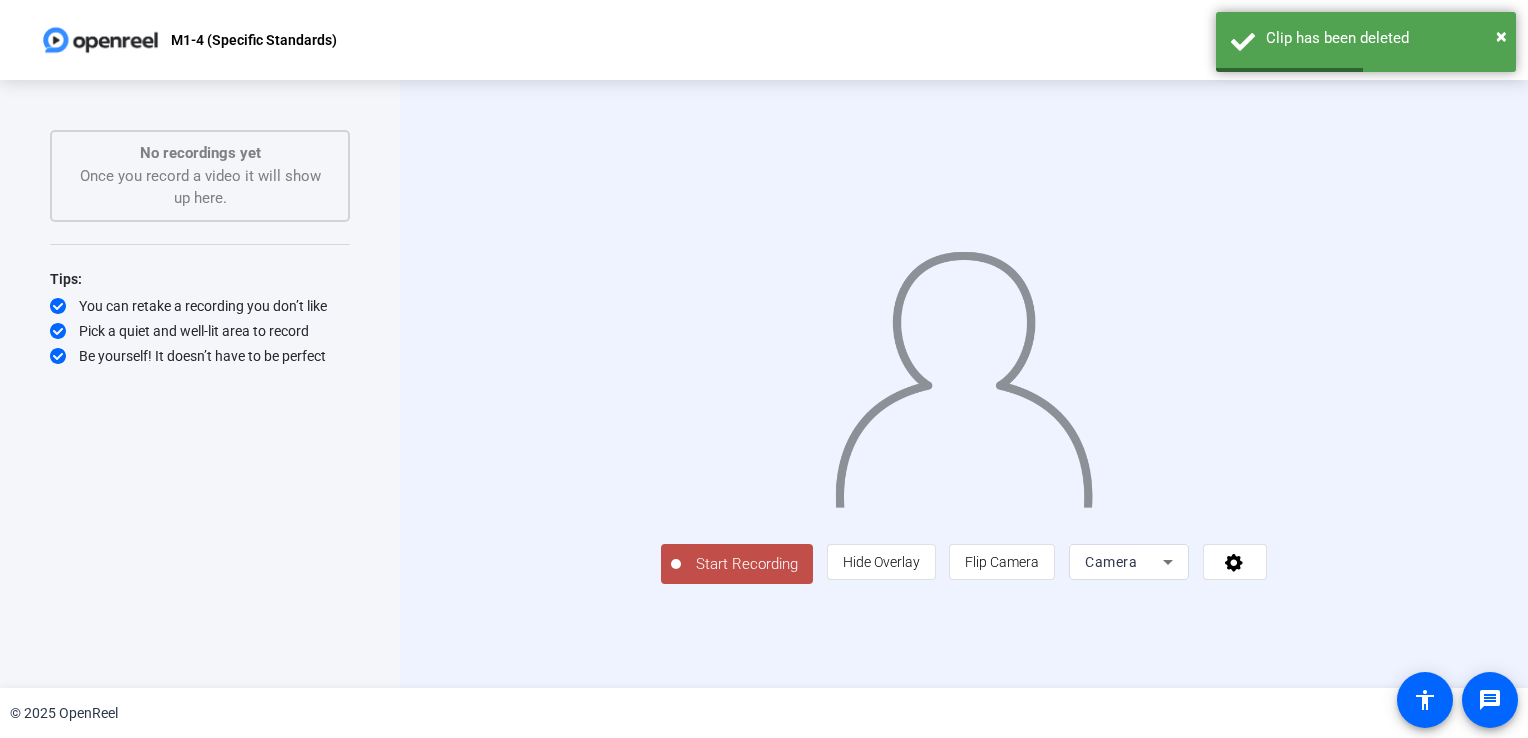 click on "Camera" at bounding box center (1111, 562) 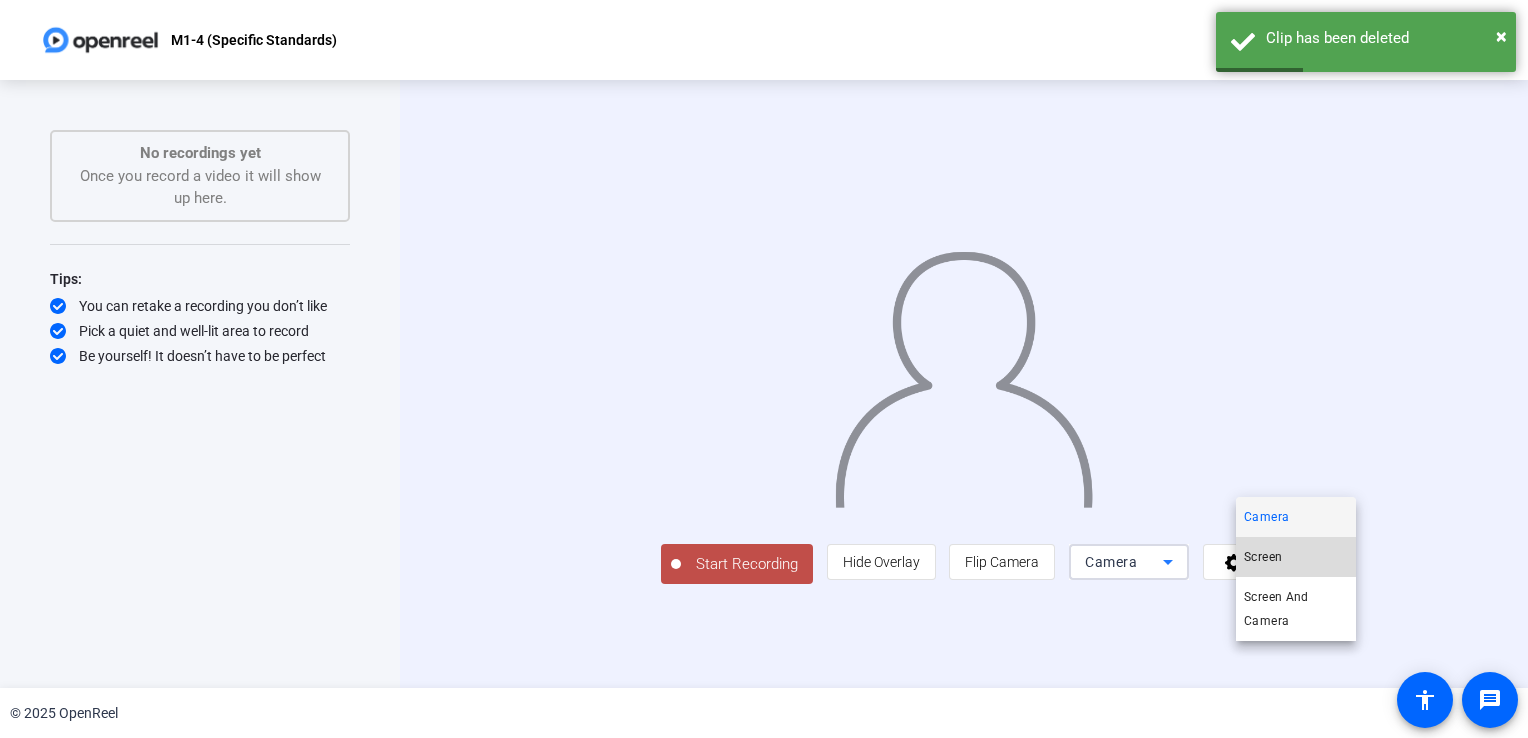 click on "Screen" at bounding box center [1263, 557] 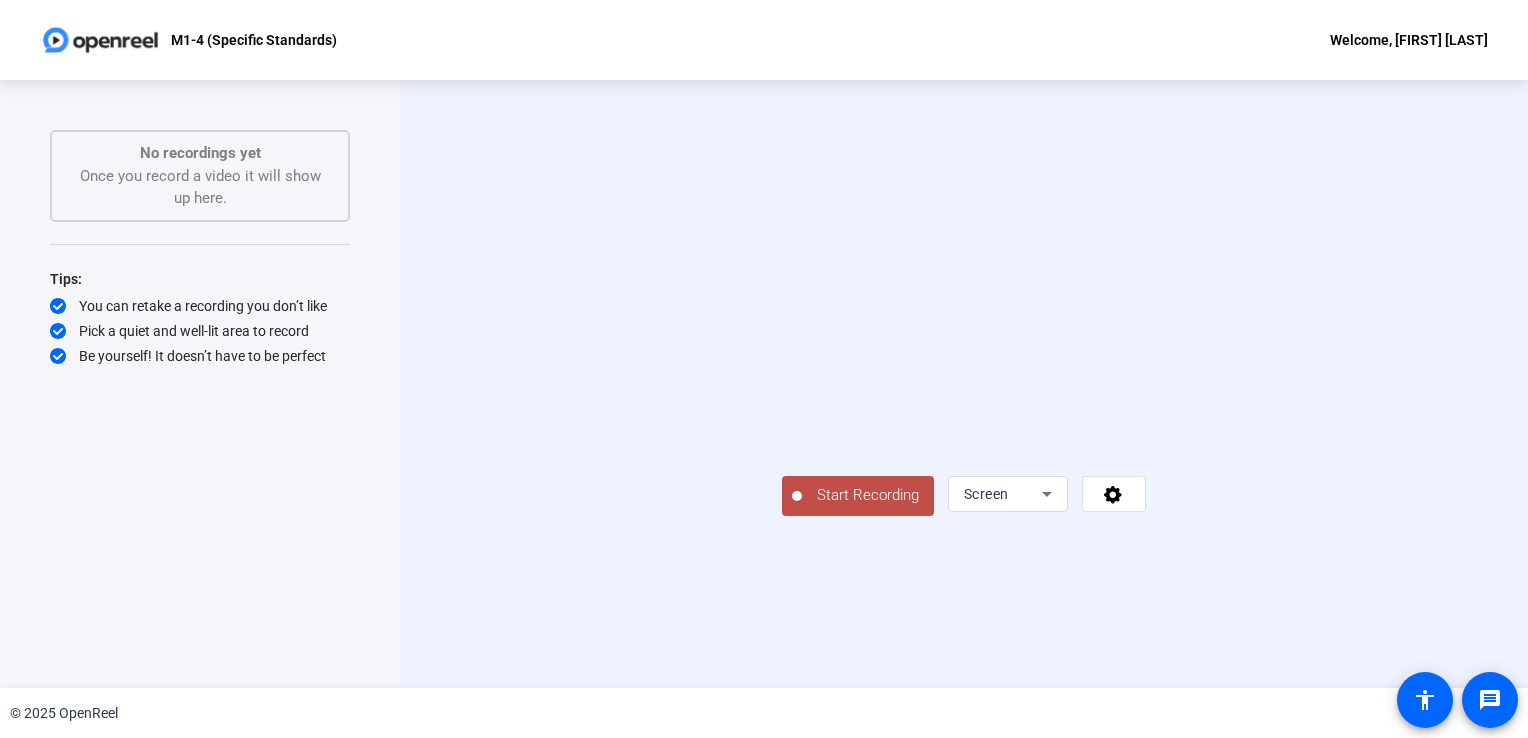 click on "Start Recording" 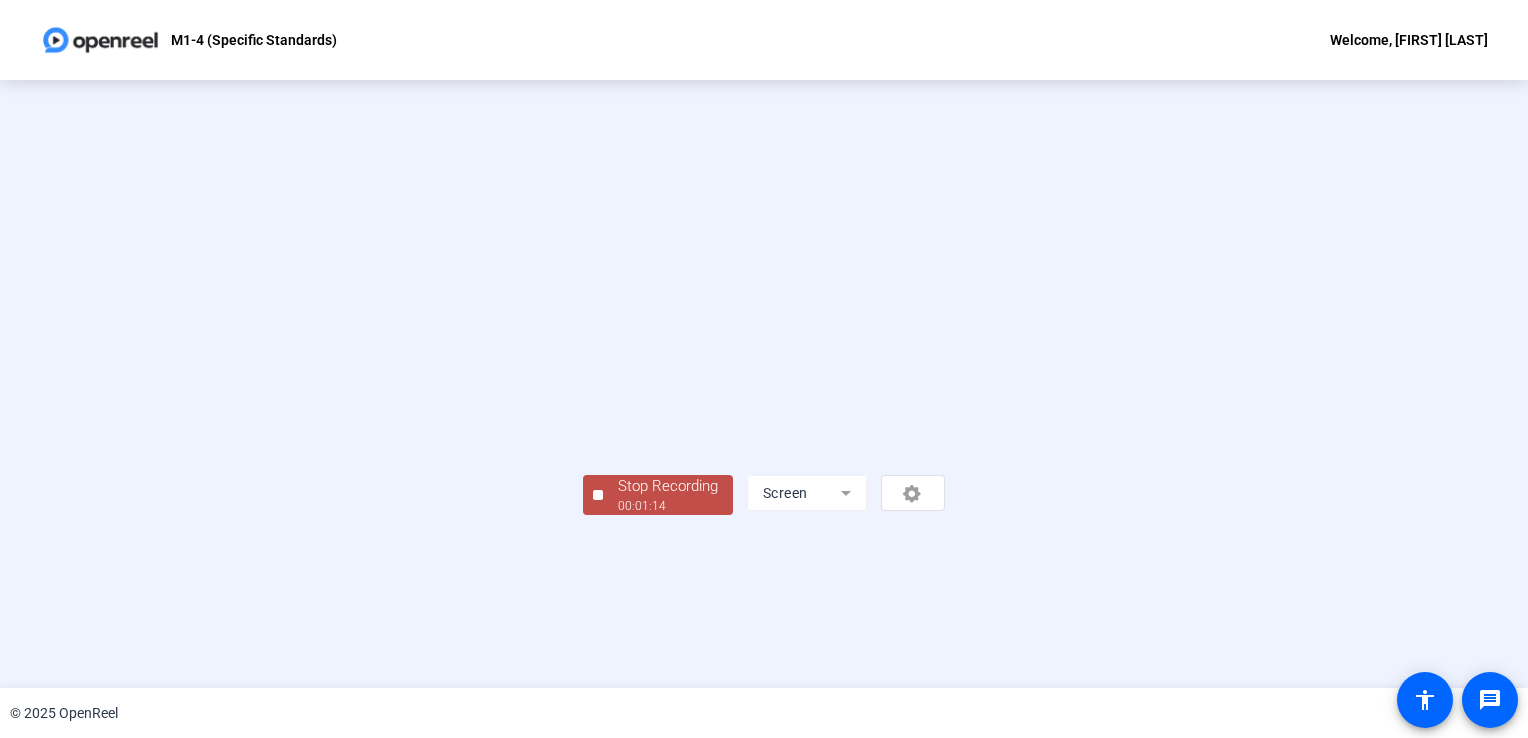 scroll, scrollTop: 56, scrollLeft: 0, axis: vertical 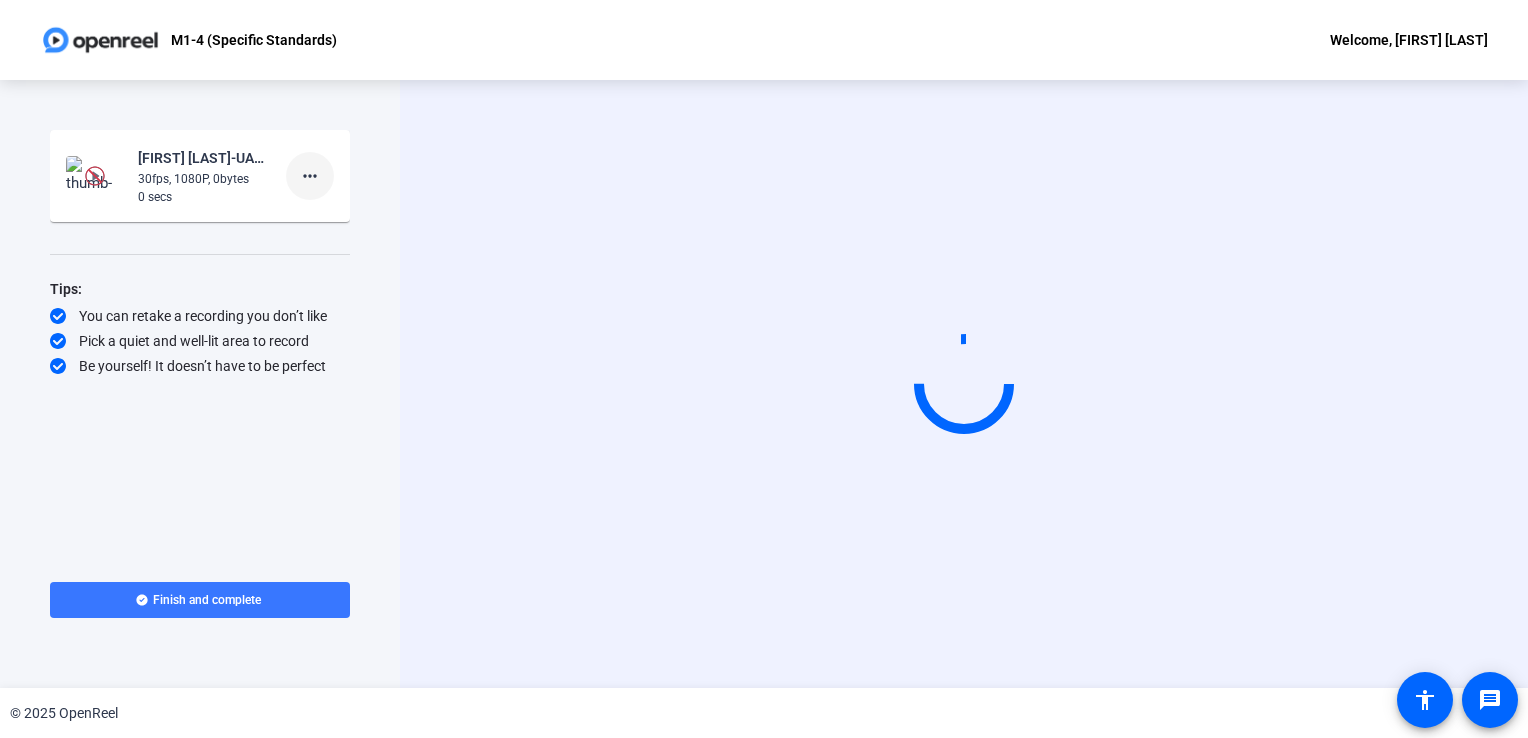 click on "more_horiz" 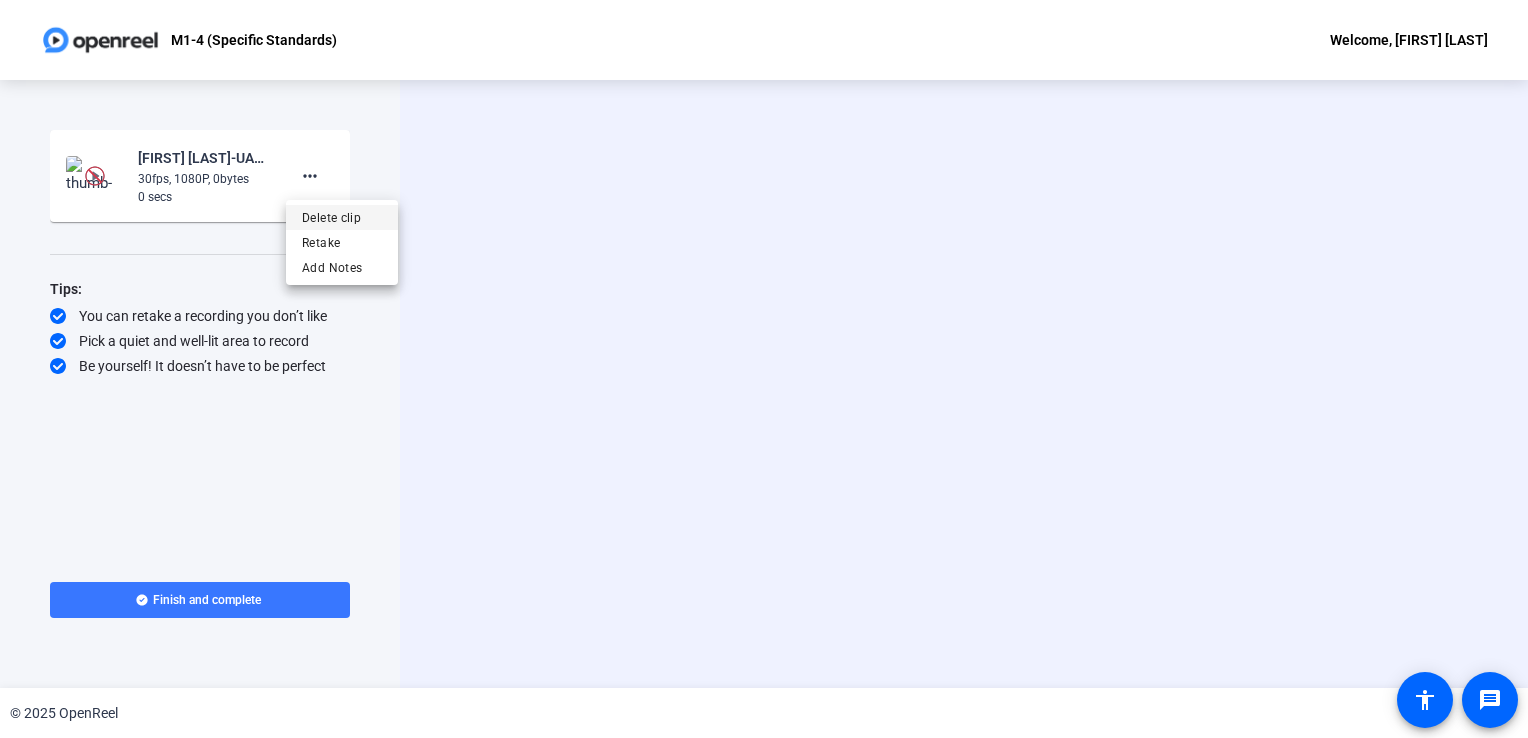 click on "Delete clip" at bounding box center [342, 218] 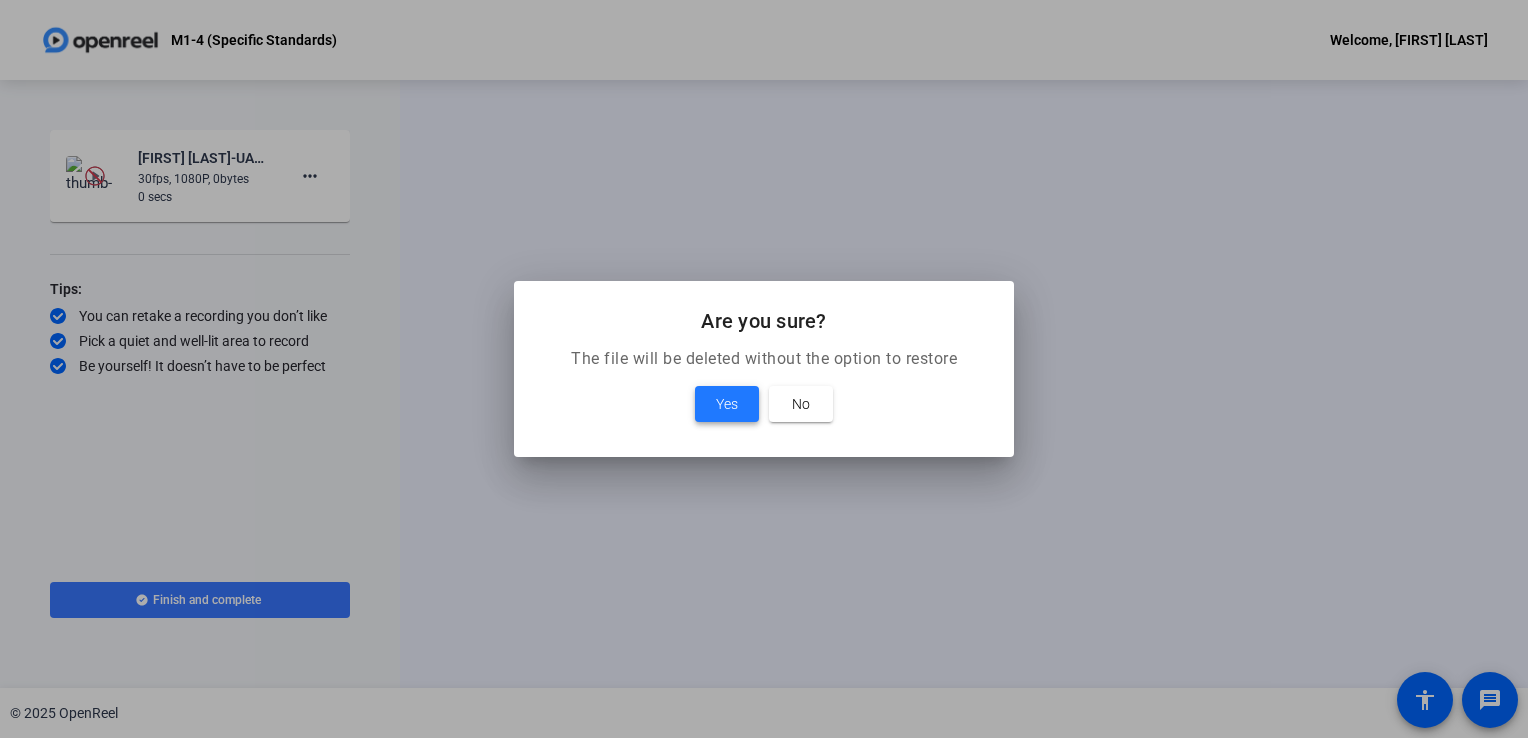 click on "Yes" at bounding box center [727, 404] 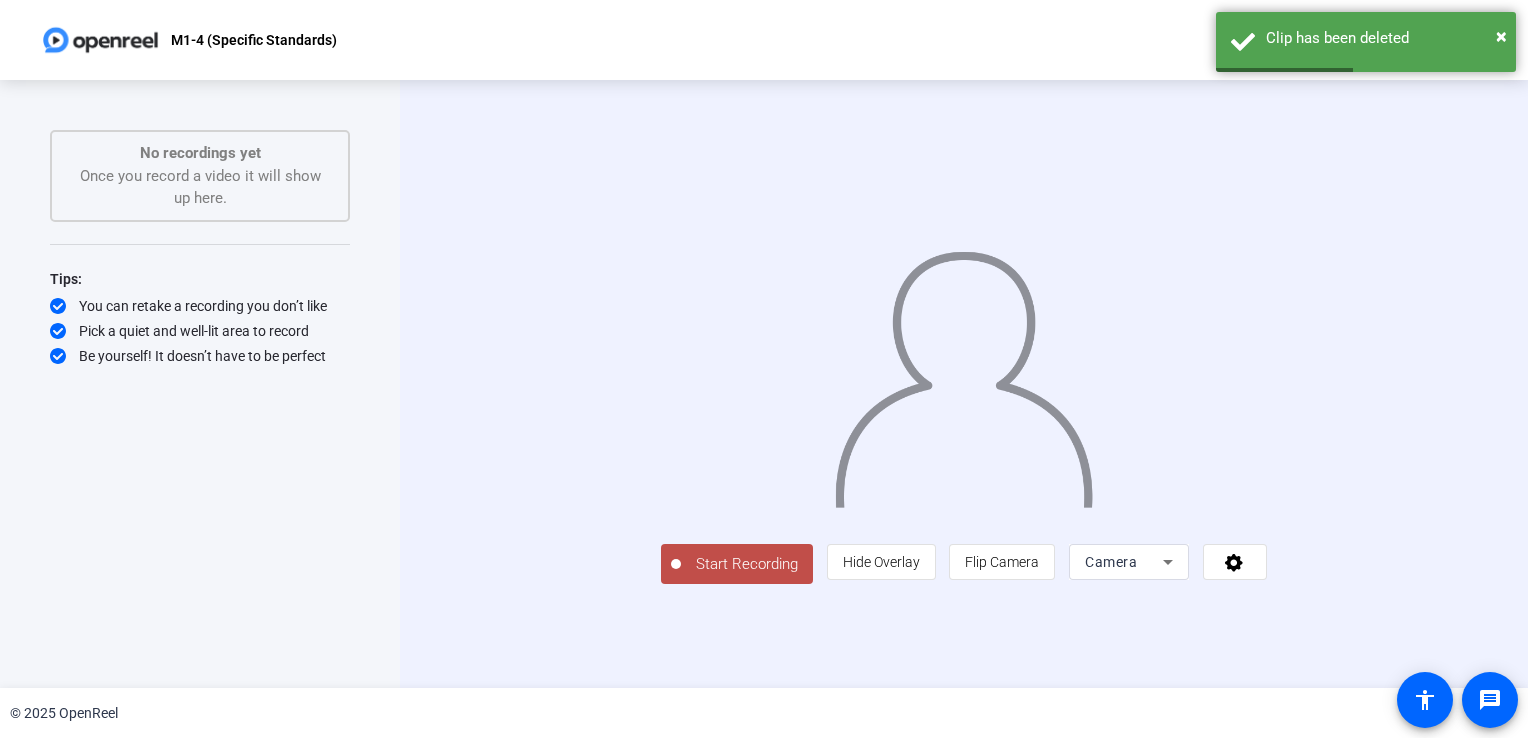 click on "Camera" at bounding box center [1111, 562] 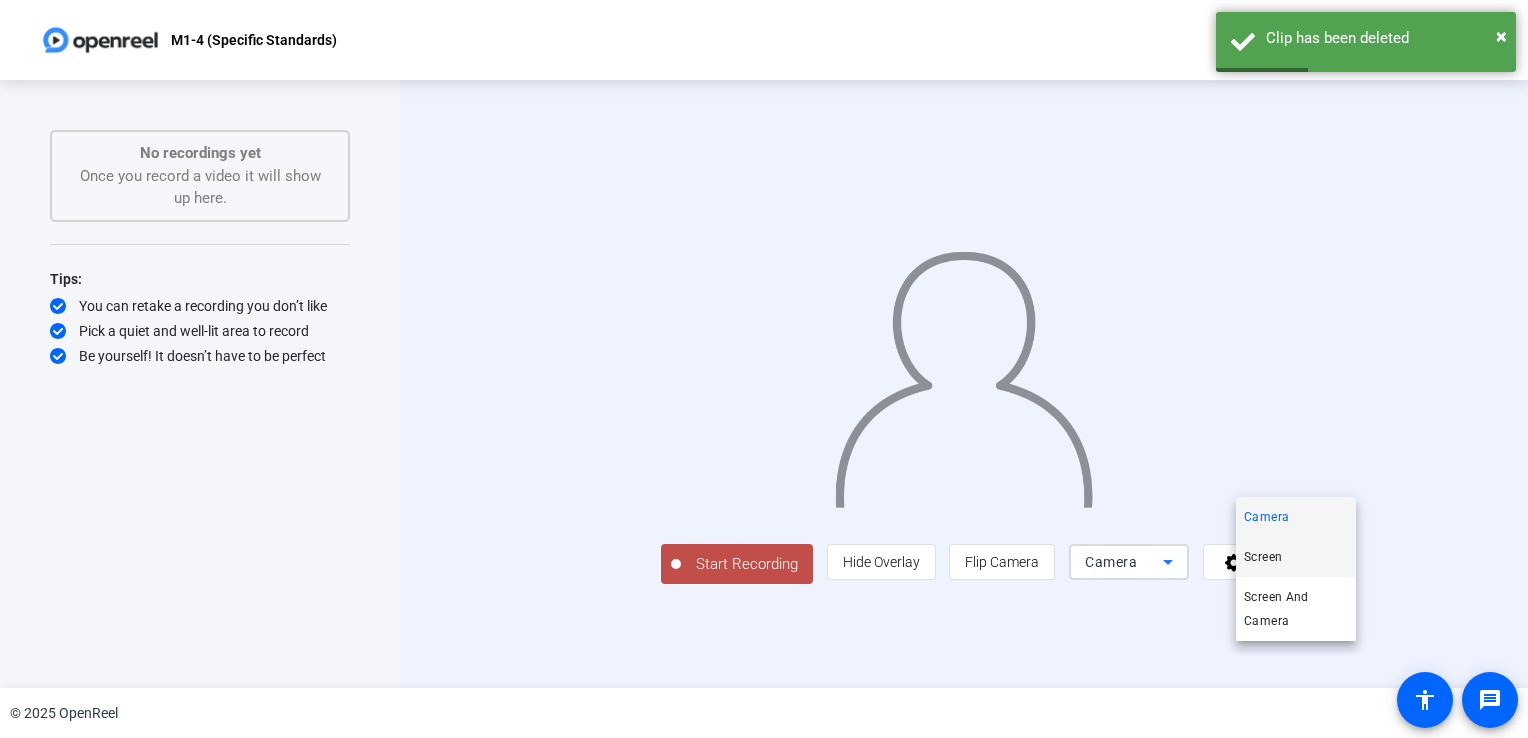 click on "Screen" at bounding box center (1263, 557) 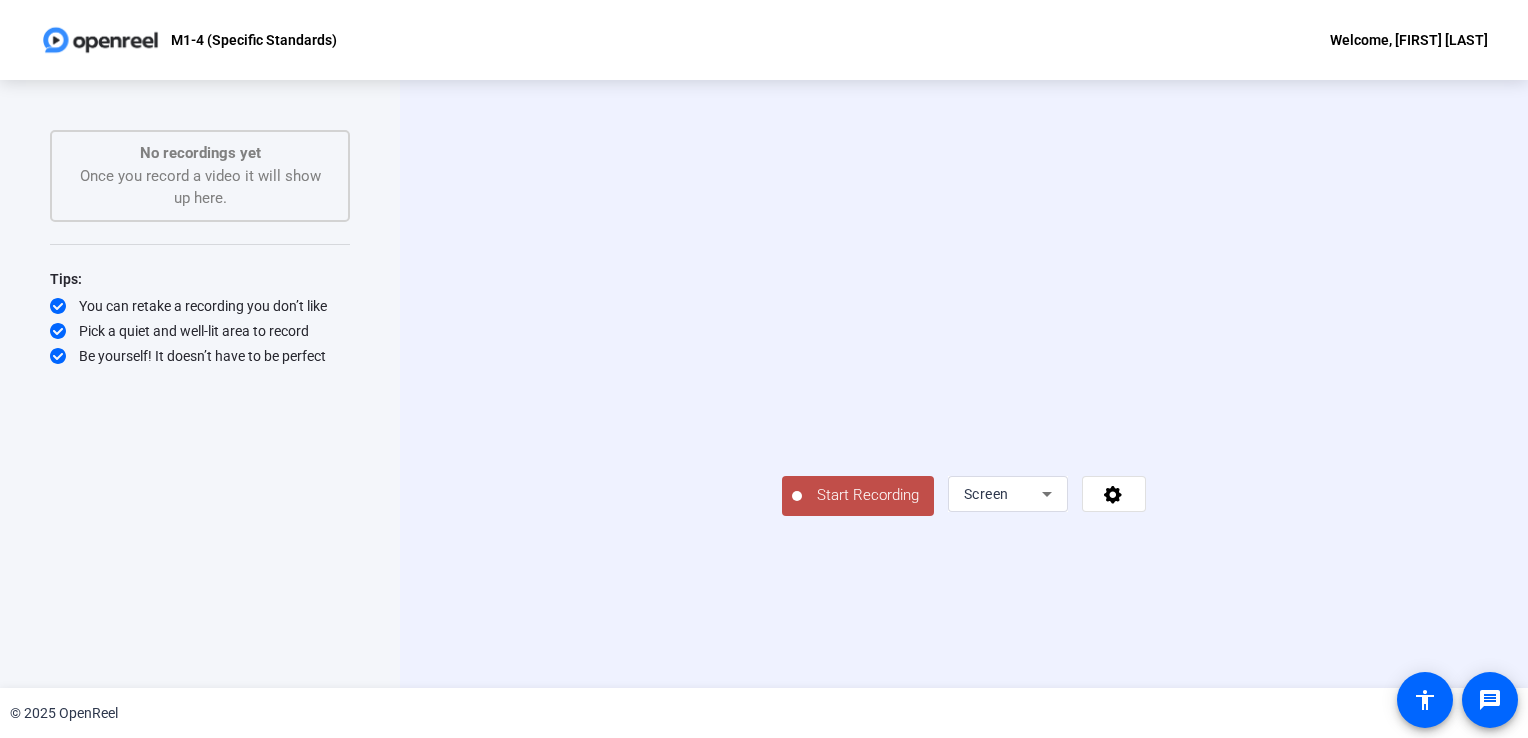 click on "Start Recording" 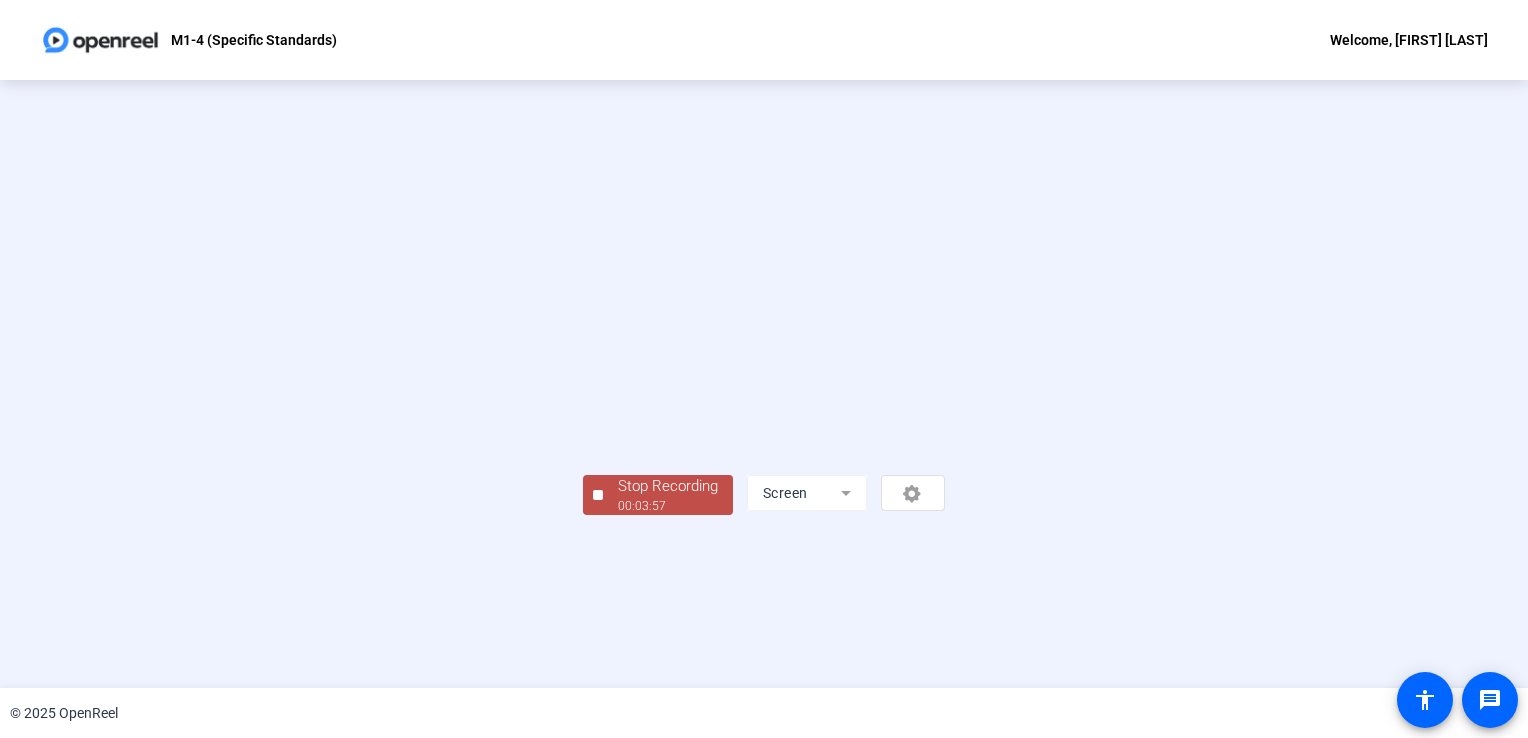 scroll, scrollTop: 56, scrollLeft: 0, axis: vertical 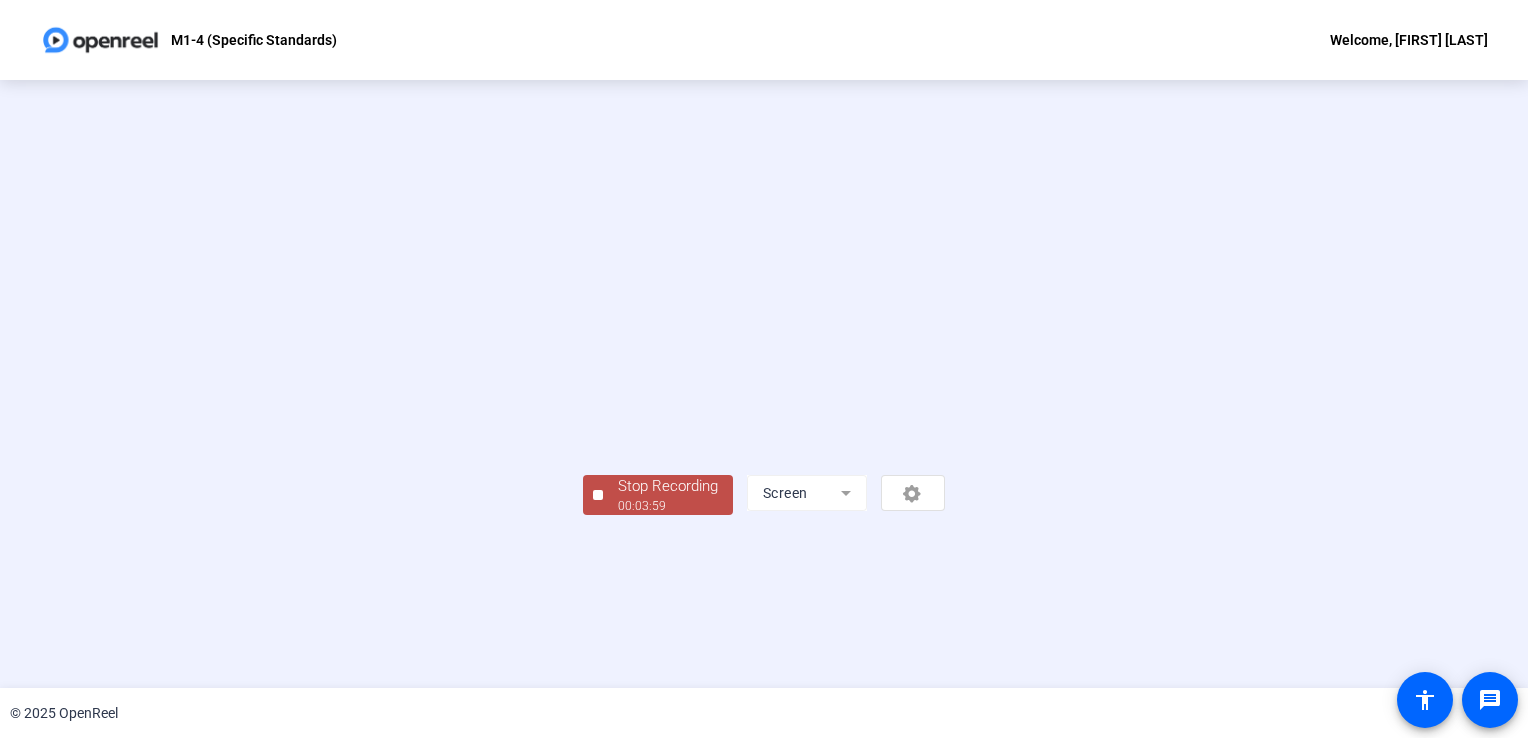click on "Stop Recording" 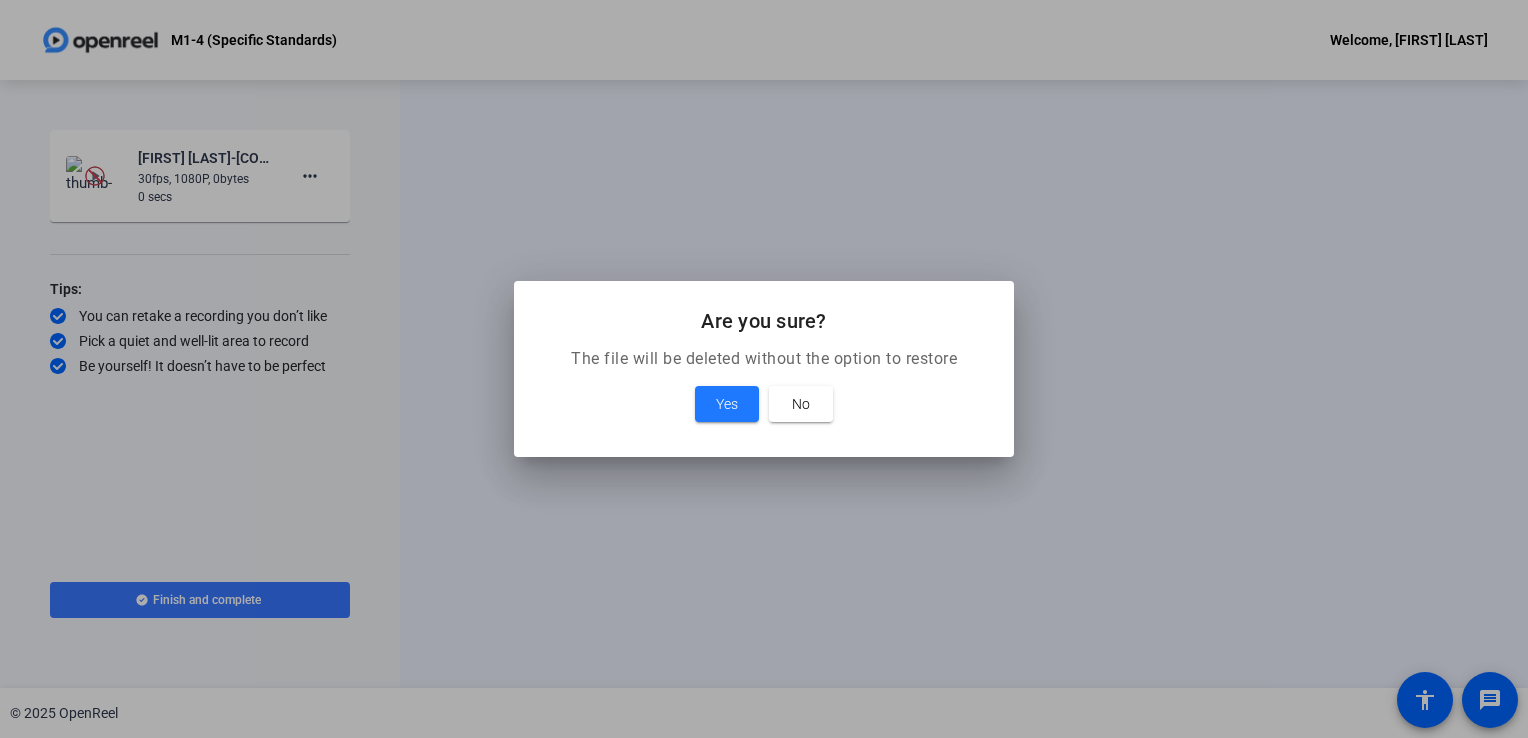 scroll, scrollTop: 0, scrollLeft: 0, axis: both 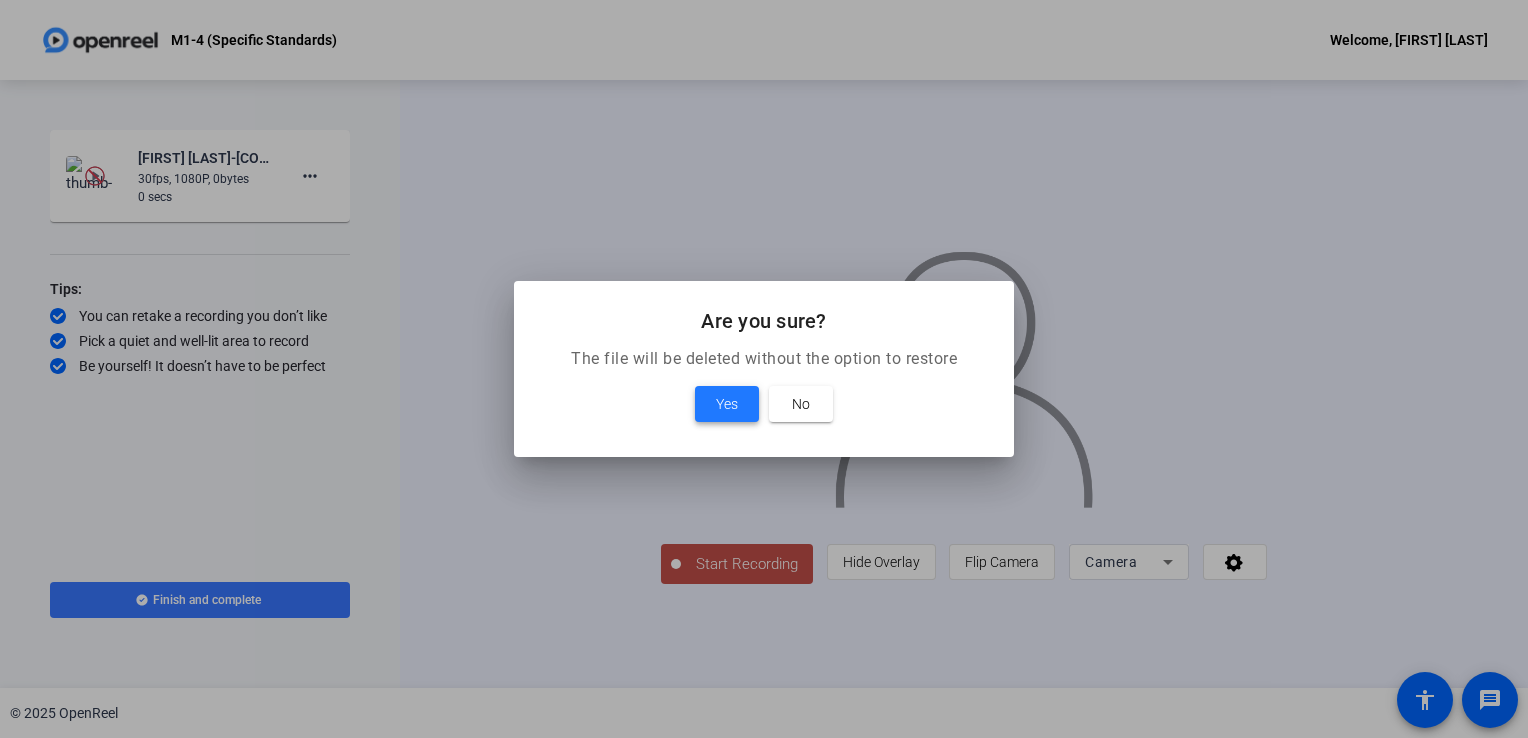 drag, startPoint x: 734, startPoint y: 405, endPoint x: 744, endPoint y: 394, distance: 14.866069 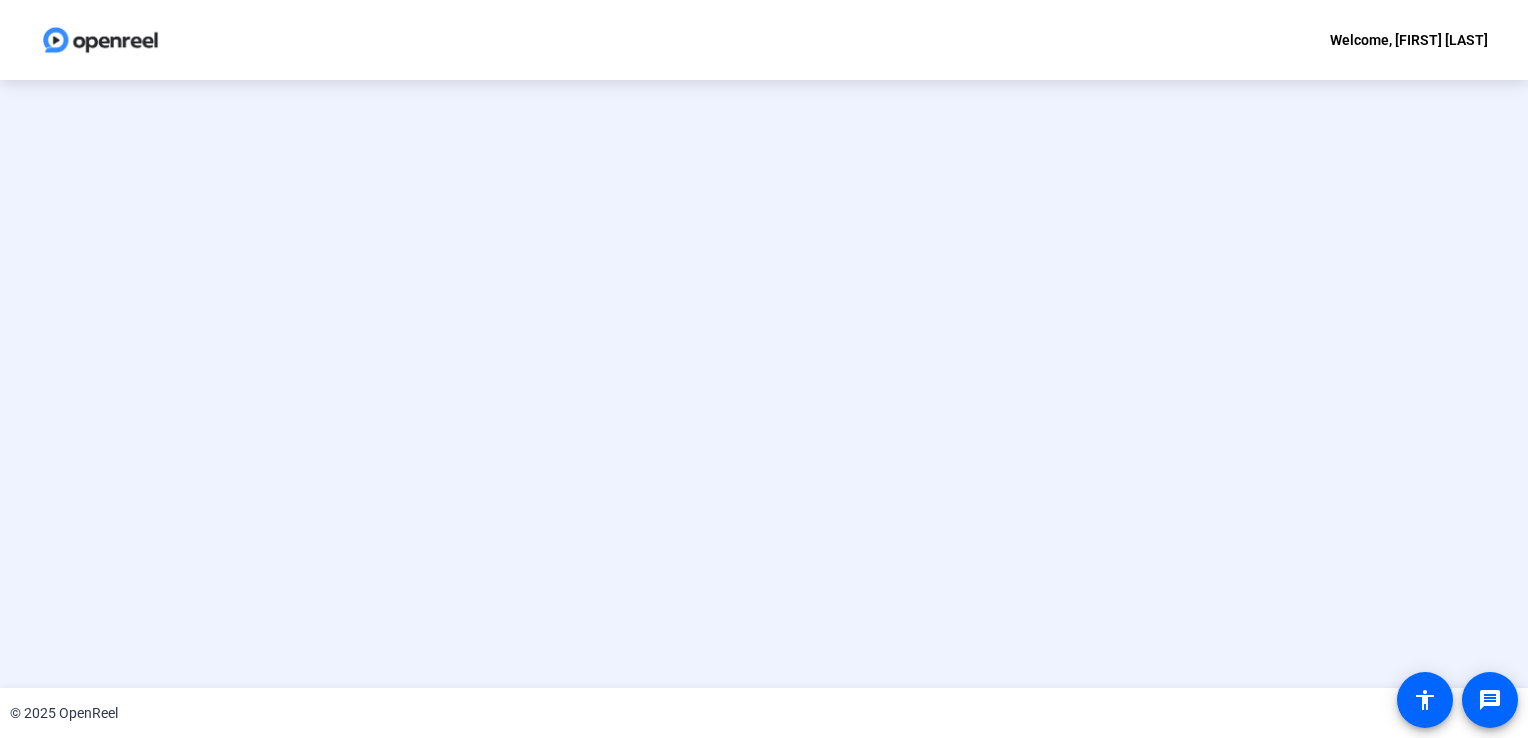 scroll, scrollTop: 0, scrollLeft: 0, axis: both 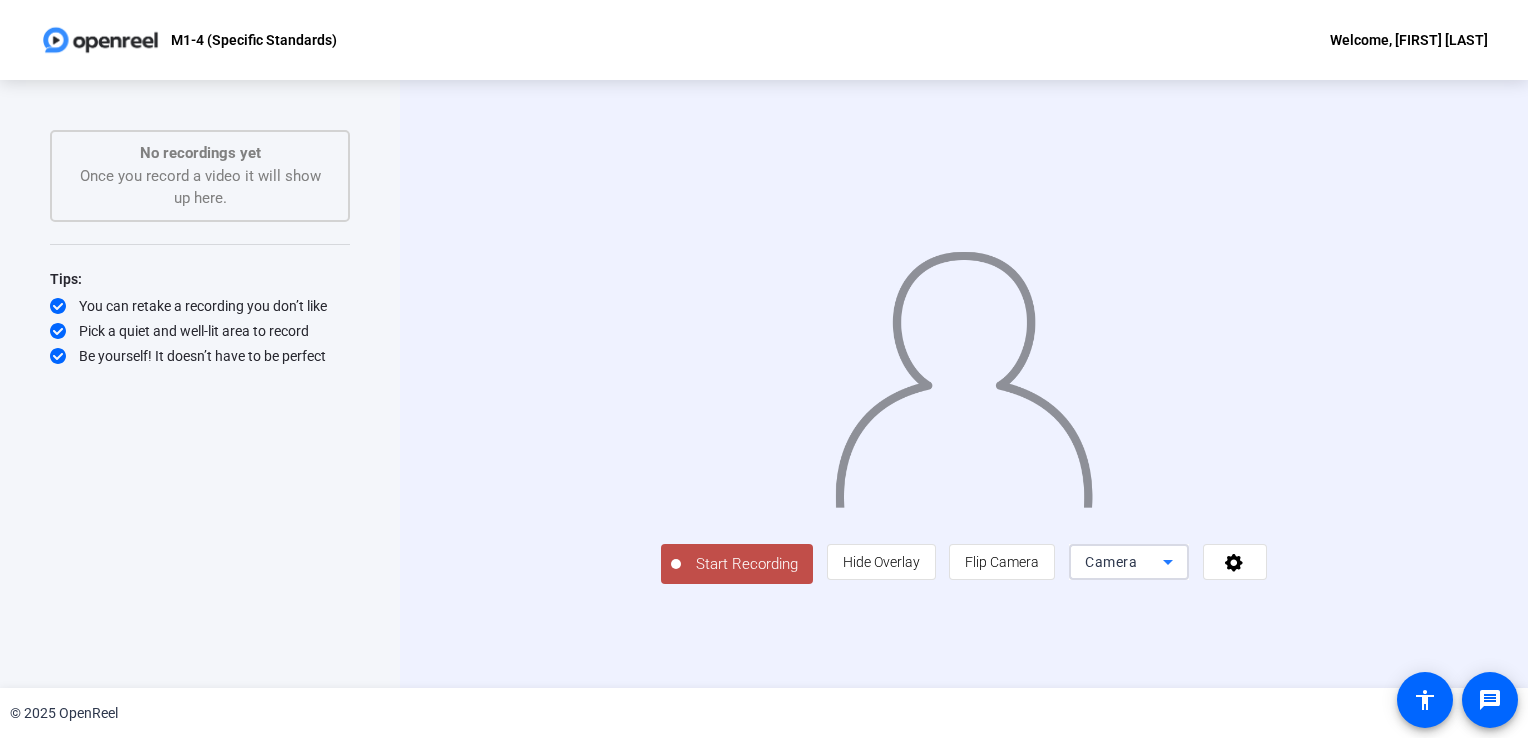 click on "Camera" at bounding box center [1111, 562] 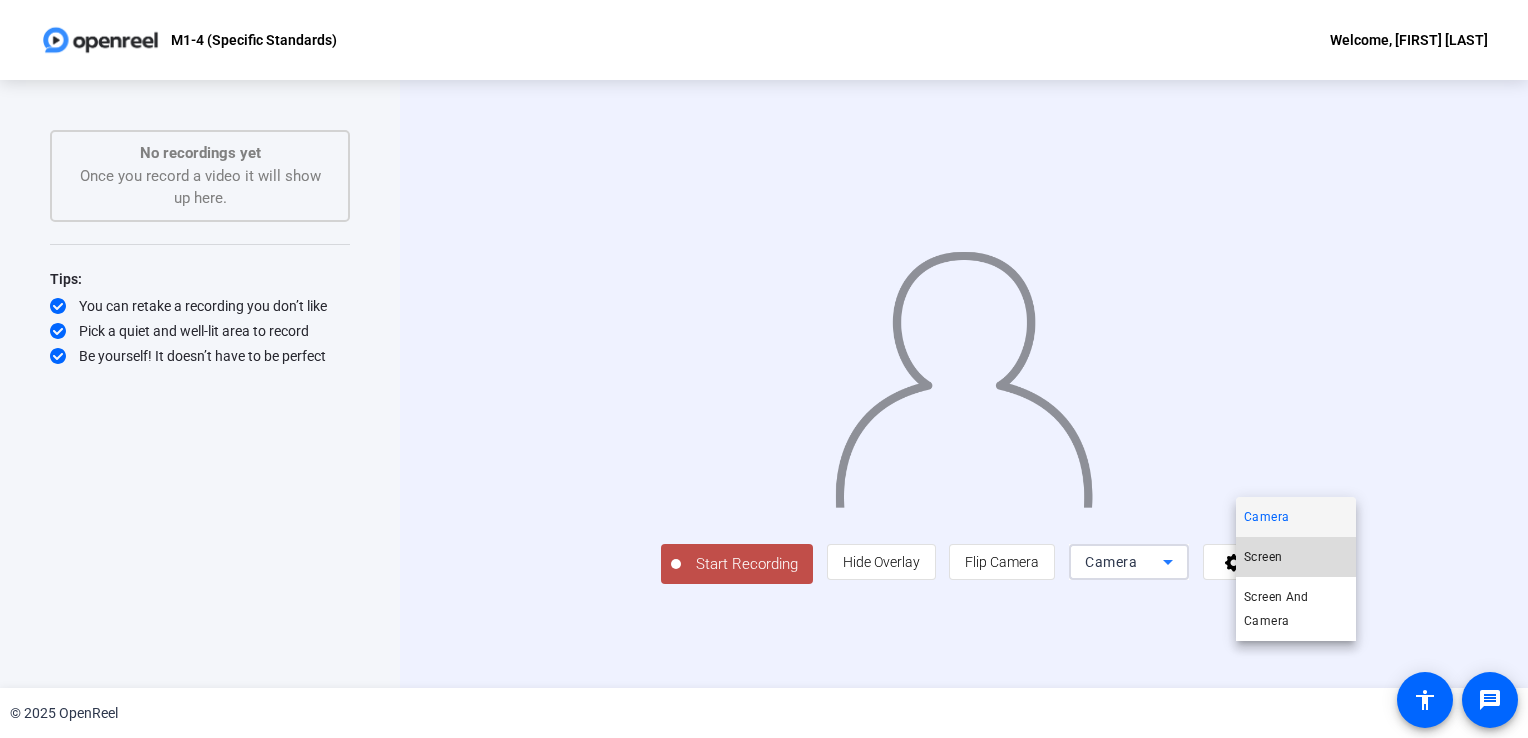click on "Screen" at bounding box center (1263, 557) 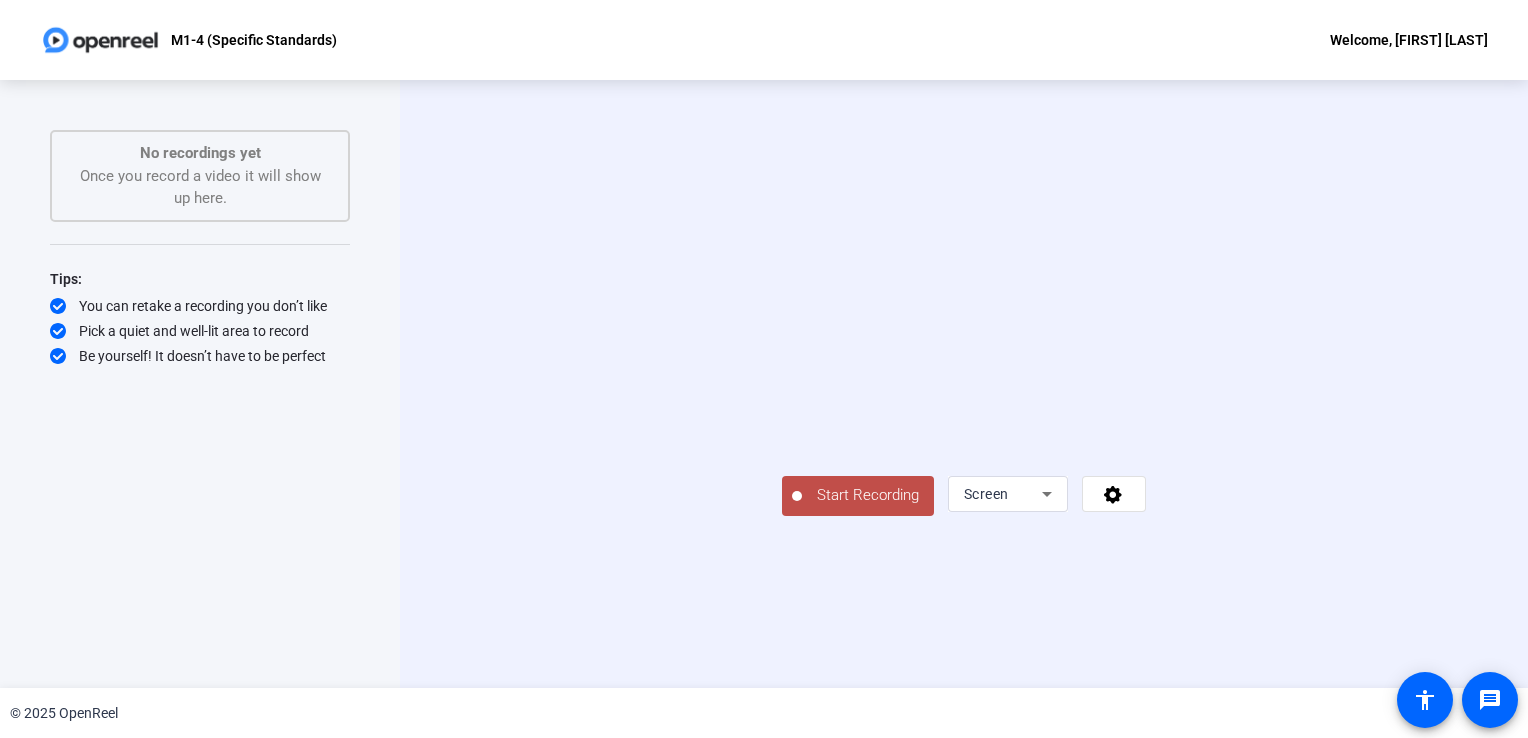 click on "Start Recording" 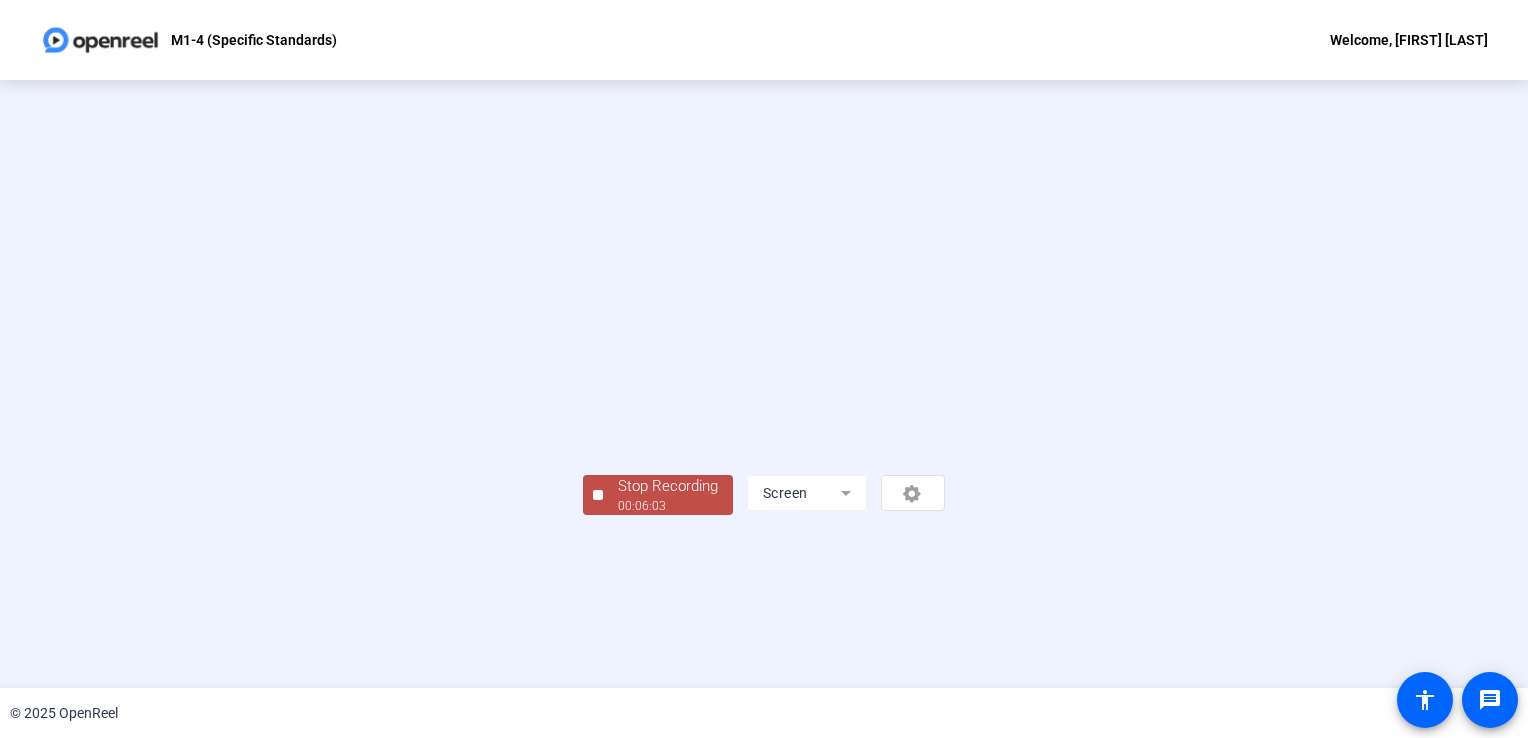 scroll, scrollTop: 56, scrollLeft: 0, axis: vertical 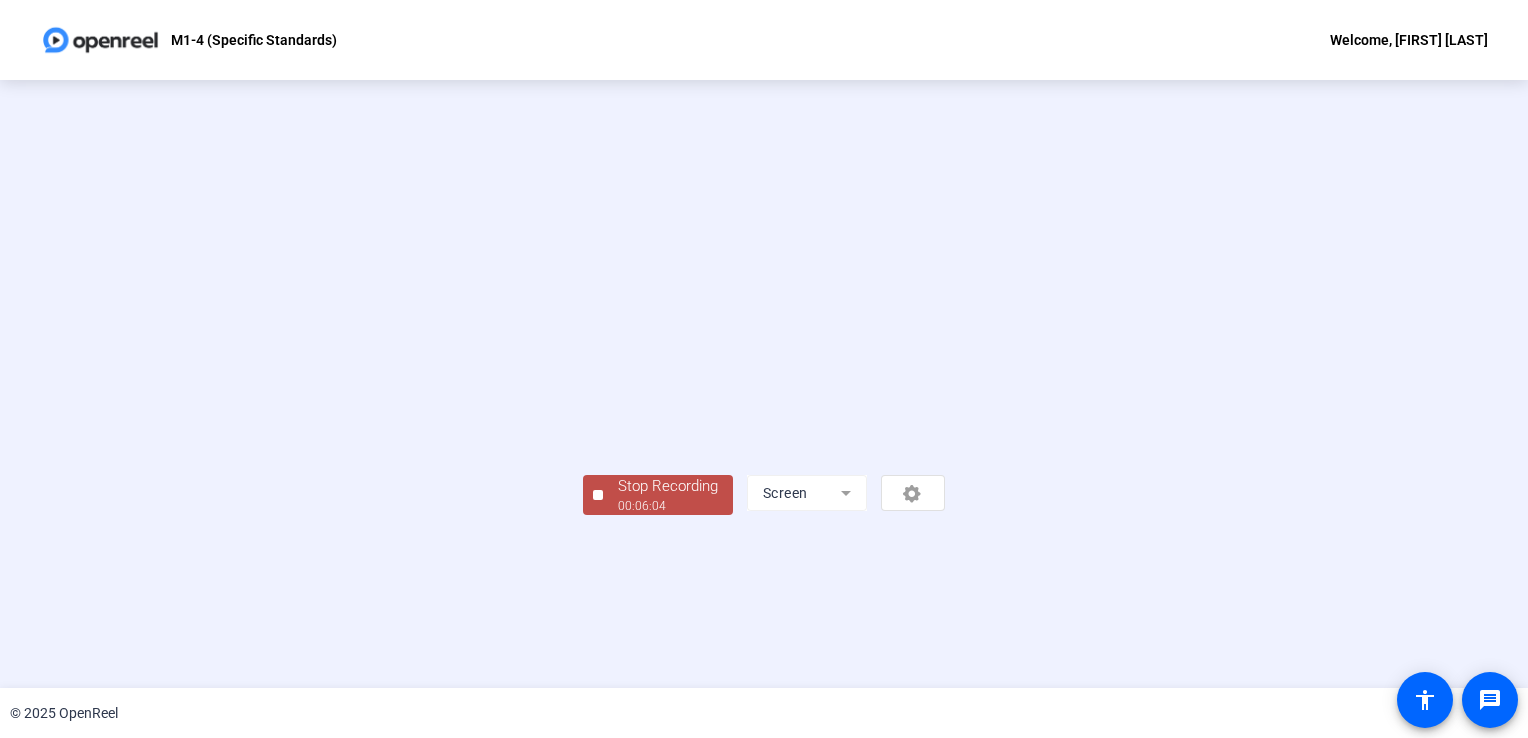 click on "Stop Recording" 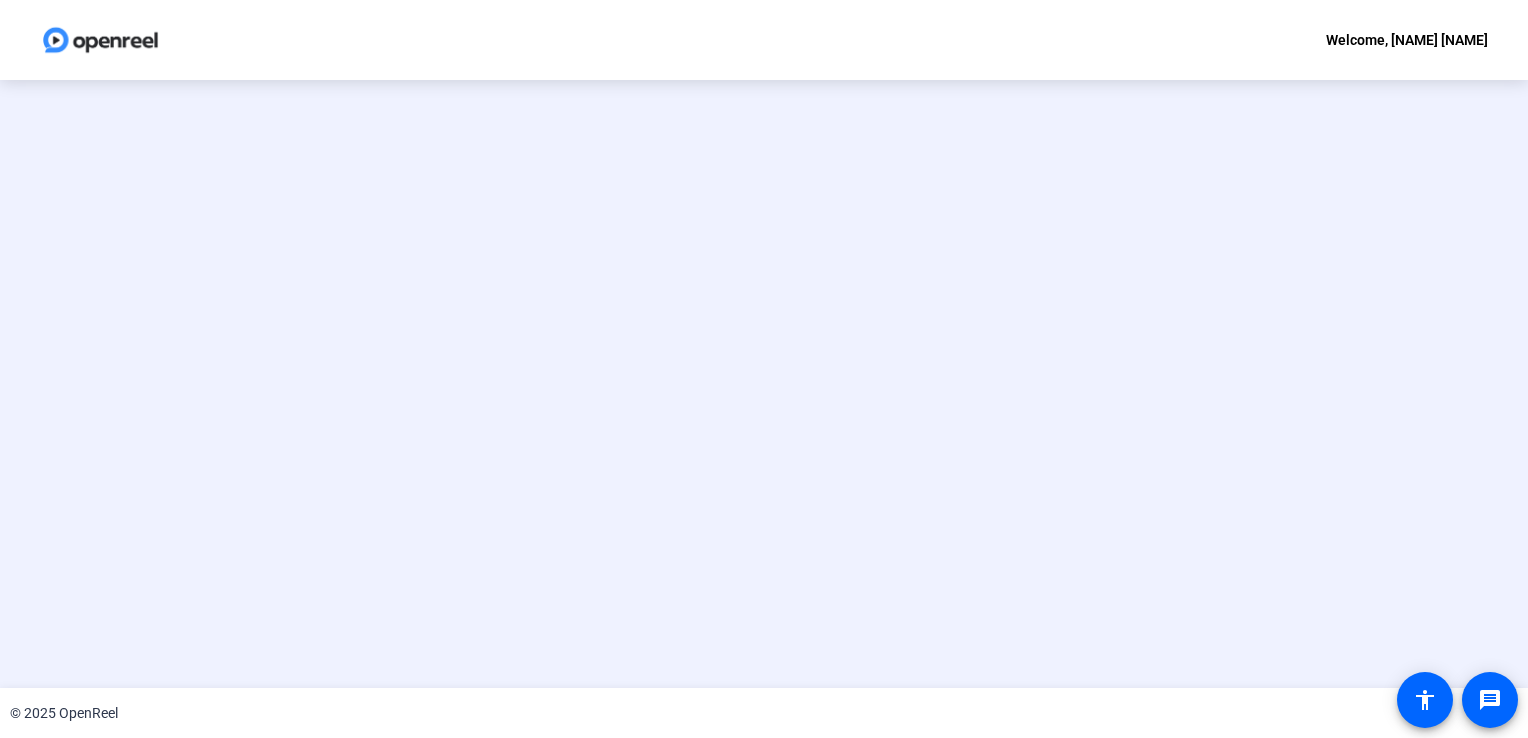 scroll, scrollTop: 0, scrollLeft: 0, axis: both 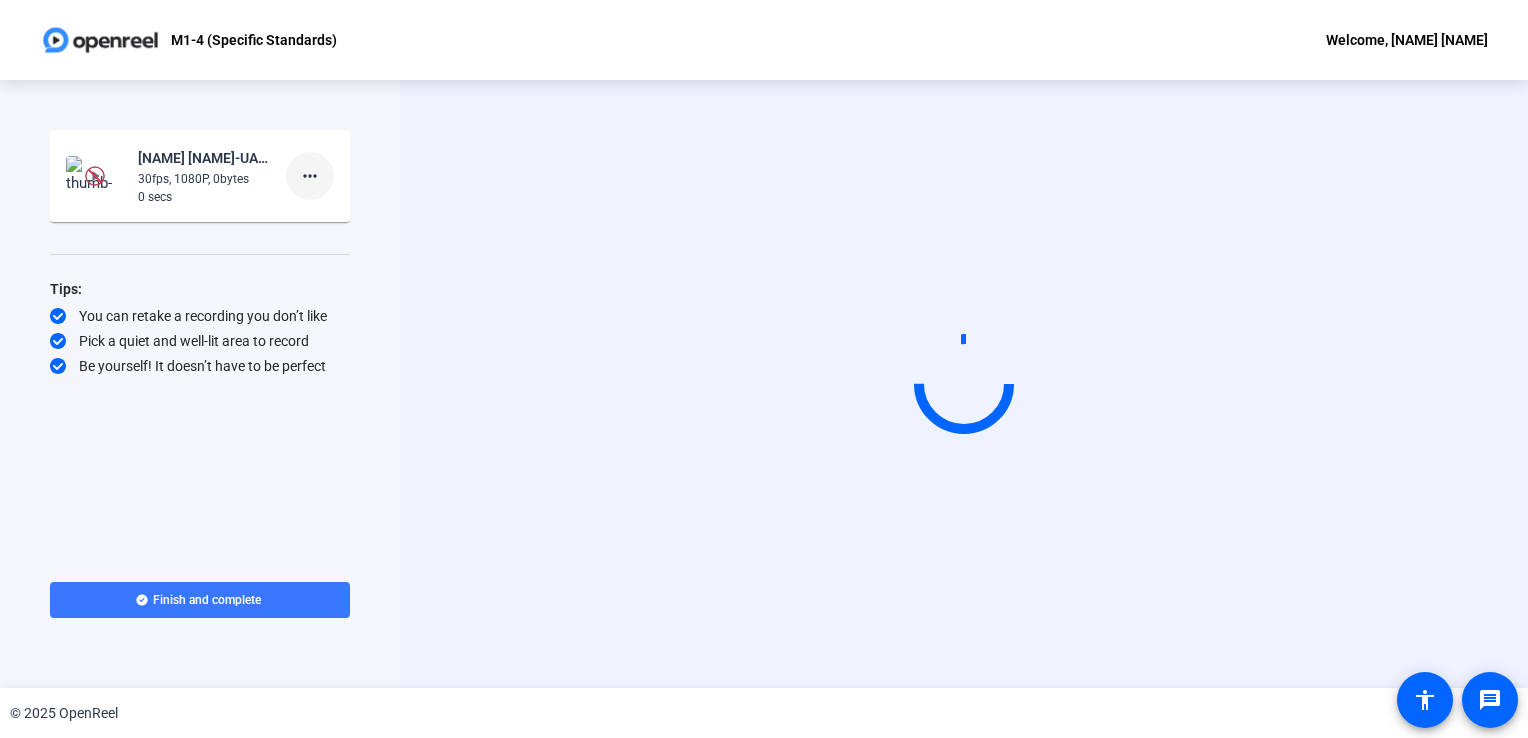 click on "more_horiz" 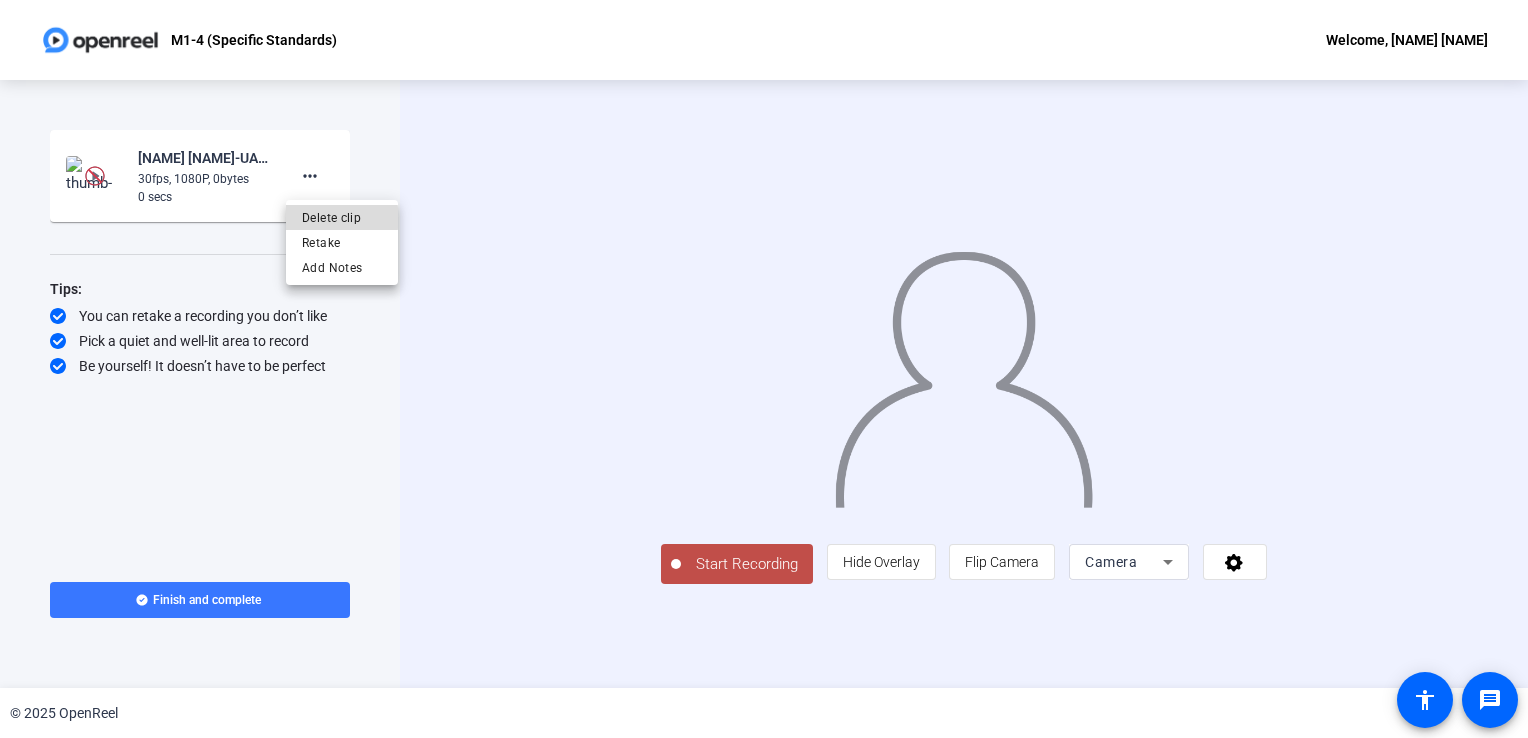 click on "Delete clip" at bounding box center (342, 218) 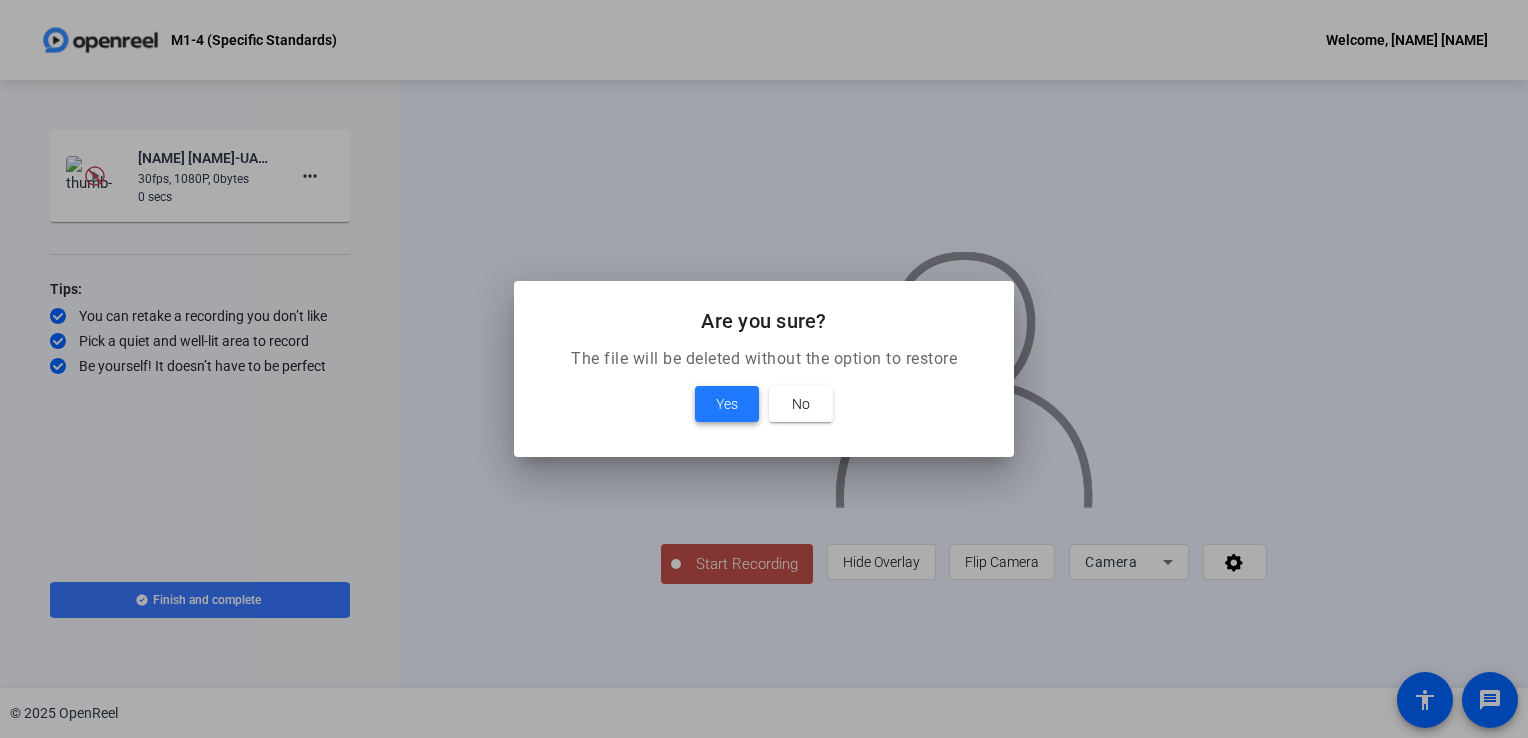 click at bounding box center [727, 404] 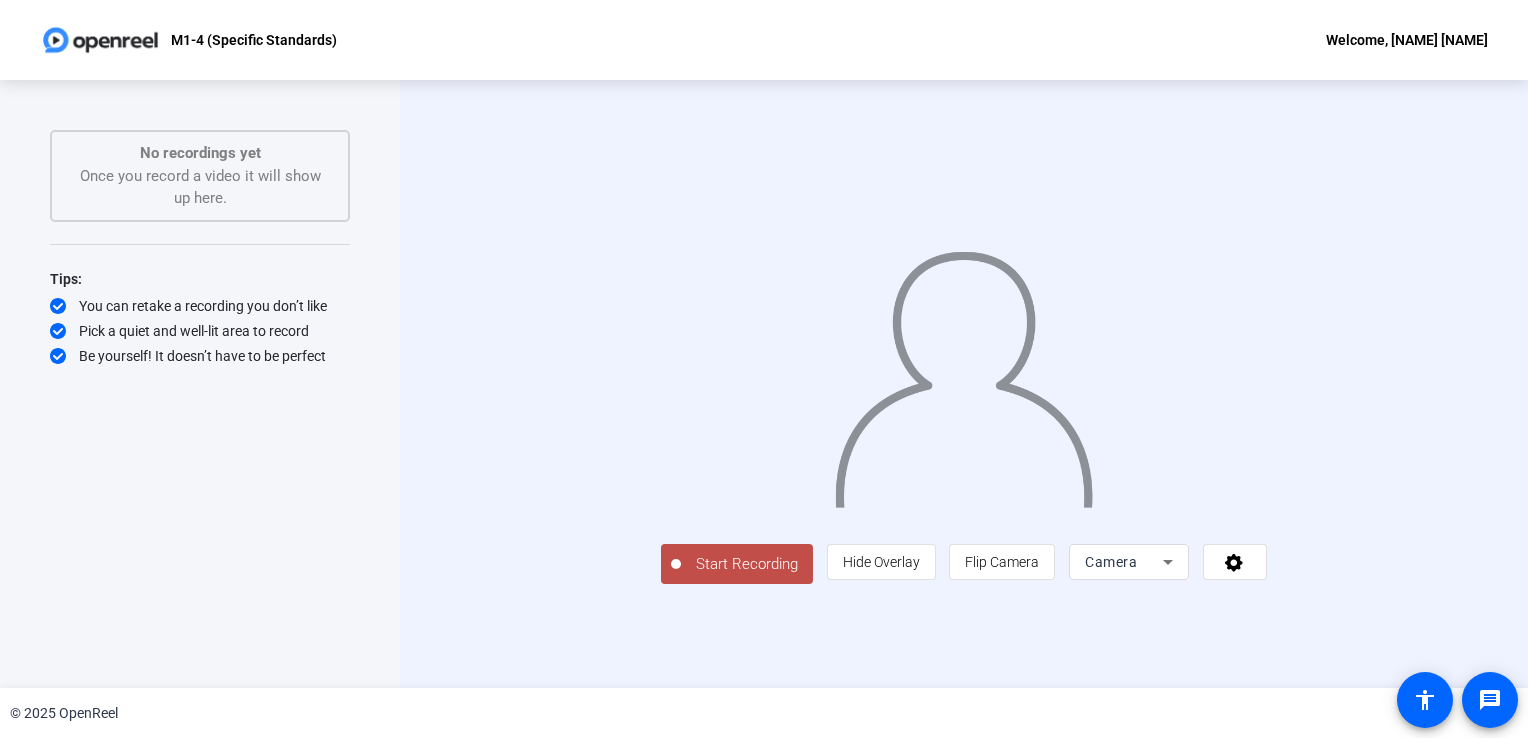 click on "Camera" at bounding box center [1111, 562] 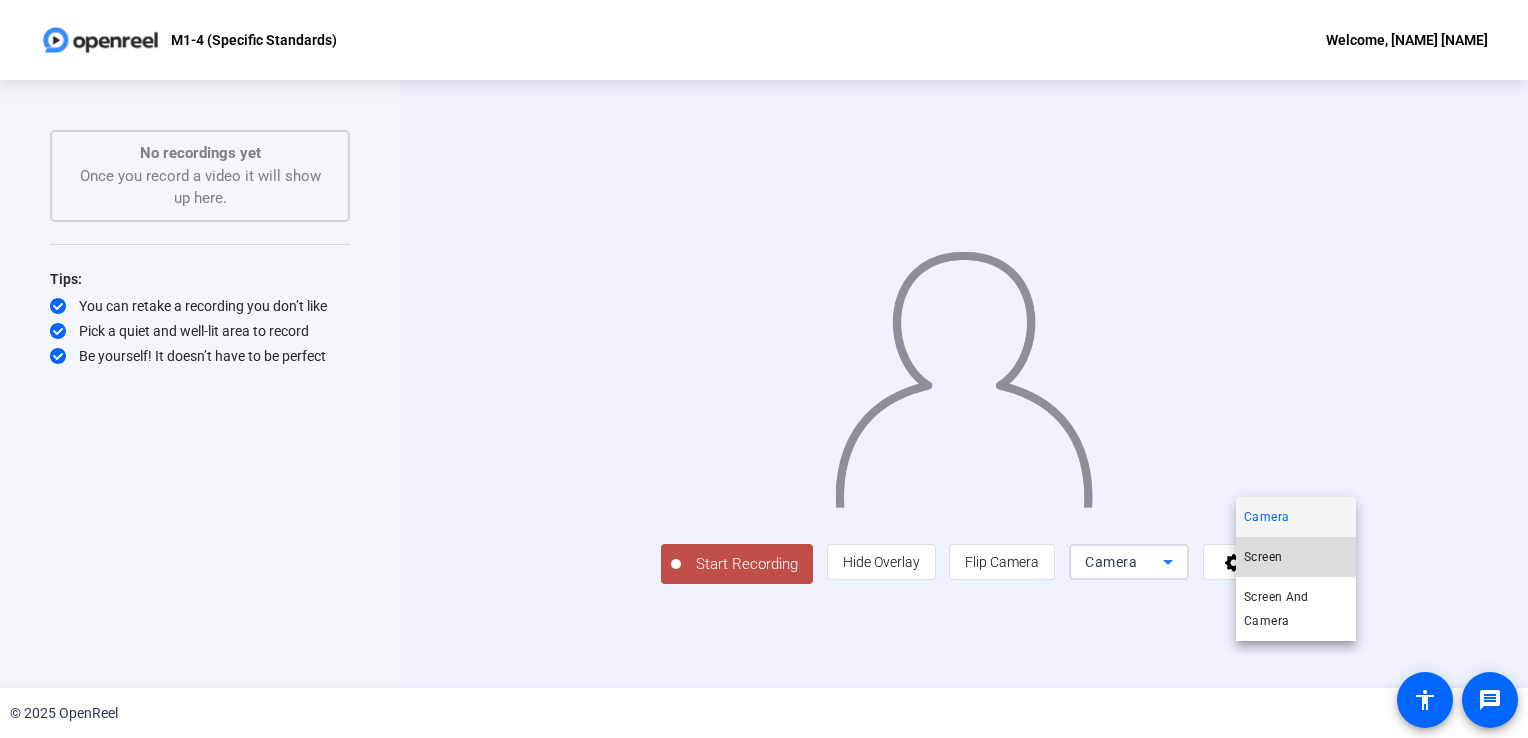 click on "Screen" at bounding box center (1263, 557) 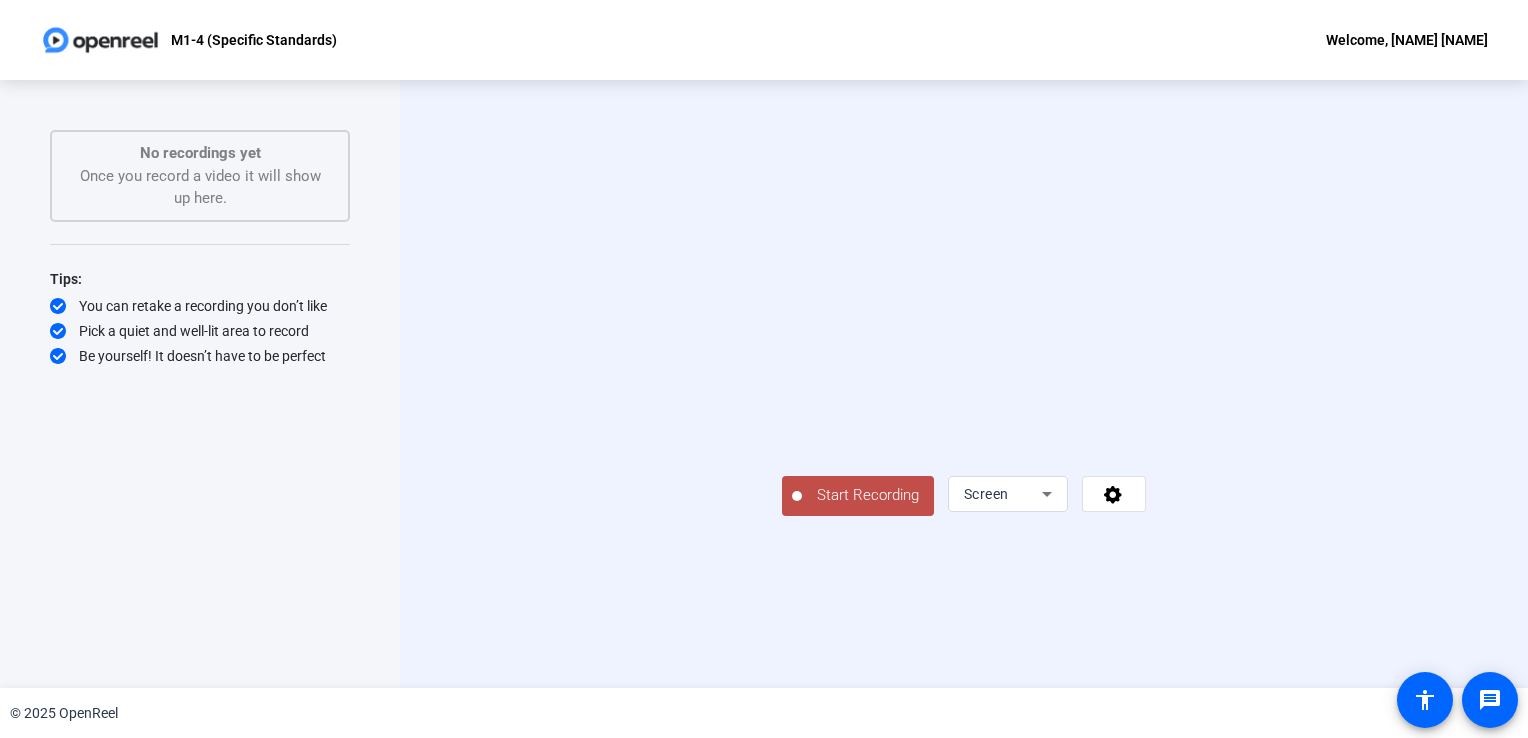 click on "Start Recording" 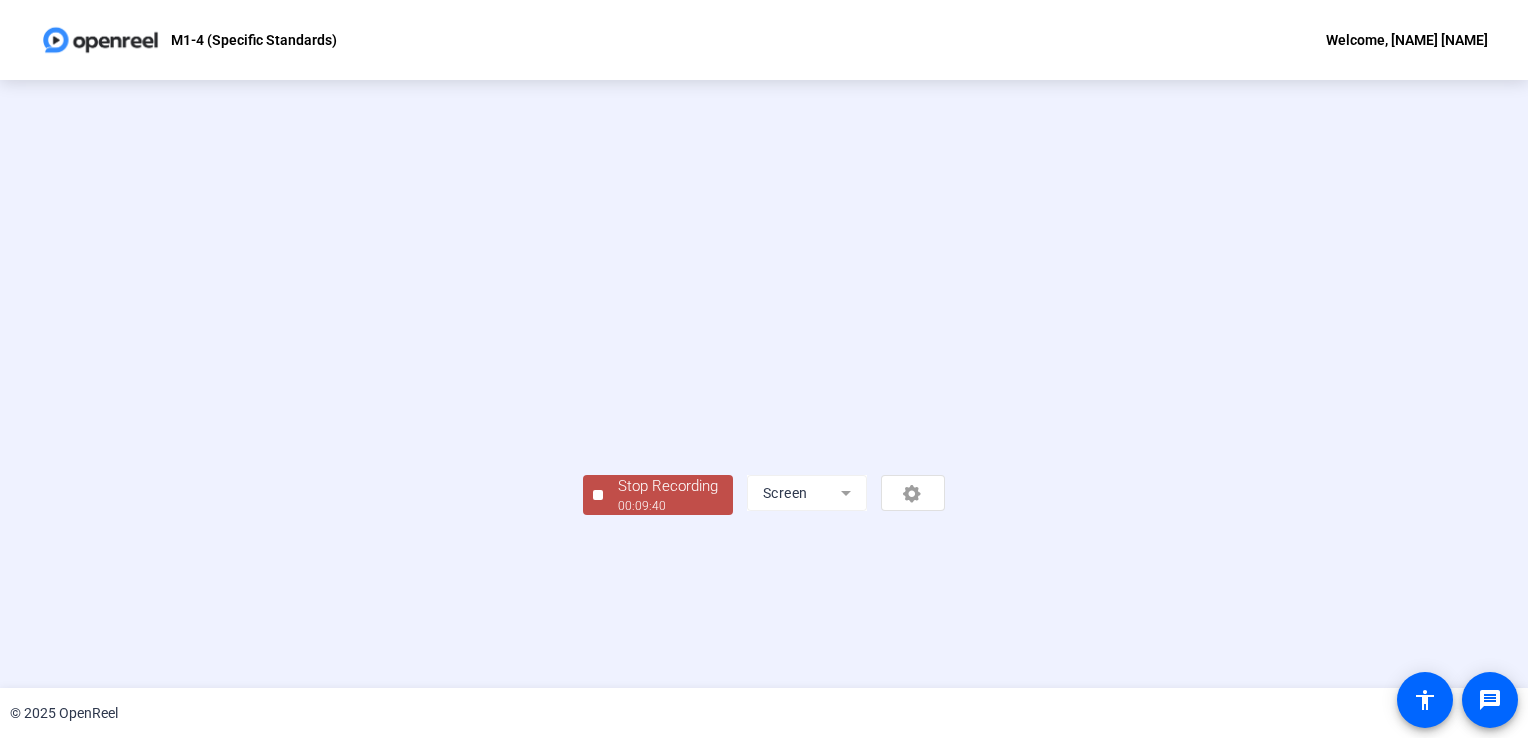scroll, scrollTop: 56, scrollLeft: 0, axis: vertical 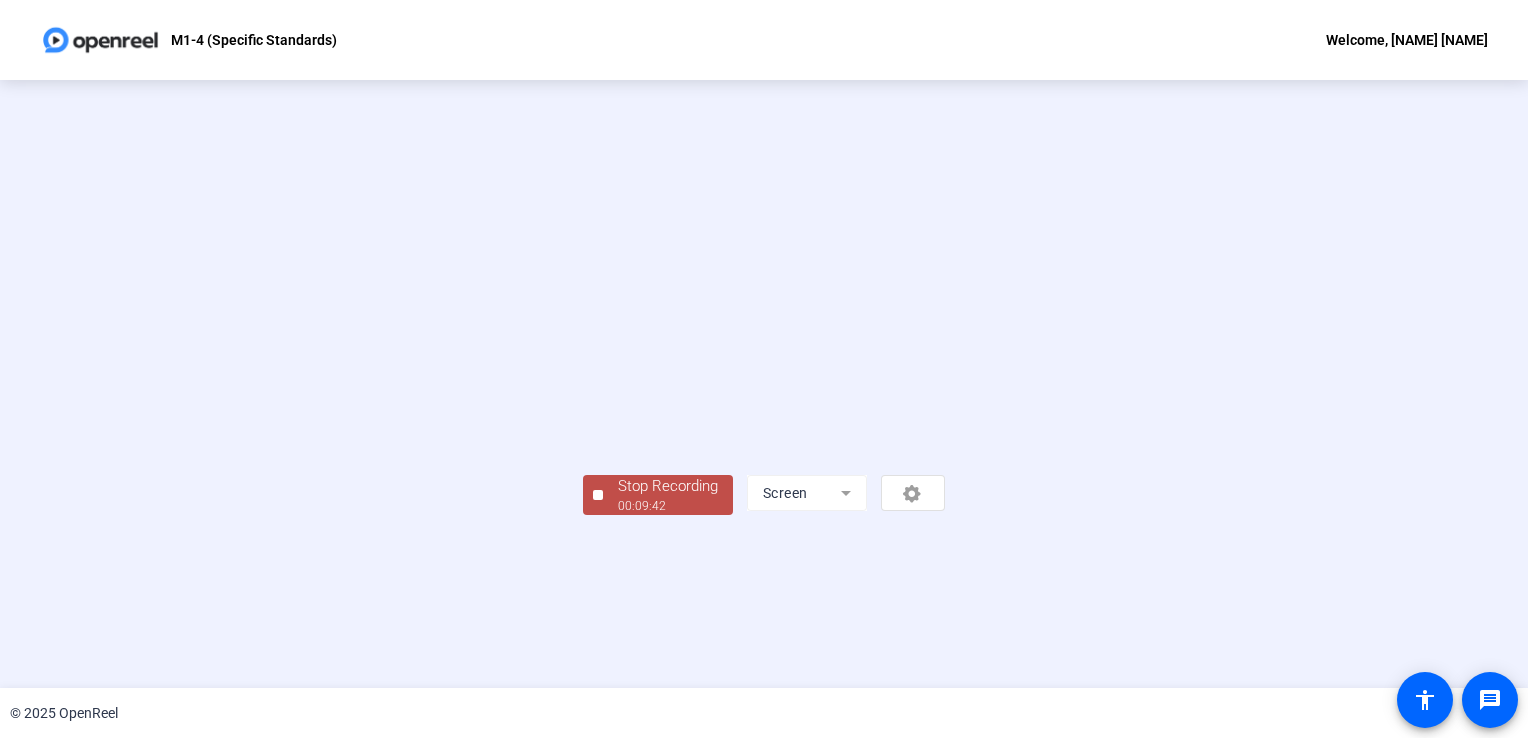 click on "Stop Recording" 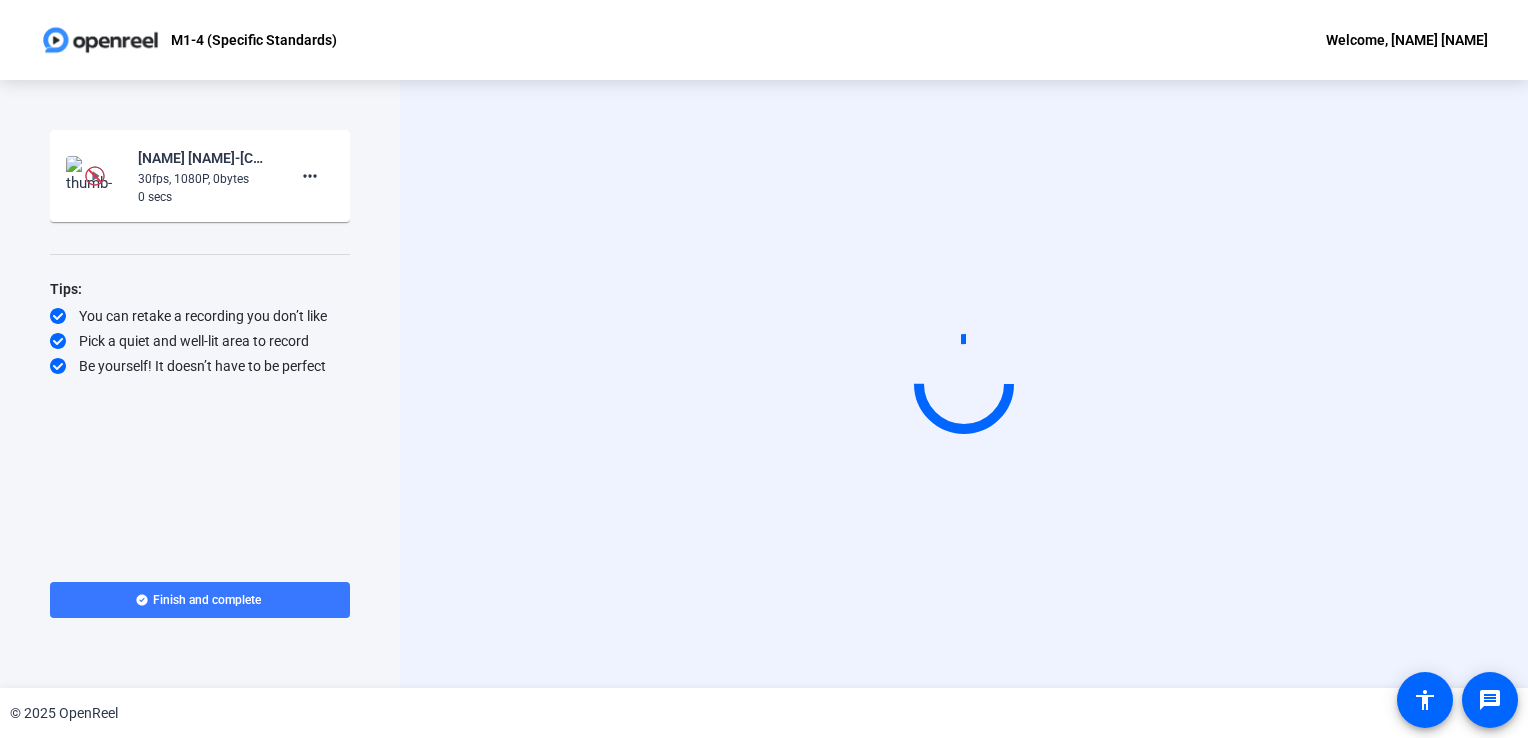 scroll, scrollTop: 0, scrollLeft: 0, axis: both 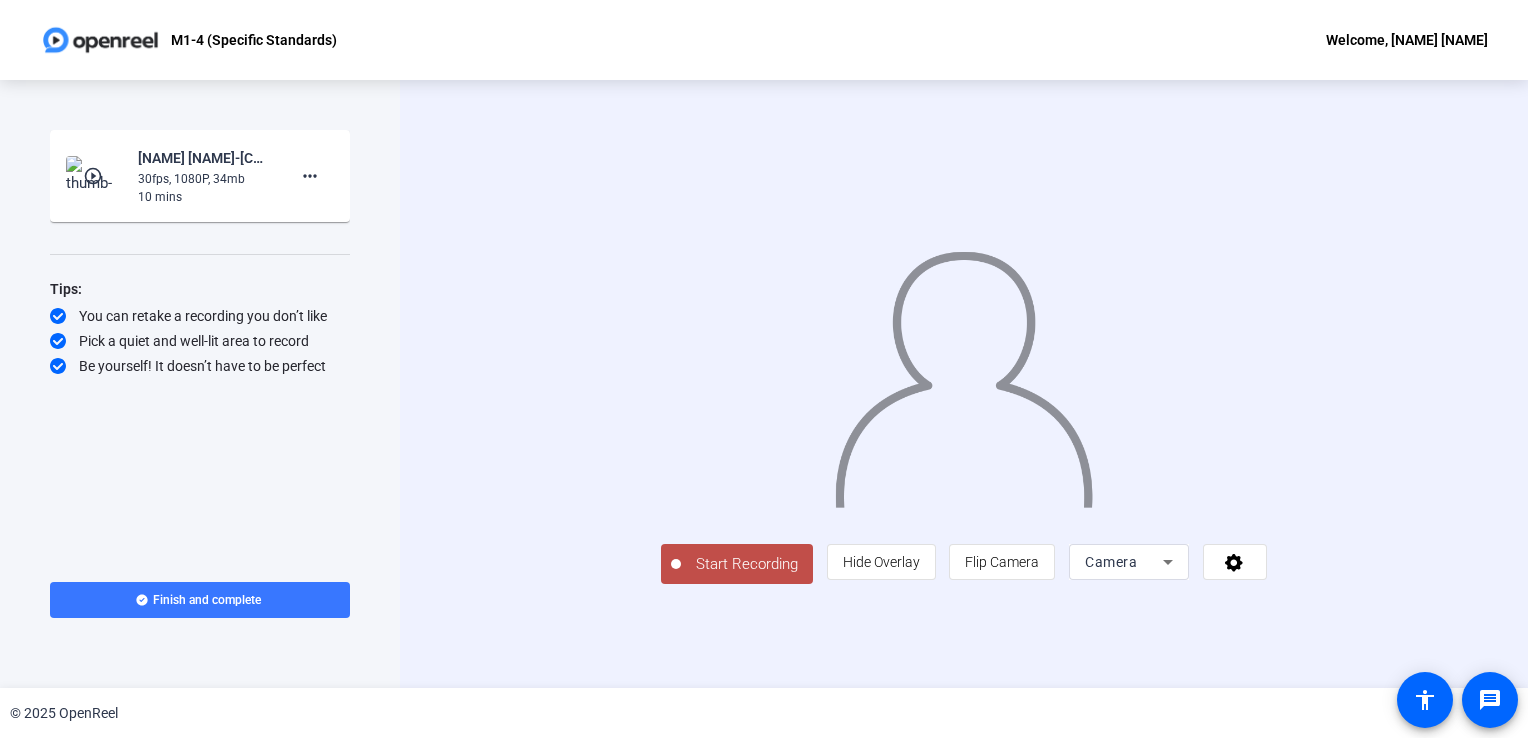 click on "play_circle_outline" 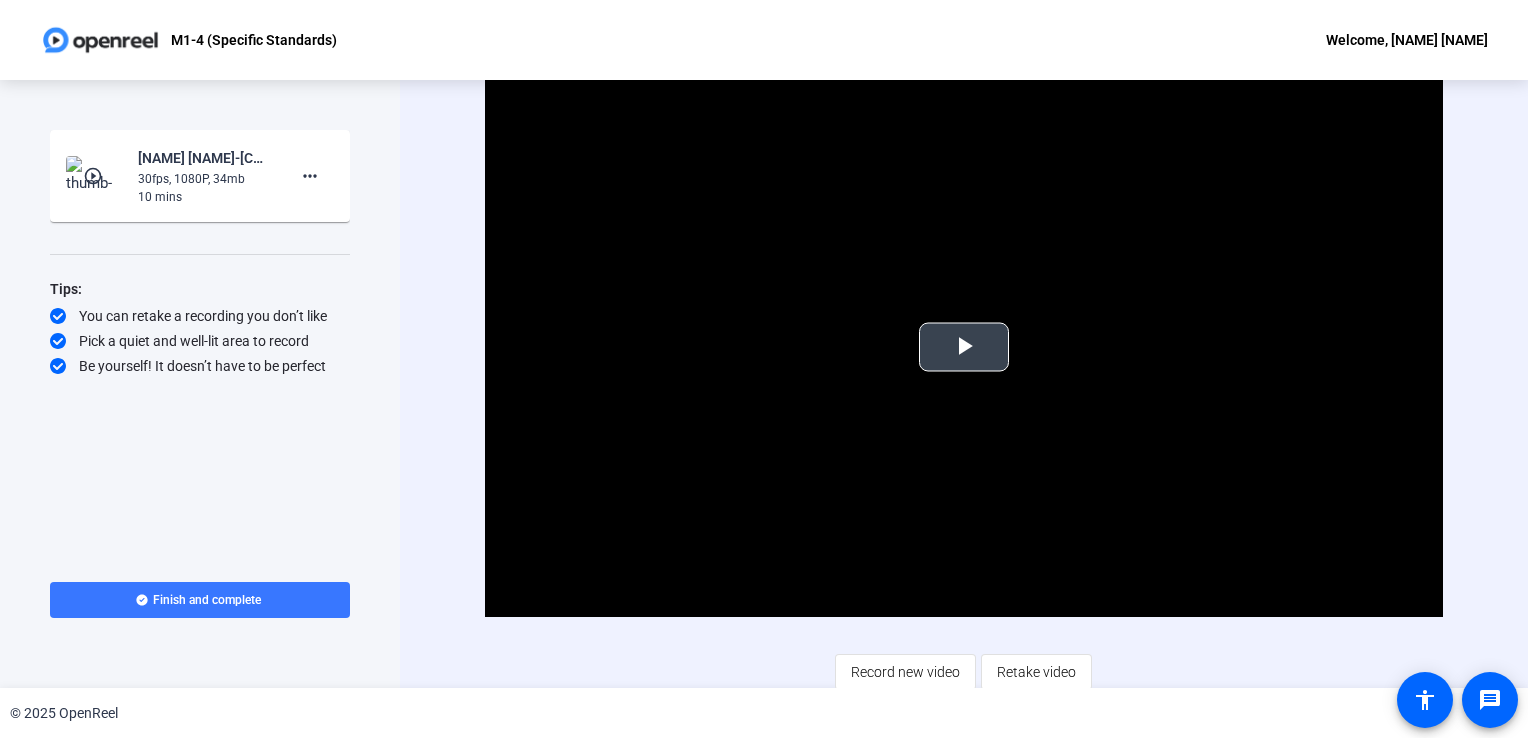 click at bounding box center [964, 347] 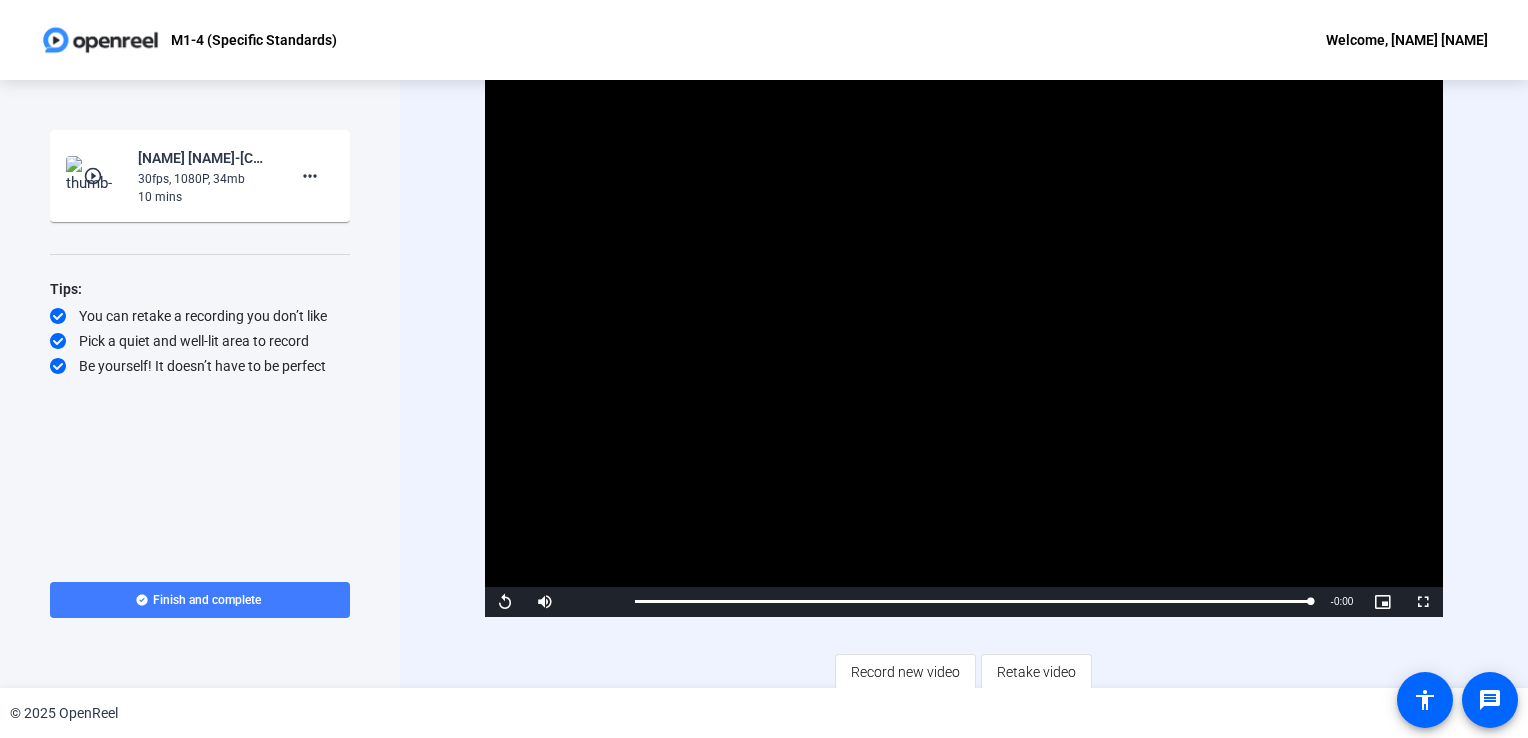 click on "Finish and complete" 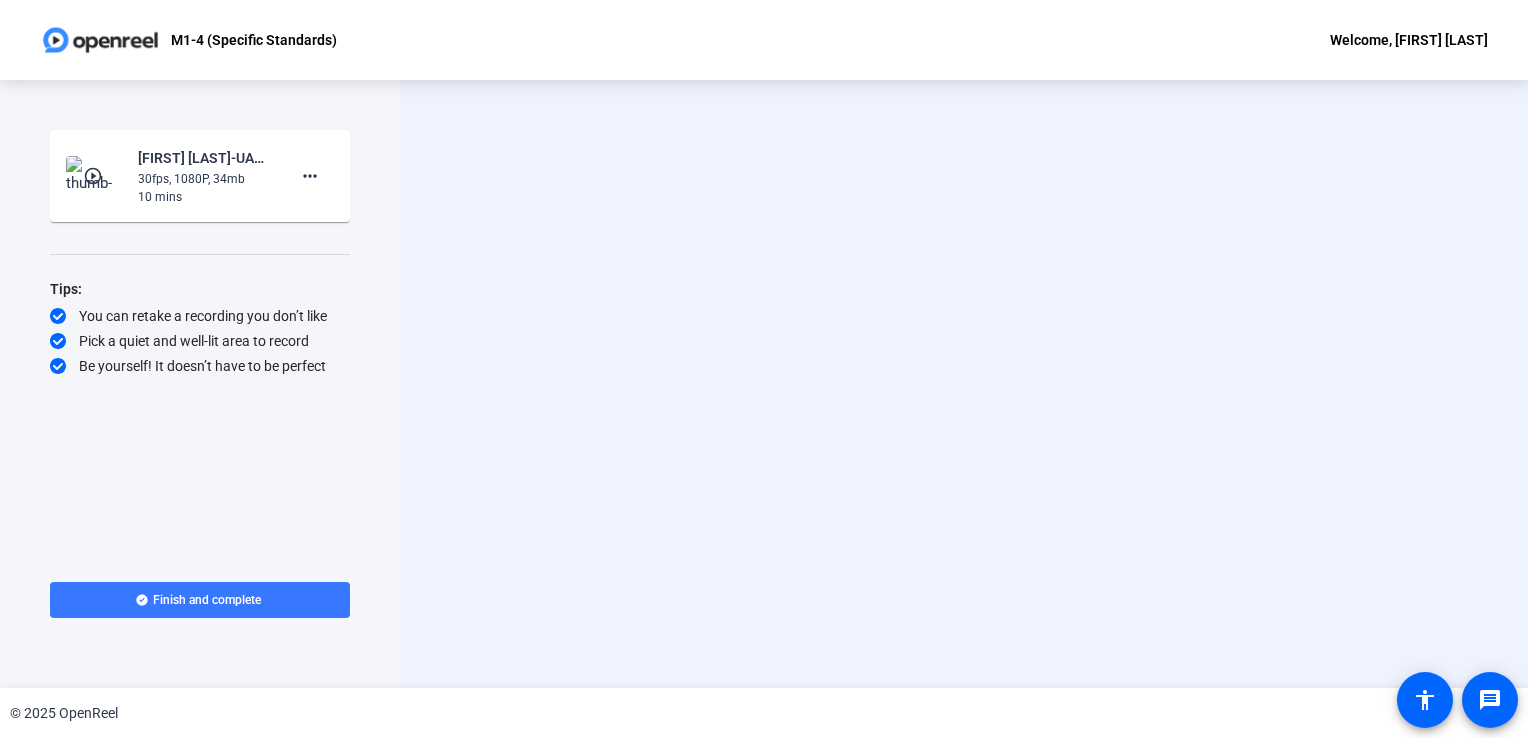 scroll, scrollTop: 0, scrollLeft: 0, axis: both 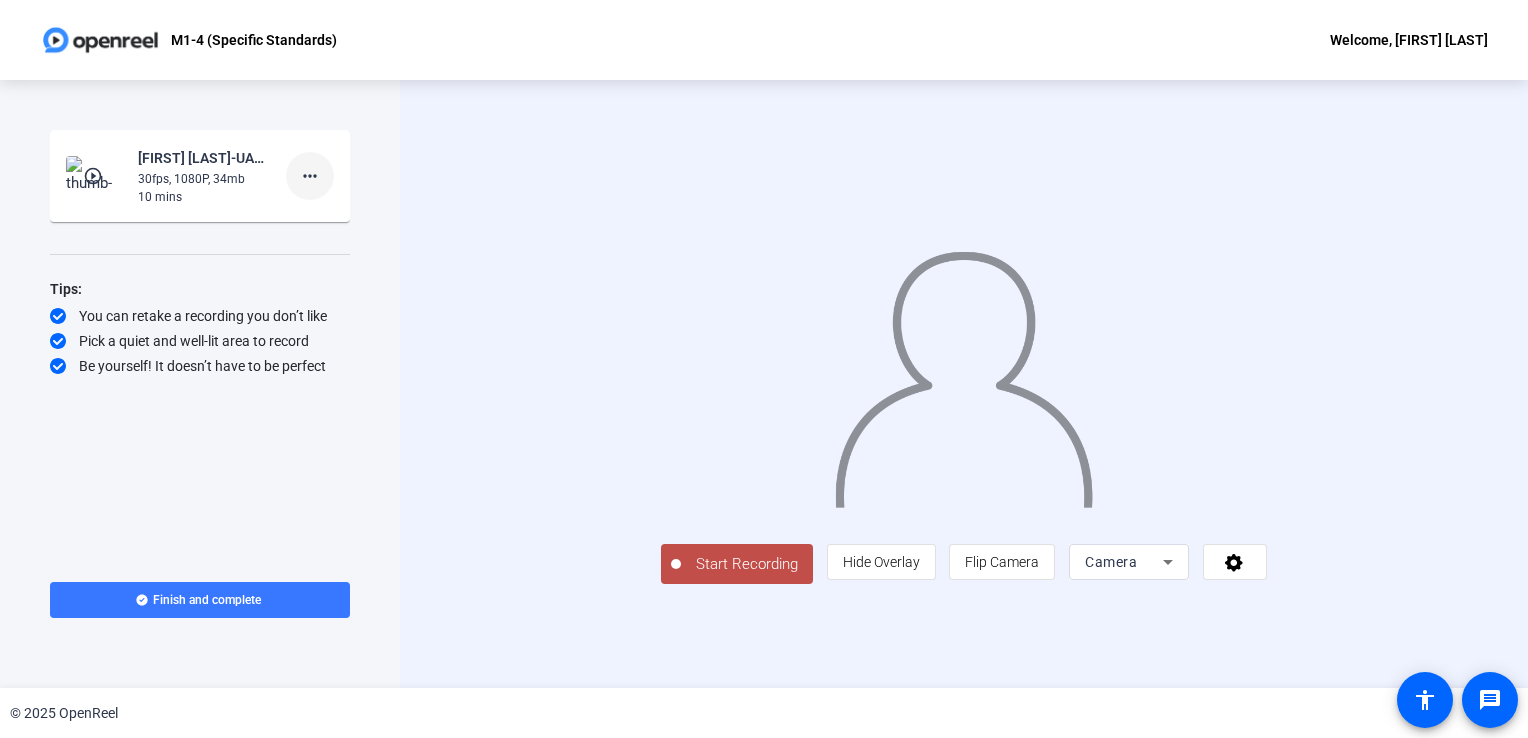 click on "more_horiz" 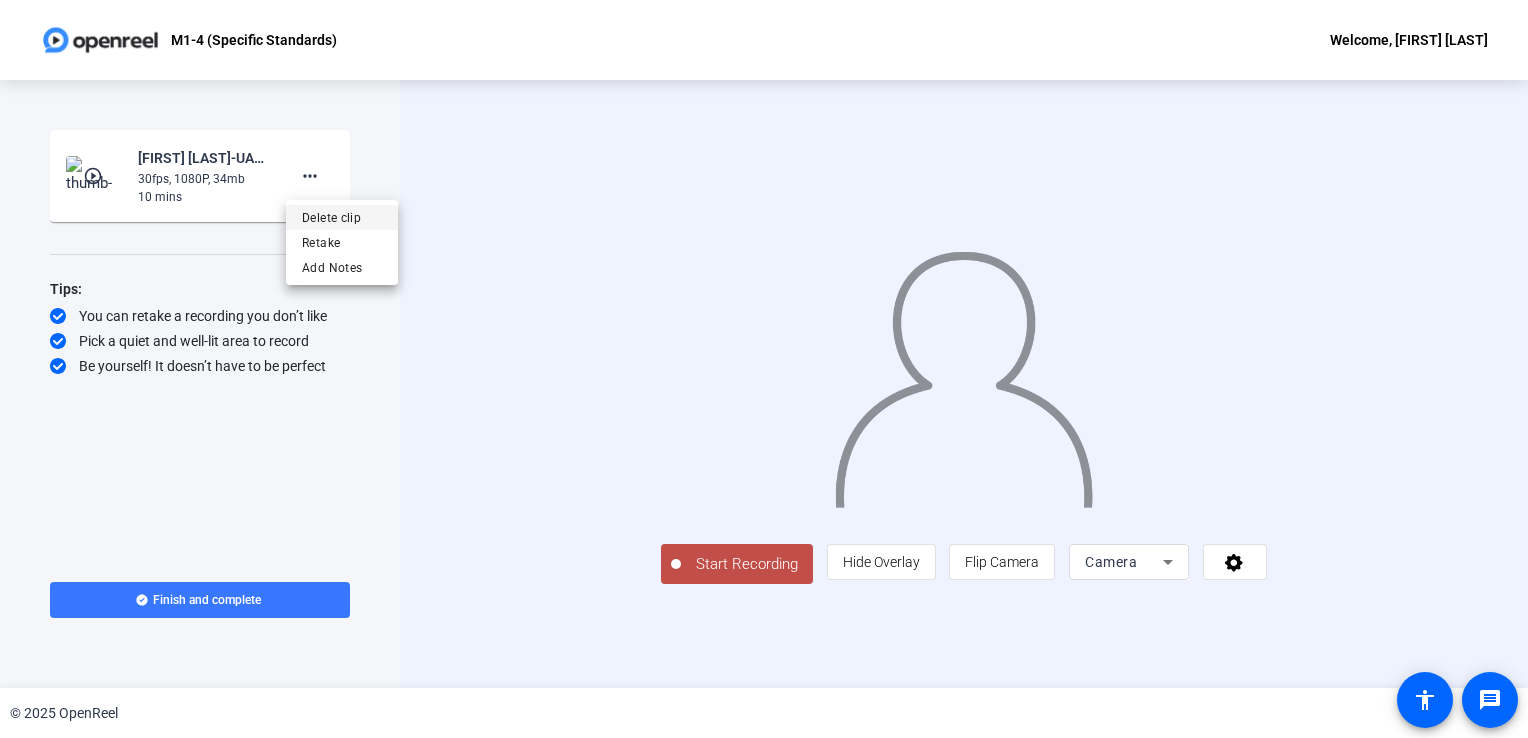 click on "Delete clip" at bounding box center (342, 218) 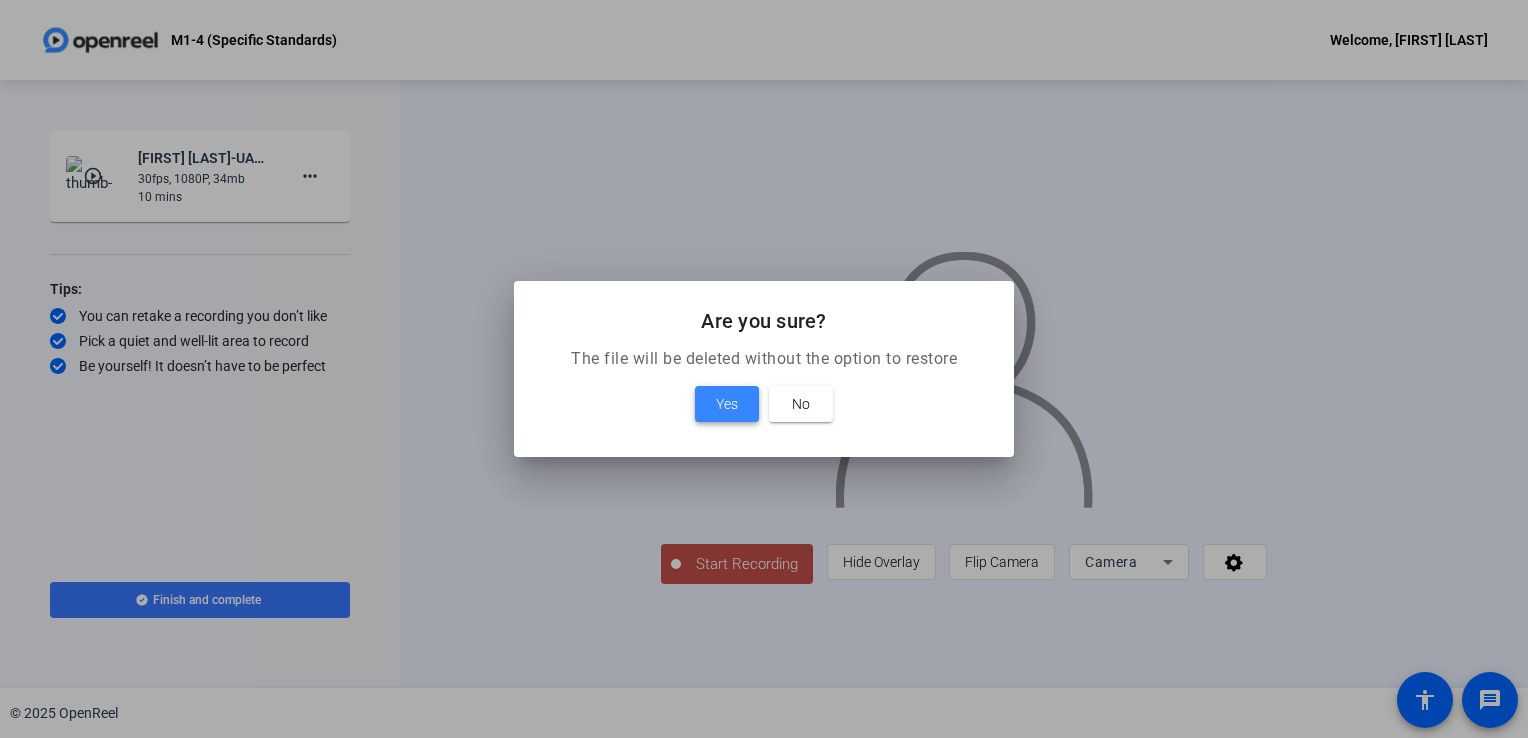 drag, startPoint x: 719, startPoint y: 407, endPoint x: 705, endPoint y: 402, distance: 14.866069 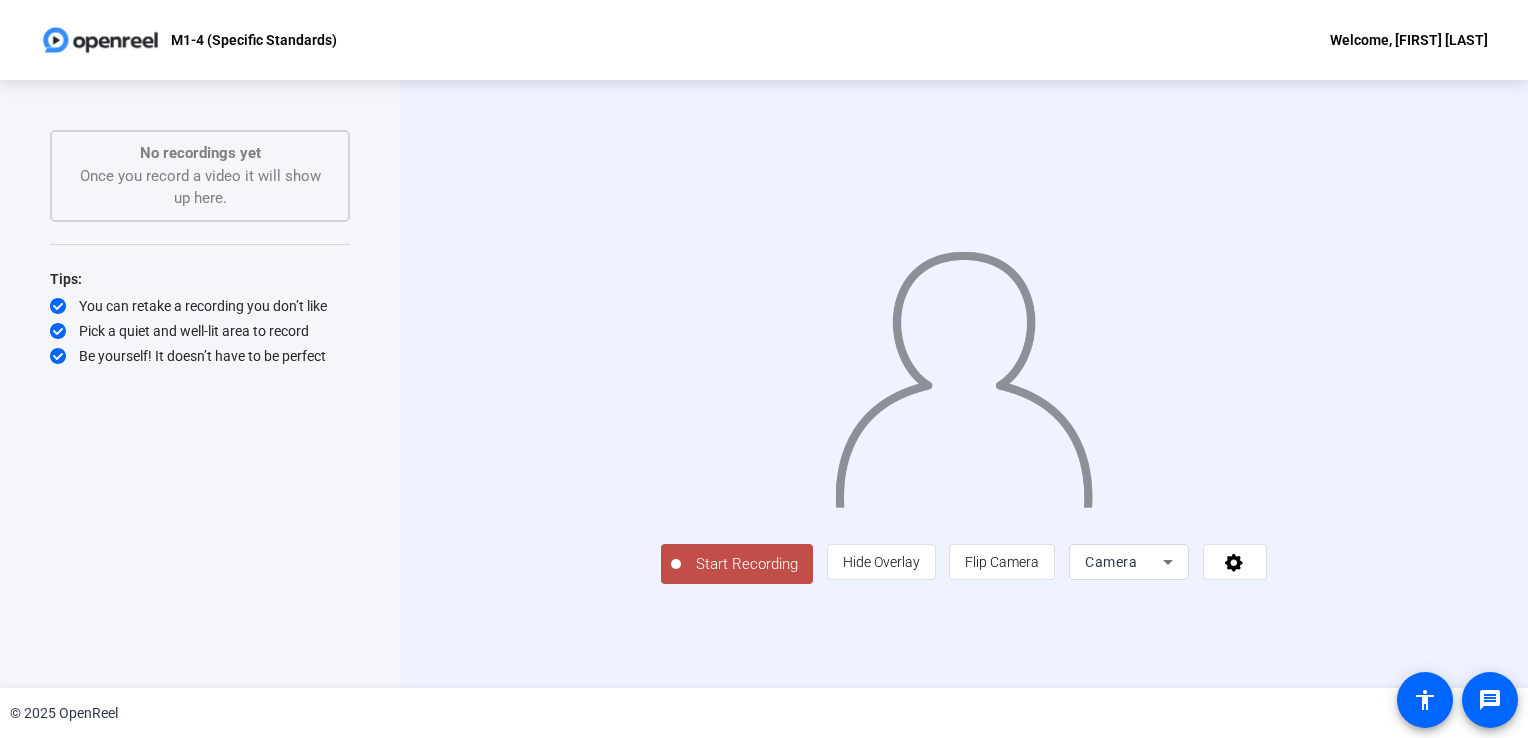 click on "Camera" at bounding box center [1111, 562] 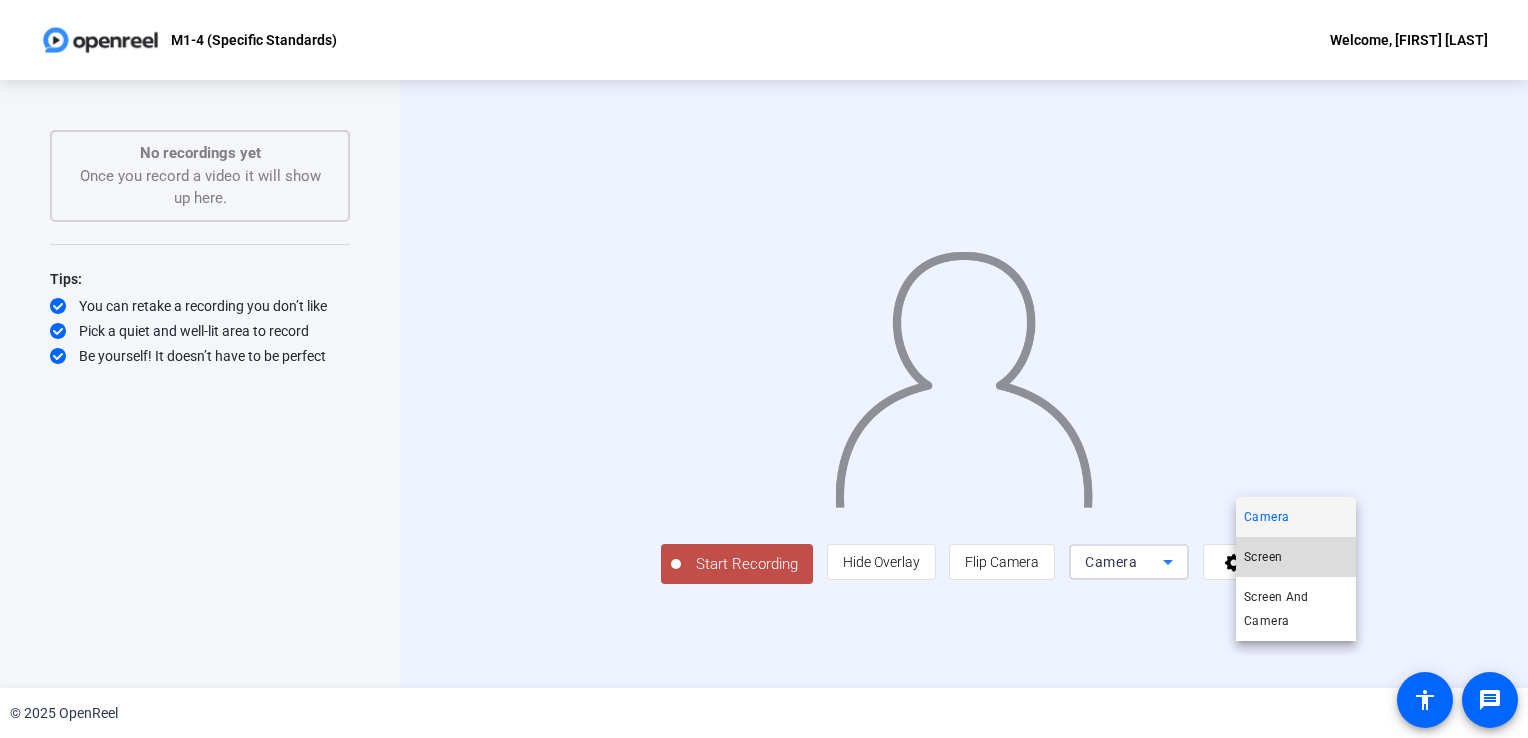 click on "Screen" at bounding box center (1263, 557) 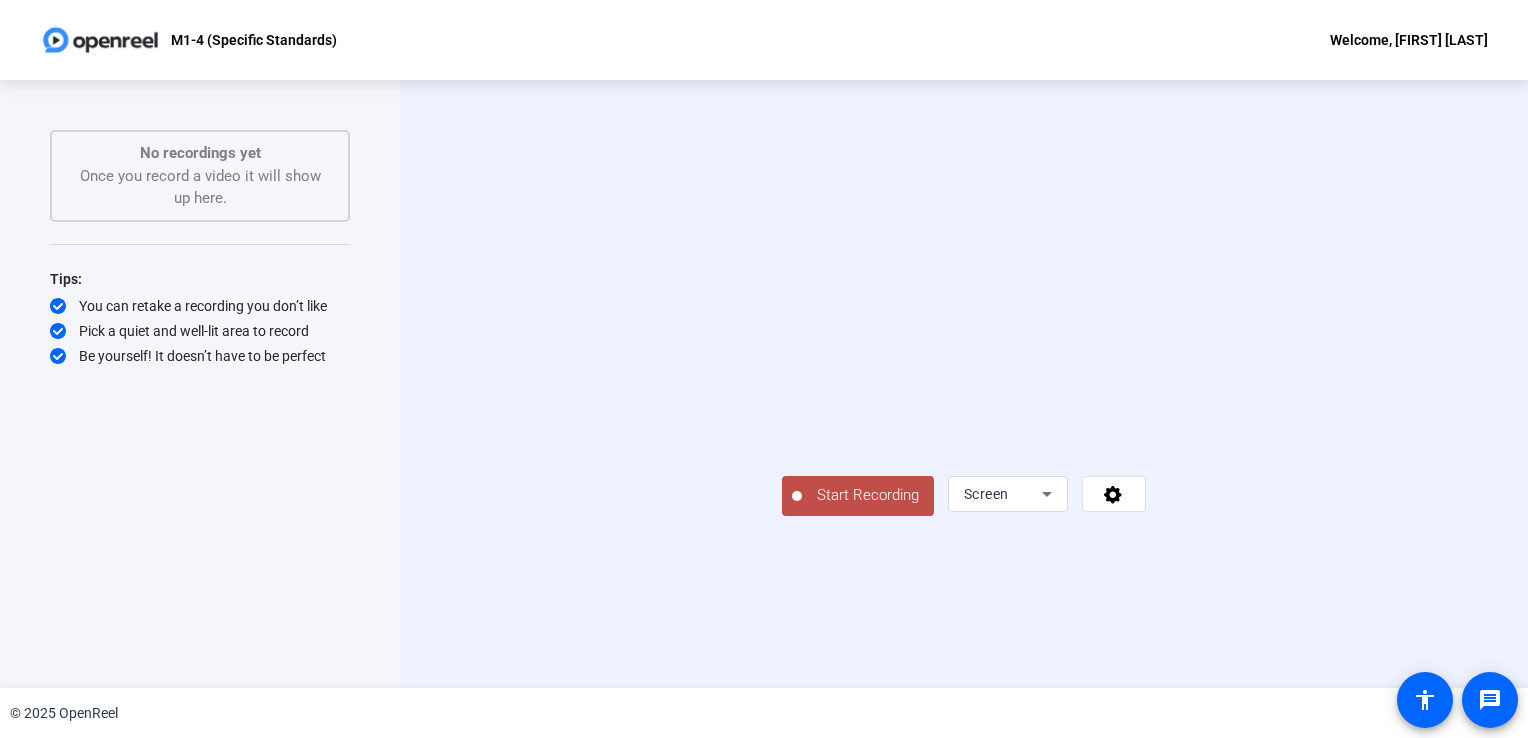 drag, startPoint x: 508, startPoint y: 733, endPoint x: 44, endPoint y: 750, distance: 464.3113 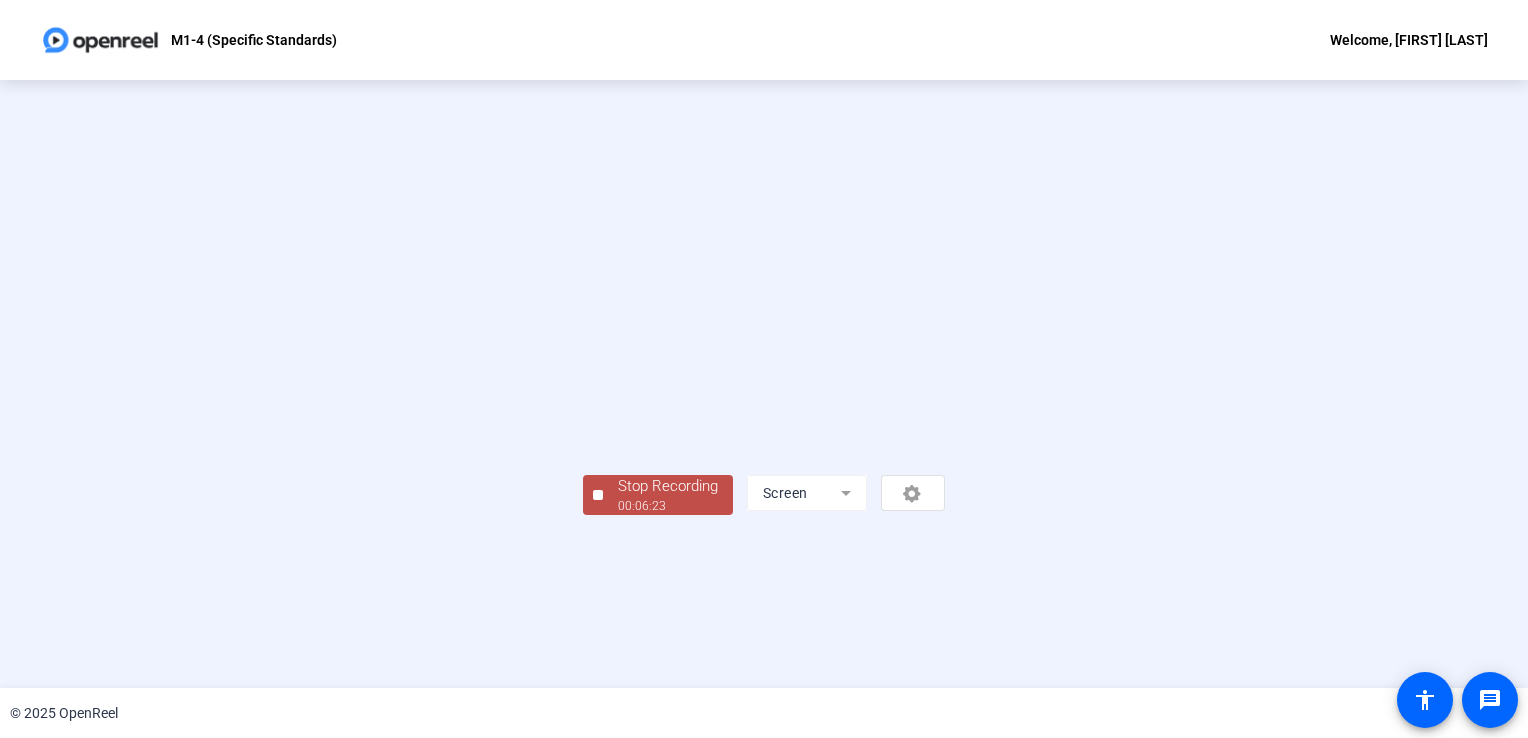 scroll, scrollTop: 56, scrollLeft: 0, axis: vertical 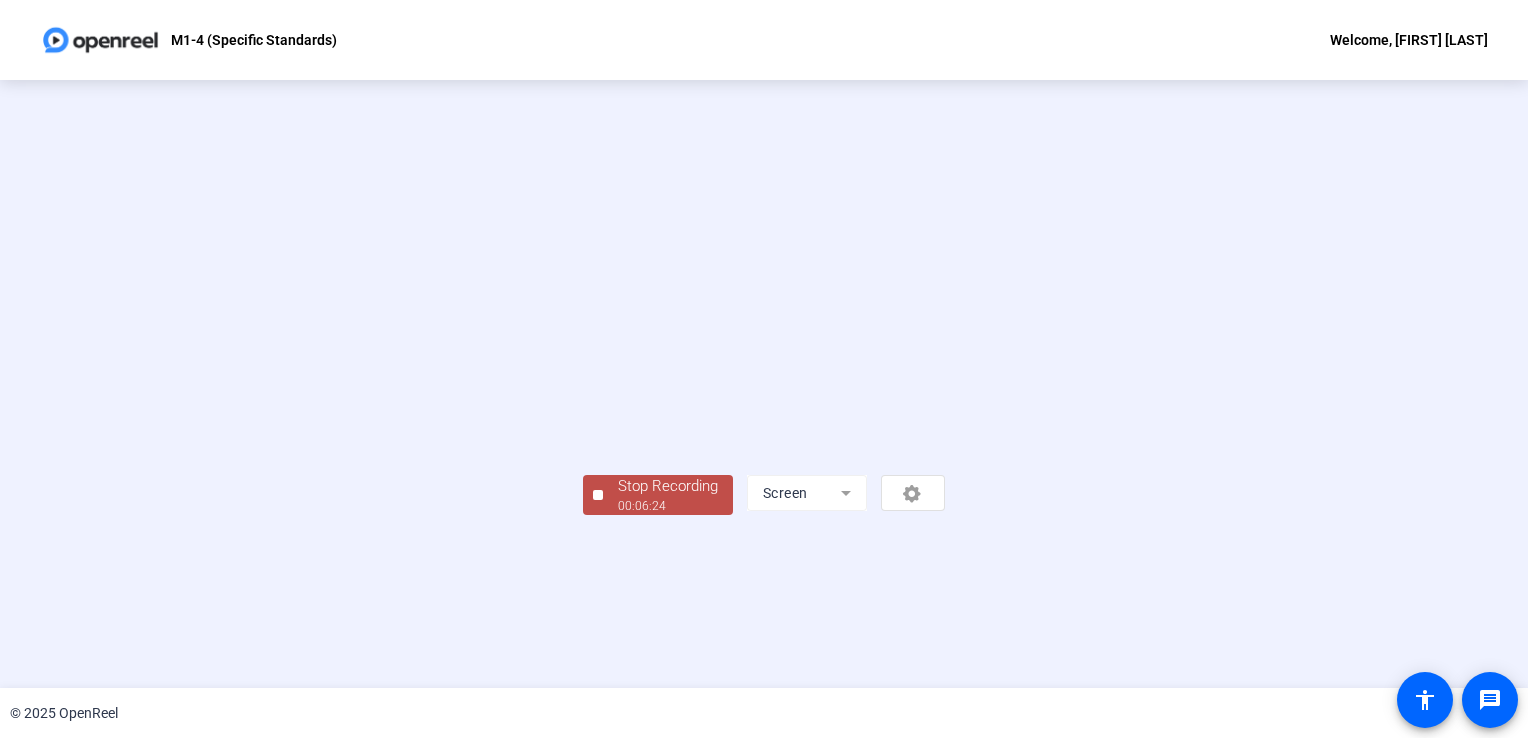 click on "Stop Recording" 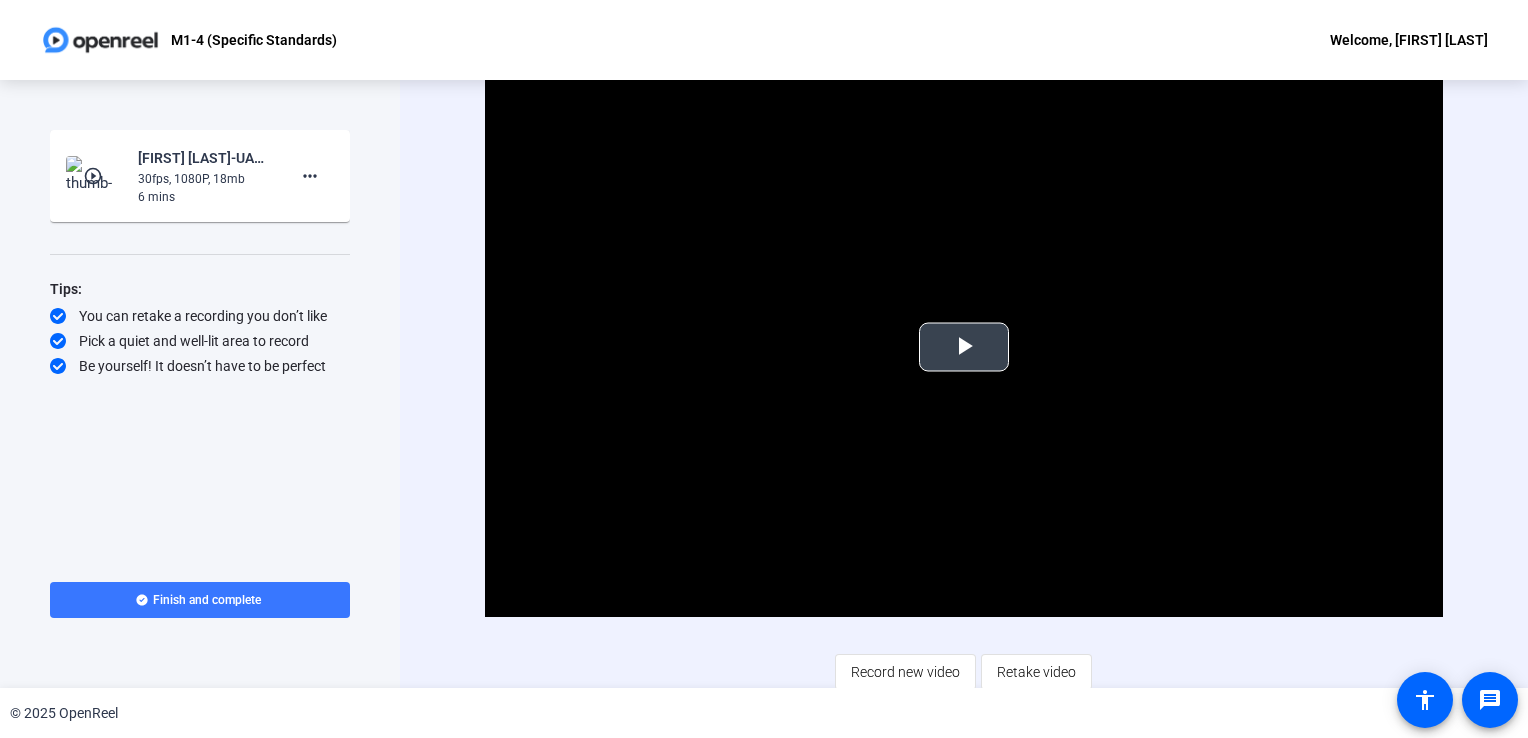 scroll, scrollTop: 0, scrollLeft: 0, axis: both 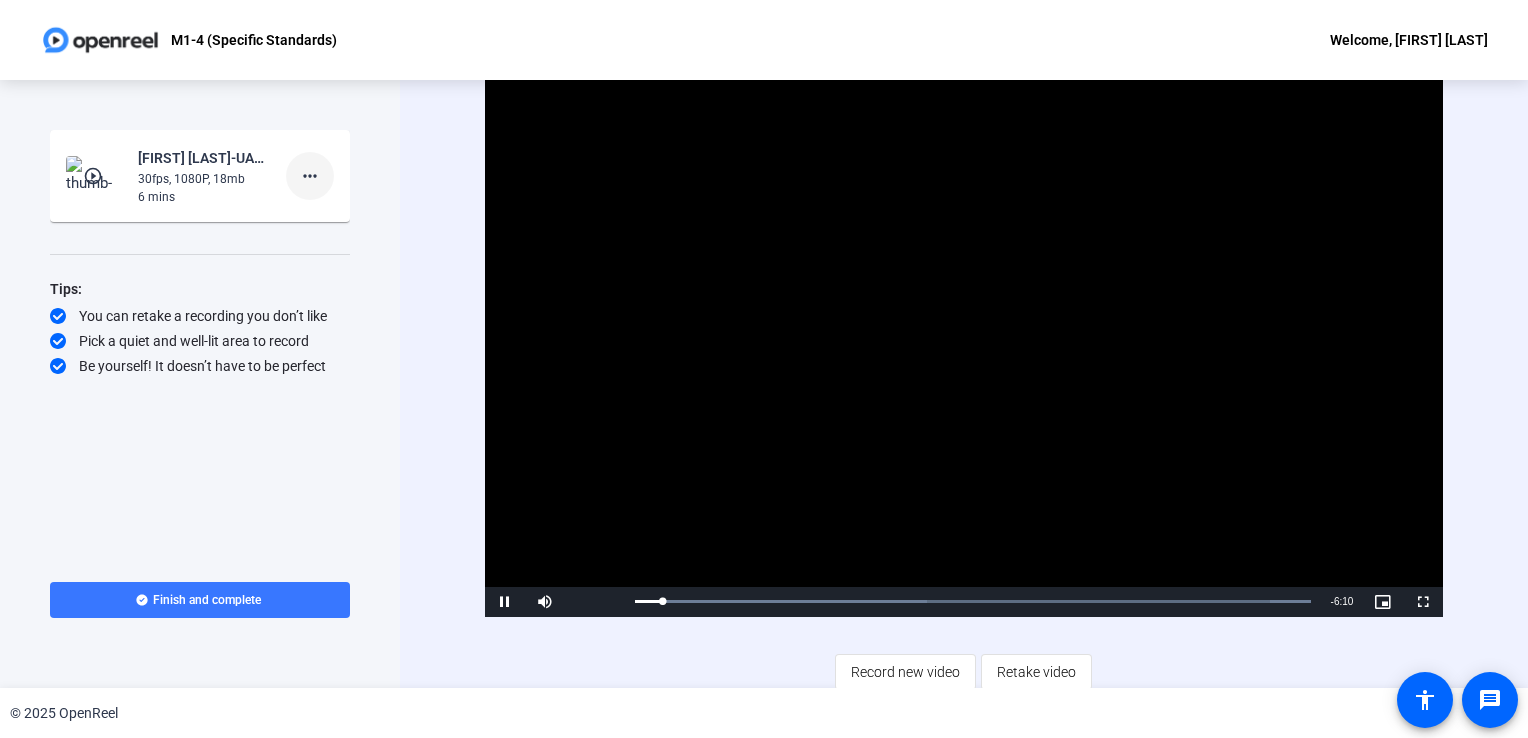 click on "more_horiz" 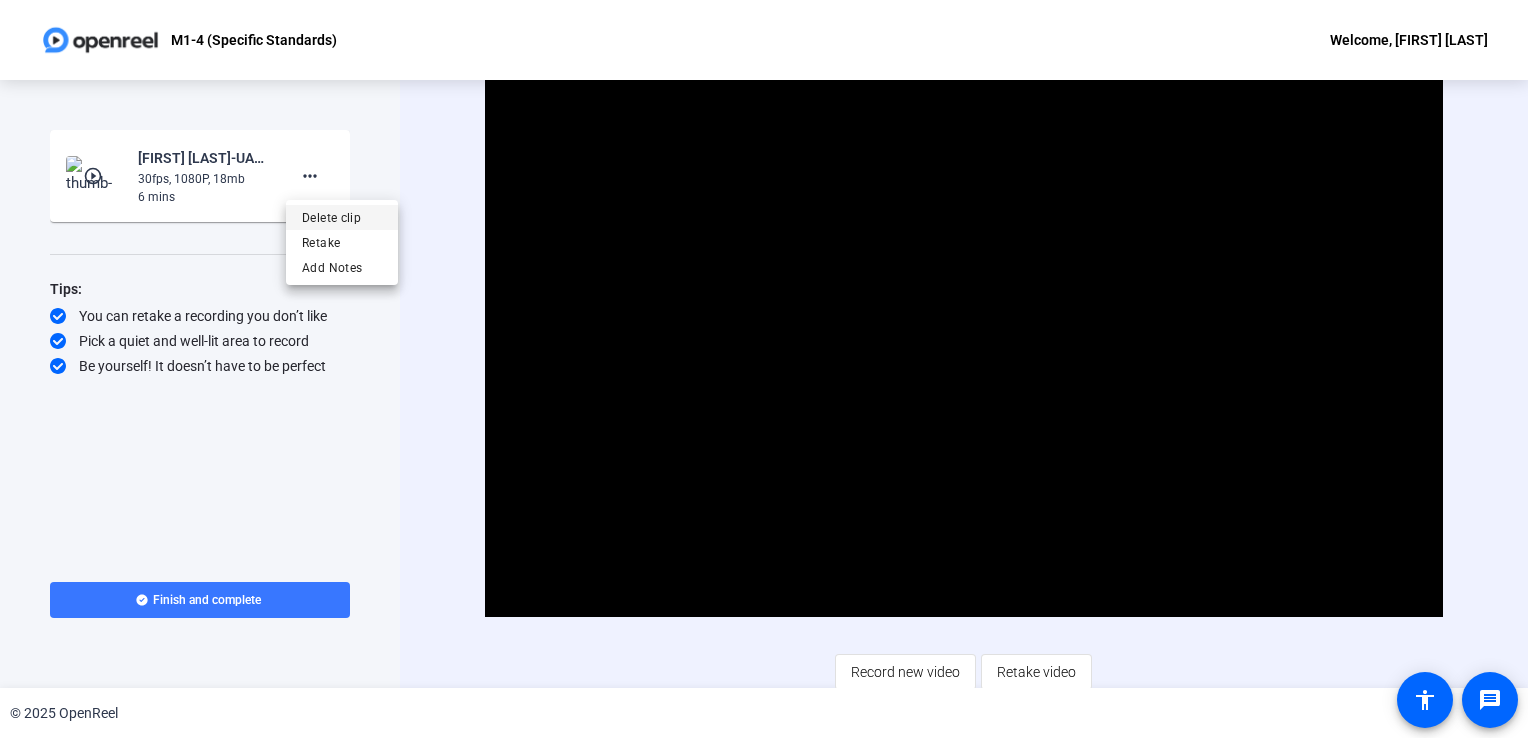 click on "Delete clip" at bounding box center (342, 218) 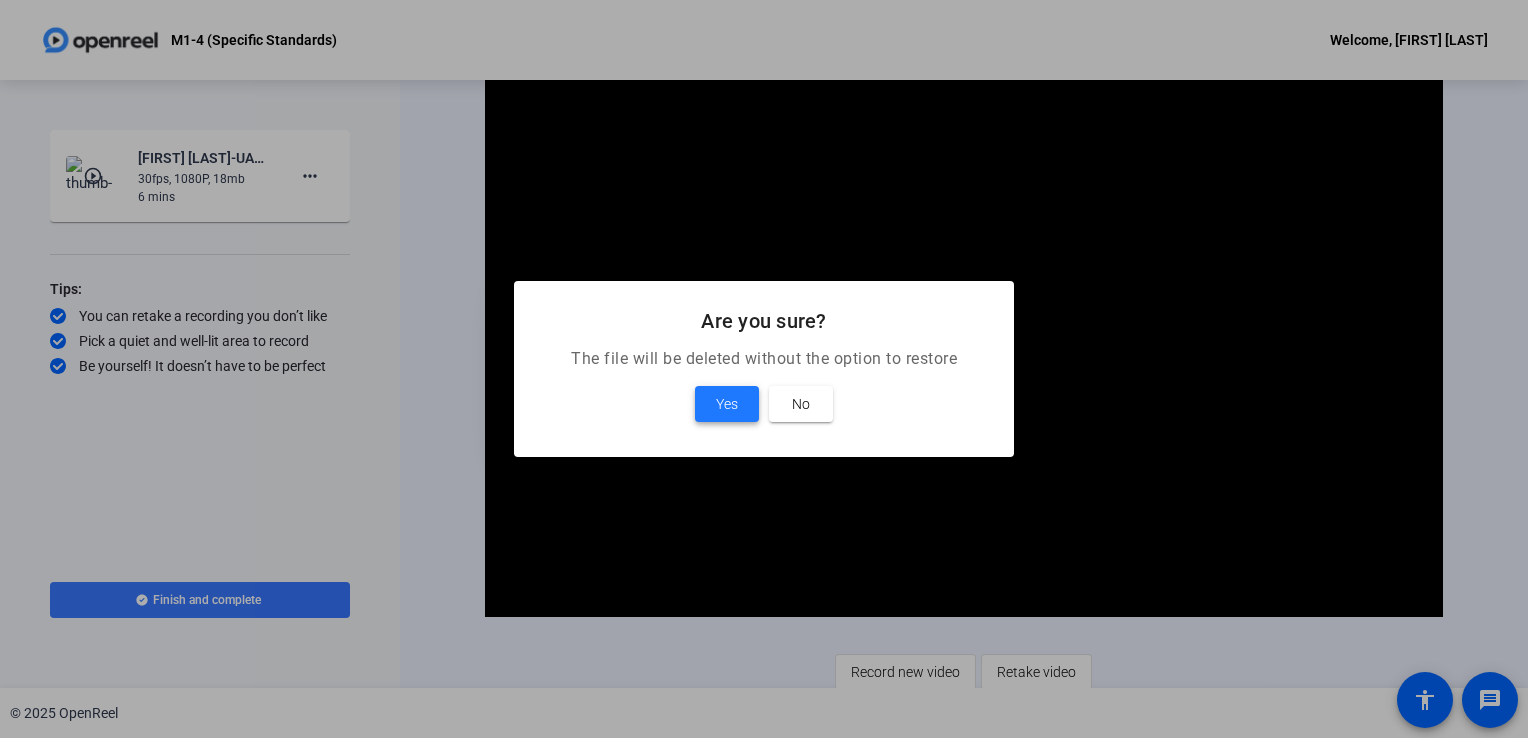 click at bounding box center (727, 404) 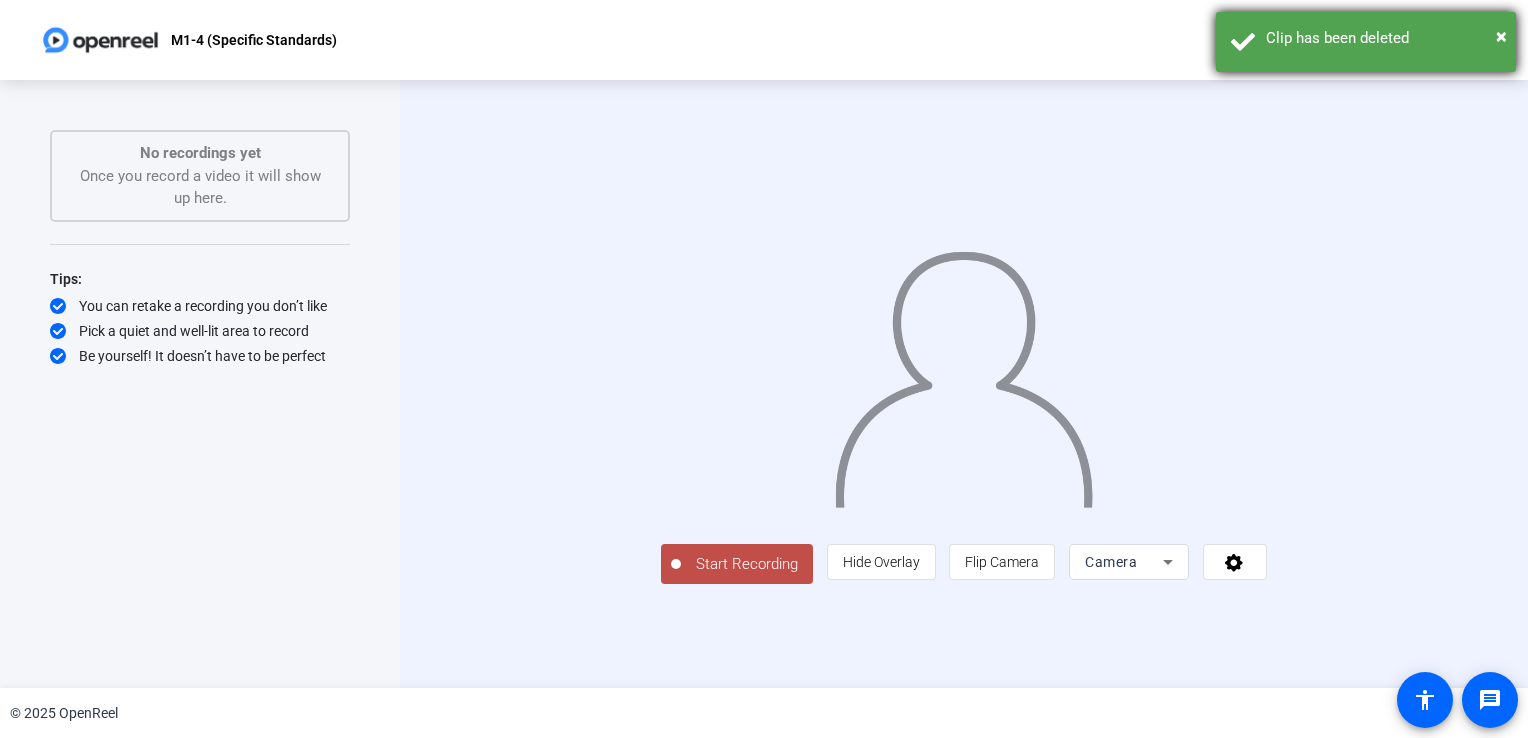 click on "×  Clip has been deleted" at bounding box center [1366, 42] 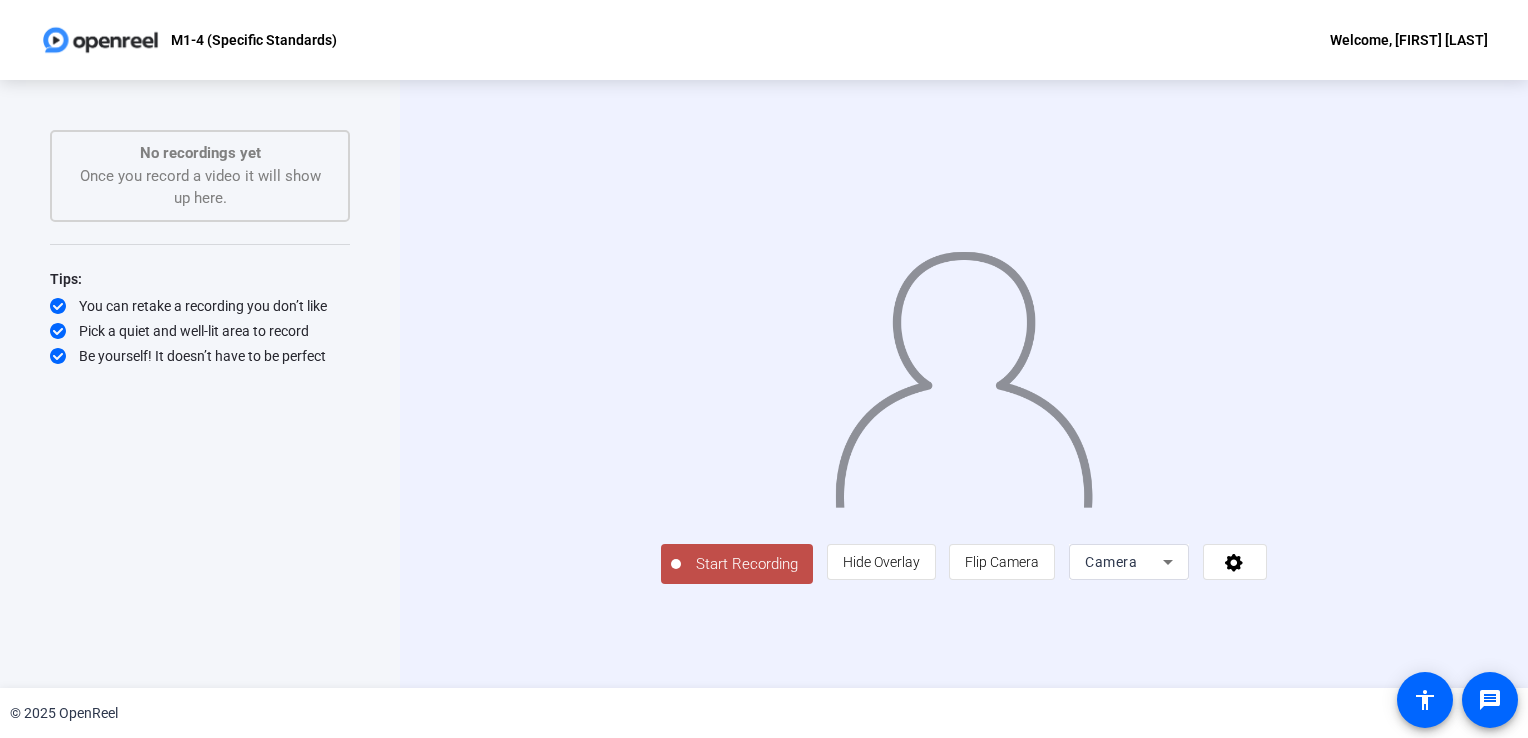 click on "Camera" at bounding box center [1111, 562] 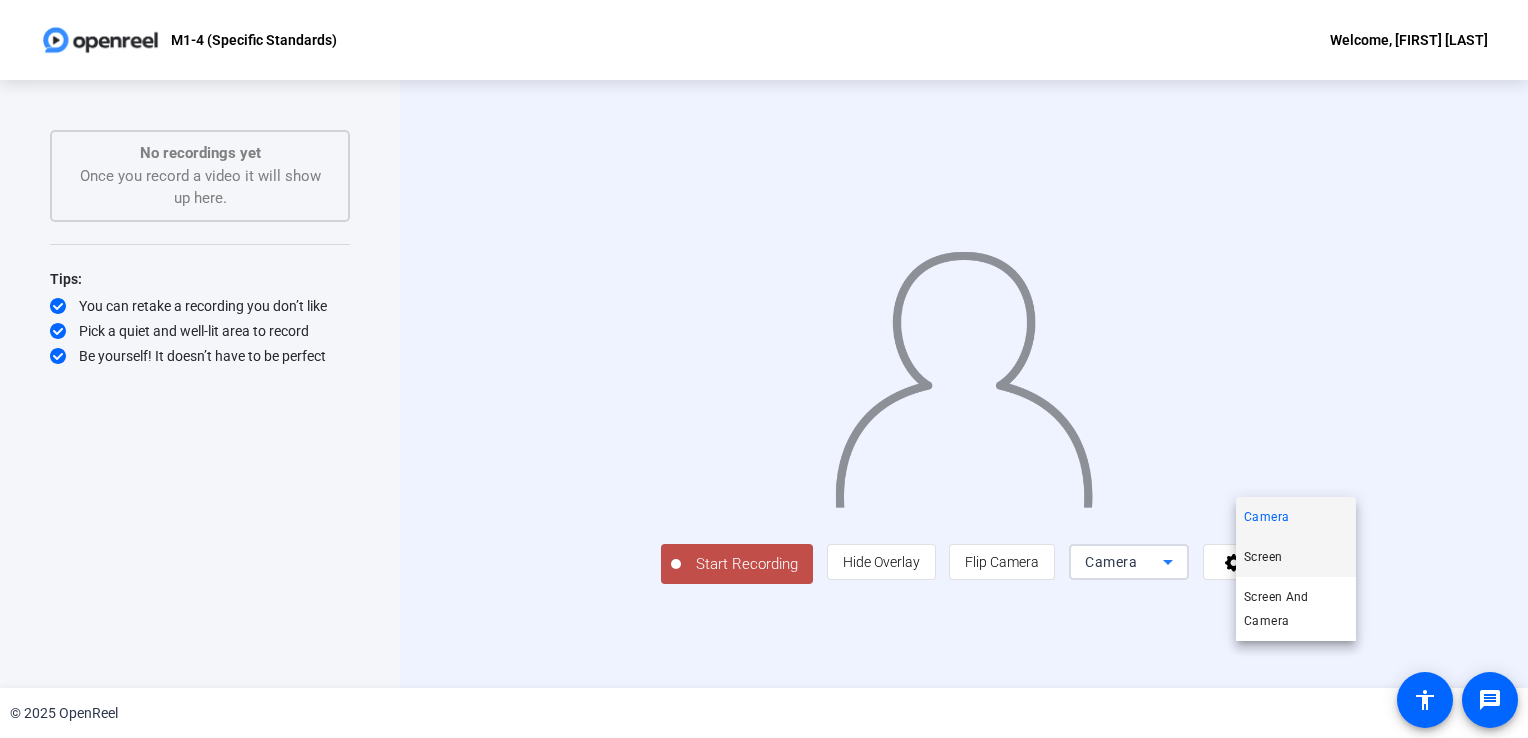 click on "Screen" at bounding box center [1263, 557] 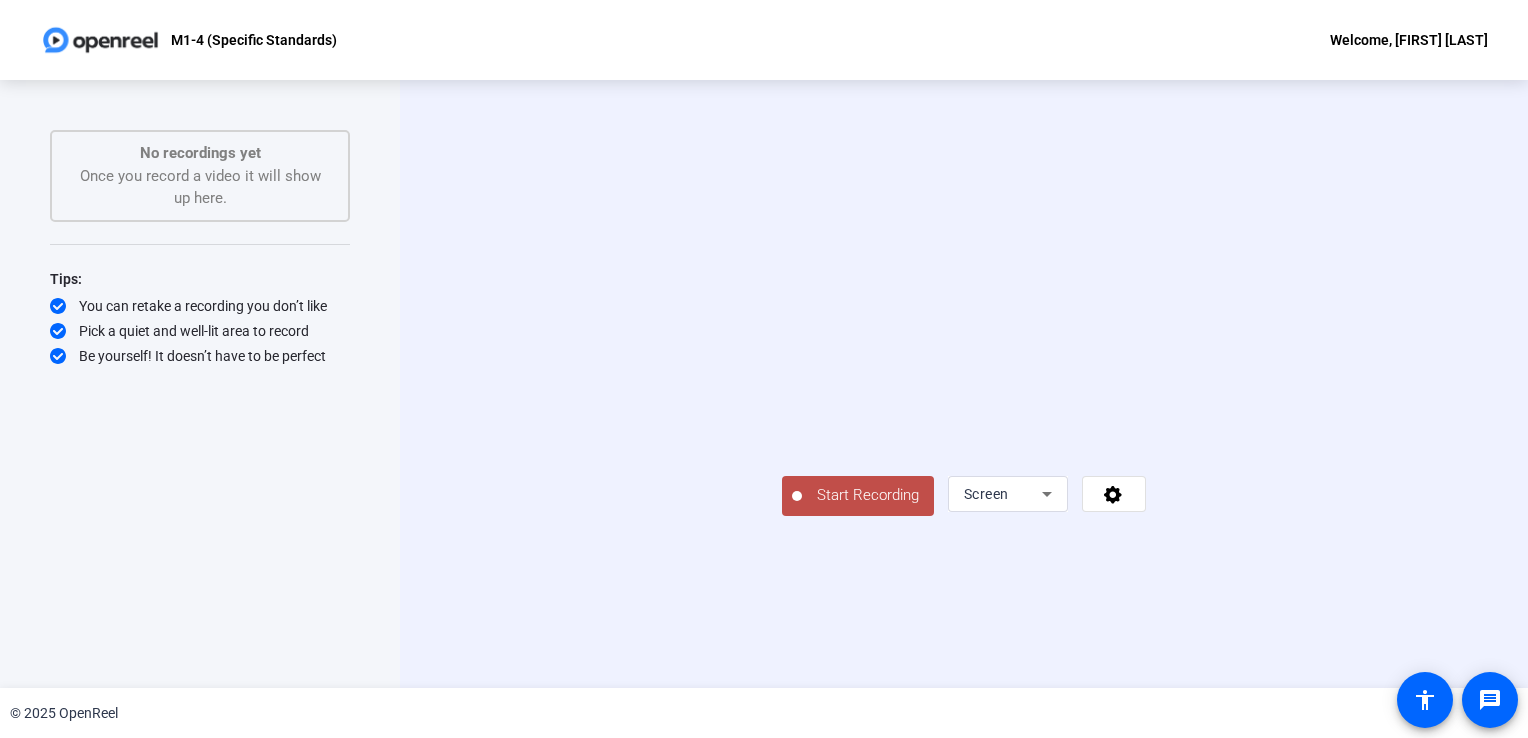 click on "Start Recording" 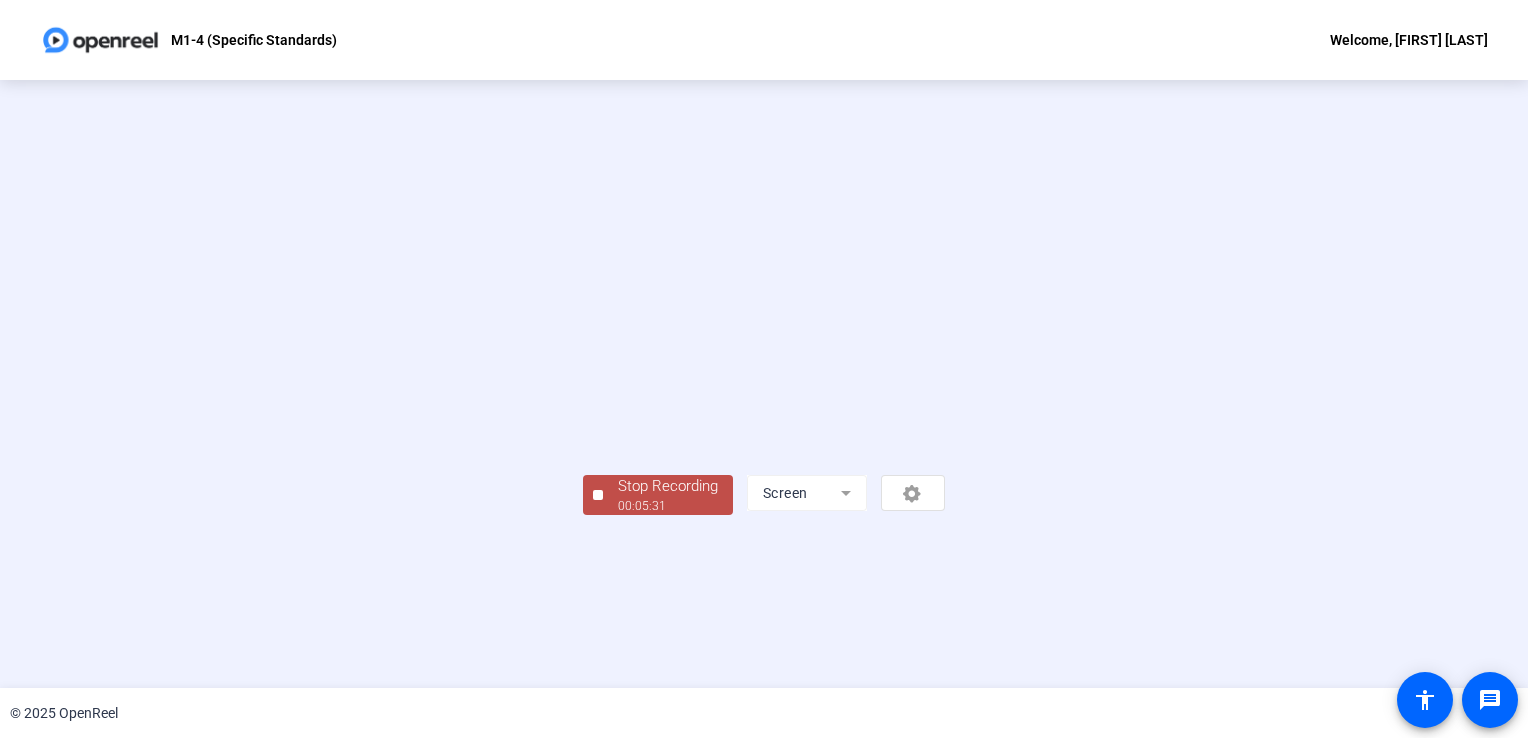 scroll, scrollTop: 56, scrollLeft: 0, axis: vertical 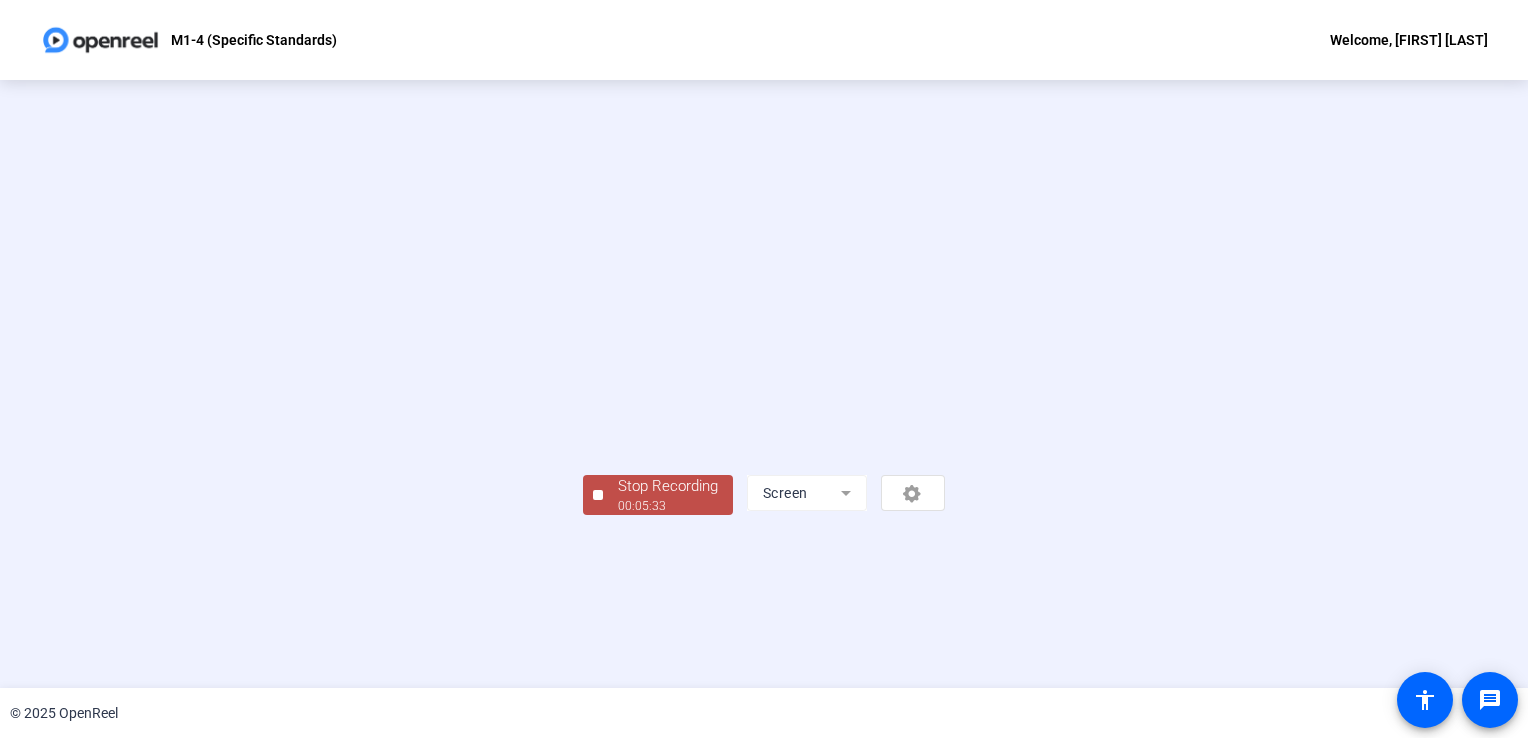 click on "Stop Recording" 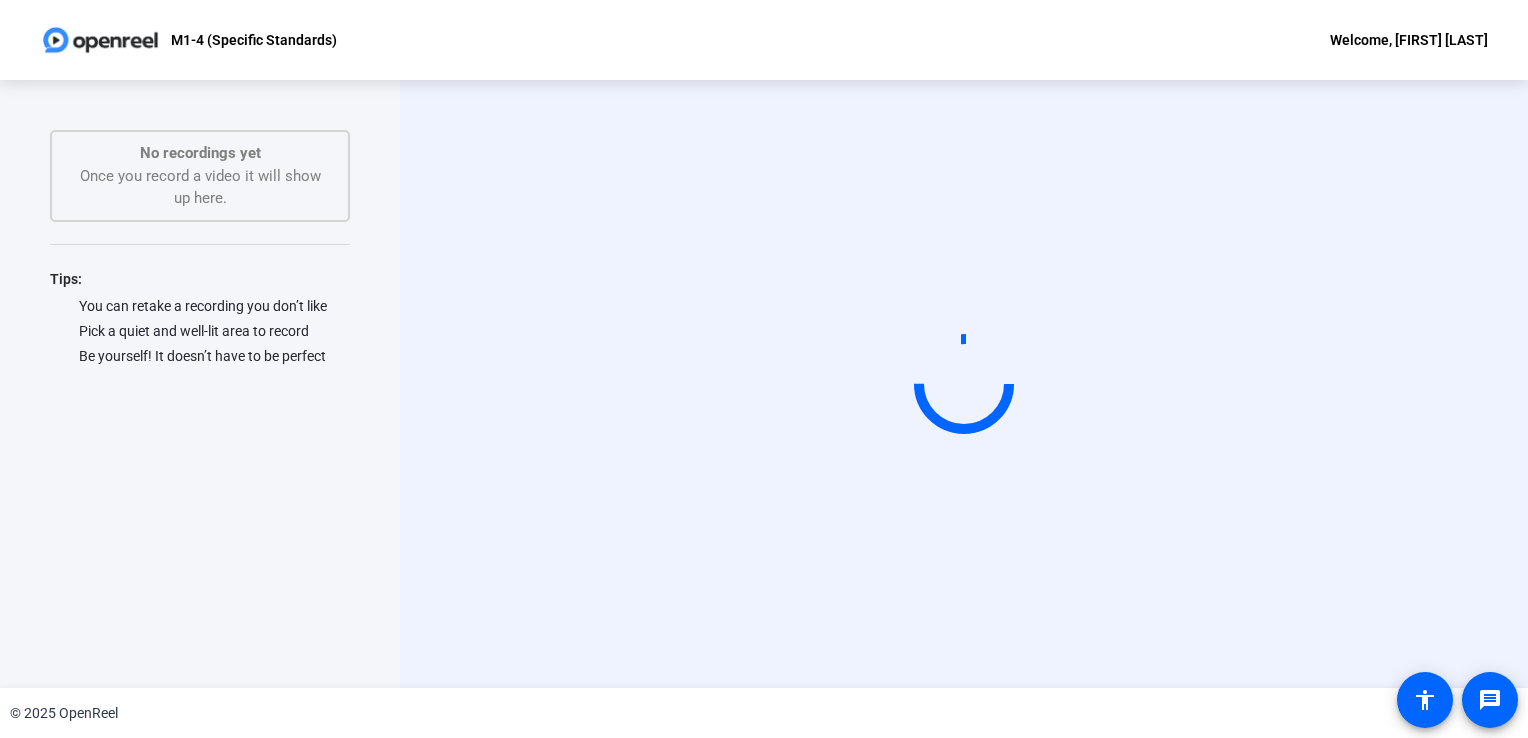 scroll, scrollTop: 0, scrollLeft: 0, axis: both 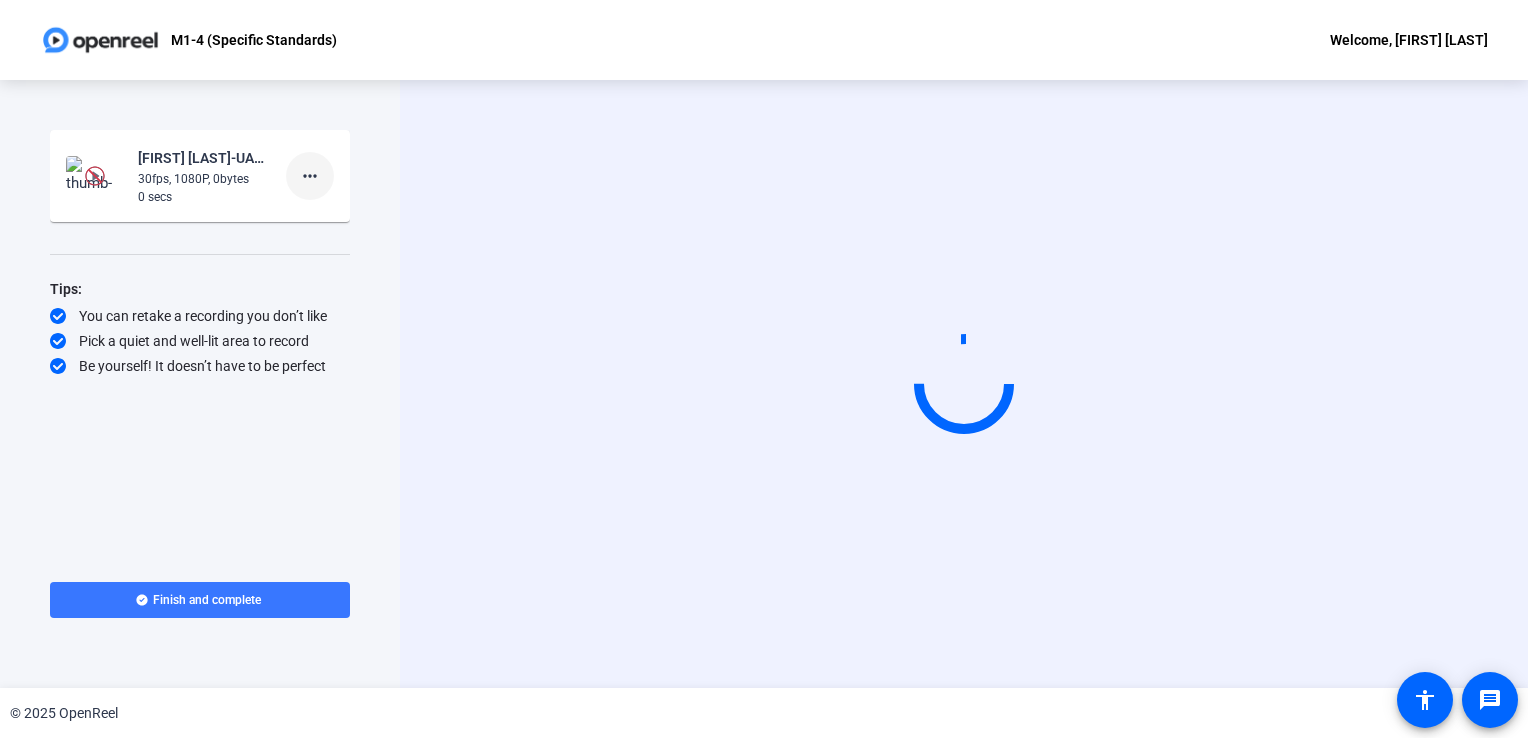 click on "more_horiz" 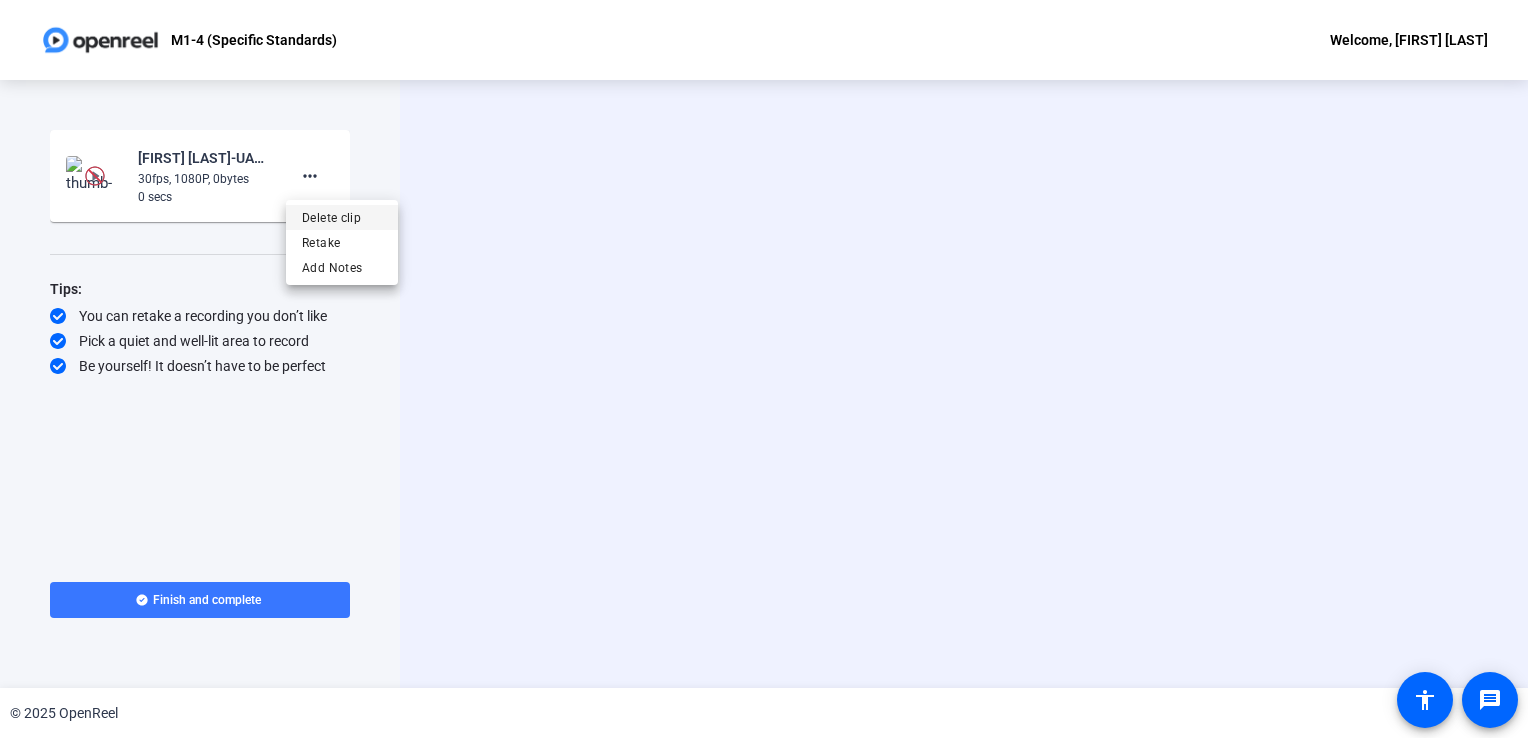 click on "Delete clip" at bounding box center (342, 218) 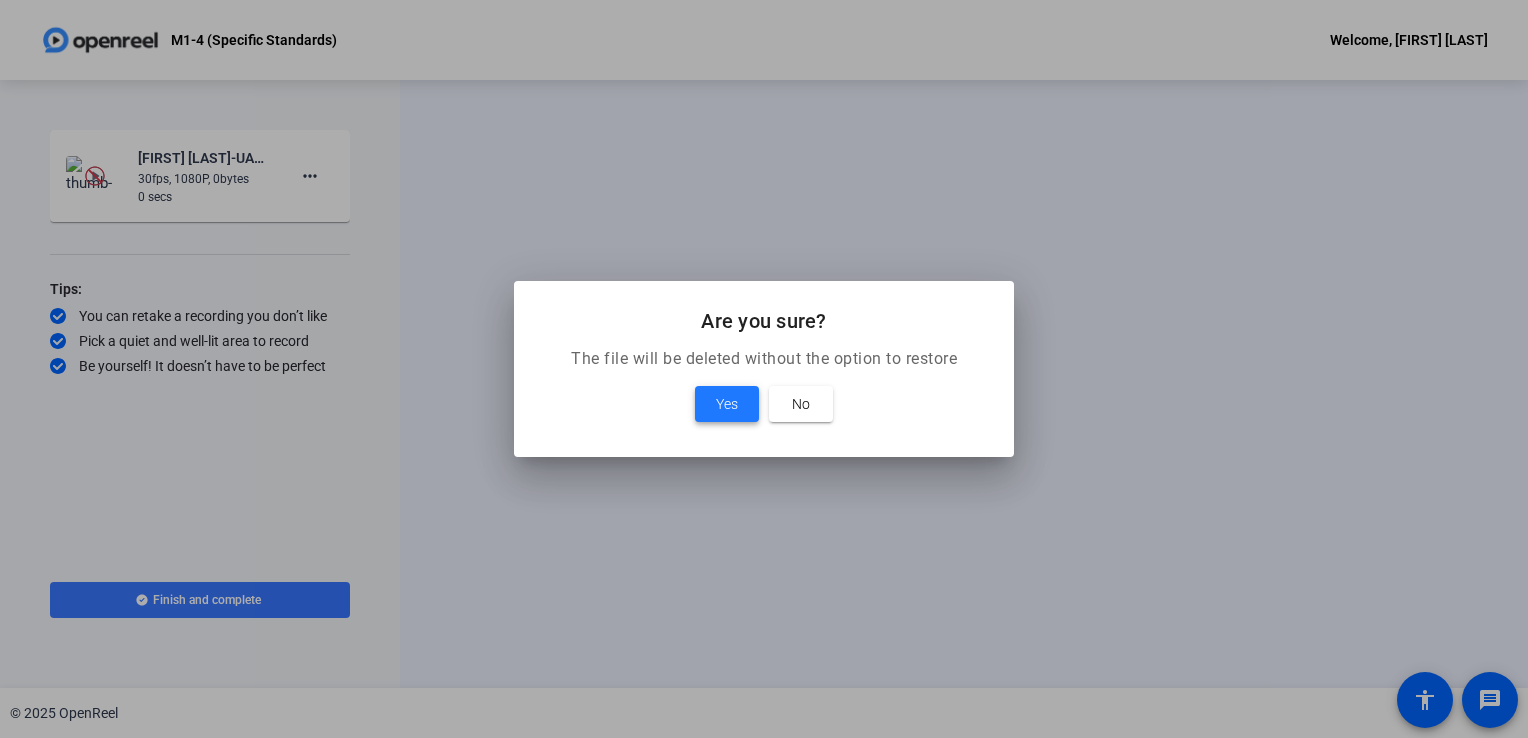 click on "Yes" at bounding box center (727, 404) 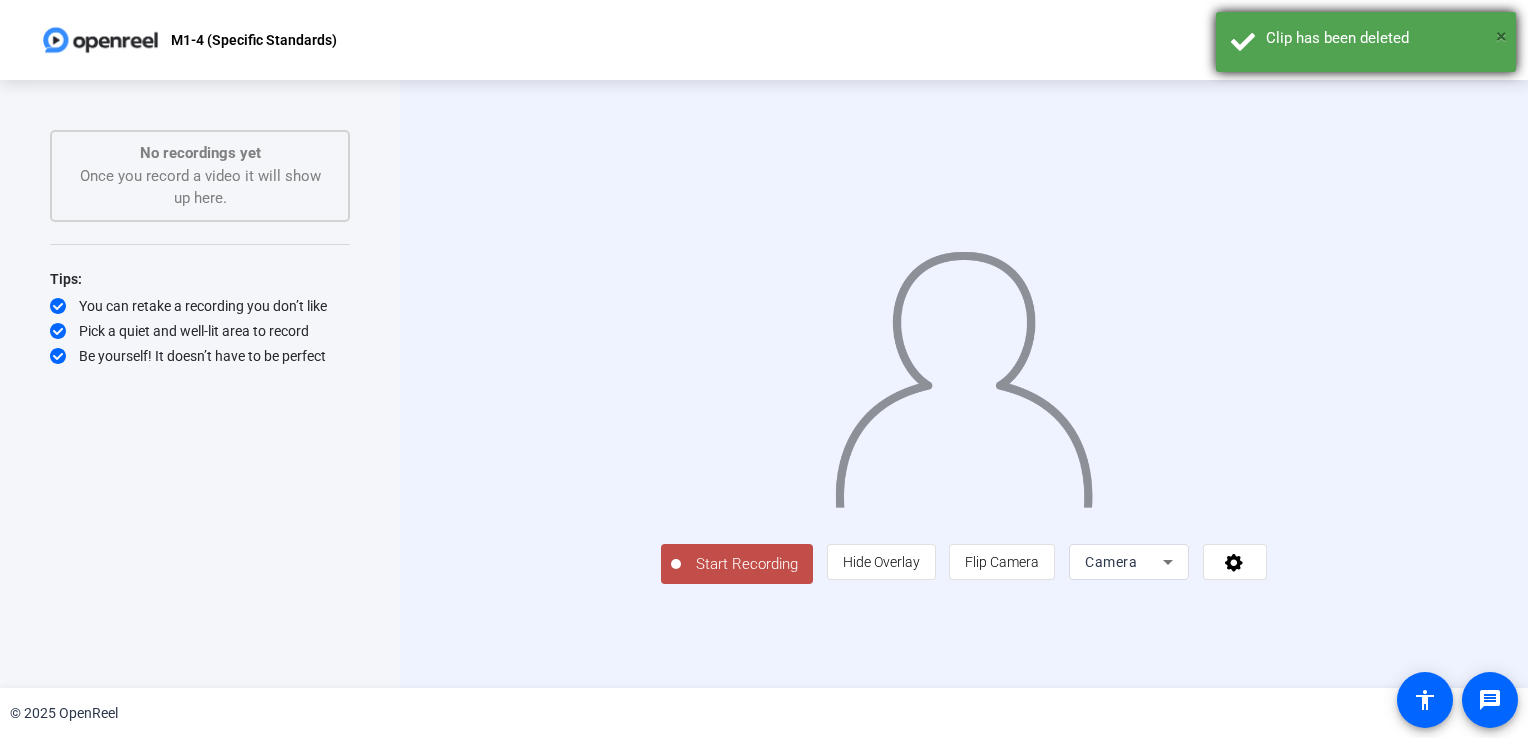 click on "×" at bounding box center [1501, 36] 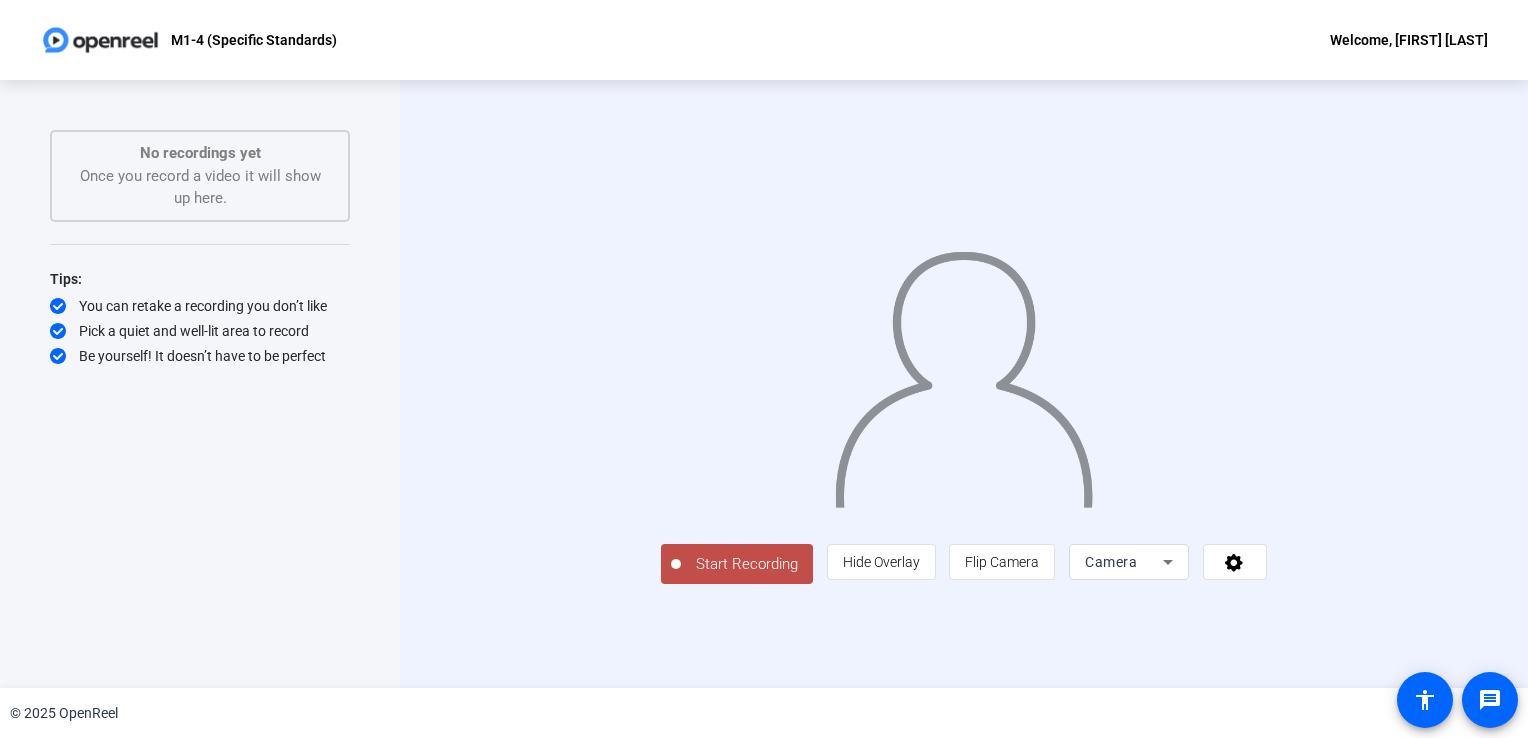click on "Camera" at bounding box center [1111, 562] 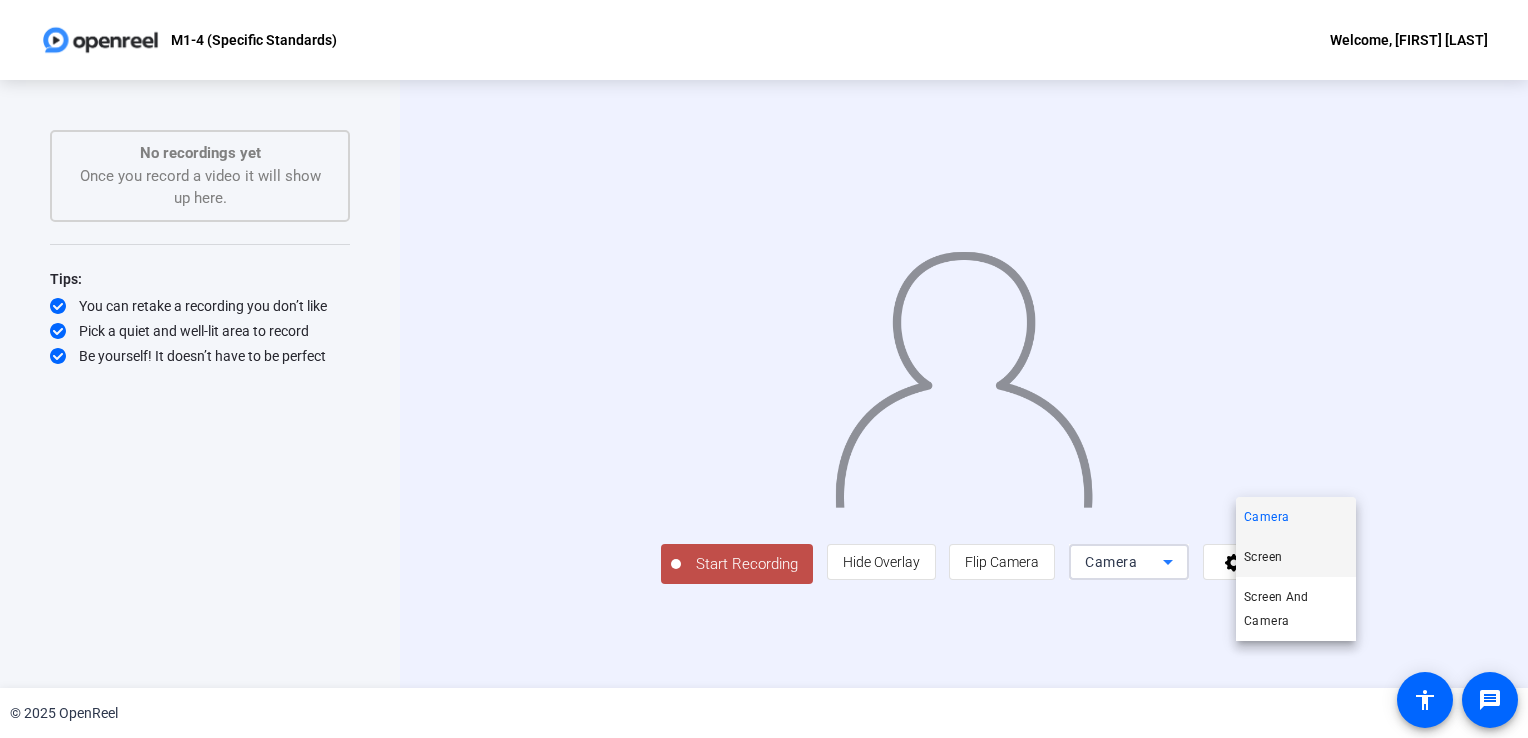 click on "Screen" at bounding box center (1263, 557) 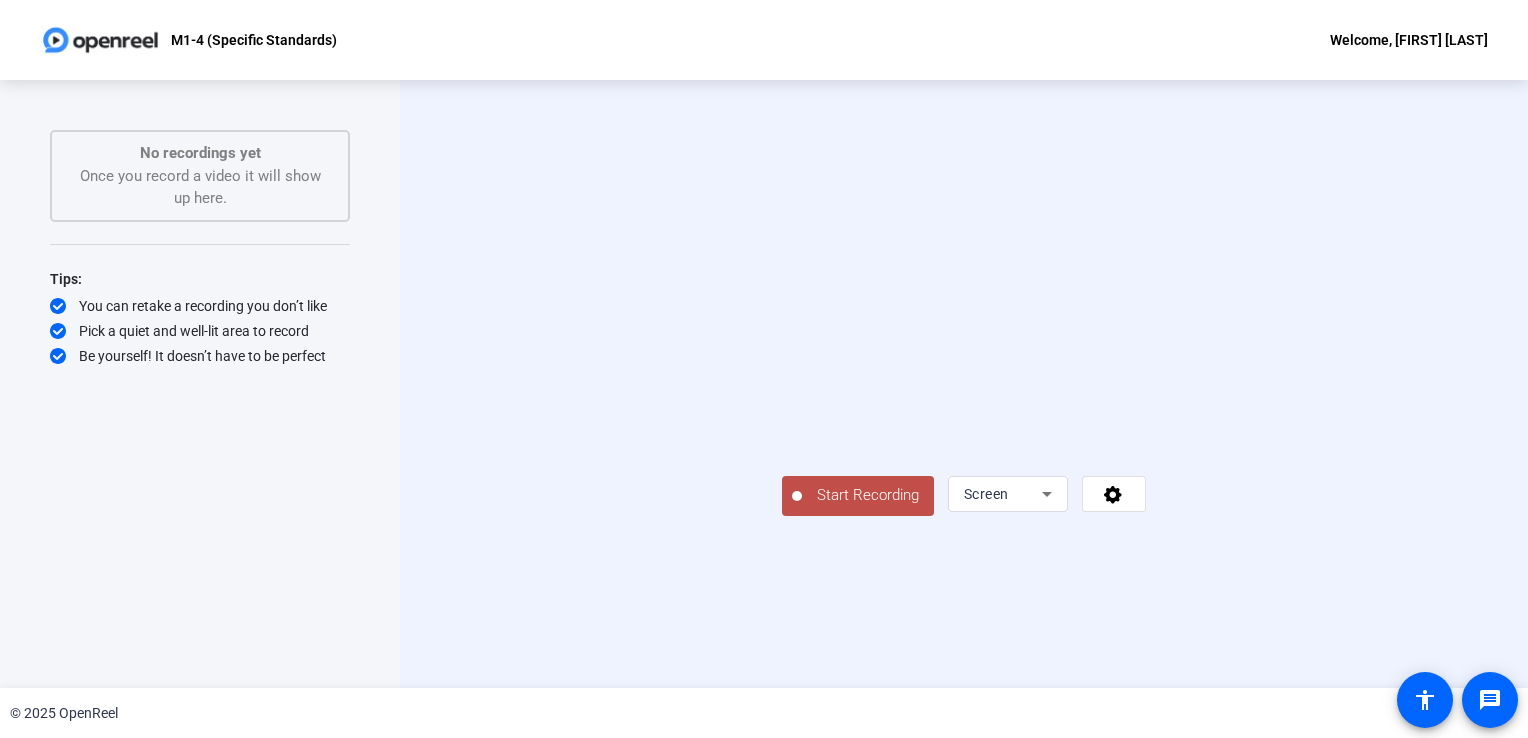 click on "Start Recording" 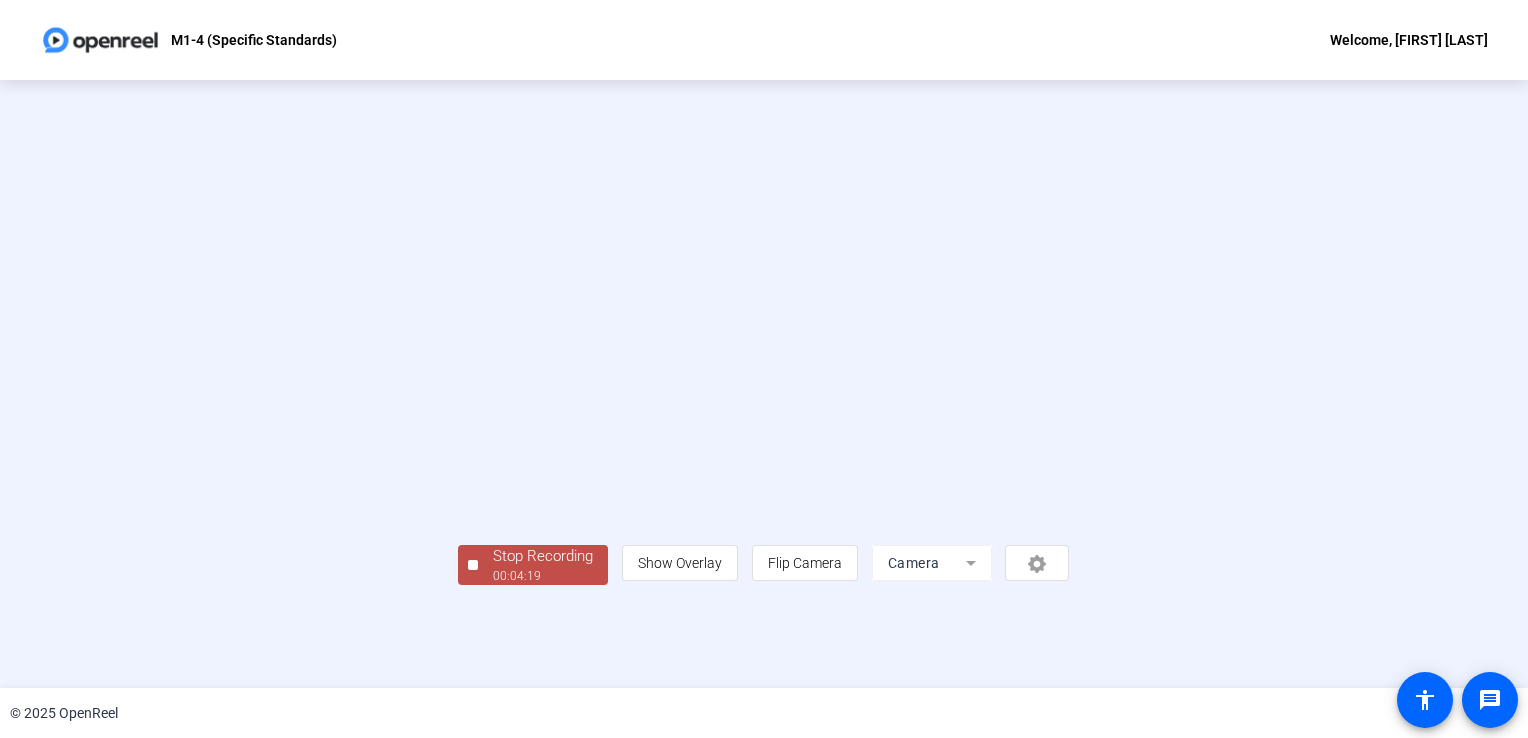 scroll, scrollTop: 56, scrollLeft: 0, axis: vertical 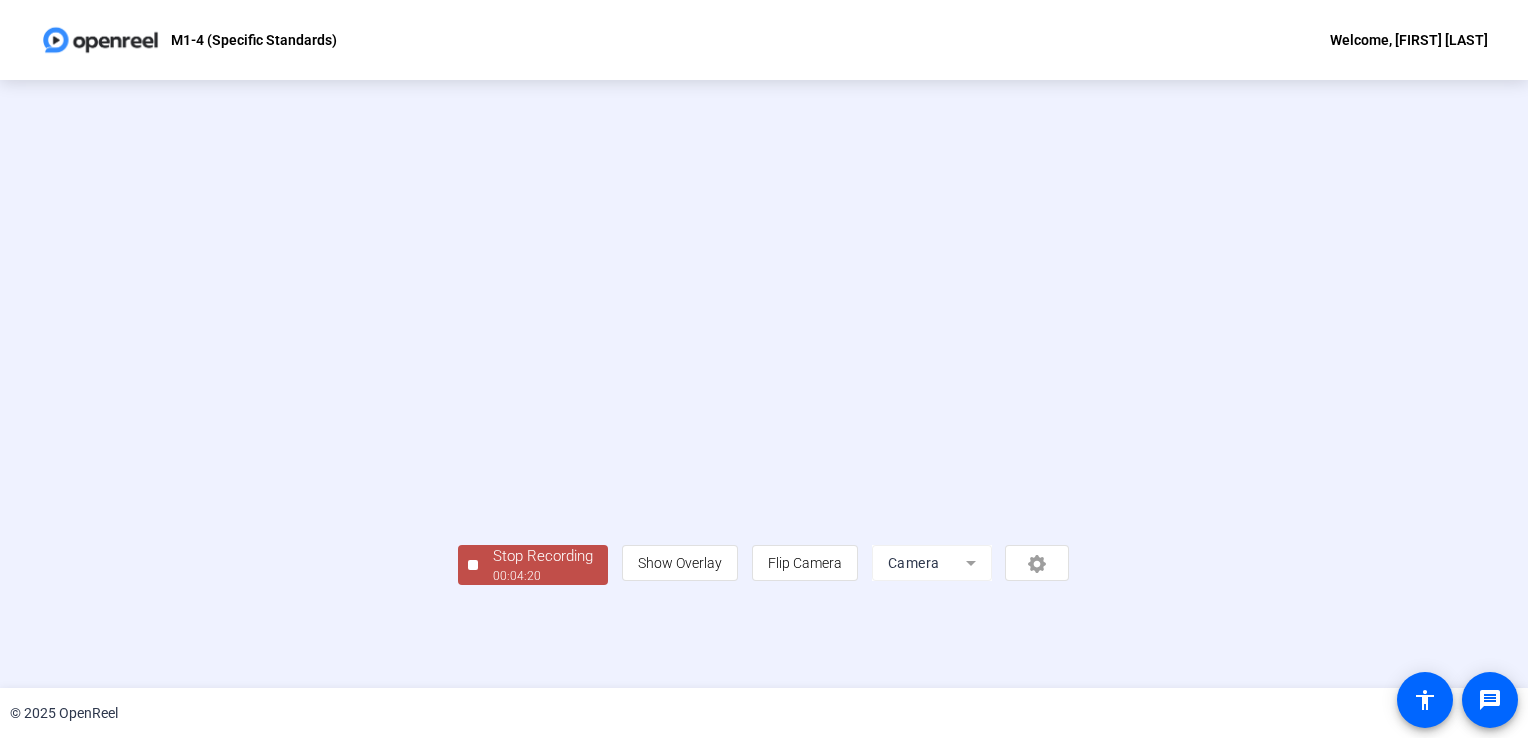 drag, startPoint x: 275, startPoint y: 644, endPoint x: 319, endPoint y: 486, distance: 164.01219 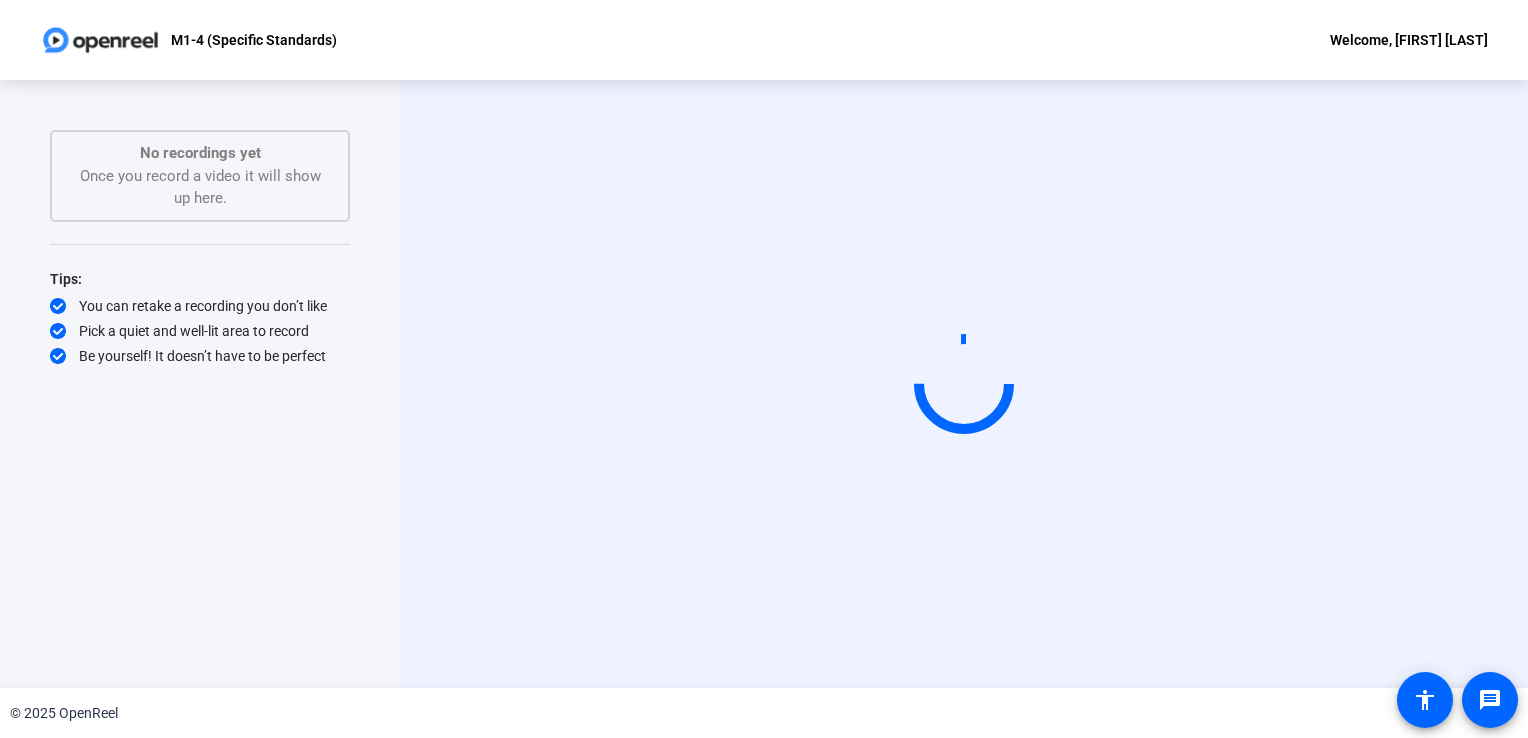 scroll, scrollTop: 0, scrollLeft: 0, axis: both 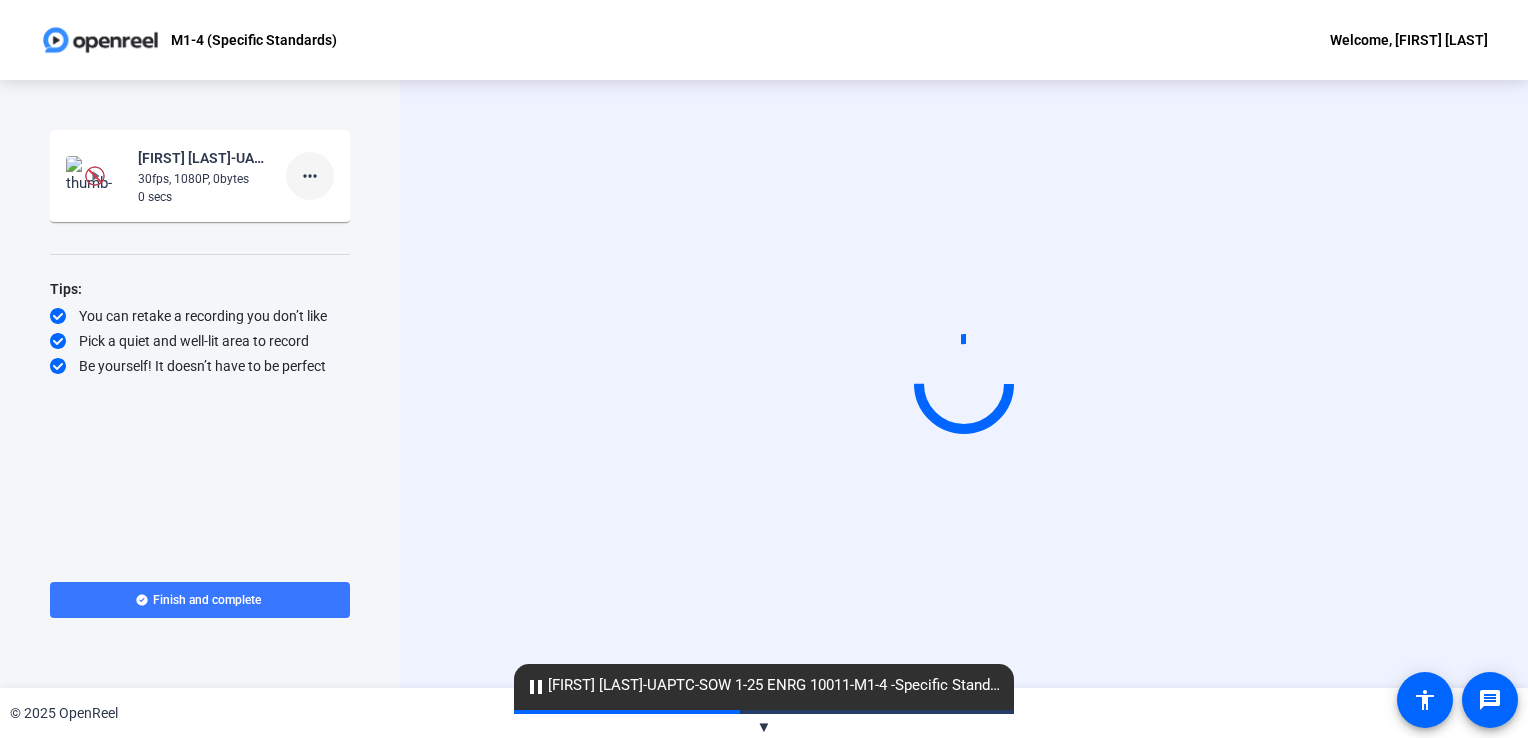 click on "more_horiz" 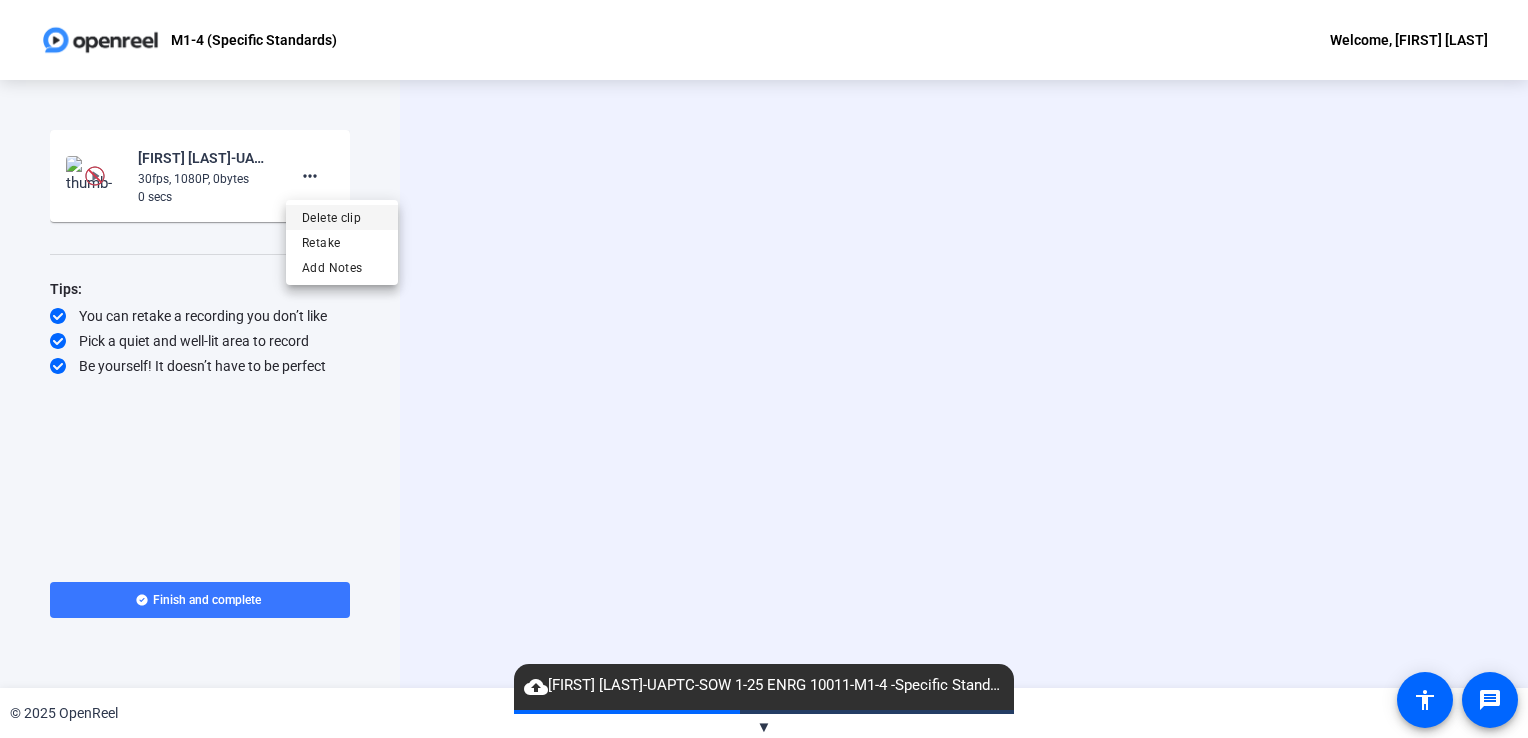 click on "Delete clip" at bounding box center [342, 218] 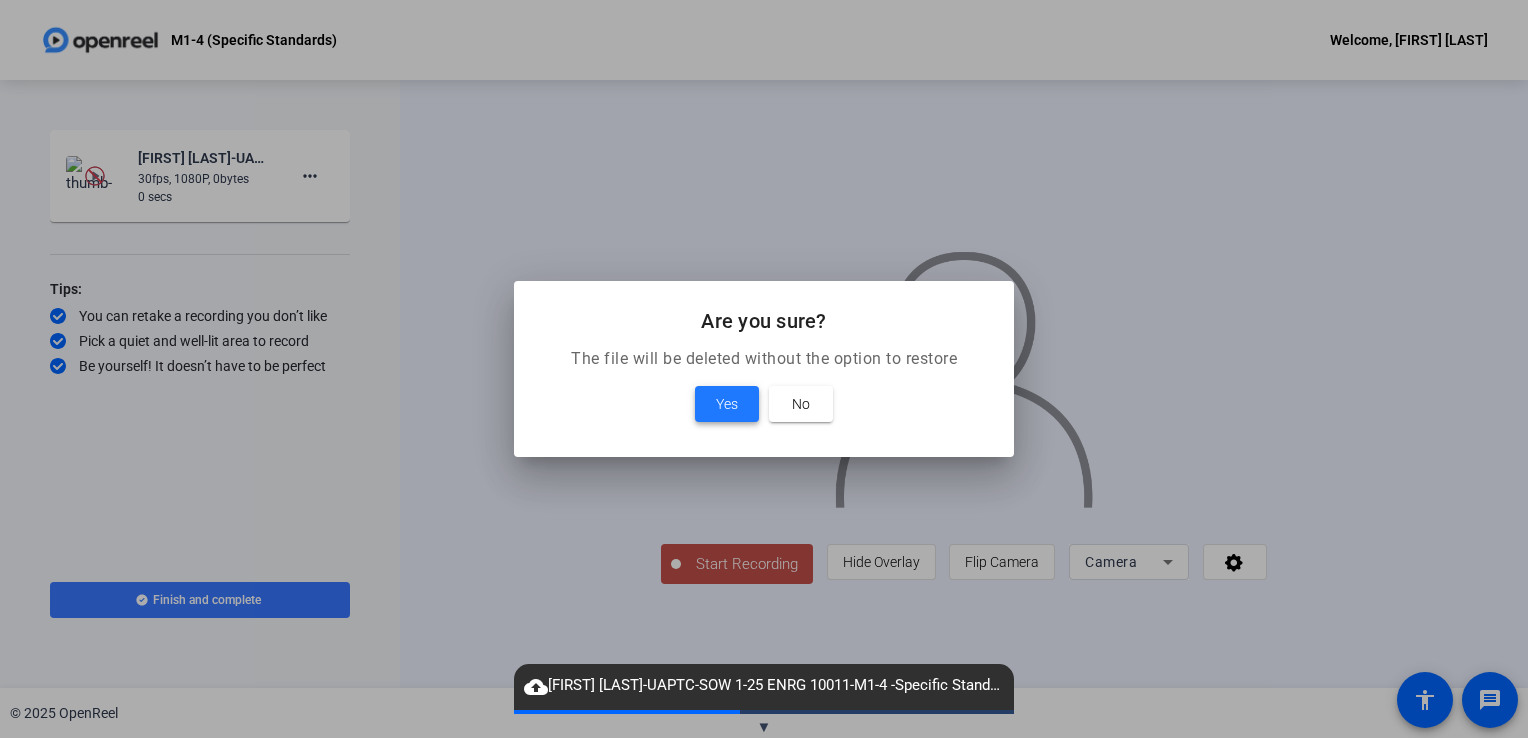 click on "Yes" at bounding box center [727, 404] 